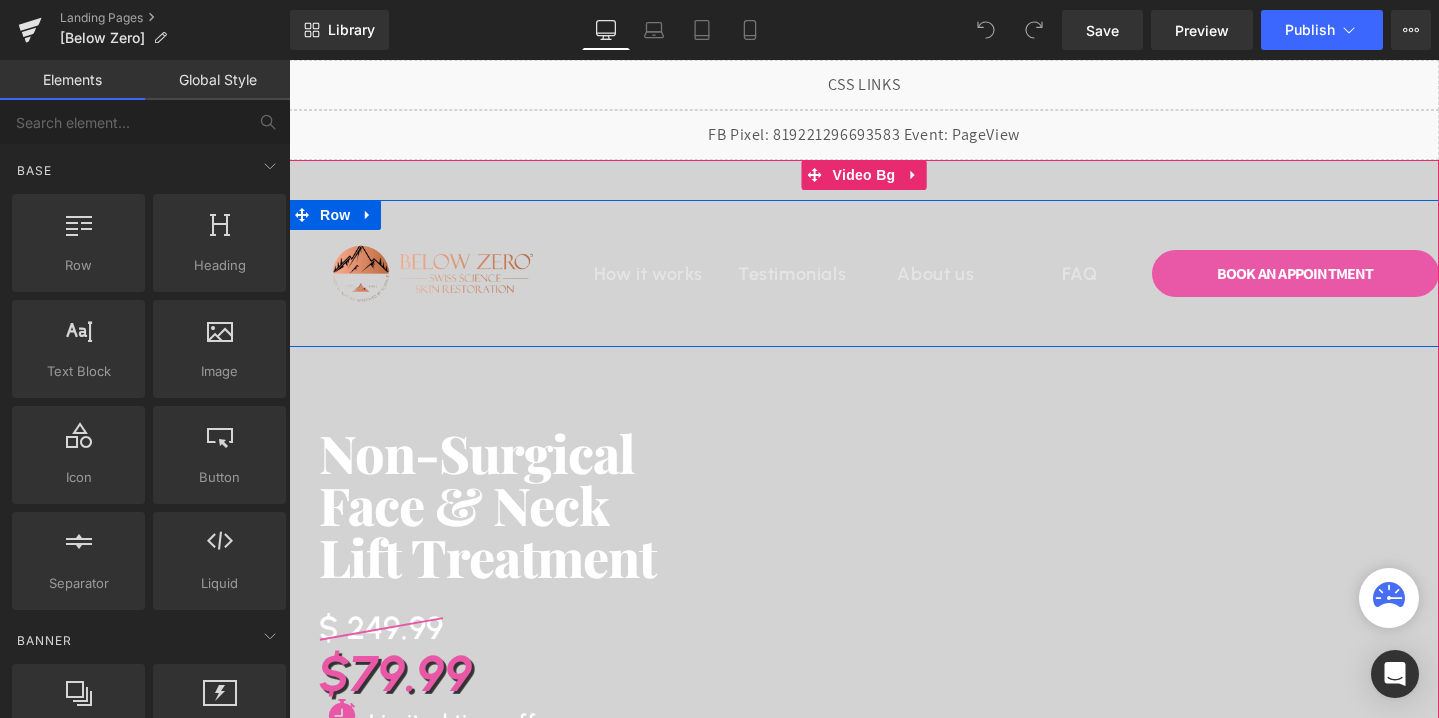 scroll, scrollTop: 1553, scrollLeft: 0, axis: vertical 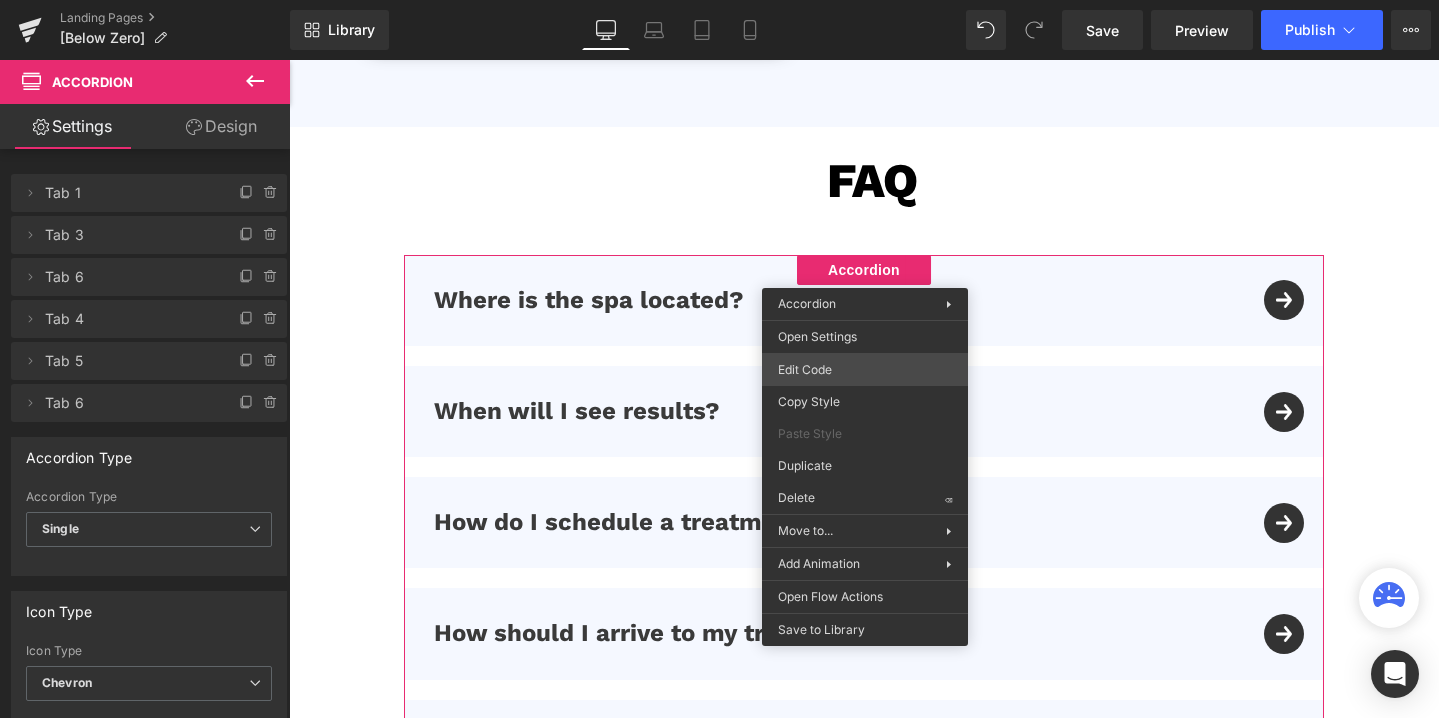 click on "Accordion  You are previewing how the   will restyle your page. You can not edit Elements in Preset Preview Mode.  Landing Pages [Below Zero] Library Desktop Desktop Laptop Tablet Mobile Save Preview Publish Scheduled View Live Page View with current Template Save Template to Library Schedule Publish  Optimize  Publish Settings Shortcuts  Your page can’t be published   You've reached the maximum number of published pages on your plan  (0/0).  You need to upgrade your plan or unpublish all your pages to get 1 publish slot.   Unpublish pages   Upgrade plan  Elements Global Style Base Row  rows, columns, layouts, div Heading  headings, titles, h1,h2,h3,h4,h5,h6 Text Block  texts, paragraphs, contents, blocks Image  images, photos, alts, uploads Icon  icons, symbols Button  button, call to action, cta Separator  separators, dividers, horizontal lines Liquid  liquid, custom code, html, javascript, css, reviews, apps, applications, embeded, iframe Banner Parallax  Hero Banner  Stack Tabs  Carousel  Pricing  List" at bounding box center [719, 0] 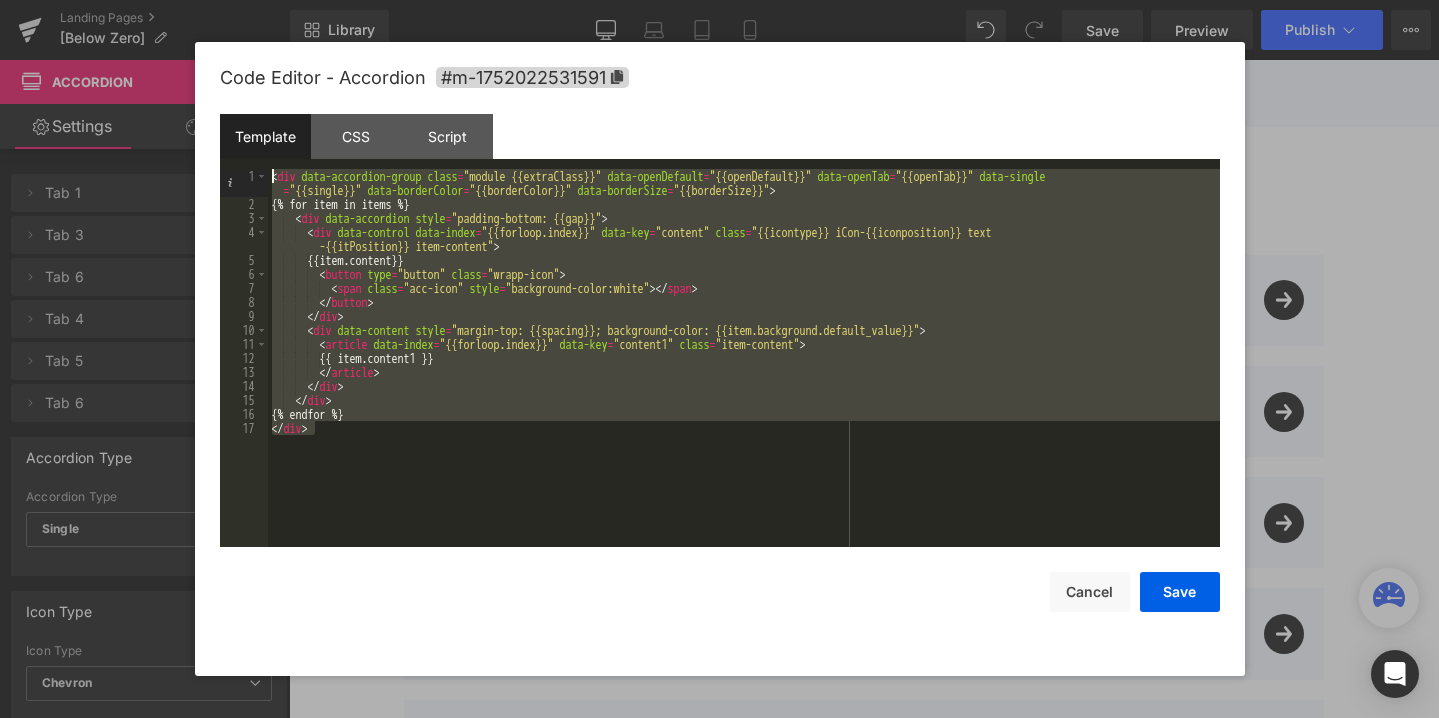 drag, startPoint x: 358, startPoint y: 444, endPoint x: 244, endPoint y: 170, distance: 296.76926 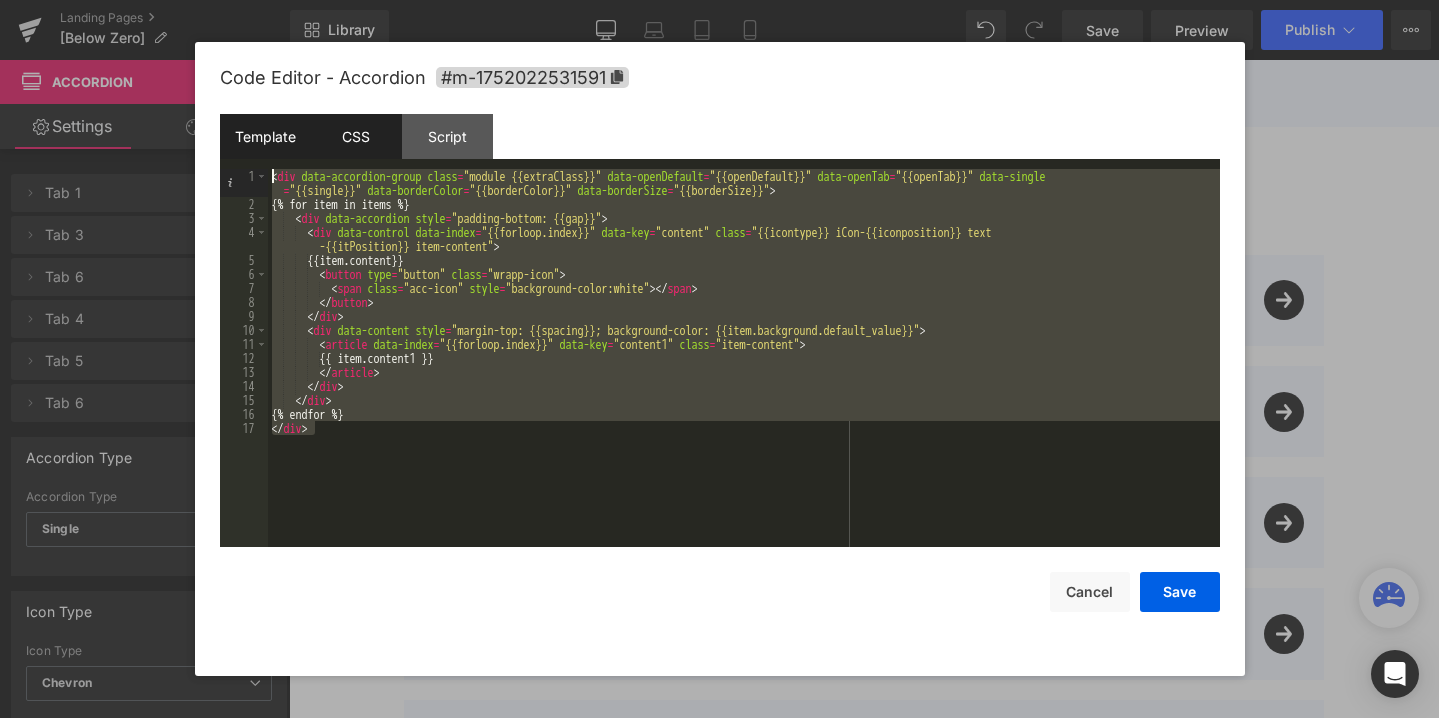 click on "CSS" at bounding box center (356, 136) 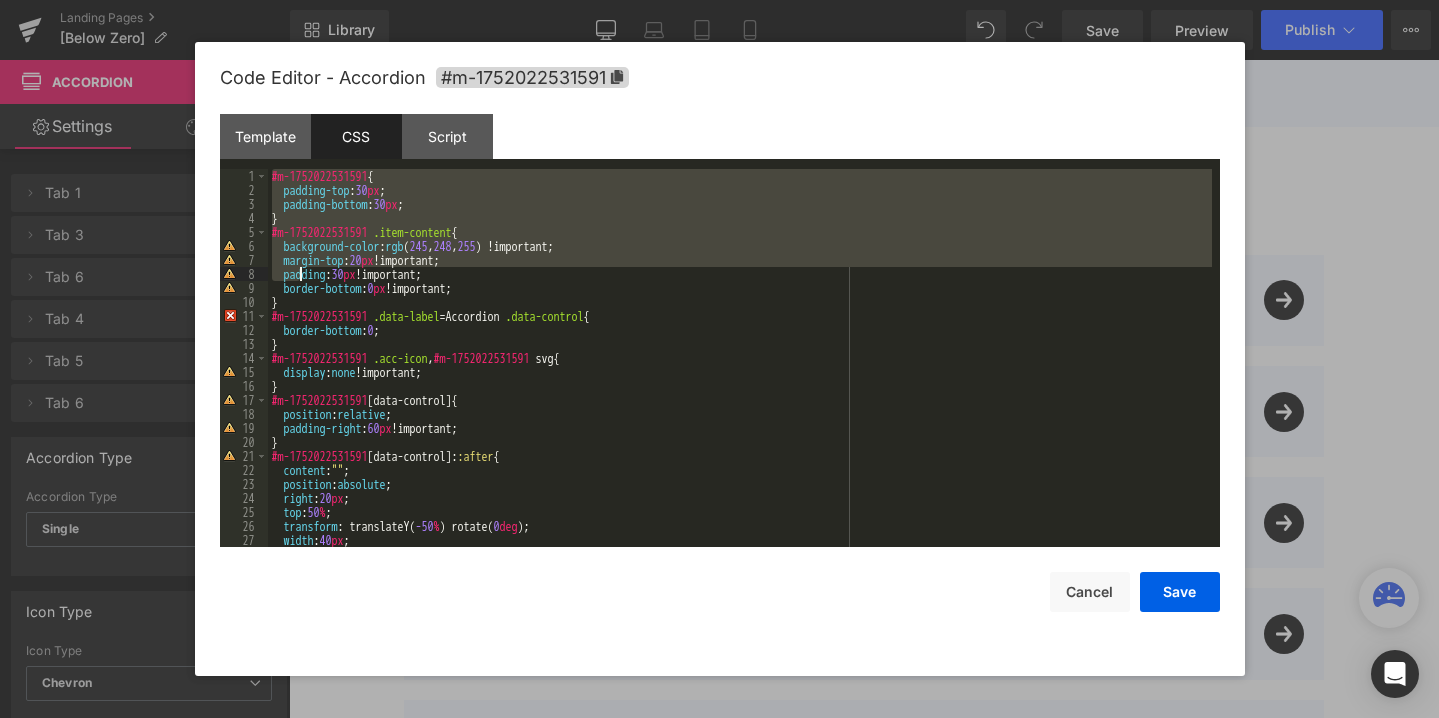 scroll, scrollTop: 770, scrollLeft: 0, axis: vertical 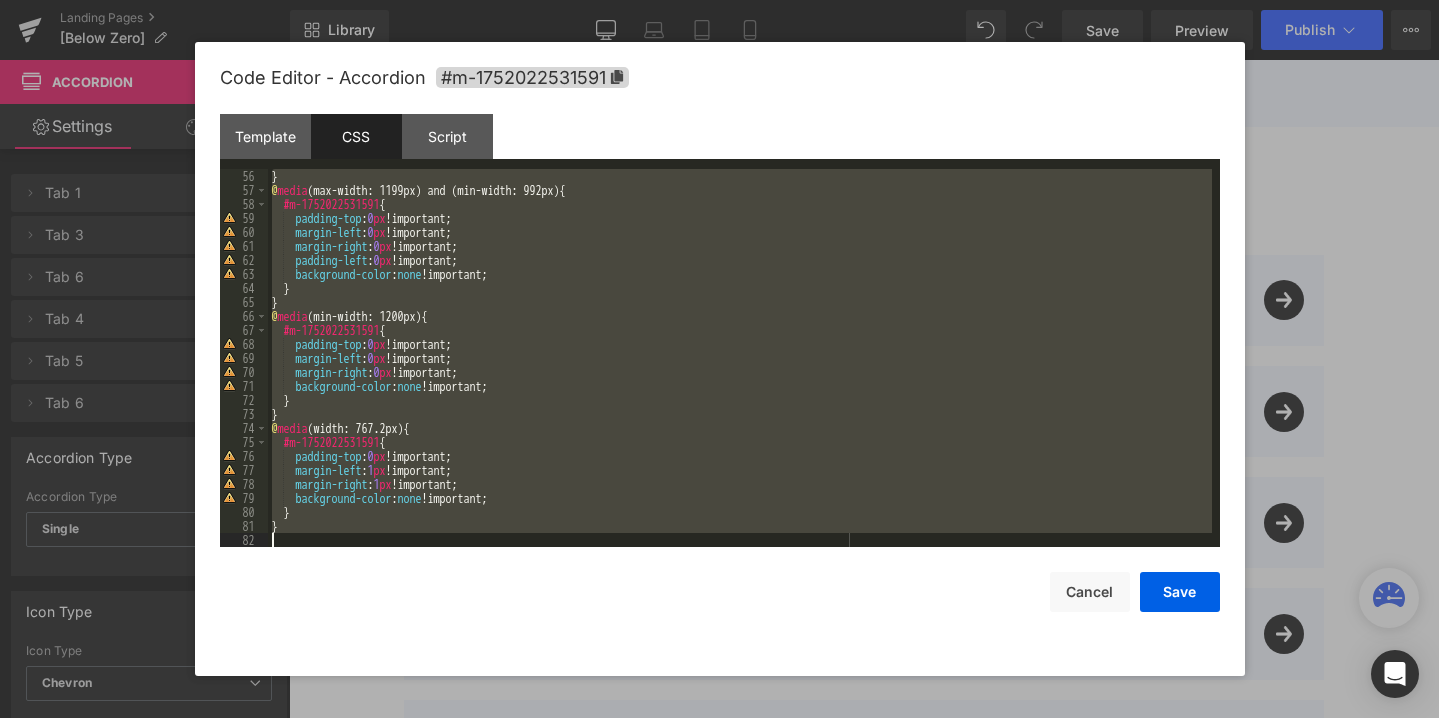 drag, startPoint x: 273, startPoint y: 173, endPoint x: 461, endPoint y: 767, distance: 623.04095 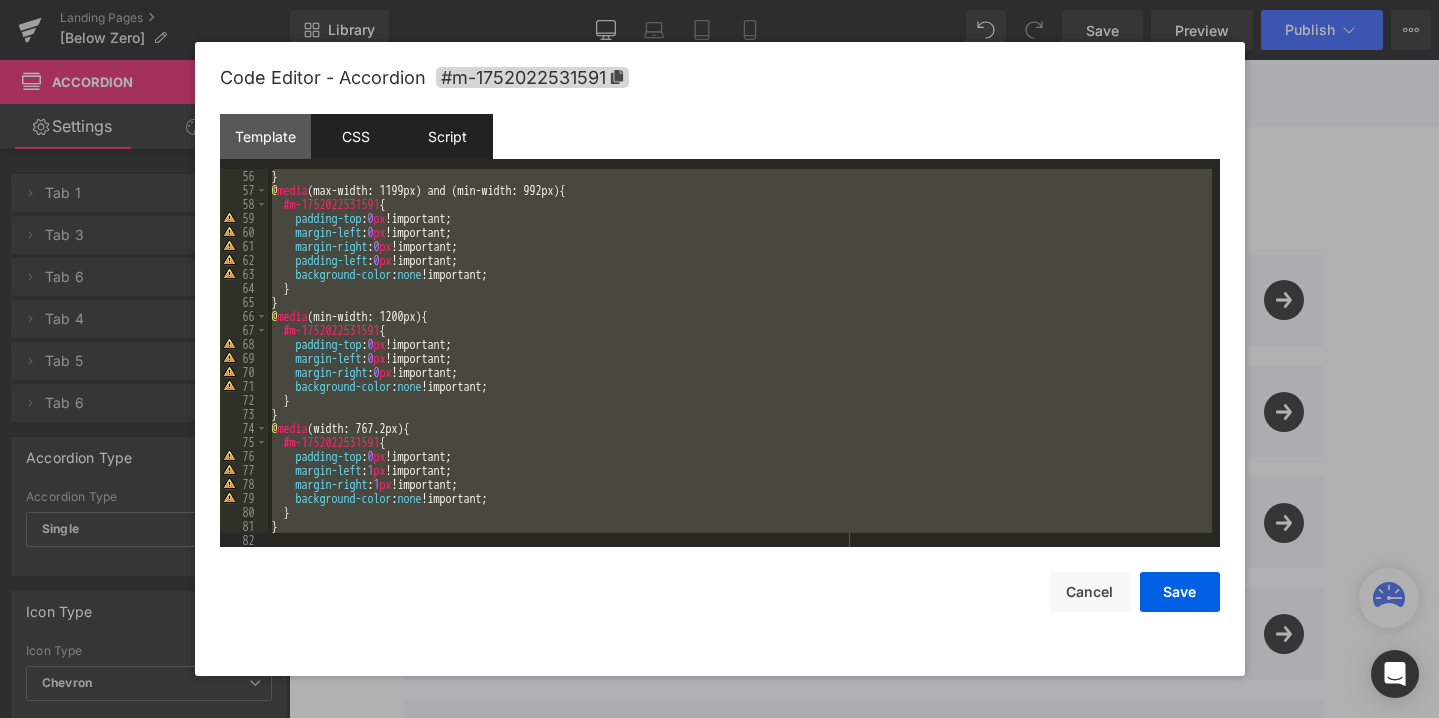 click on "Script" at bounding box center [447, 136] 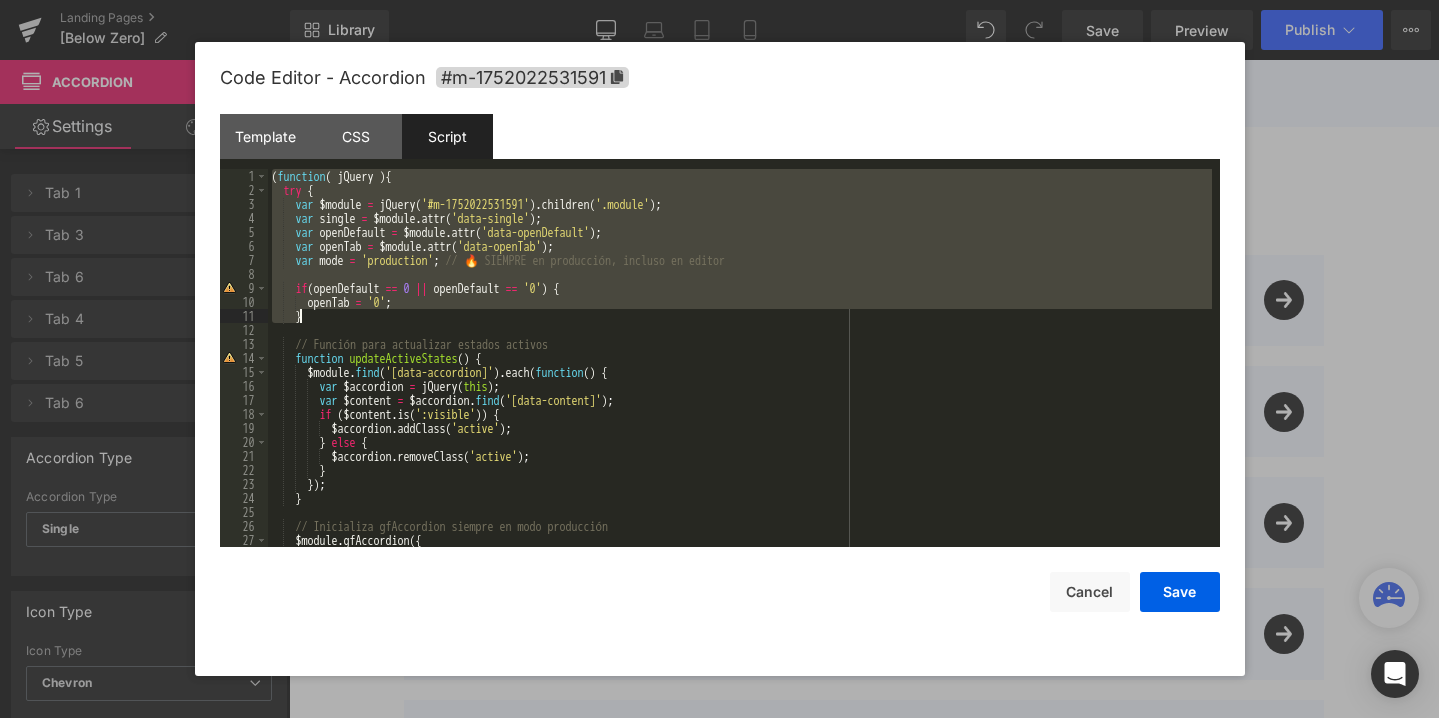 scroll, scrollTop: 378, scrollLeft: 0, axis: vertical 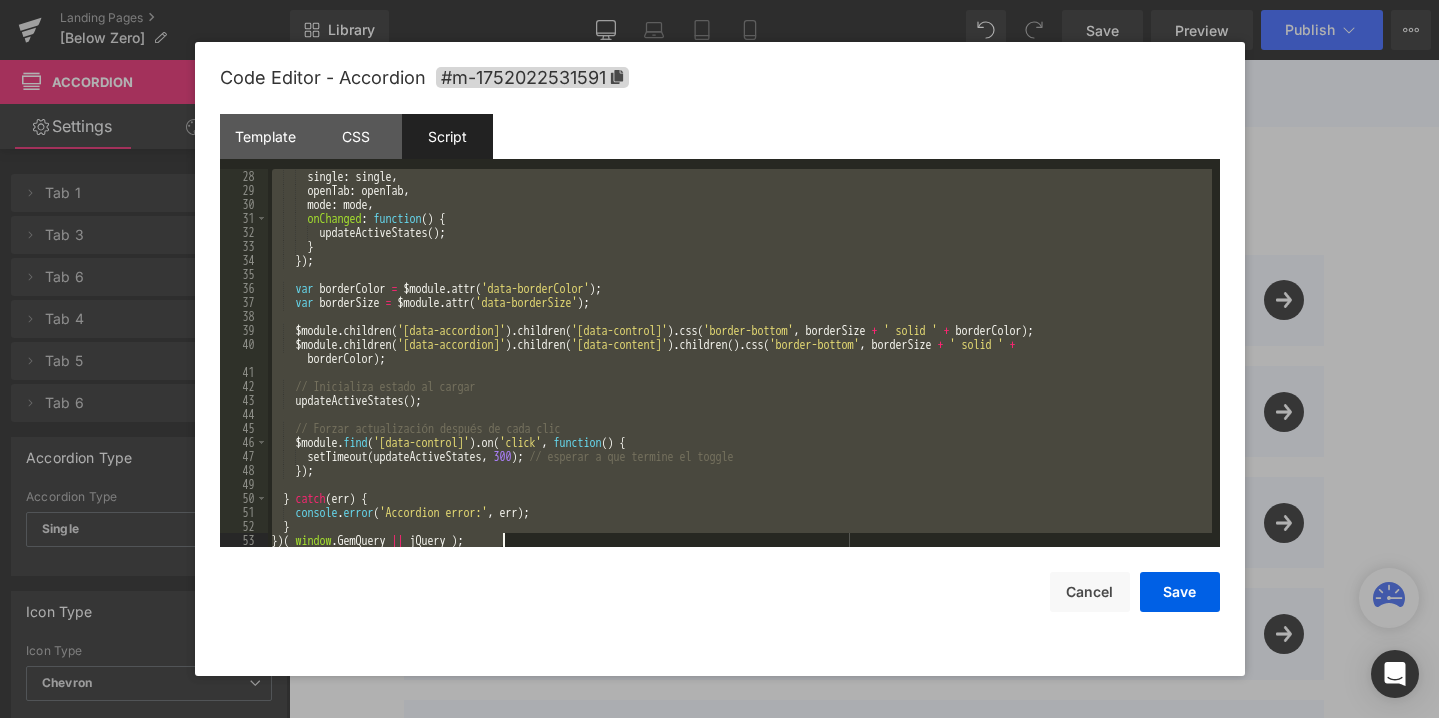 drag, startPoint x: 270, startPoint y: 173, endPoint x: 422, endPoint y: 752, distance: 598.61926 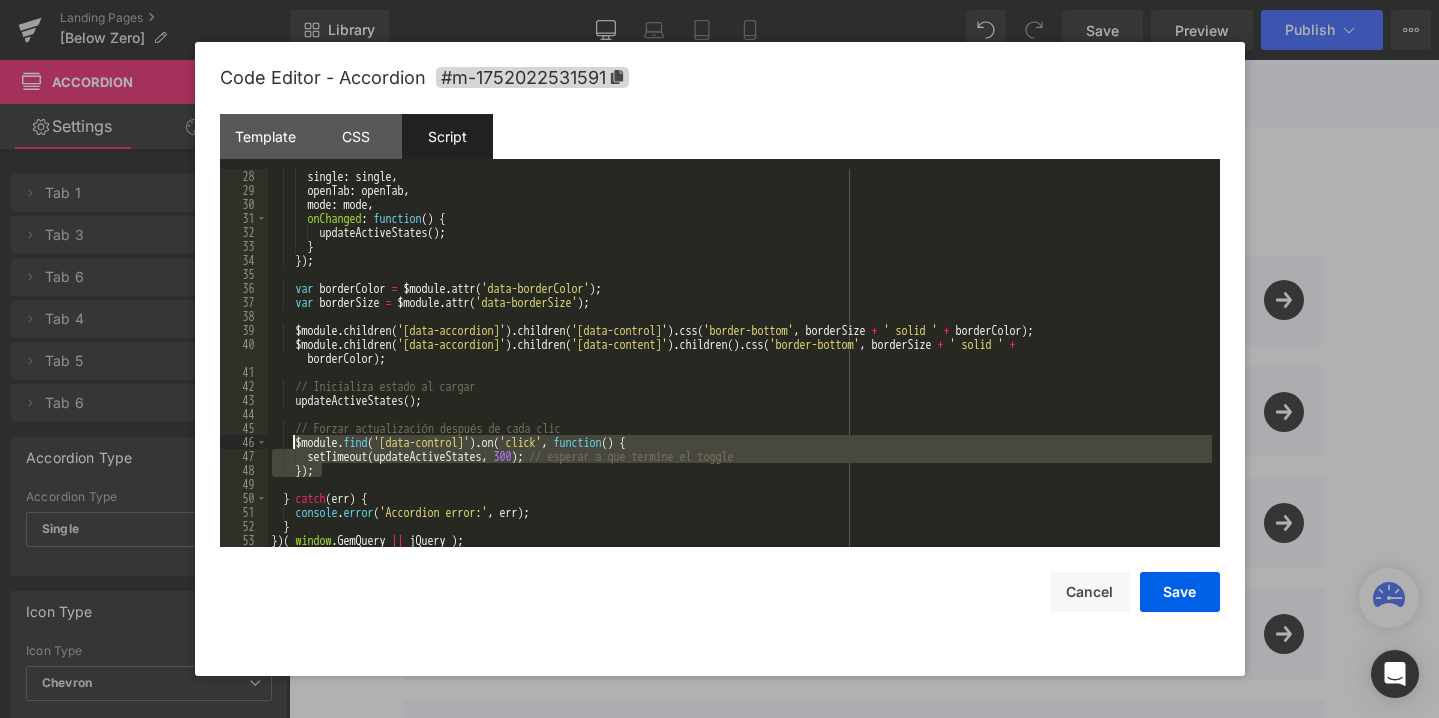 drag, startPoint x: 331, startPoint y: 466, endPoint x: 292, endPoint y: 446, distance: 43.829212 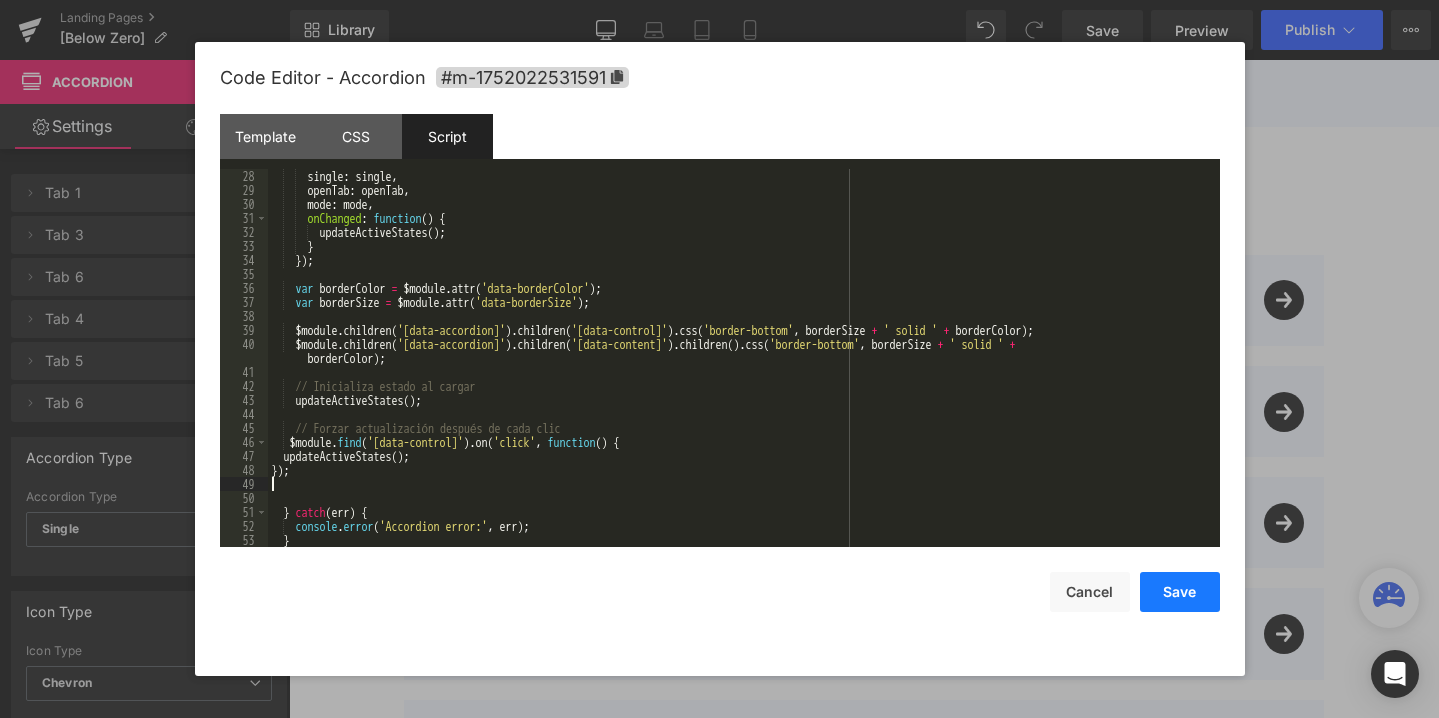 click on "Save" at bounding box center [1180, 592] 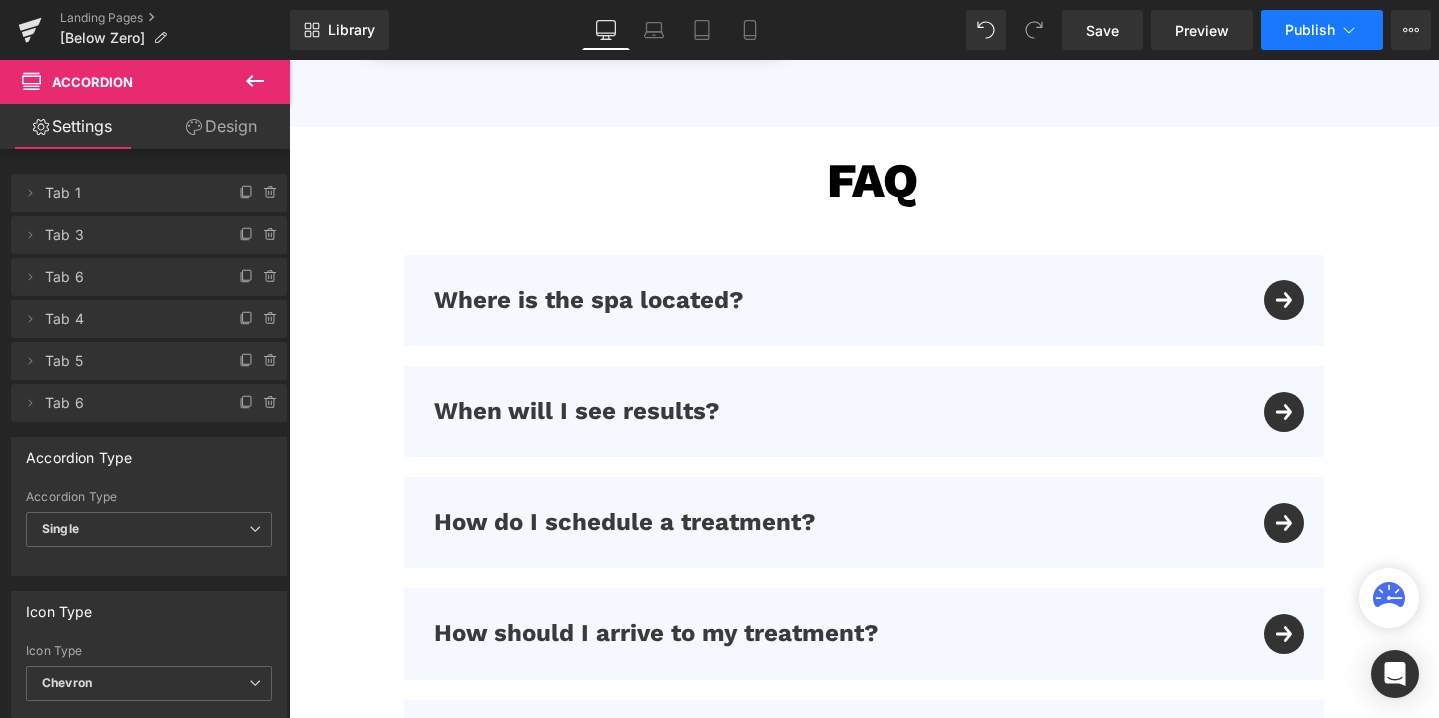 click on "Publish" at bounding box center [1322, 30] 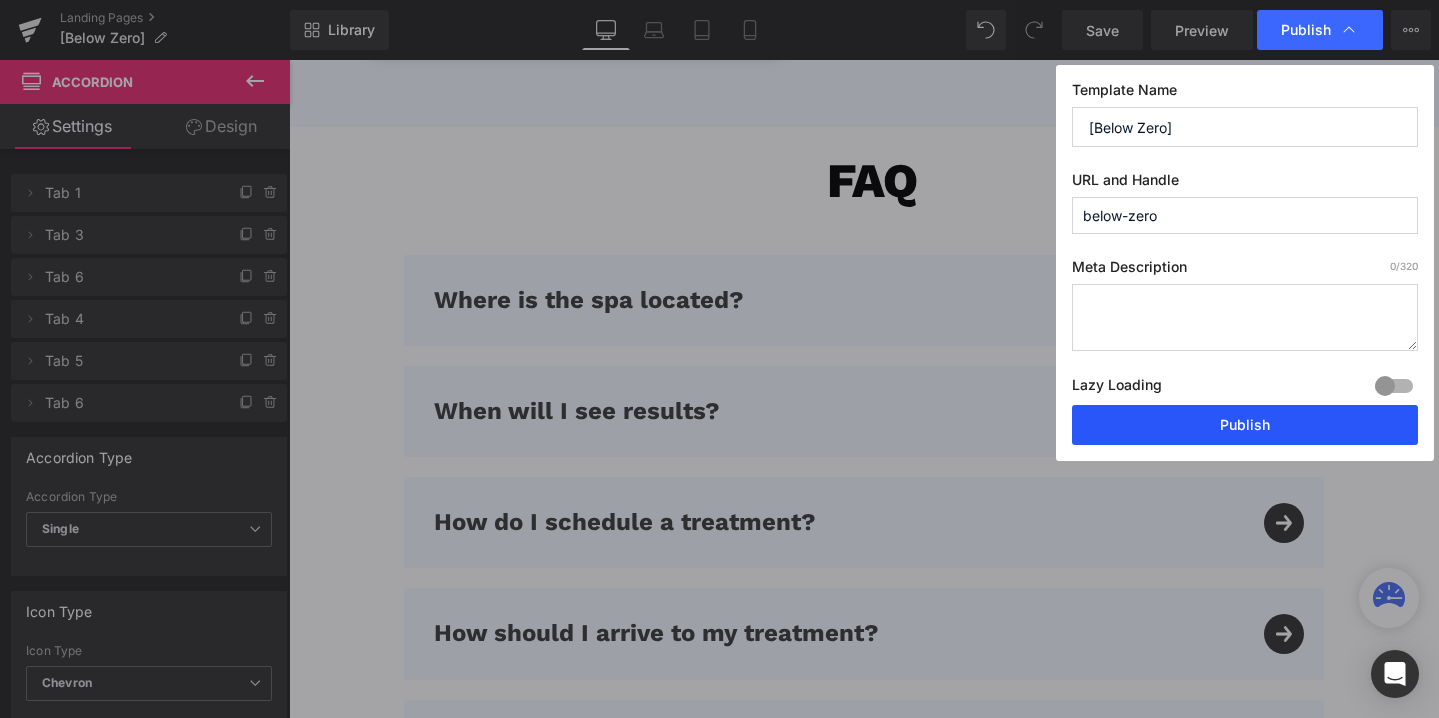 click on "Publish" at bounding box center [1245, 425] 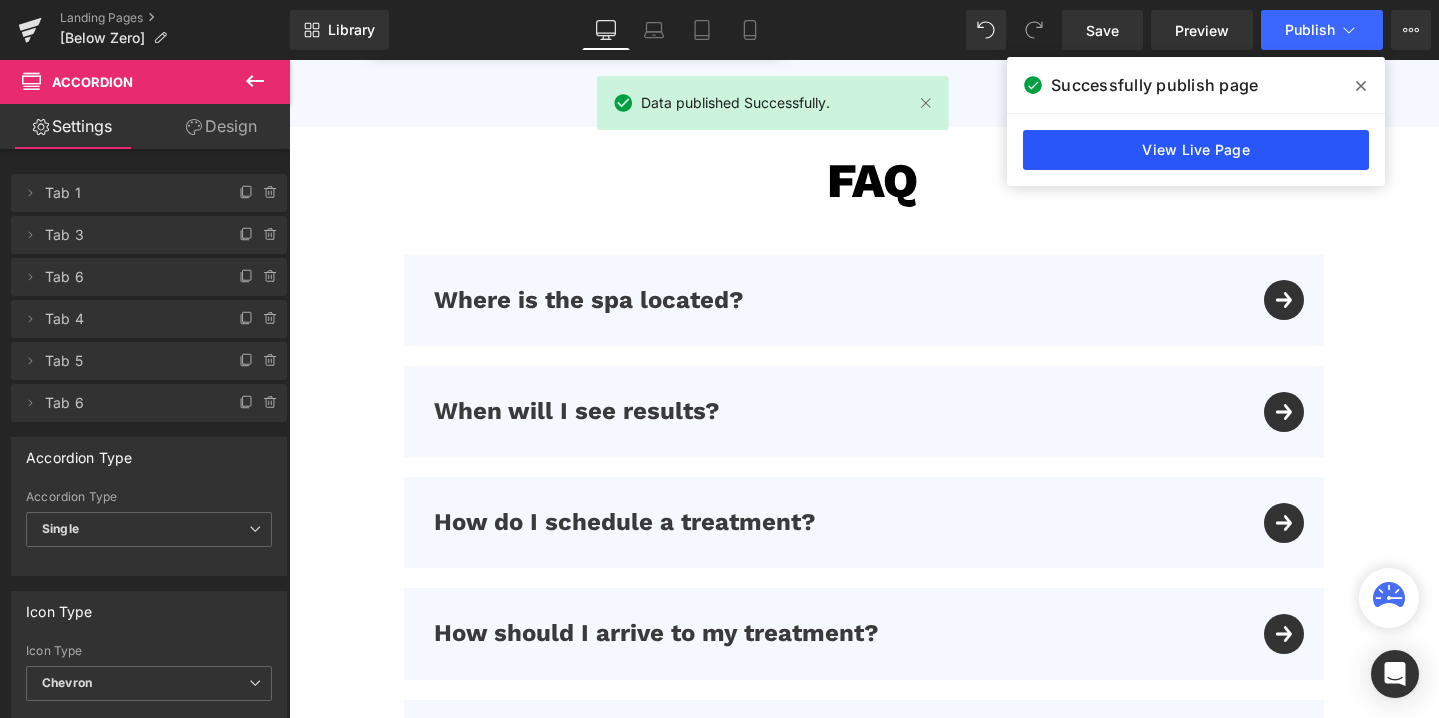 click on "View Live Page" at bounding box center (1196, 150) 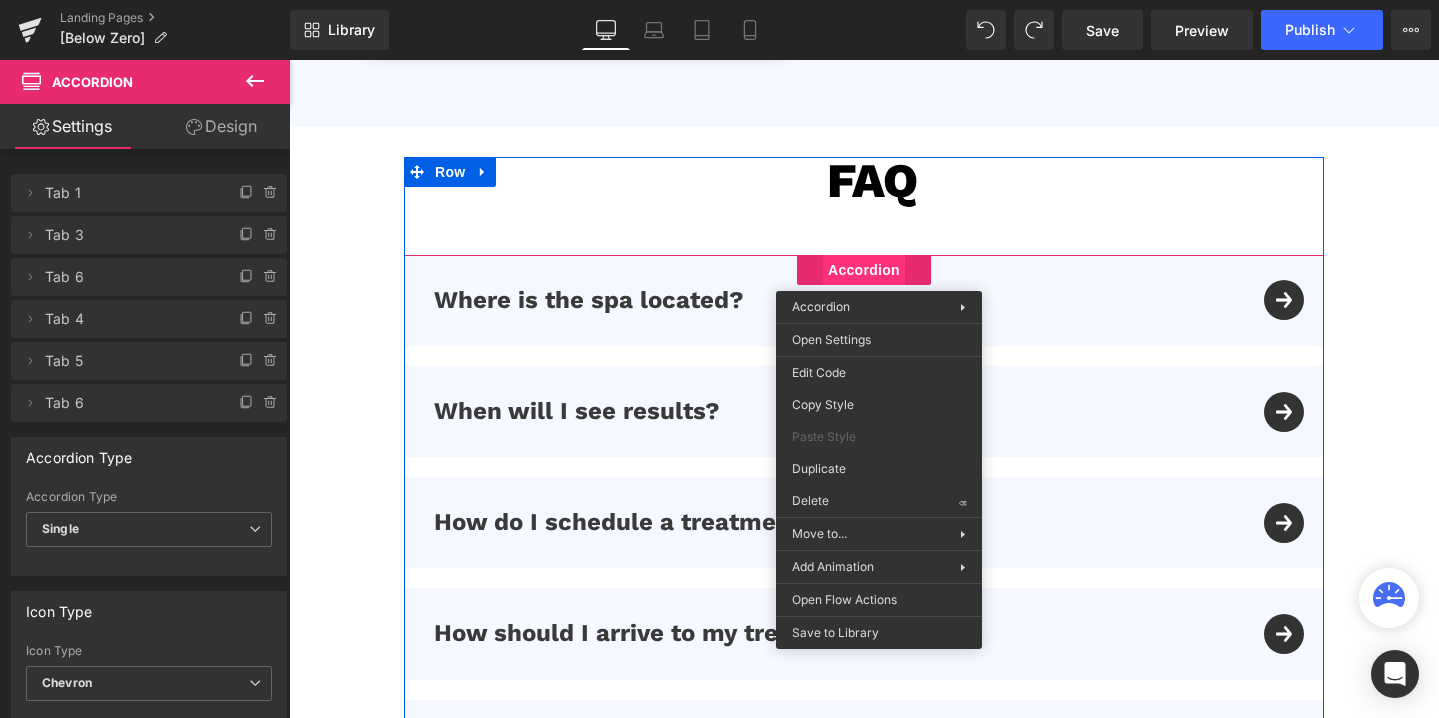click on "Accordion" at bounding box center (864, 270) 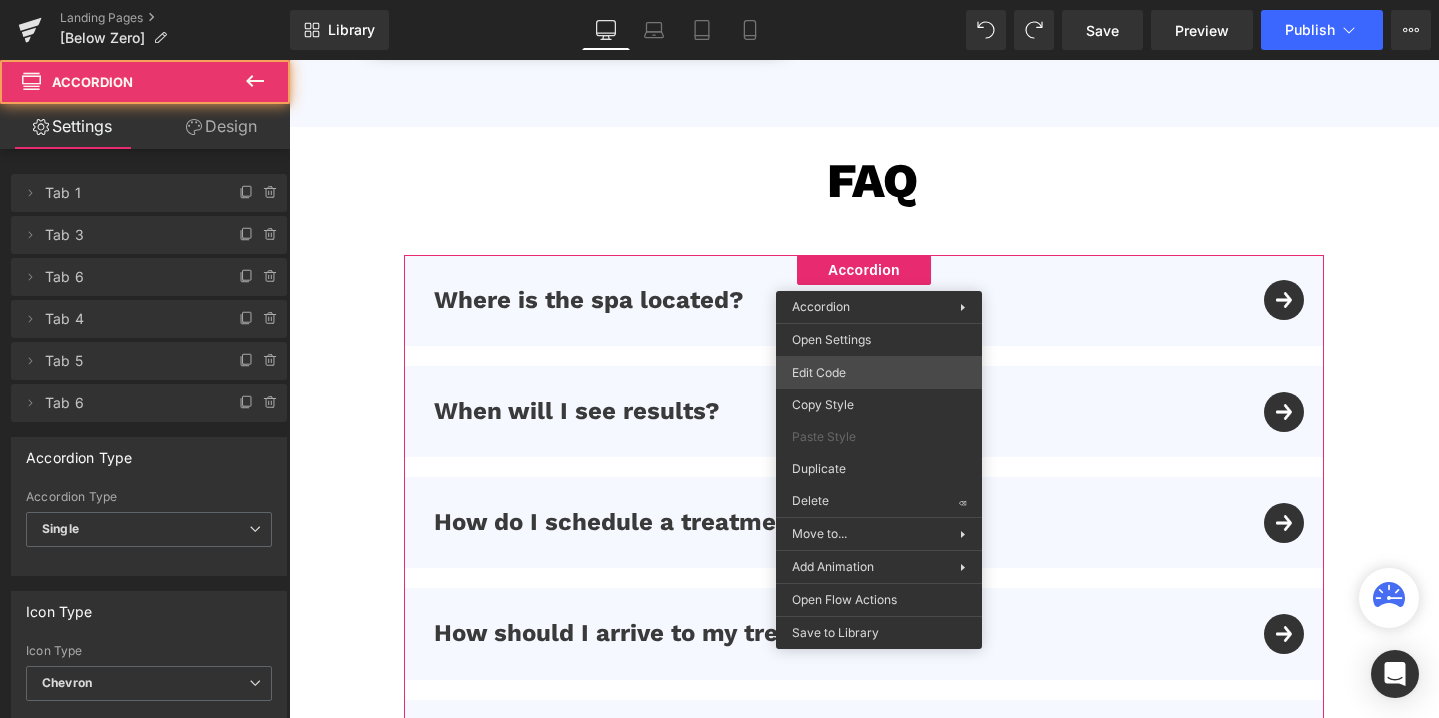 click on "Accordion  You are previewing how the   will restyle your page. You can not edit Elements in Preset Preview Mode.  Landing Pages [Below Zero] Library Desktop Desktop Laptop Tablet Mobile Save Preview Publish Scheduled View Live Page View with current Template Save Template to Library Schedule Publish  Optimize  Publish Settings Shortcuts  Your page can’t be published   You've reached the maximum number of published pages on your plan  (0/0).  You need to upgrade your plan or unpublish all your pages to get 1 publish slot.   Unpublish pages   Upgrade plan  Elements Global Style Base Row  rows, columns, layouts, div Heading  headings, titles, h1,h2,h3,h4,h5,h6 Text Block  texts, paragraphs, contents, blocks Image  images, photos, alts, uploads Icon  icons, symbols Button  button, call to action, cta Separator  separators, dividers, horizontal lines Liquid  liquid, custom code, html, javascript, css, reviews, apps, applications, embeded, iframe Banner Parallax  Hero Banner  Stack Tabs  Carousel  Pricing  List" at bounding box center [719, 0] 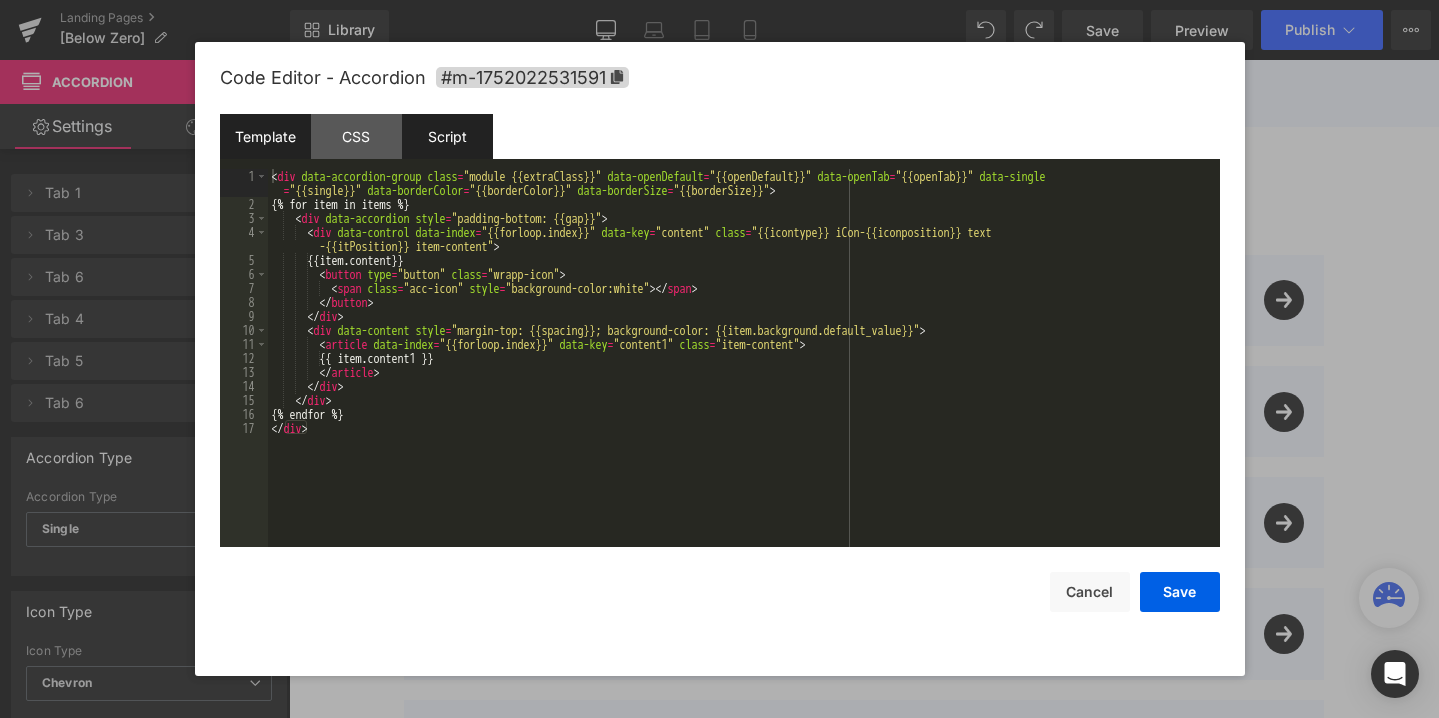 click on "Script" at bounding box center [447, 136] 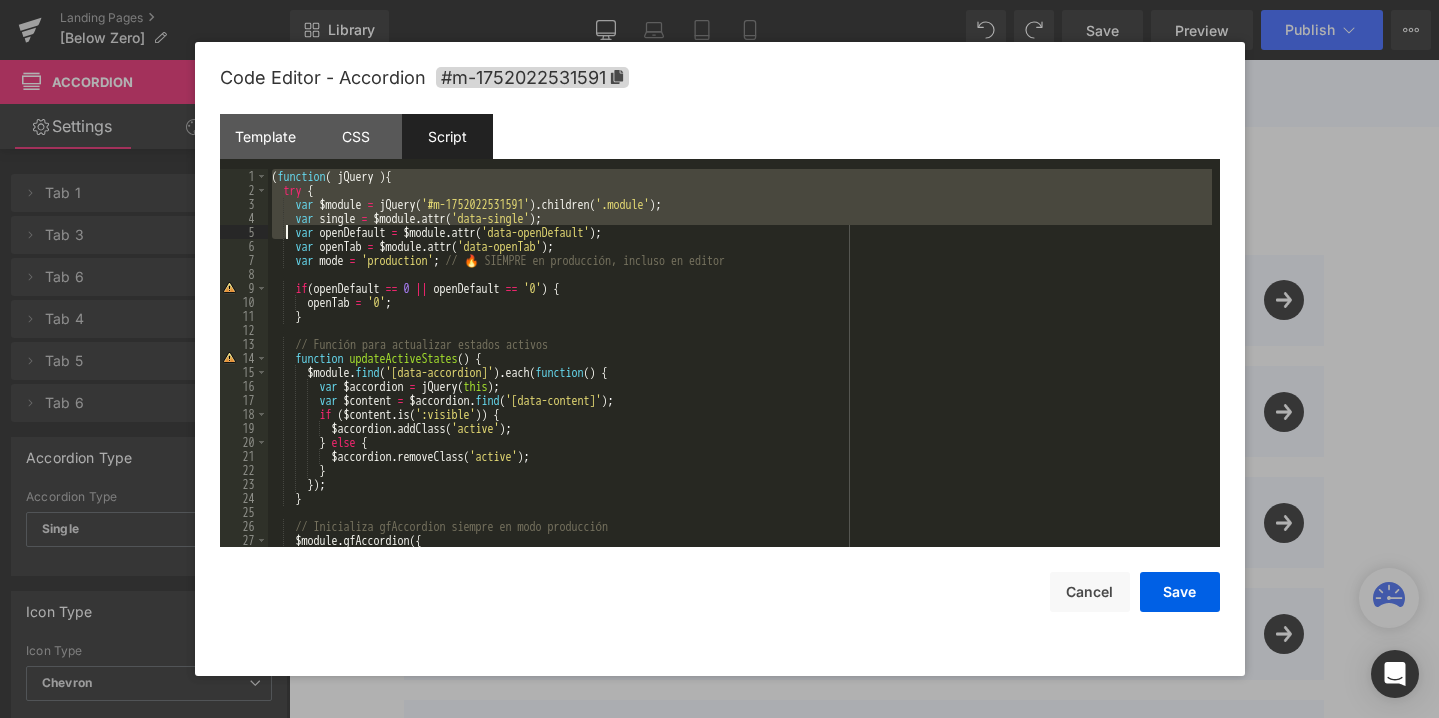 scroll, scrollTop: 378, scrollLeft: 0, axis: vertical 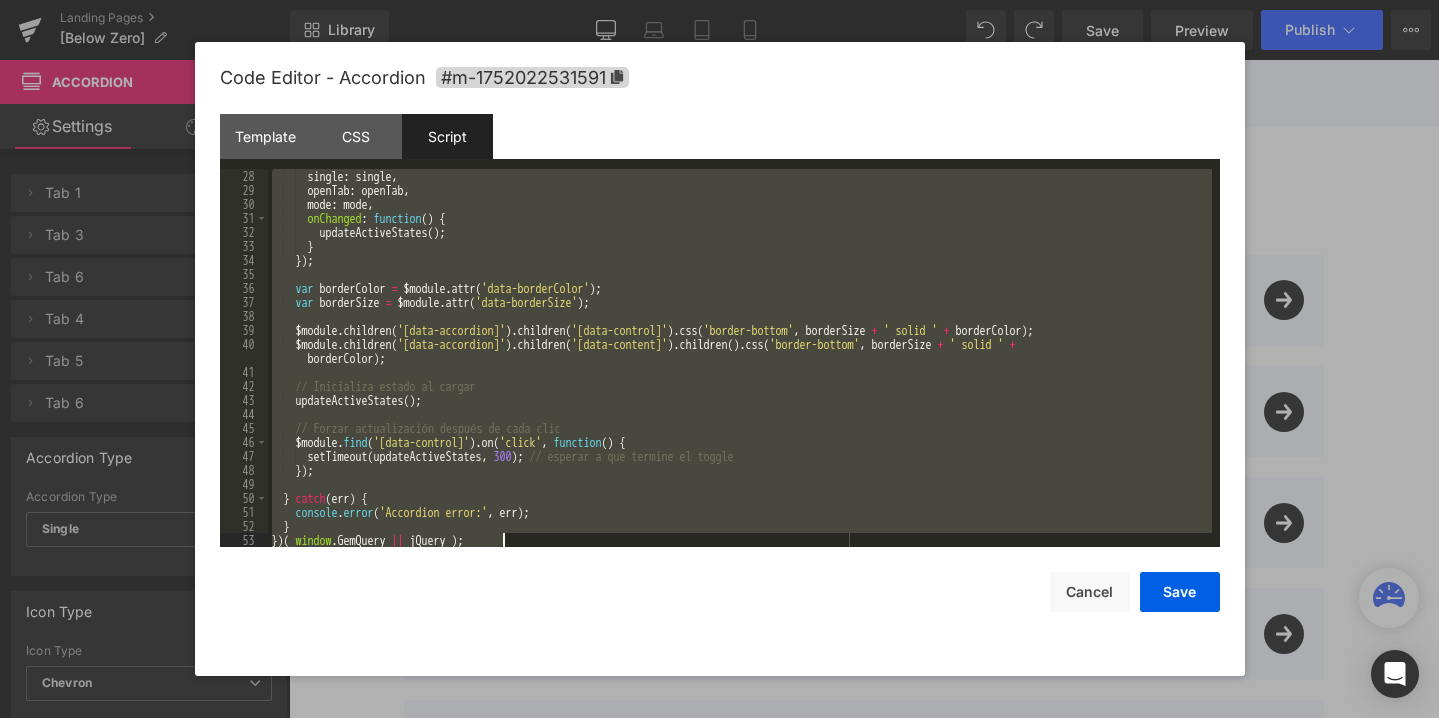 drag, startPoint x: 272, startPoint y: 174, endPoint x: 460, endPoint y: 711, distance: 568.9578 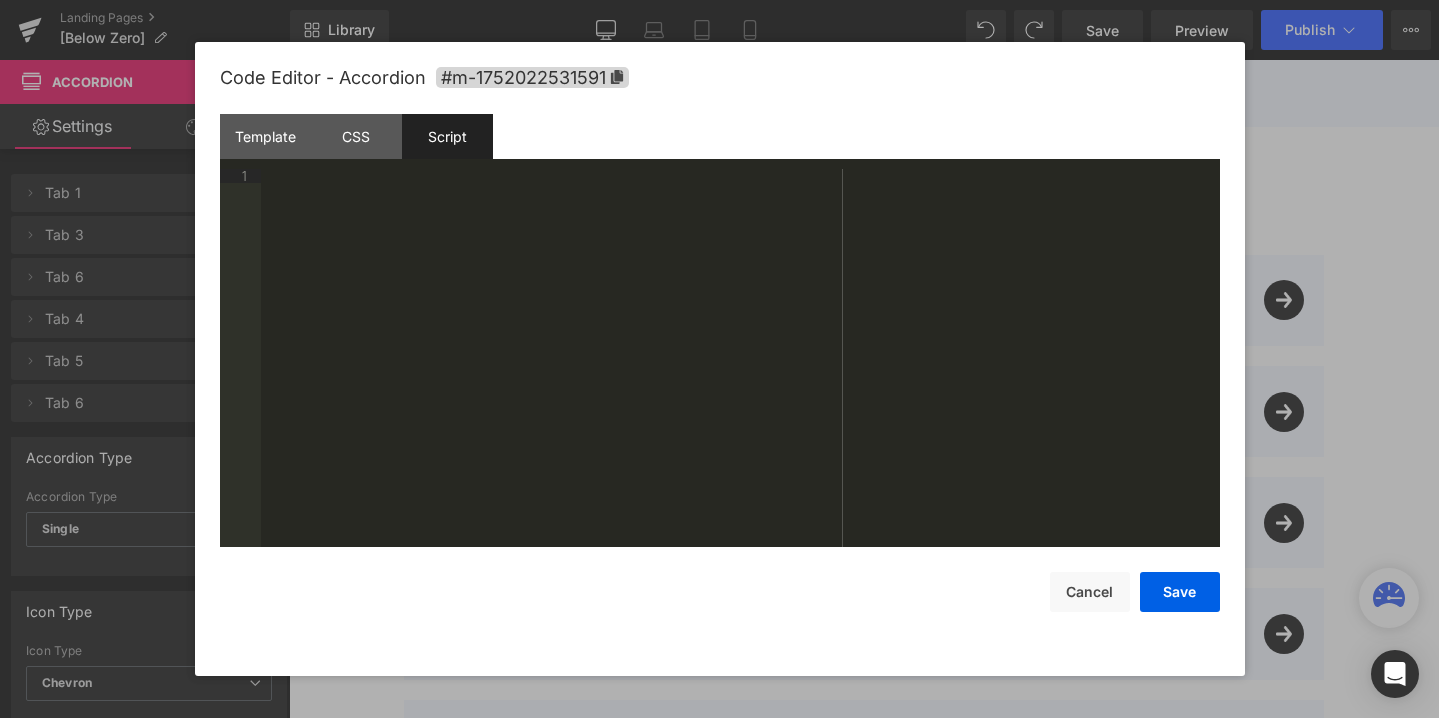 scroll, scrollTop: 322, scrollLeft: 0, axis: vertical 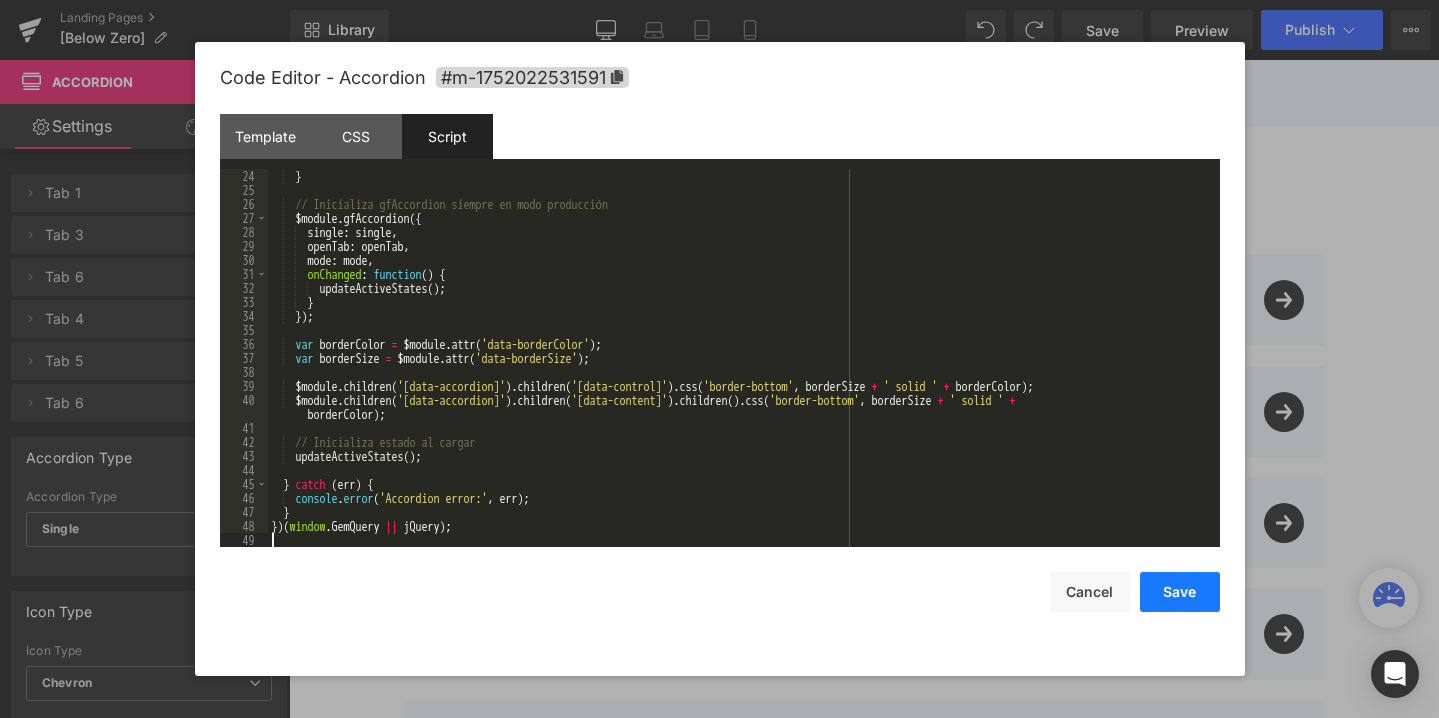 click on "Save" at bounding box center (1180, 592) 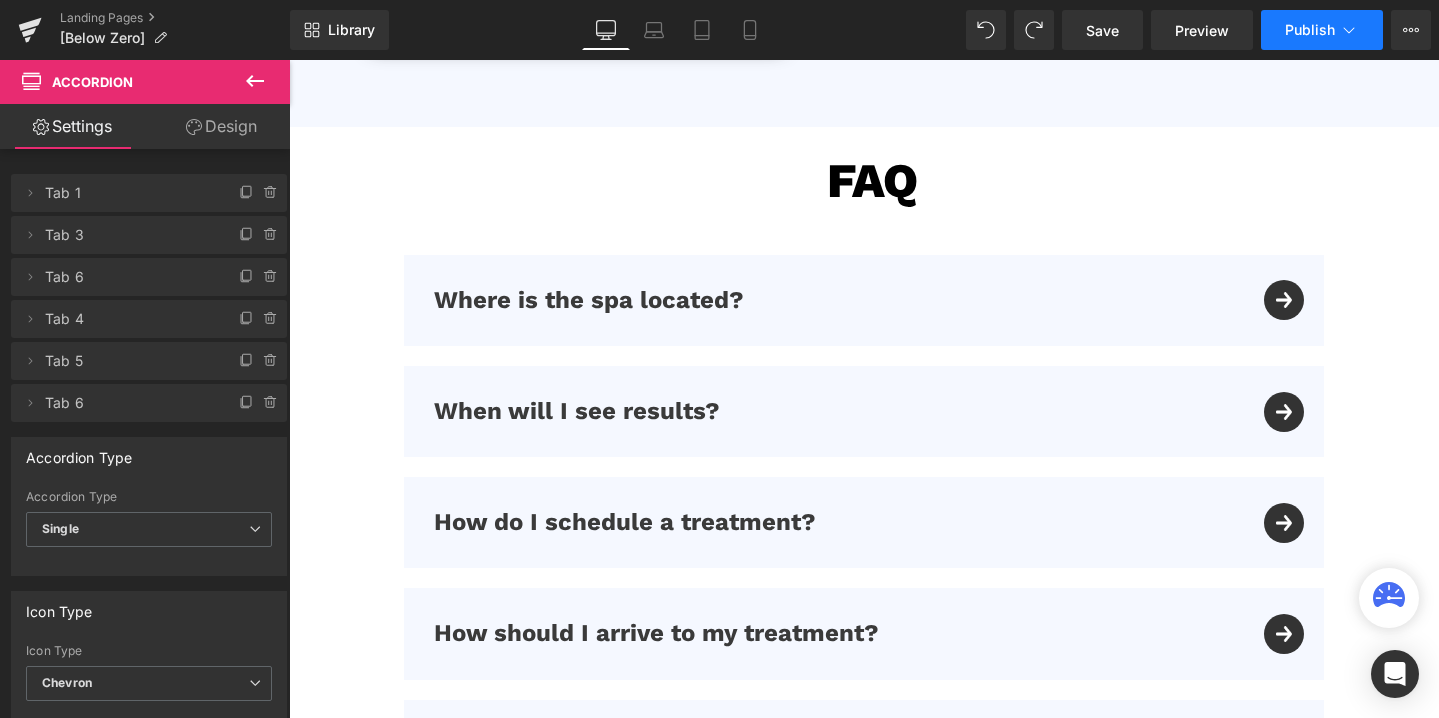 click on "Publish" at bounding box center (1310, 30) 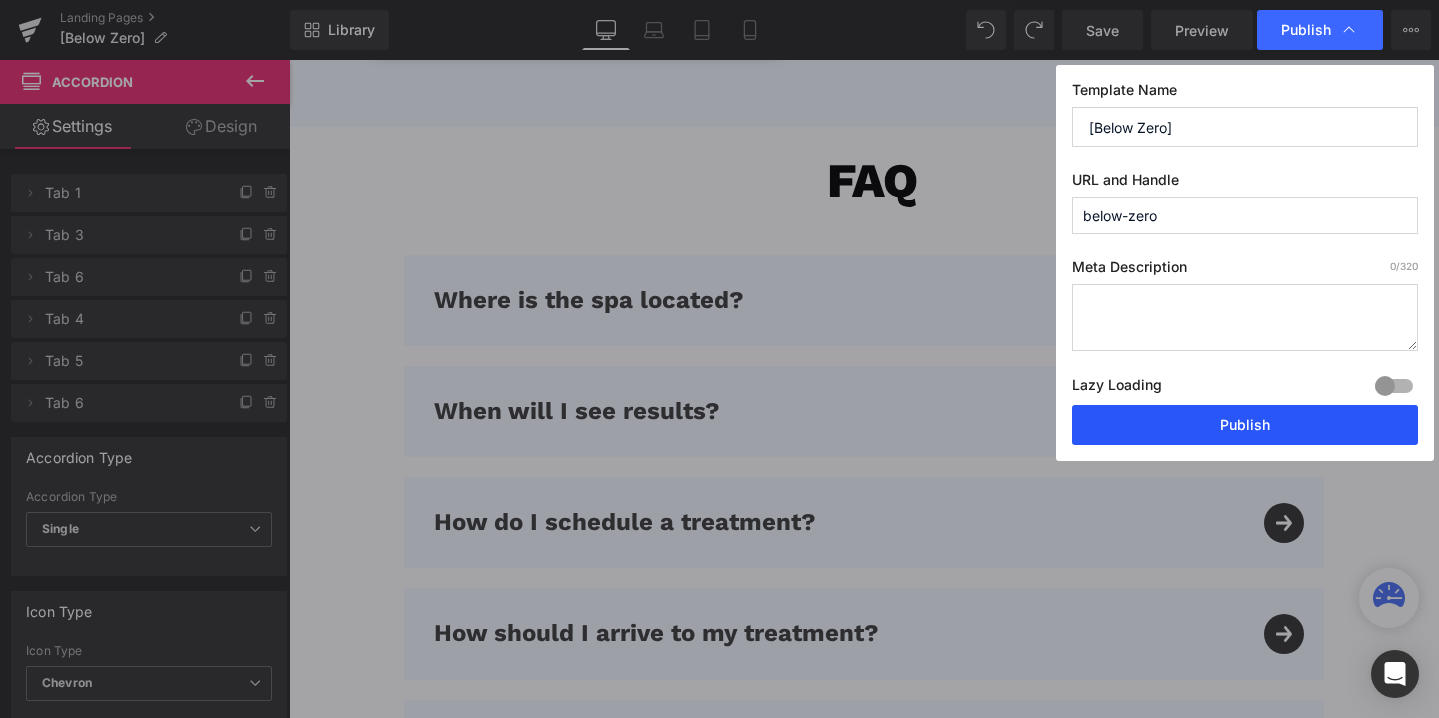 click on "Publish" at bounding box center [1245, 425] 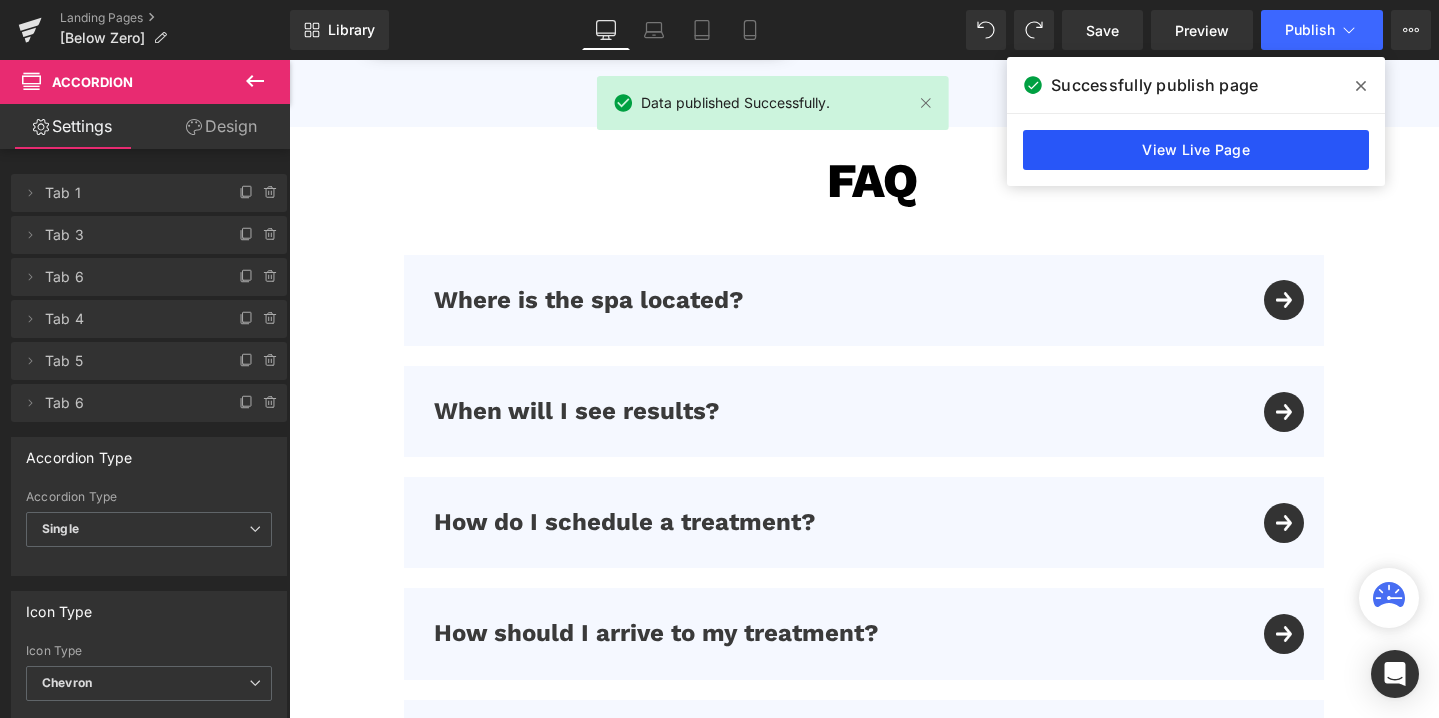 click on "View Live Page" at bounding box center [1196, 150] 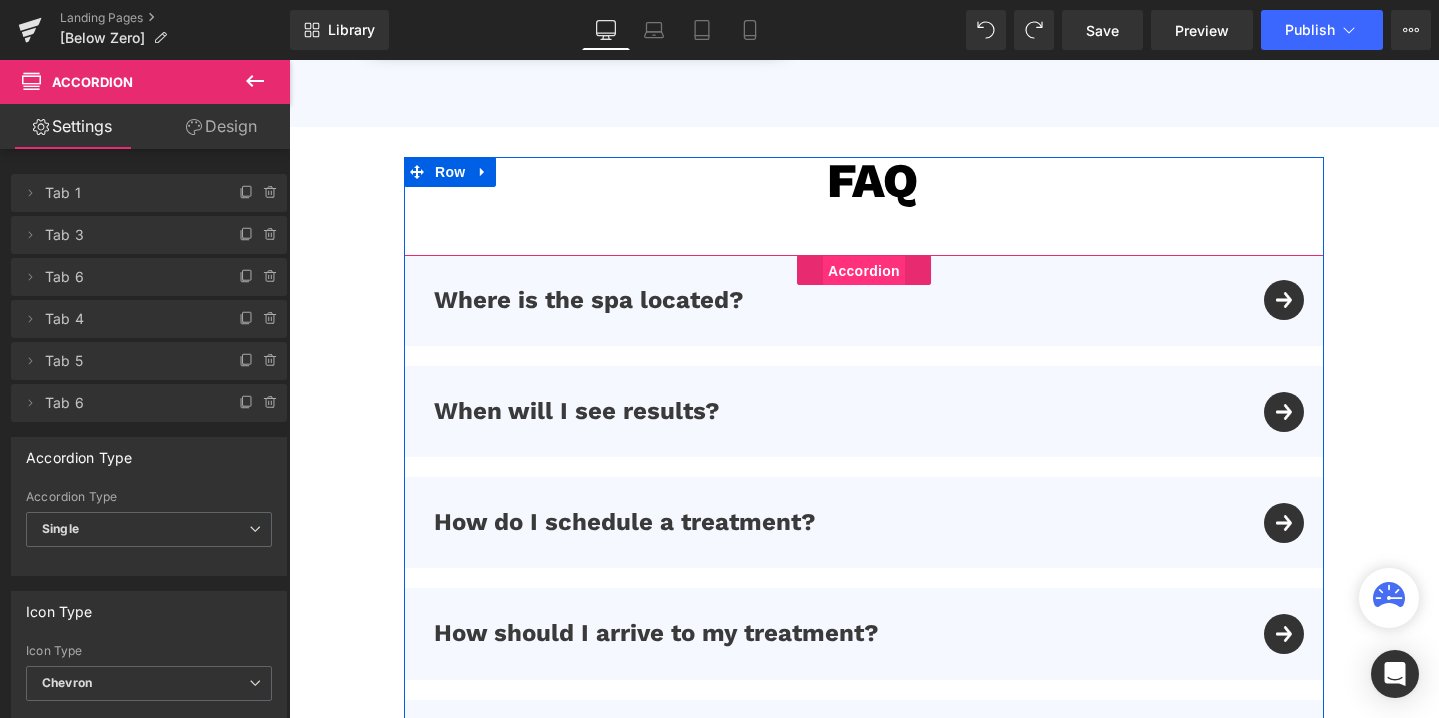 click on "Accordion" at bounding box center [864, 271] 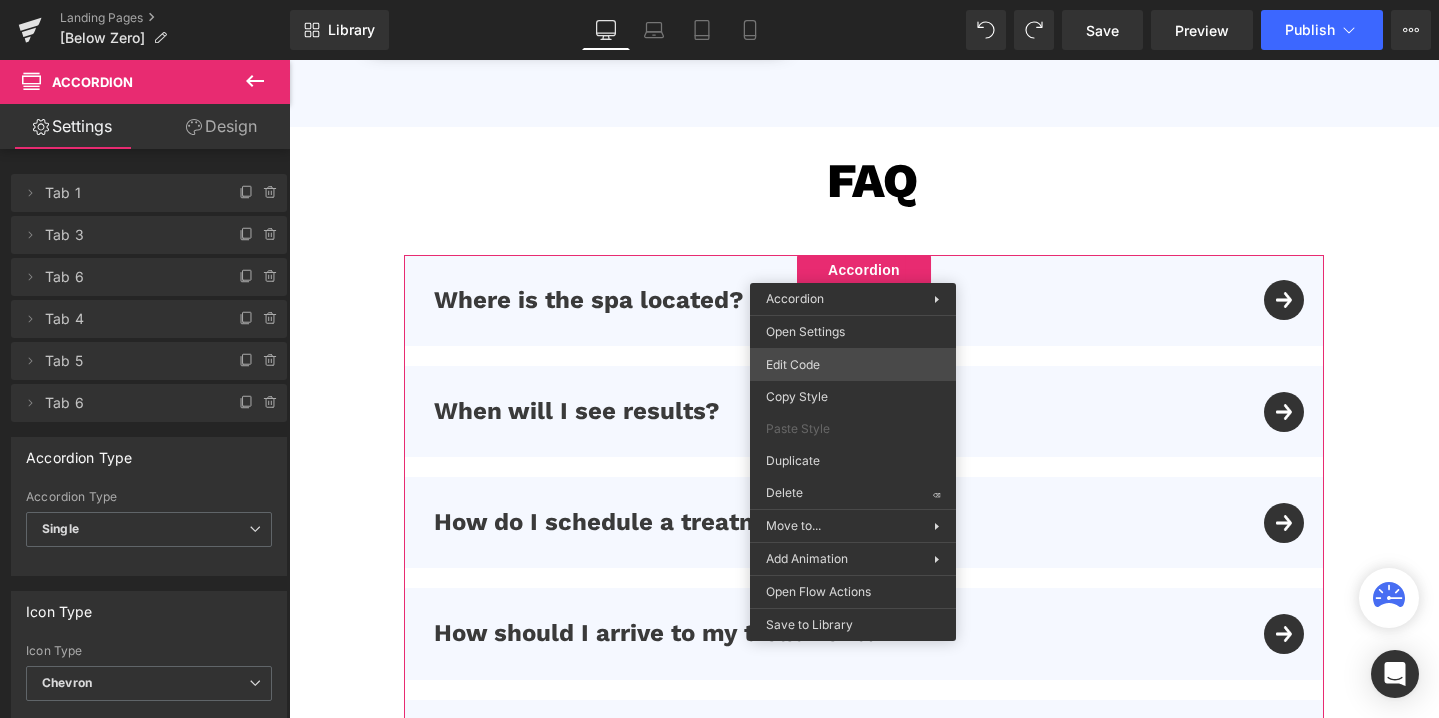 click on "Accordion  You are previewing how the   will restyle your page. You can not edit Elements in Preset Preview Mode.  Landing Pages [Below Zero] Library Desktop Desktop Laptop Tablet Mobile Save Preview Publish Scheduled View Live Page View with current Template Save Template to Library Schedule Publish  Optimize  Publish Settings Shortcuts  Your page can’t be published   You've reached the maximum number of published pages on your plan  (0/0).  You need to upgrade your plan or unpublish all your pages to get 1 publish slot.   Unpublish pages   Upgrade plan  Elements Global Style Base Row  rows, columns, layouts, div Heading  headings, titles, h1,h2,h3,h4,h5,h6 Text Block  texts, paragraphs, contents, blocks Image  images, photos, alts, uploads Icon  icons, symbols Button  button, call to action, cta Separator  separators, dividers, horizontal lines Liquid  liquid, custom code, html, javascript, css, reviews, apps, applications, embeded, iframe Banner Parallax  Hero Banner  Stack Tabs  Carousel  Pricing  List" at bounding box center (719, 0) 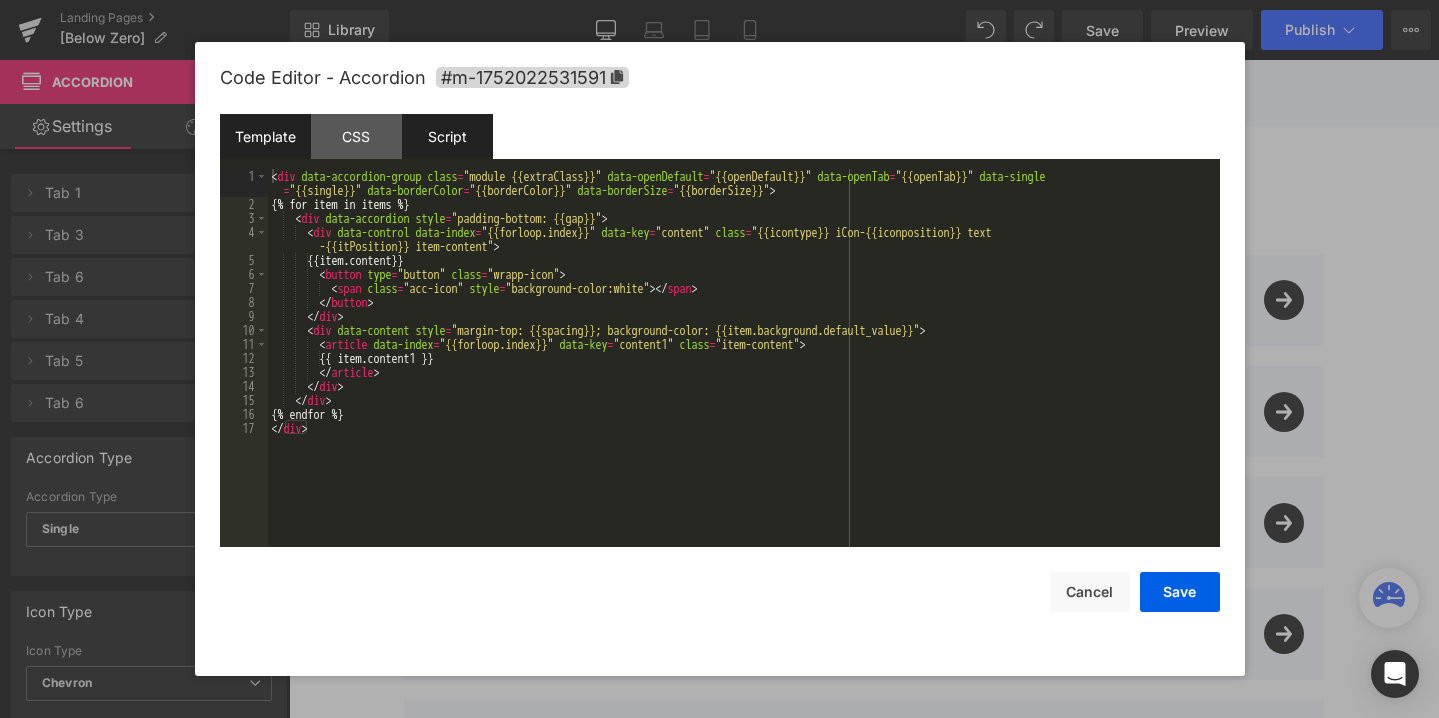 click on "Script" at bounding box center [447, 136] 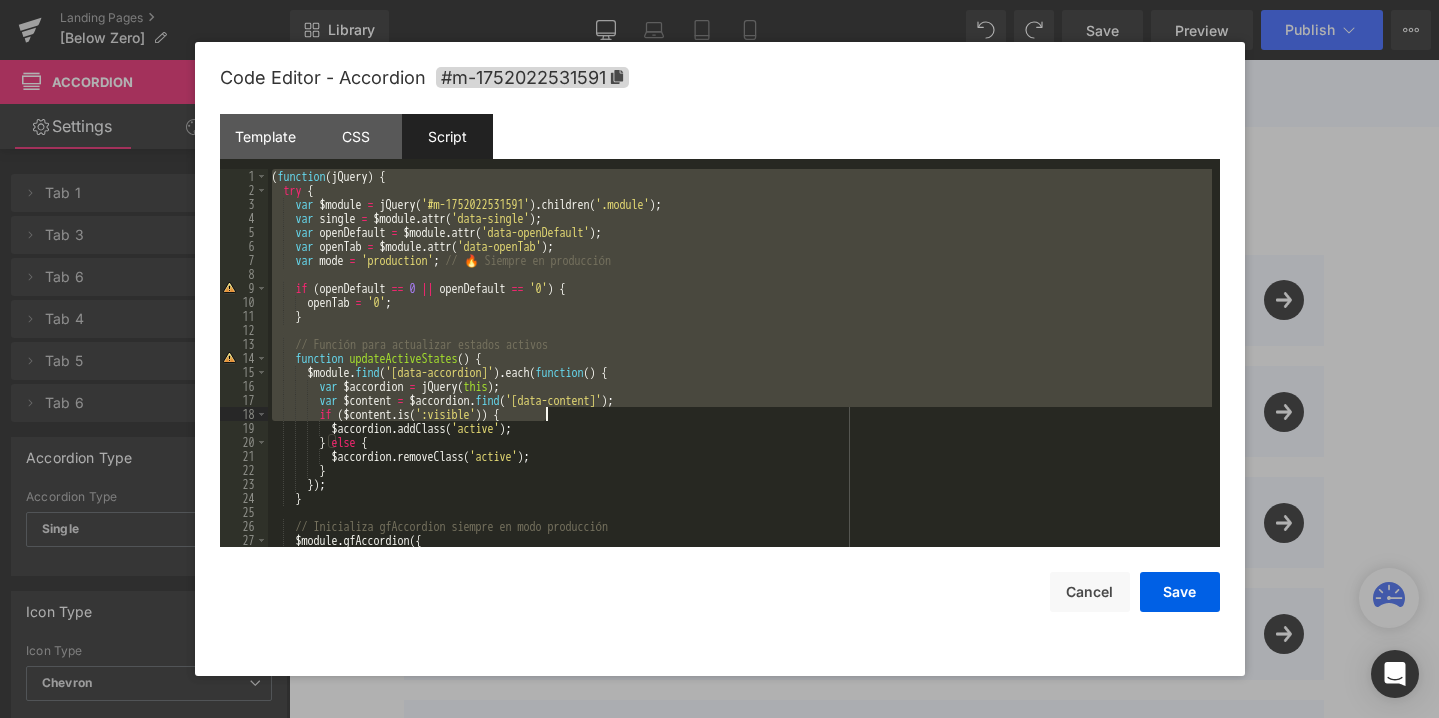 drag, startPoint x: 273, startPoint y: 172, endPoint x: 899, endPoint y: 523, distance: 717.68866 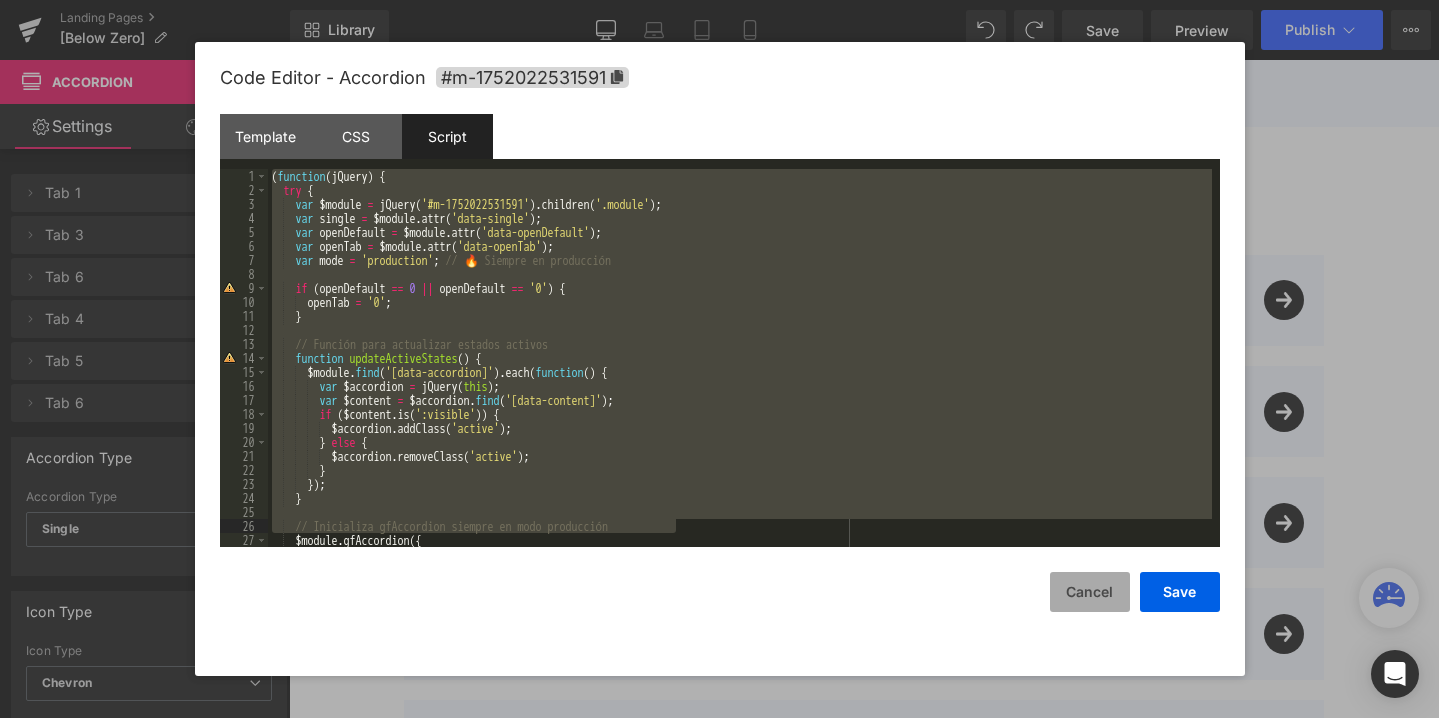 click on "Cancel" at bounding box center [1090, 592] 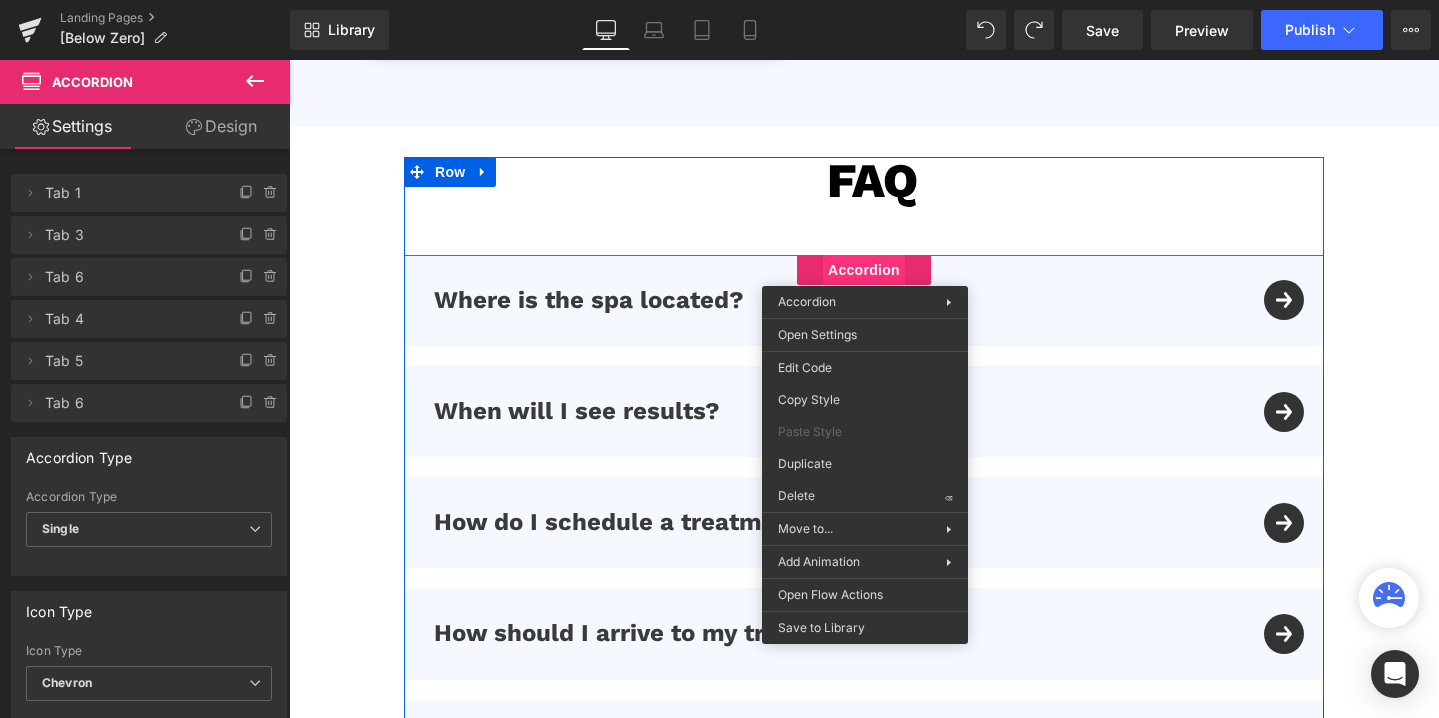 click on "Accordion" at bounding box center (864, 270) 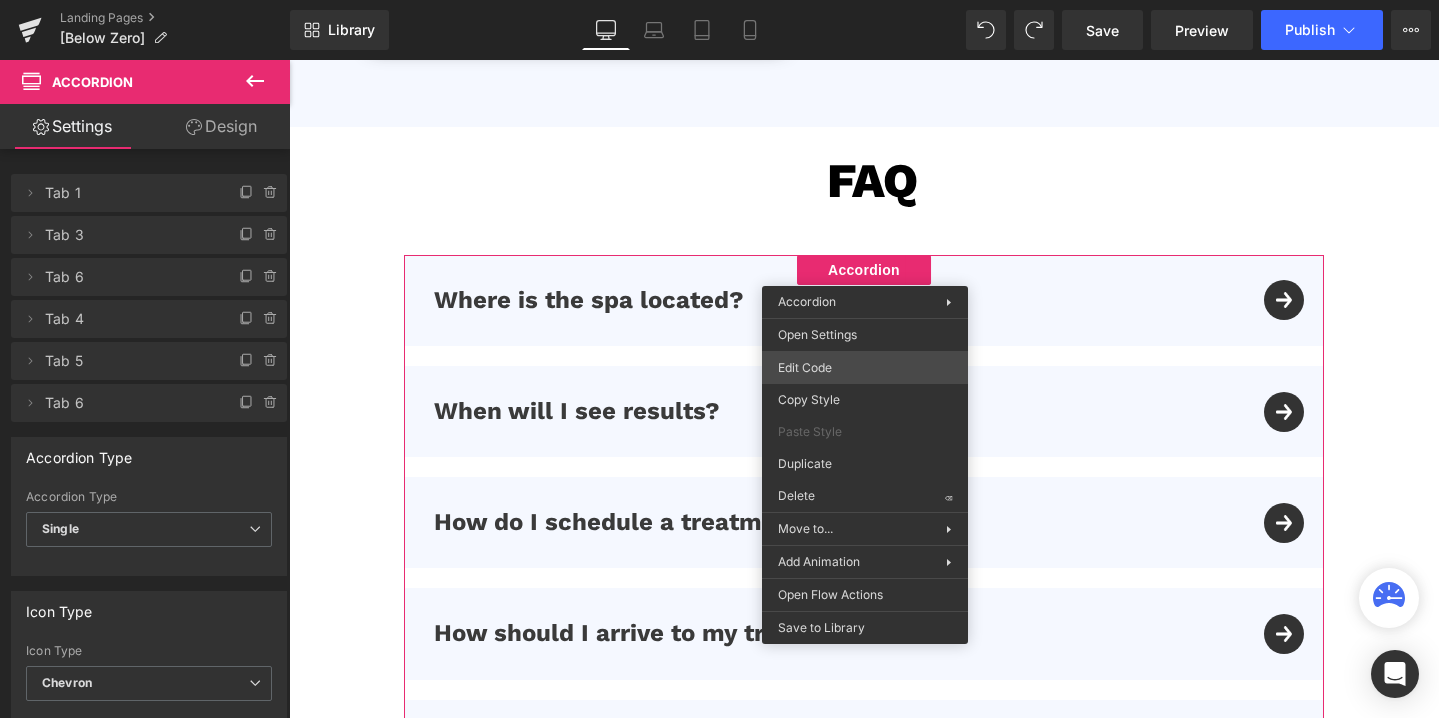 click on "Accordion  You are previewing how the   will restyle your page. You can not edit Elements in Preset Preview Mode.  Landing Pages [Below Zero] Library Desktop Desktop Laptop Tablet Mobile Save Preview Publish Scheduled View Live Page View with current Template Save Template to Library Schedule Publish  Optimize  Publish Settings Shortcuts  Your page can’t be published   You've reached the maximum number of published pages on your plan  (0/0).  You need to upgrade your plan or unpublish all your pages to get 1 publish slot.   Unpublish pages   Upgrade plan  Elements Global Style Base Row  rows, columns, layouts, div Heading  headings, titles, h1,h2,h3,h4,h5,h6 Text Block  texts, paragraphs, contents, blocks Image  images, photos, alts, uploads Icon  icons, symbols Button  button, call to action, cta Separator  separators, dividers, horizontal lines Liquid  liquid, custom code, html, javascript, css, reviews, apps, applications, embeded, iframe Banner Parallax  Hero Banner  Stack Tabs  Carousel  Pricing  List" at bounding box center (719, 0) 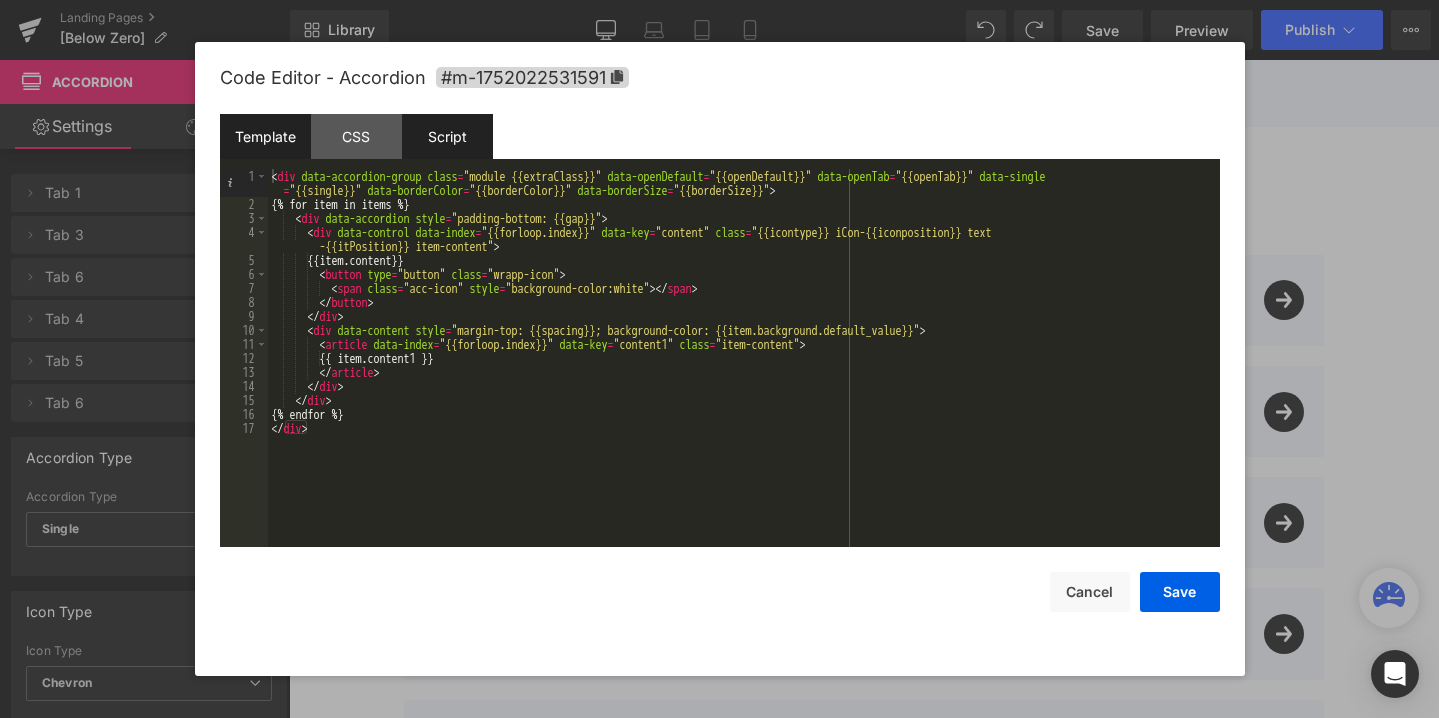 click on "Script" at bounding box center (447, 136) 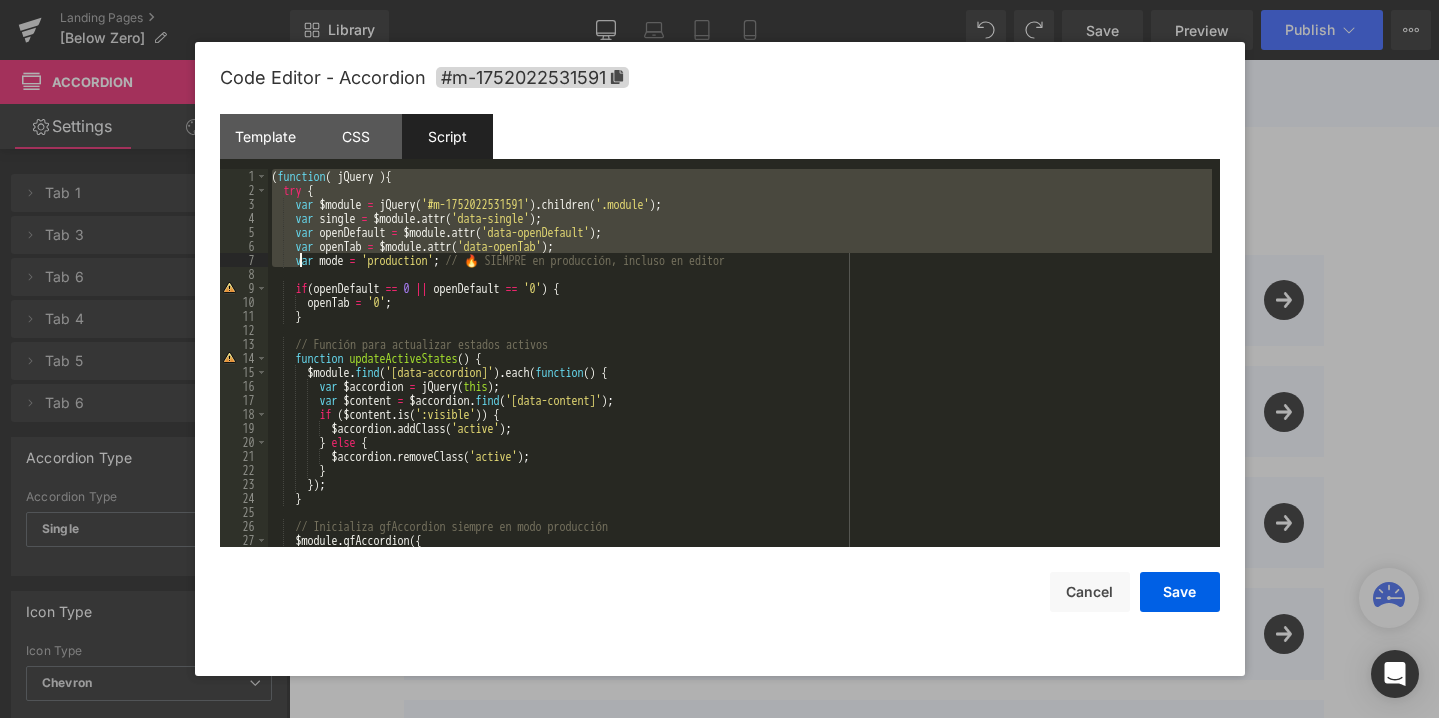 scroll, scrollTop: 378, scrollLeft: 0, axis: vertical 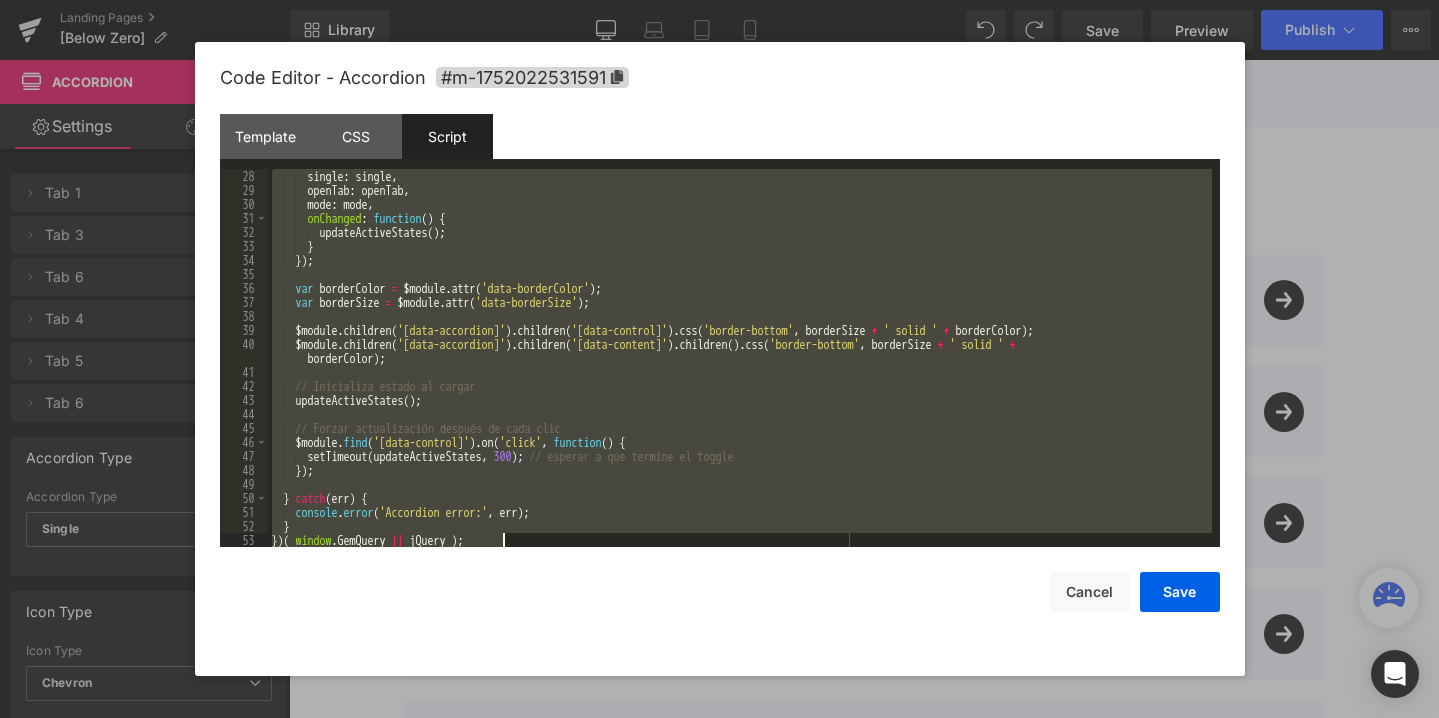 drag, startPoint x: 272, startPoint y: 174, endPoint x: 550, endPoint y: 787, distance: 673.0921 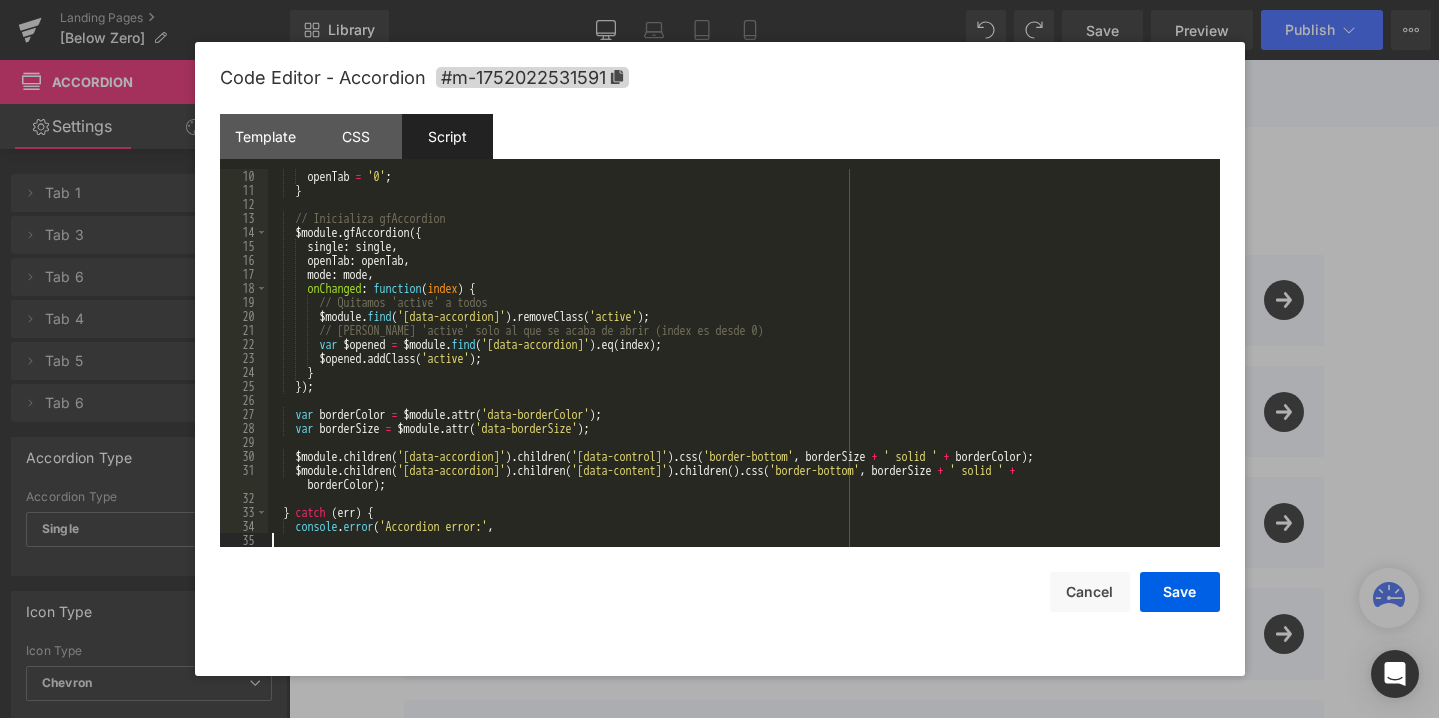 scroll, scrollTop: 126, scrollLeft: 0, axis: vertical 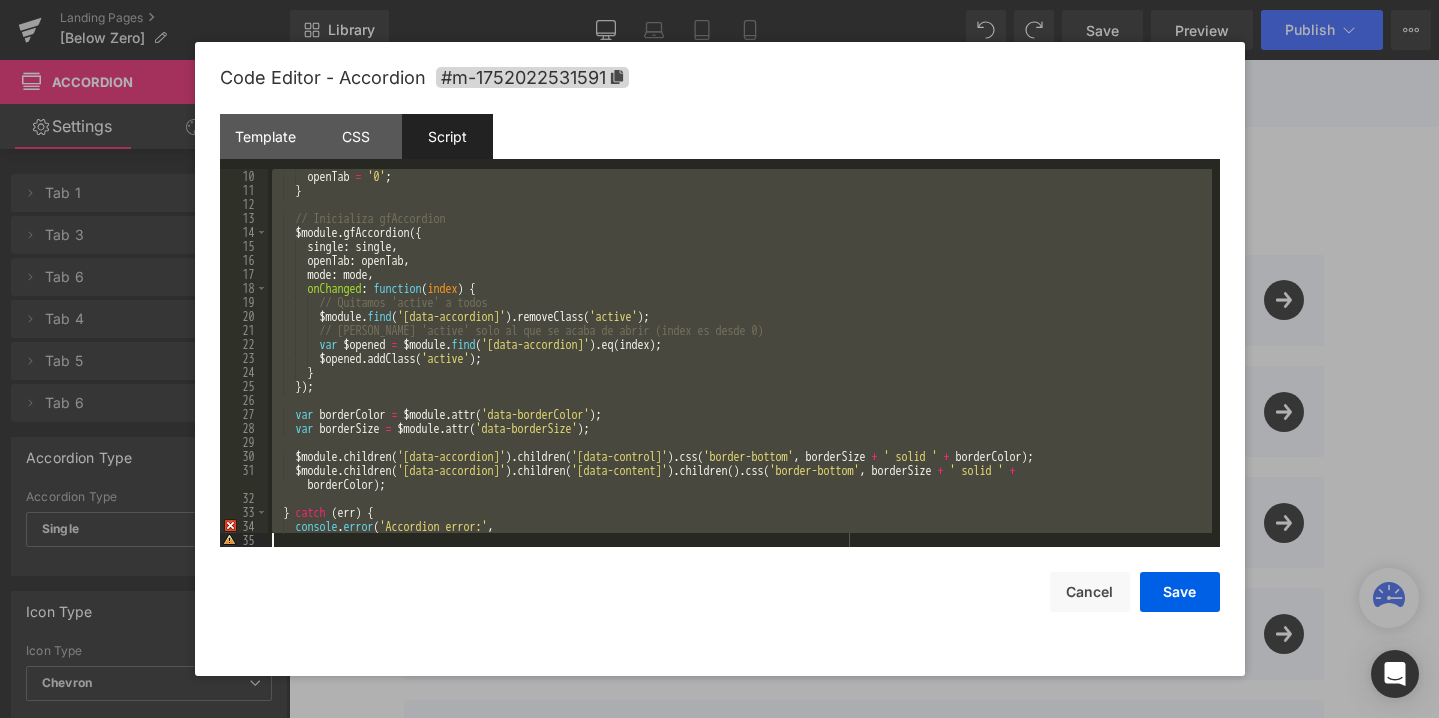 drag, startPoint x: 271, startPoint y: 173, endPoint x: 476, endPoint y: 787, distance: 647.3183 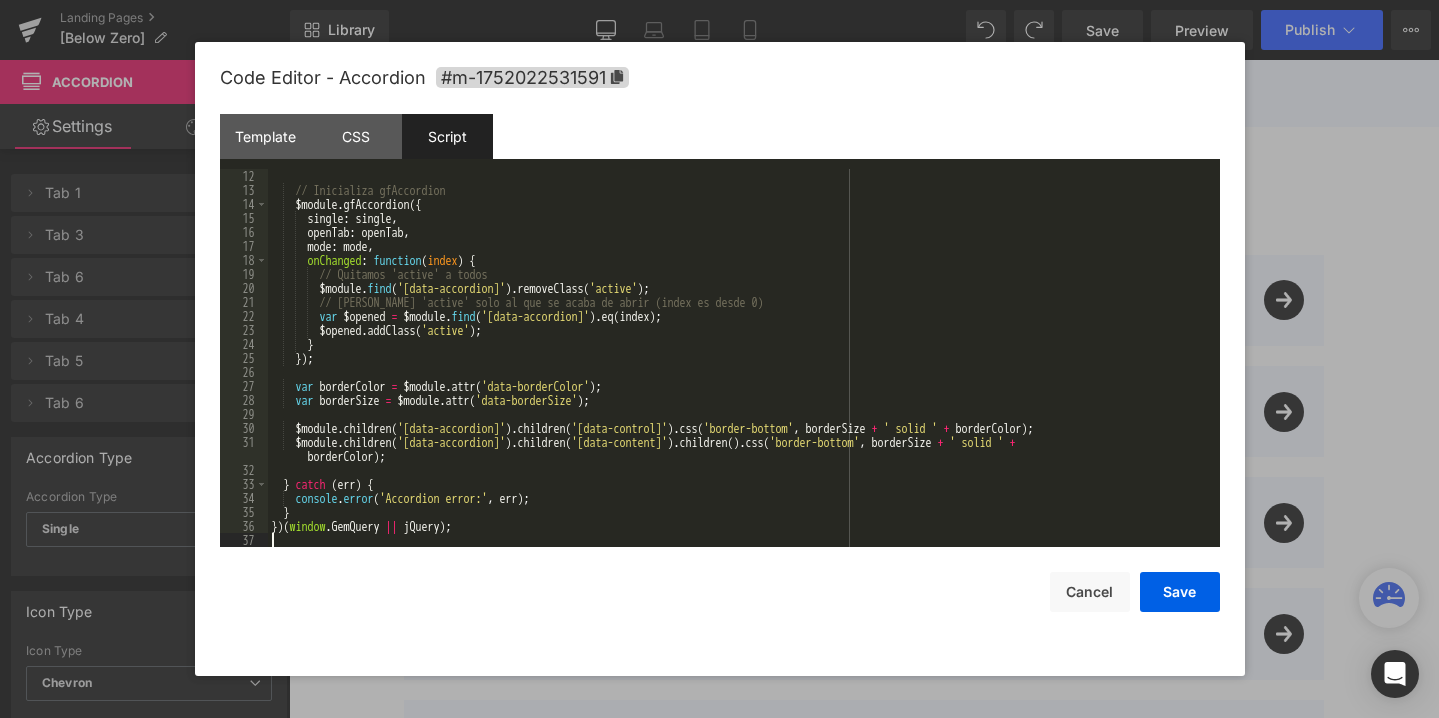 scroll, scrollTop: 154, scrollLeft: 0, axis: vertical 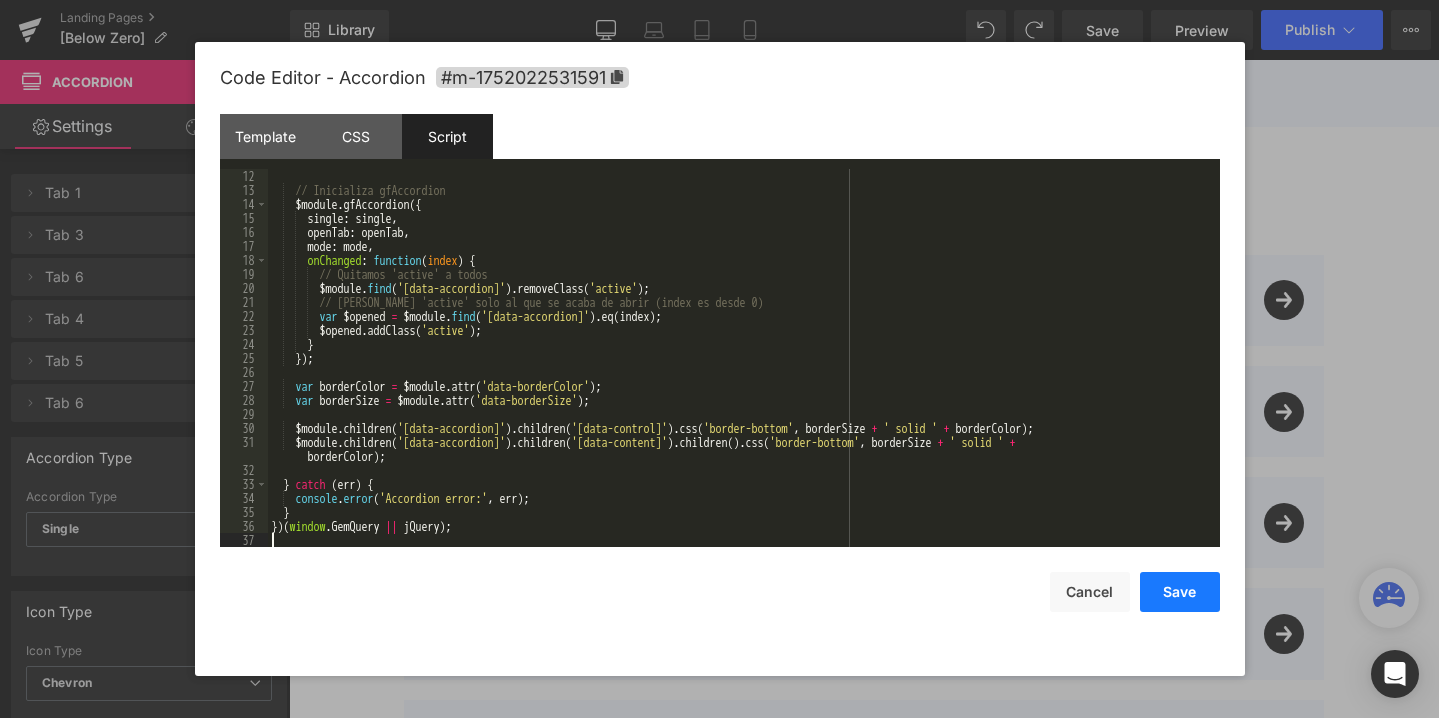 click on "Save" at bounding box center [1180, 592] 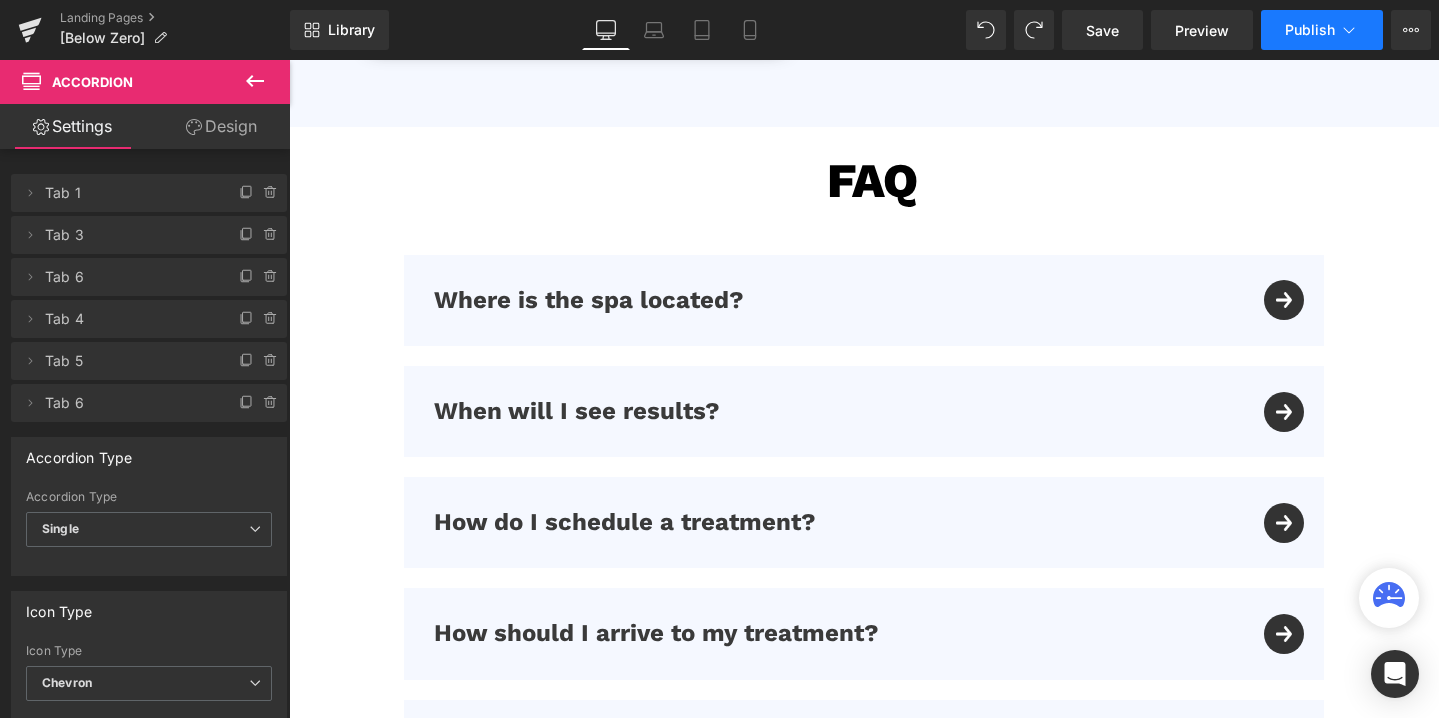 click on "Publish" at bounding box center (1310, 30) 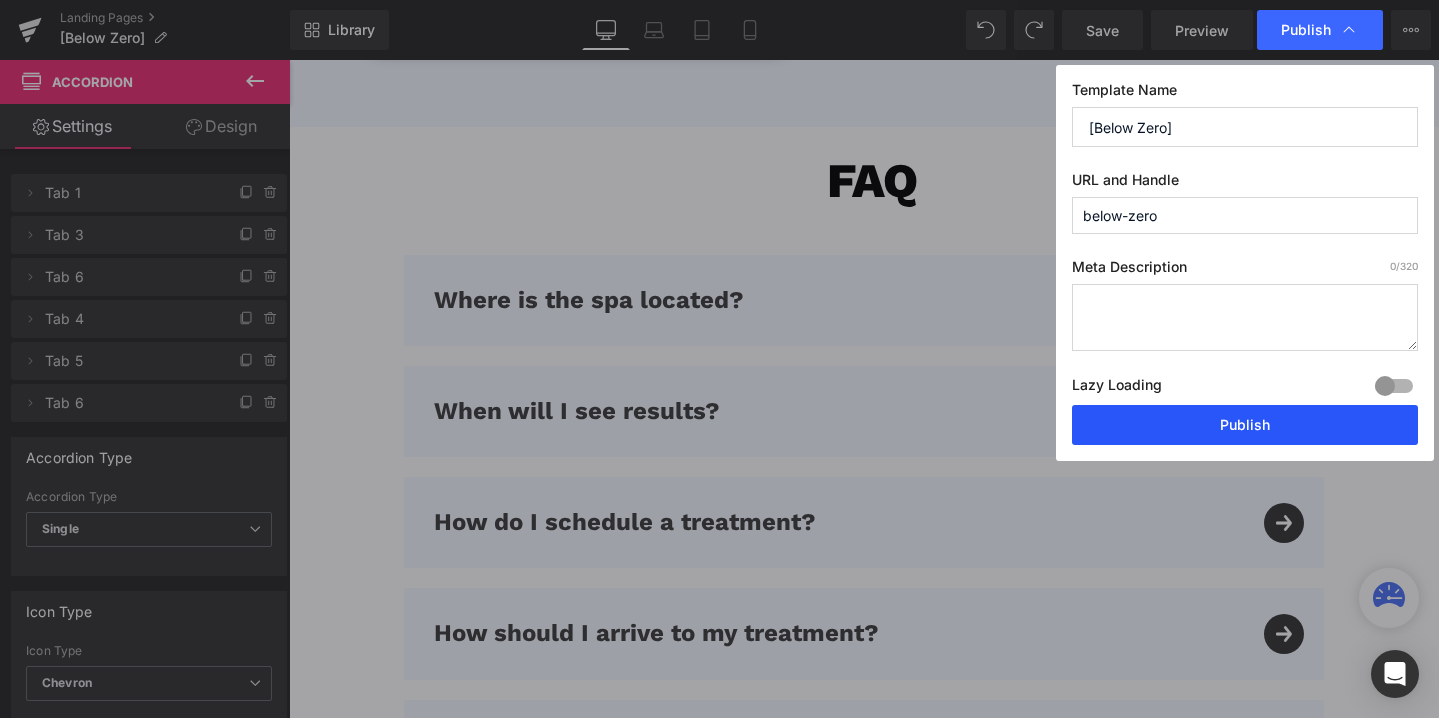 click on "Publish" at bounding box center [1245, 425] 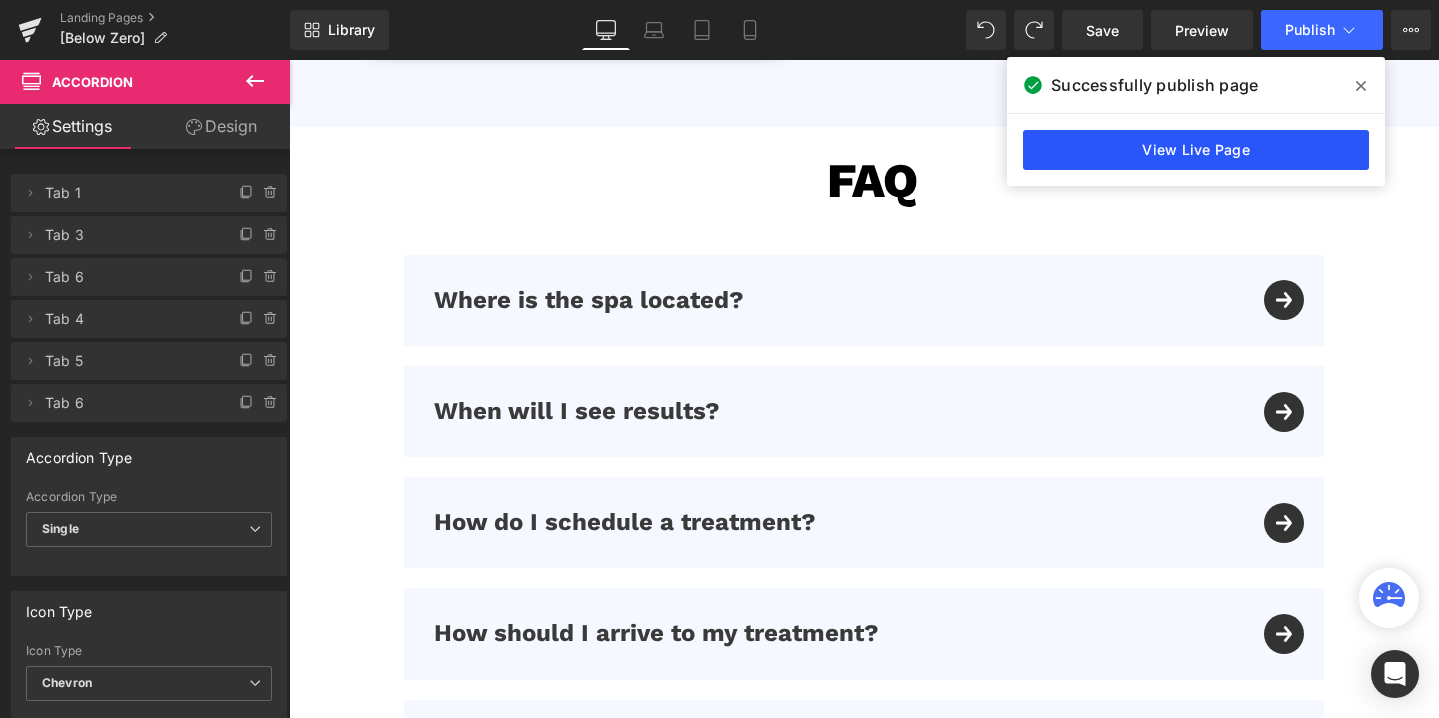 click on "View Live Page" at bounding box center [1196, 150] 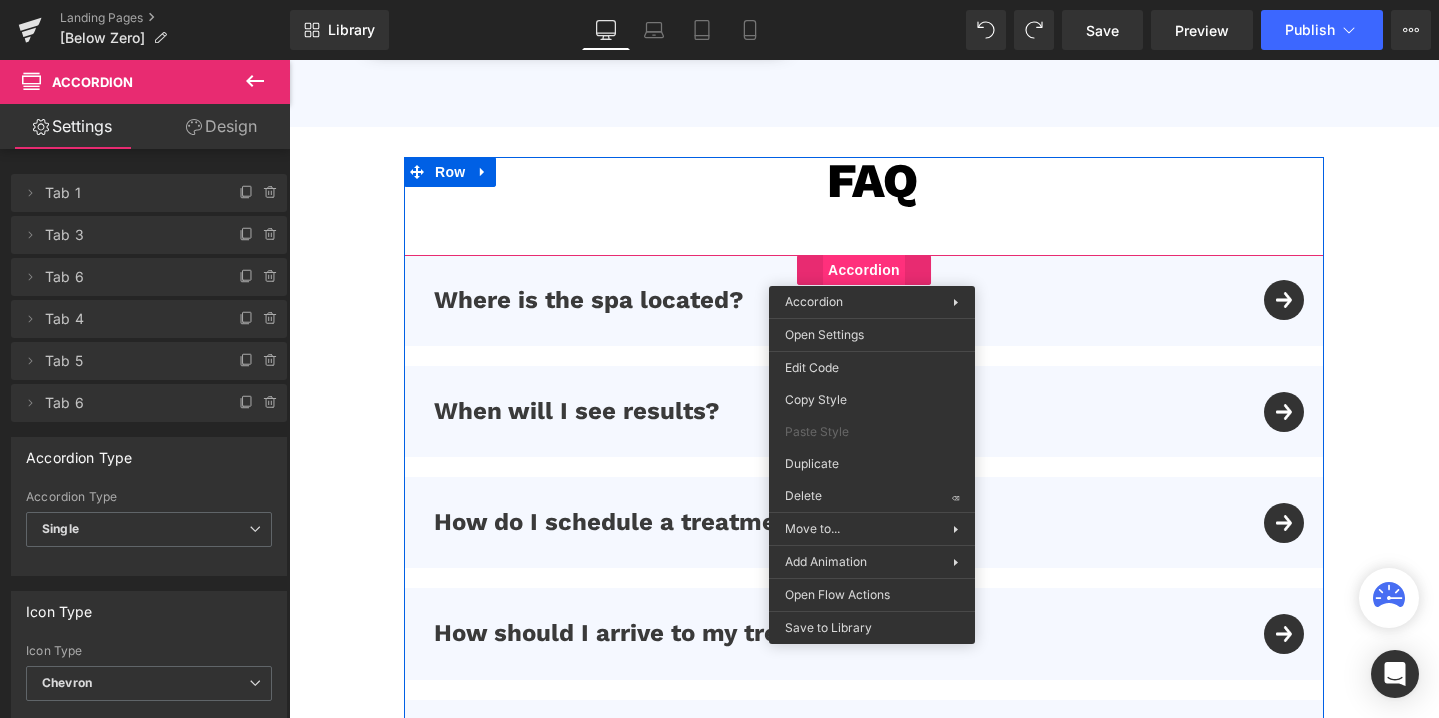click on "Accordion" at bounding box center (864, 270) 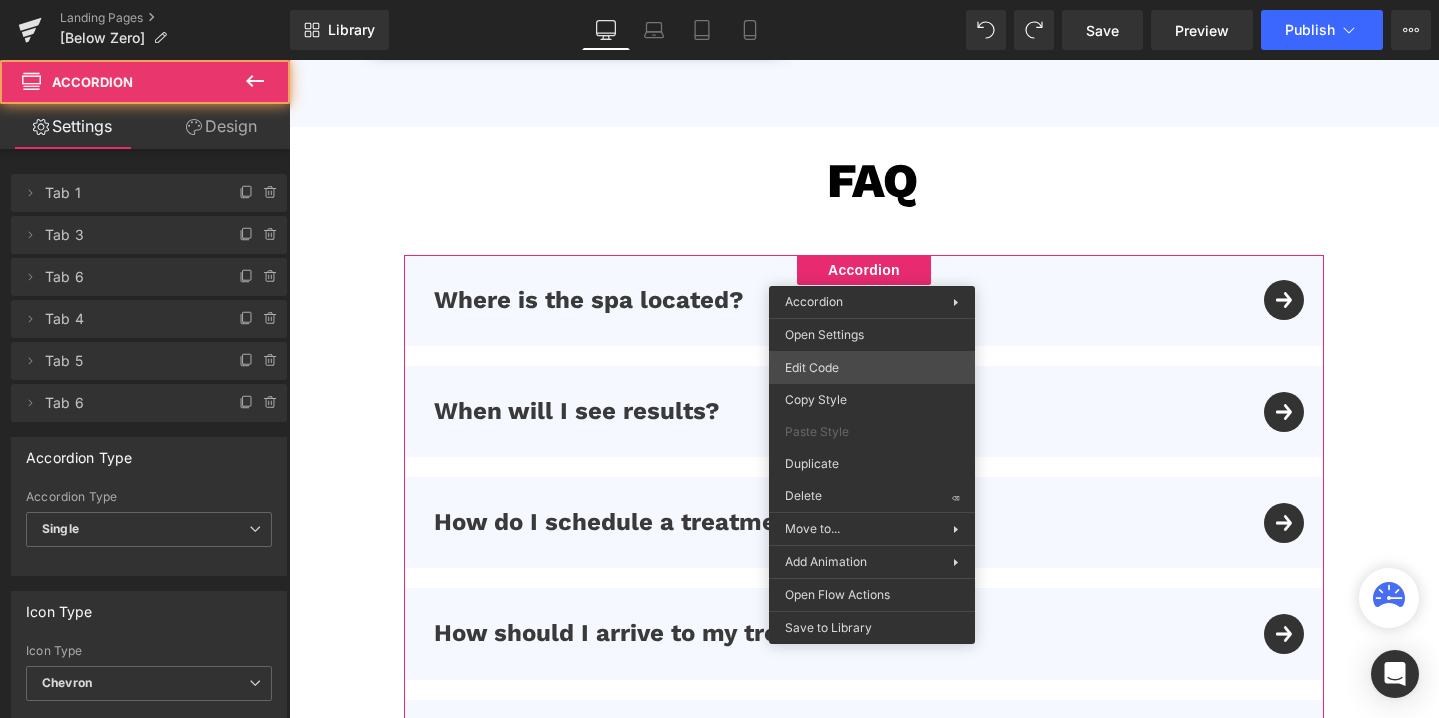 click on "Accordion  You are previewing how the   will restyle your page. You can not edit Elements in Preset Preview Mode.  Landing Pages [Below Zero] Library Desktop Desktop Laptop Tablet Mobile Save Preview Publish Scheduled View Live Page View with current Template Save Template to Library Schedule Publish  Optimize  Publish Settings Shortcuts  Your page can’t be published   You've reached the maximum number of published pages on your plan  (0/0).  You need to upgrade your plan or unpublish all your pages to get 1 publish slot.   Unpublish pages   Upgrade plan  Elements Global Style Base Row  rows, columns, layouts, div Heading  headings, titles, h1,h2,h3,h4,h5,h6 Text Block  texts, paragraphs, contents, blocks Image  images, photos, alts, uploads Icon  icons, symbols Button  button, call to action, cta Separator  separators, dividers, horizontal lines Liquid  liquid, custom code, html, javascript, css, reviews, apps, applications, embeded, iframe Banner Parallax  Hero Banner  Stack Tabs  Carousel  Pricing  List" at bounding box center [719, 0] 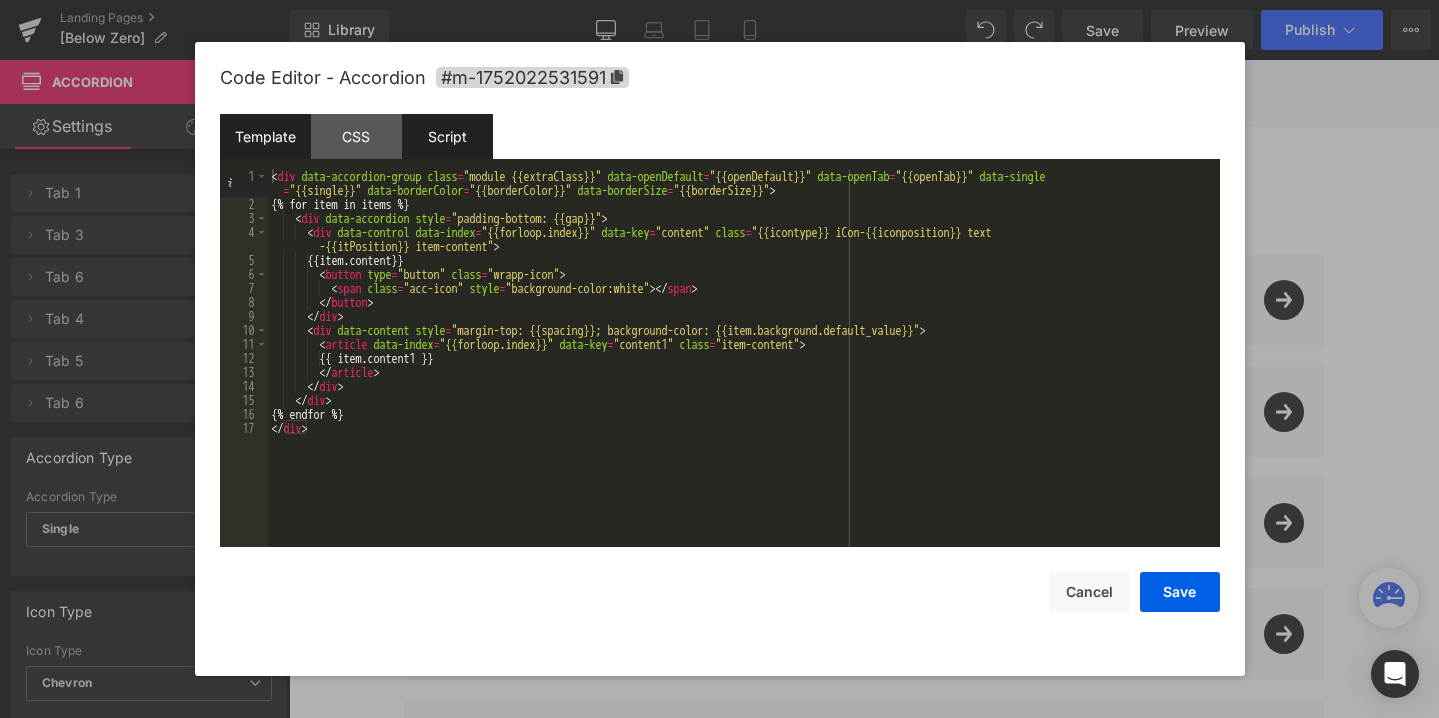 click on "Script" at bounding box center (447, 136) 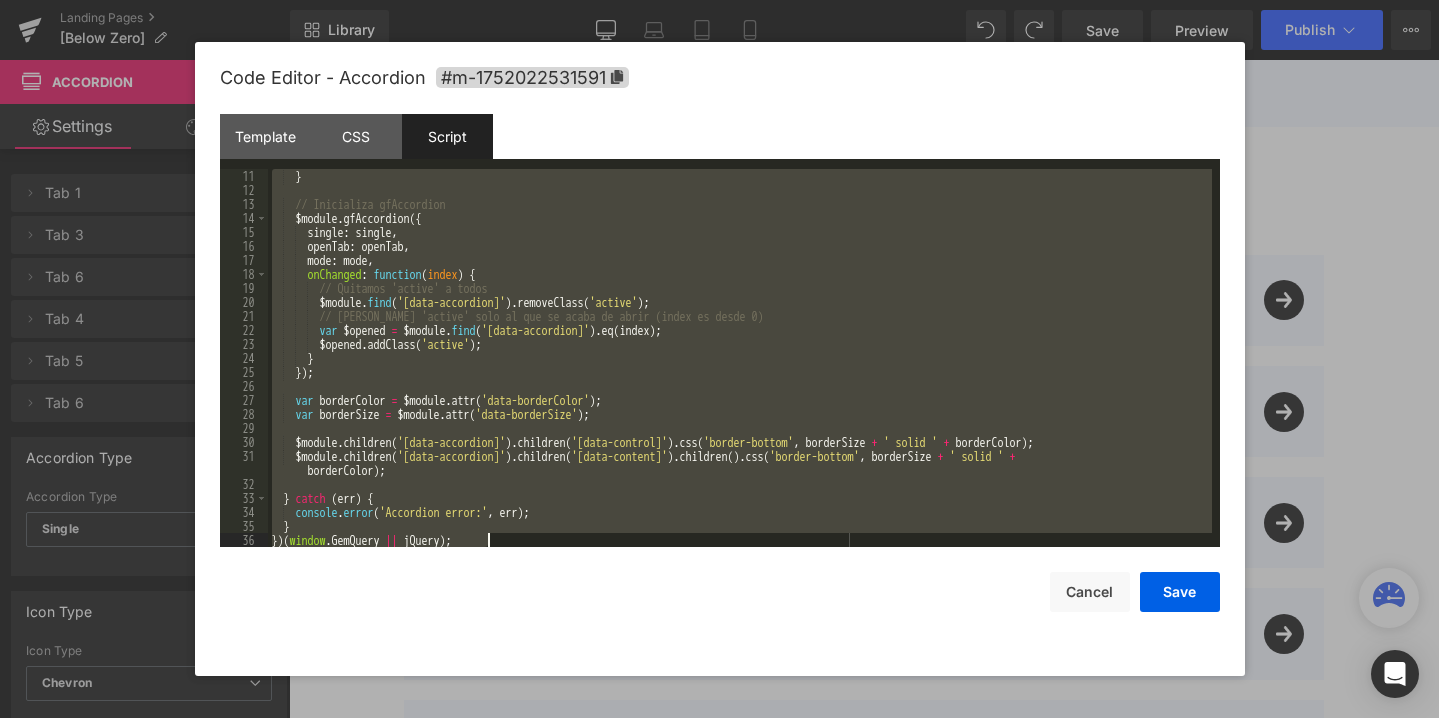 drag, startPoint x: 275, startPoint y: 172, endPoint x: 575, endPoint y: 787, distance: 684.26965 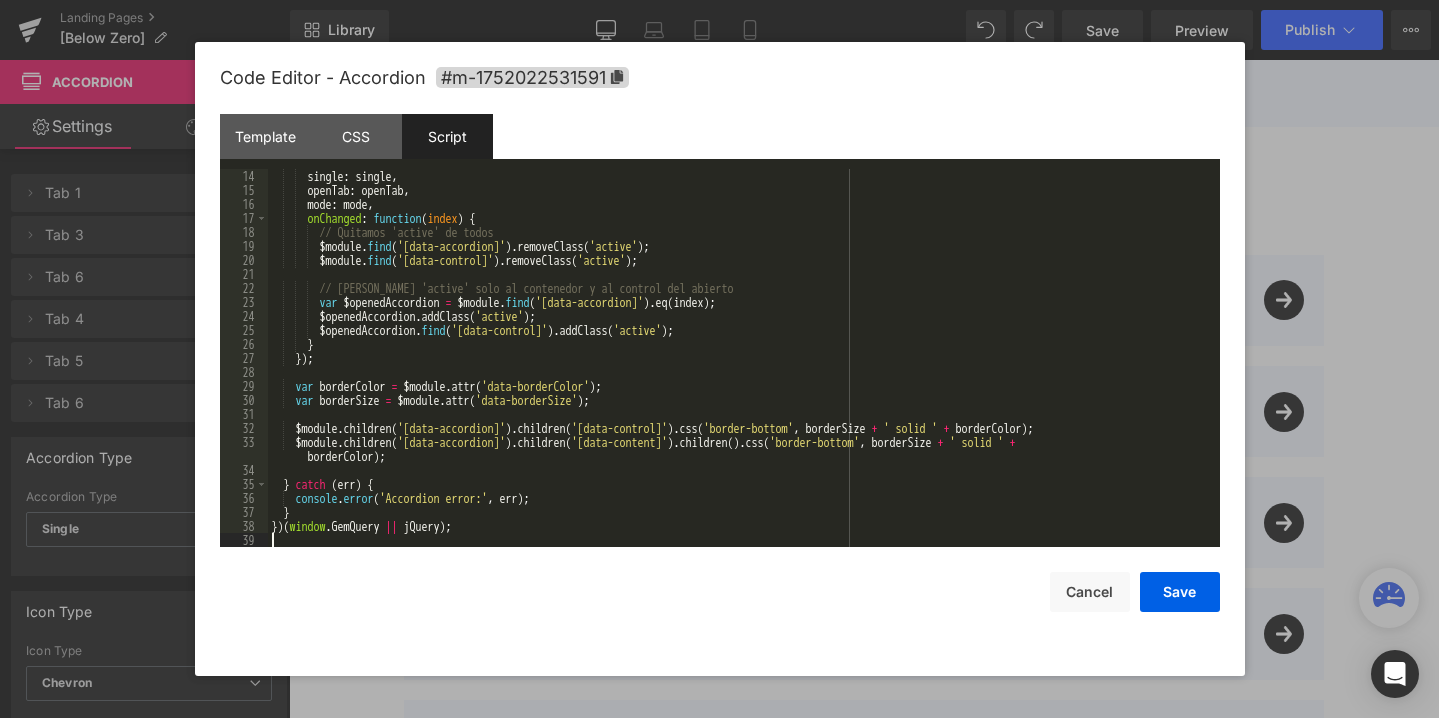 scroll, scrollTop: 182, scrollLeft: 0, axis: vertical 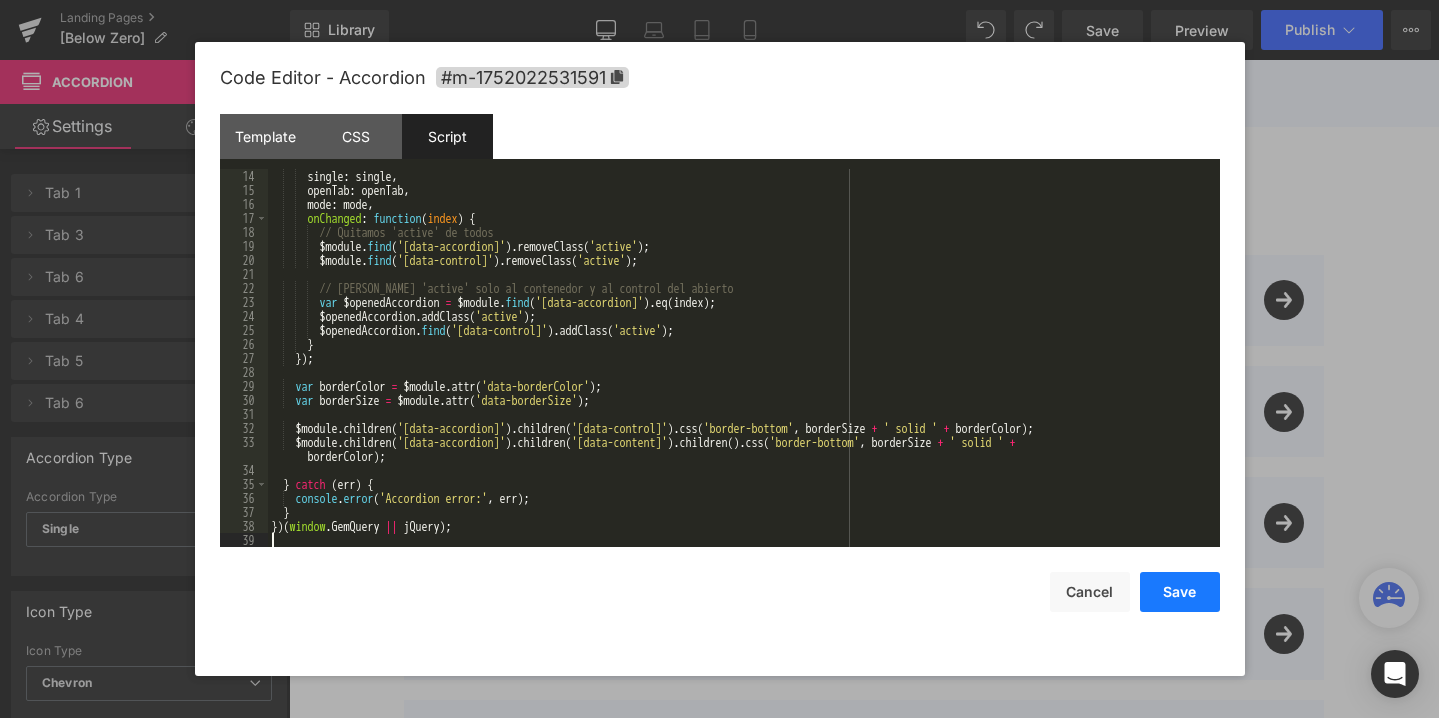click on "Save" at bounding box center (1180, 592) 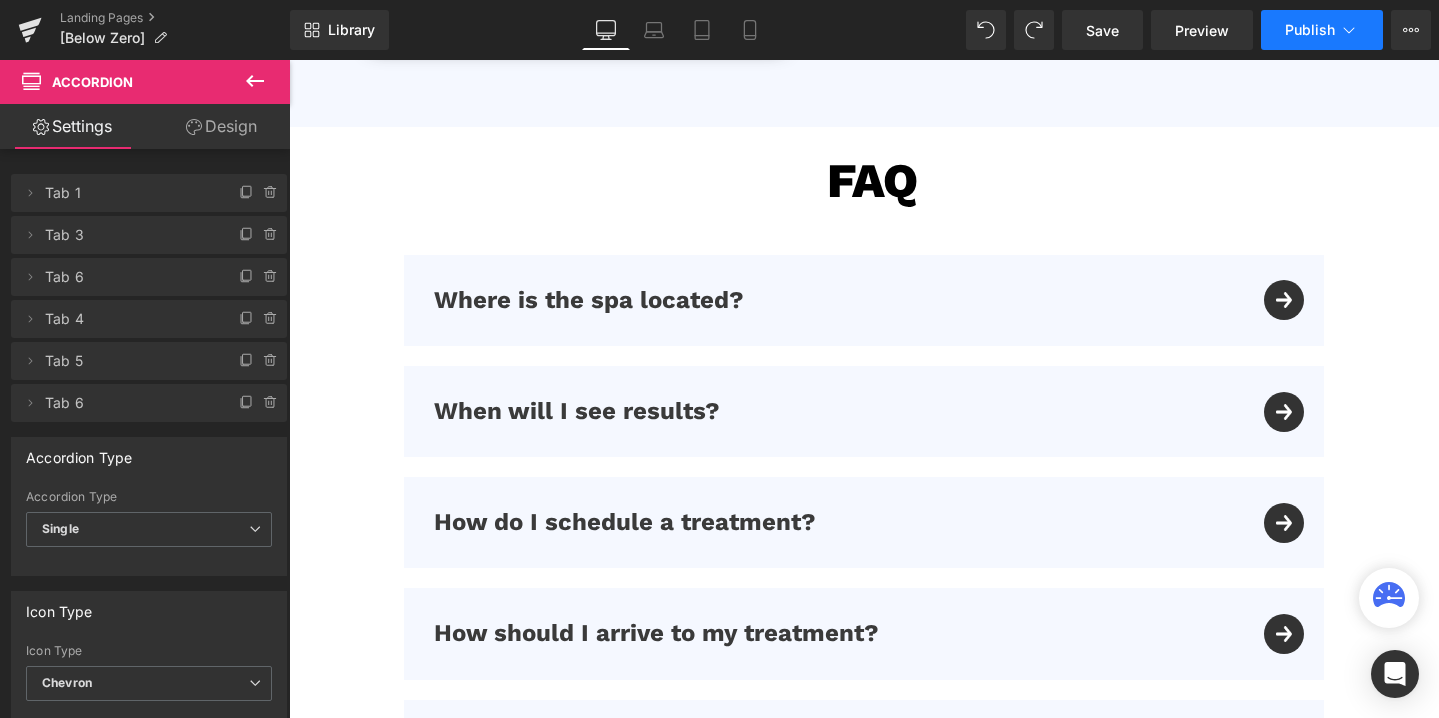 click on "Publish" at bounding box center (1310, 30) 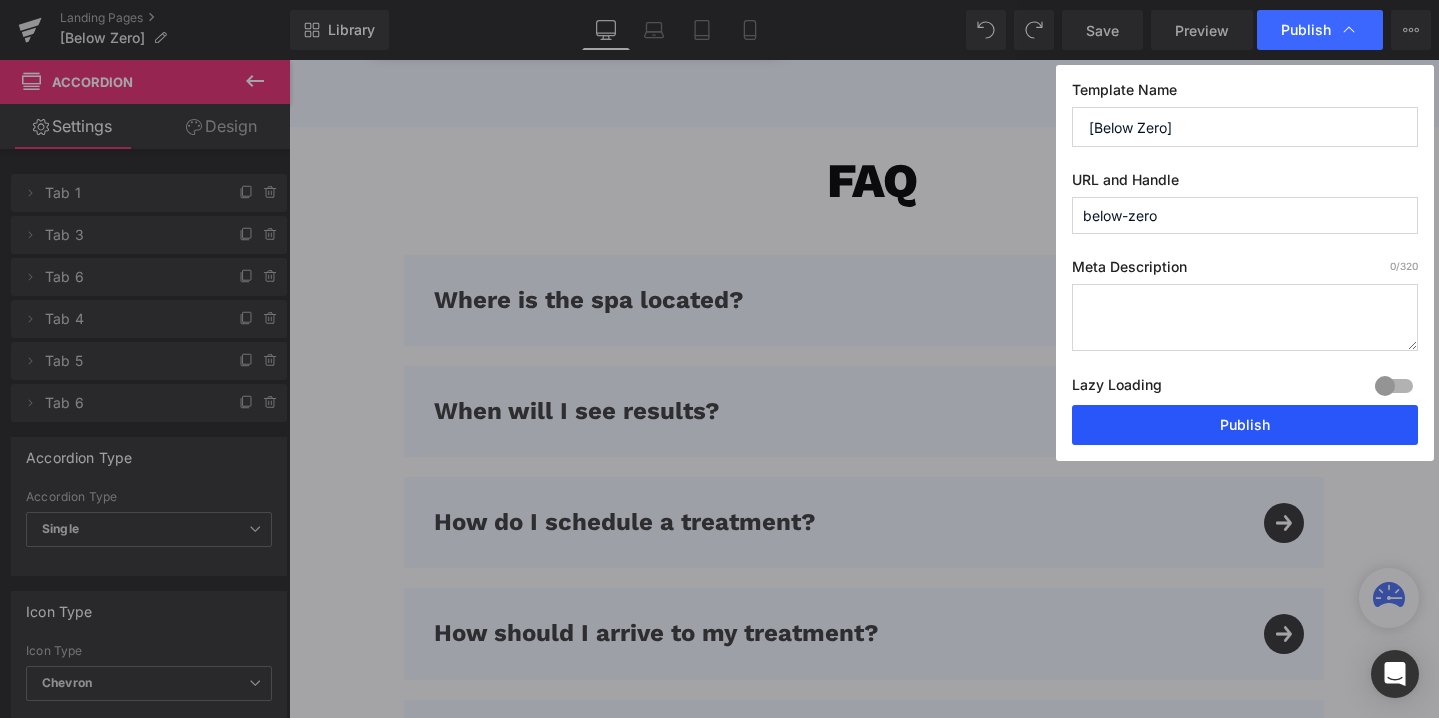 click on "Publish" at bounding box center (1245, 425) 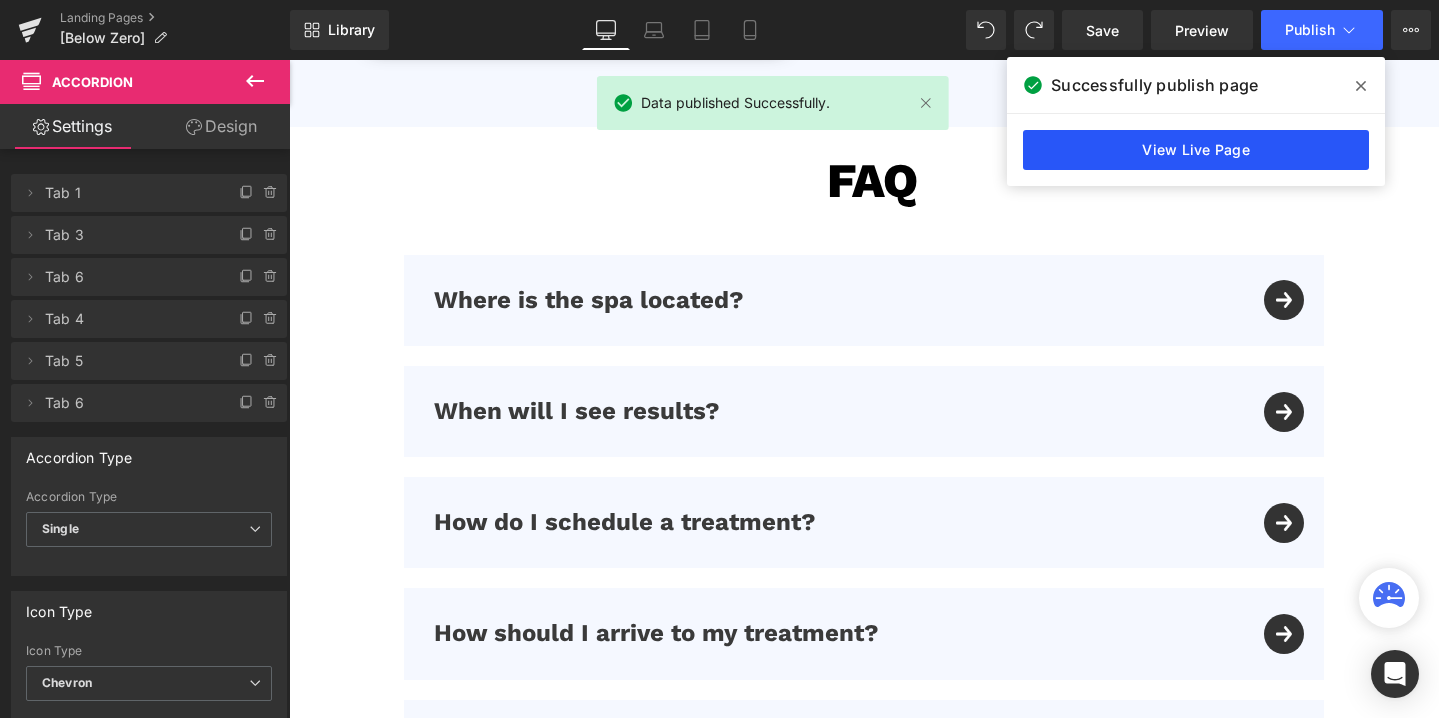 click on "View Live Page" at bounding box center (1196, 150) 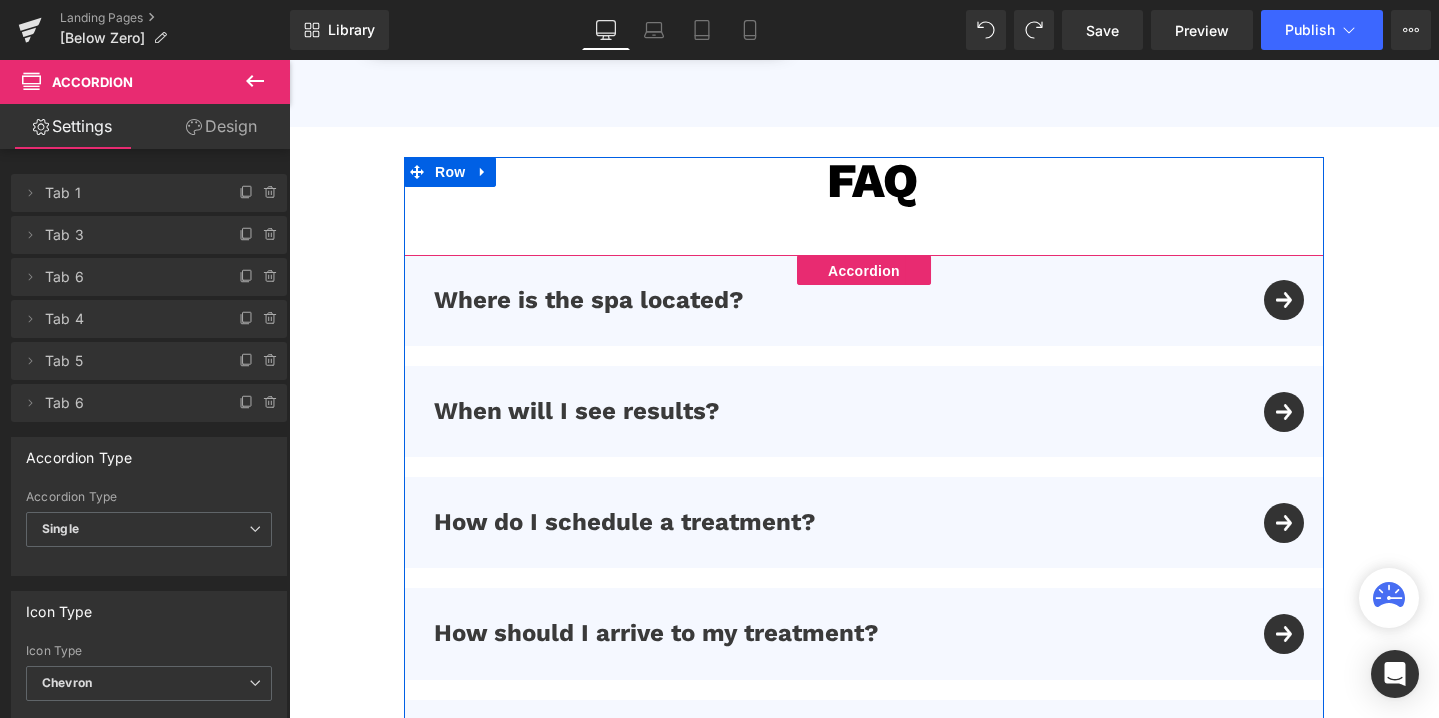 click on "Accordion" at bounding box center (864, 271) 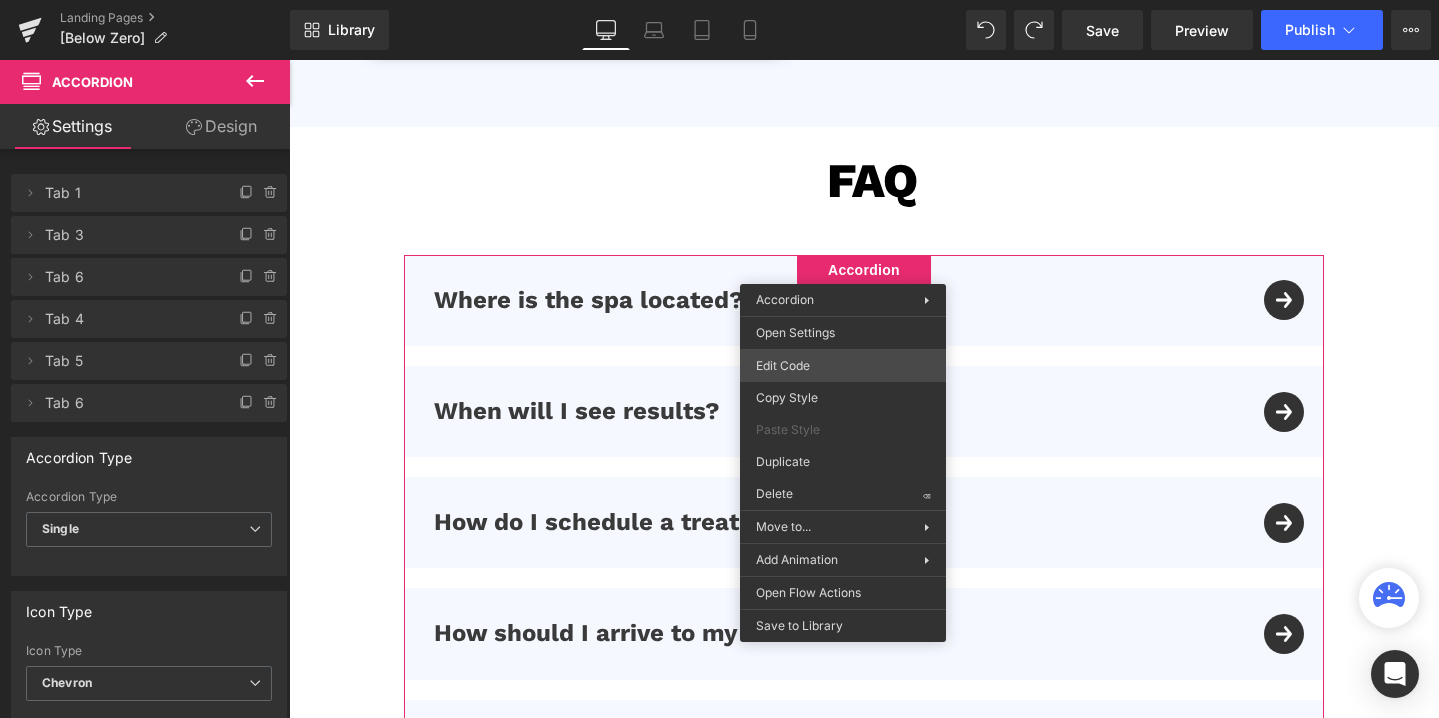click on "Accordion  You are previewing how the   will restyle your page. You can not edit Elements in Preset Preview Mode.  Landing Pages [Below Zero] Library Desktop Desktop Laptop Tablet Mobile Save Preview Publish Scheduled View Live Page View with current Template Save Template to Library Schedule Publish  Optimize  Publish Settings Shortcuts  Your page can’t be published   You've reached the maximum number of published pages on your plan  (0/0).  You need to upgrade your plan or unpublish all your pages to get 1 publish slot.   Unpublish pages   Upgrade plan  Elements Global Style Base Row  rows, columns, layouts, div Heading  headings, titles, h1,h2,h3,h4,h5,h6 Text Block  texts, paragraphs, contents, blocks Image  images, photos, alts, uploads Icon  icons, symbols Button  button, call to action, cta Separator  separators, dividers, horizontal lines Liquid  liquid, custom code, html, javascript, css, reviews, apps, applications, embeded, iframe Banner Parallax  Hero Banner  Stack Tabs  Carousel  Pricing  List" at bounding box center (719, 0) 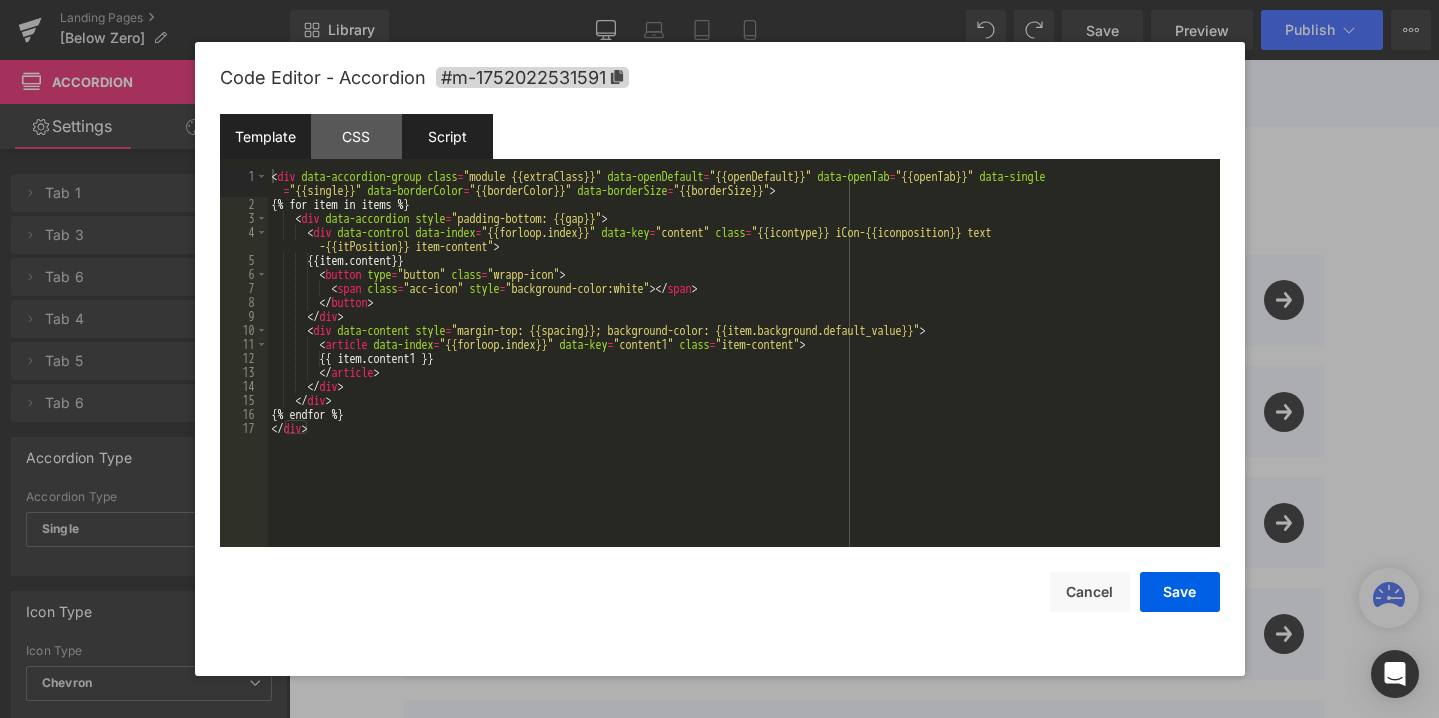 click on "Script" at bounding box center (447, 136) 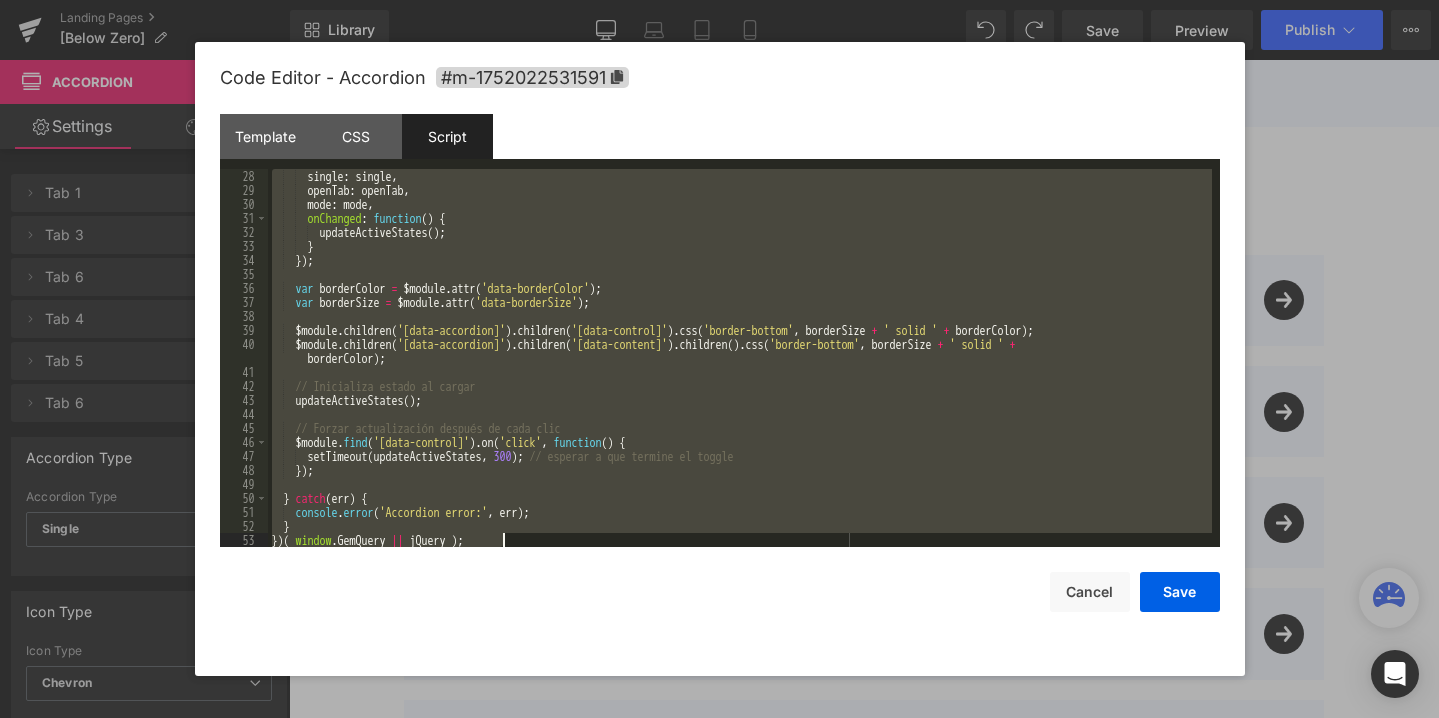 scroll, scrollTop: 378, scrollLeft: 0, axis: vertical 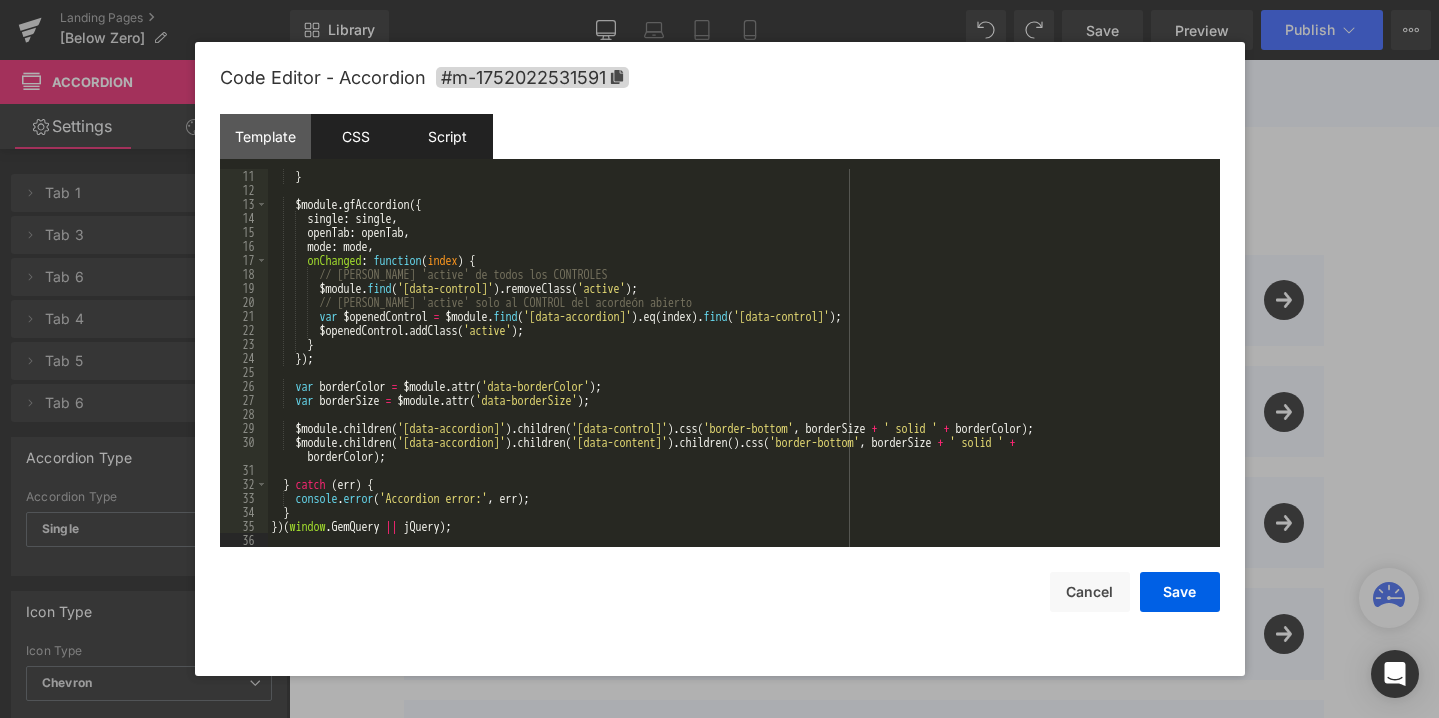 click on "CSS" at bounding box center [356, 136] 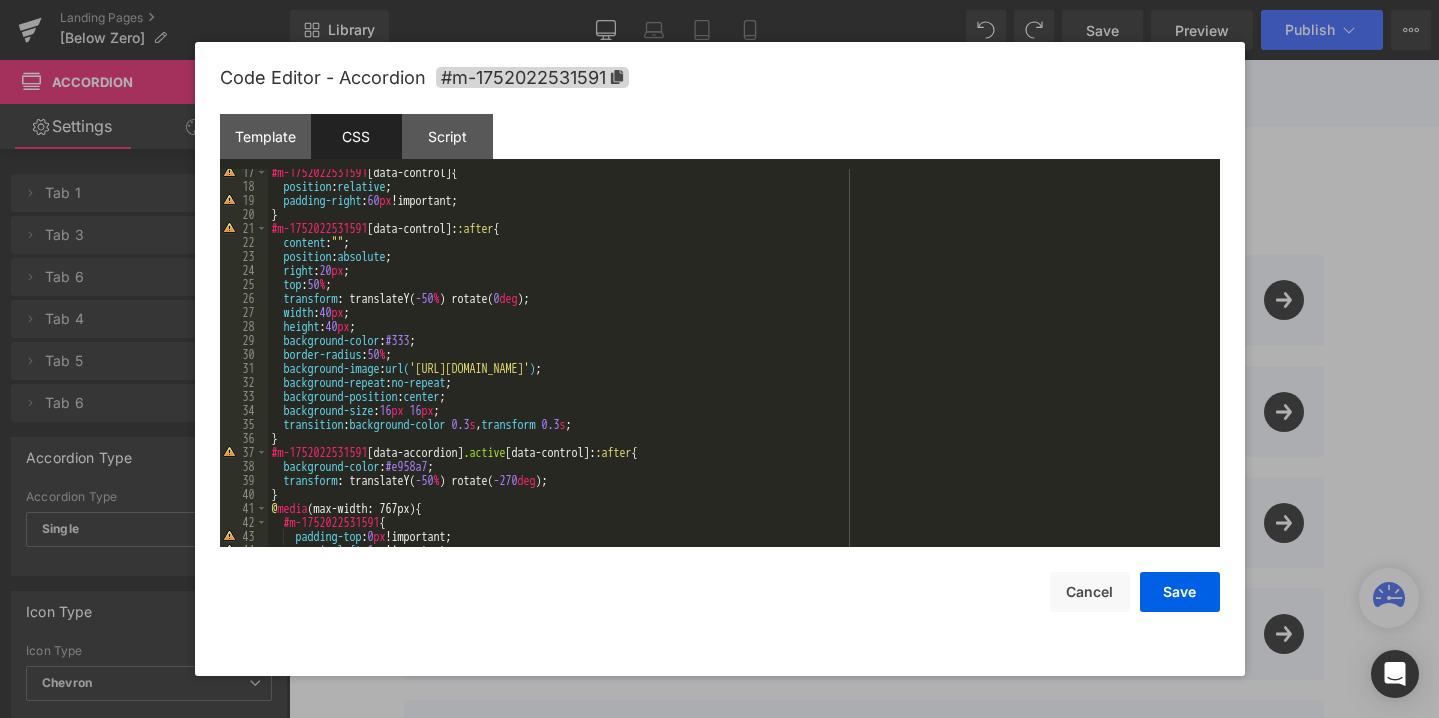 scroll, scrollTop: 228, scrollLeft: 0, axis: vertical 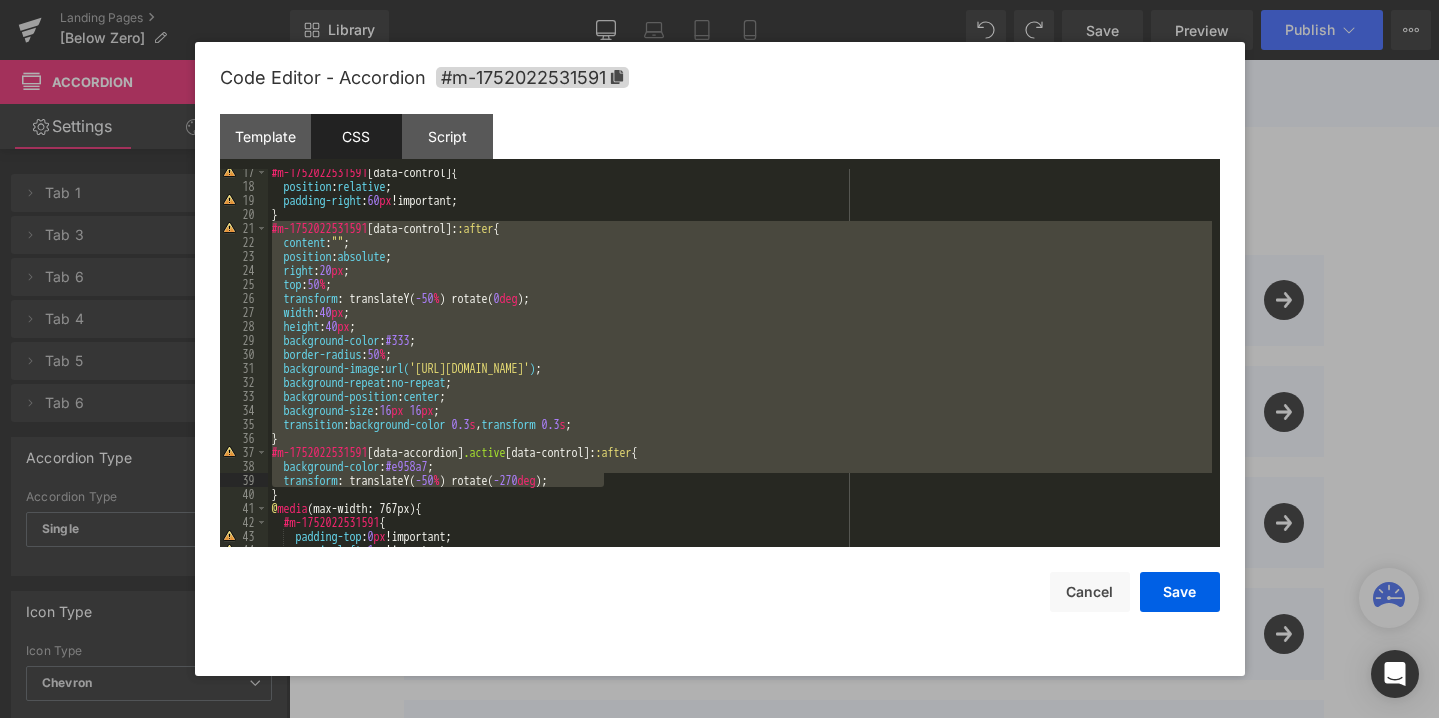drag, startPoint x: 274, startPoint y: 231, endPoint x: 764, endPoint y: 487, distance: 552.84357 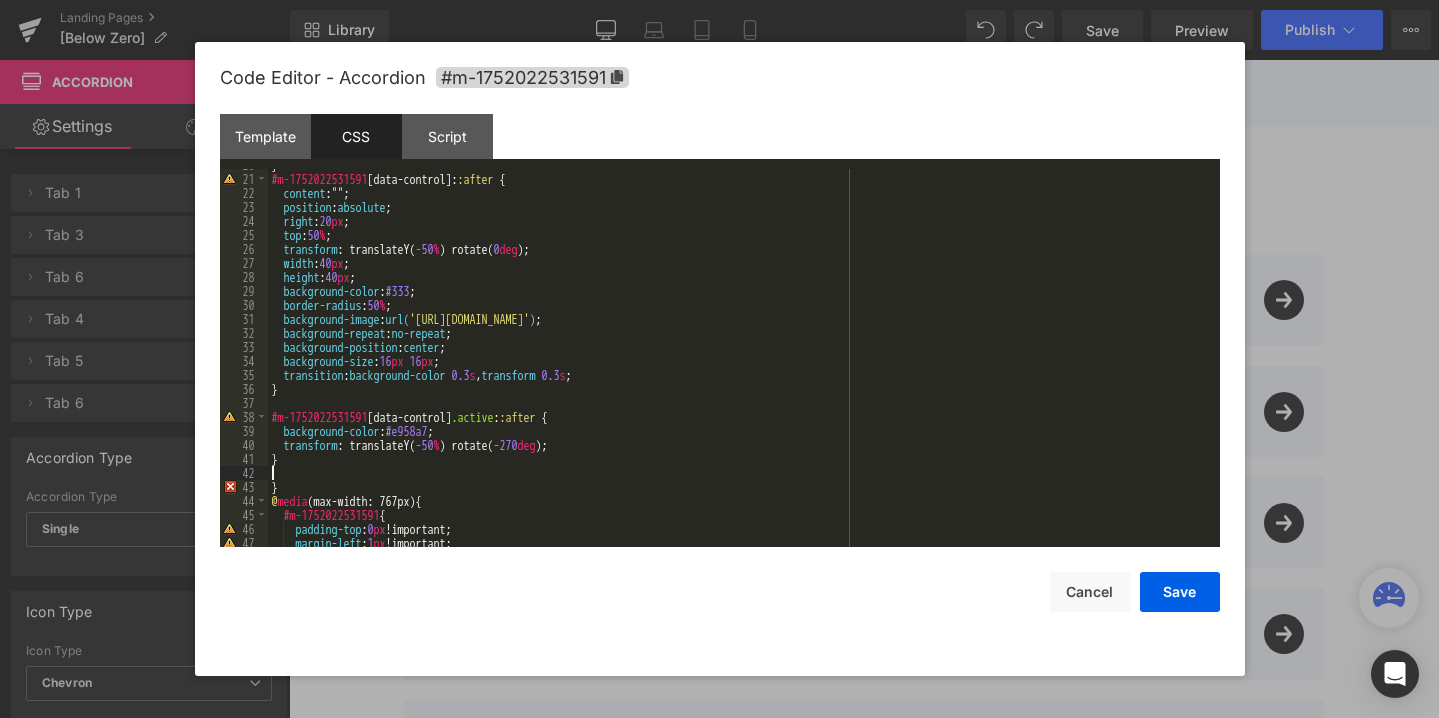 scroll, scrollTop: 277, scrollLeft: 0, axis: vertical 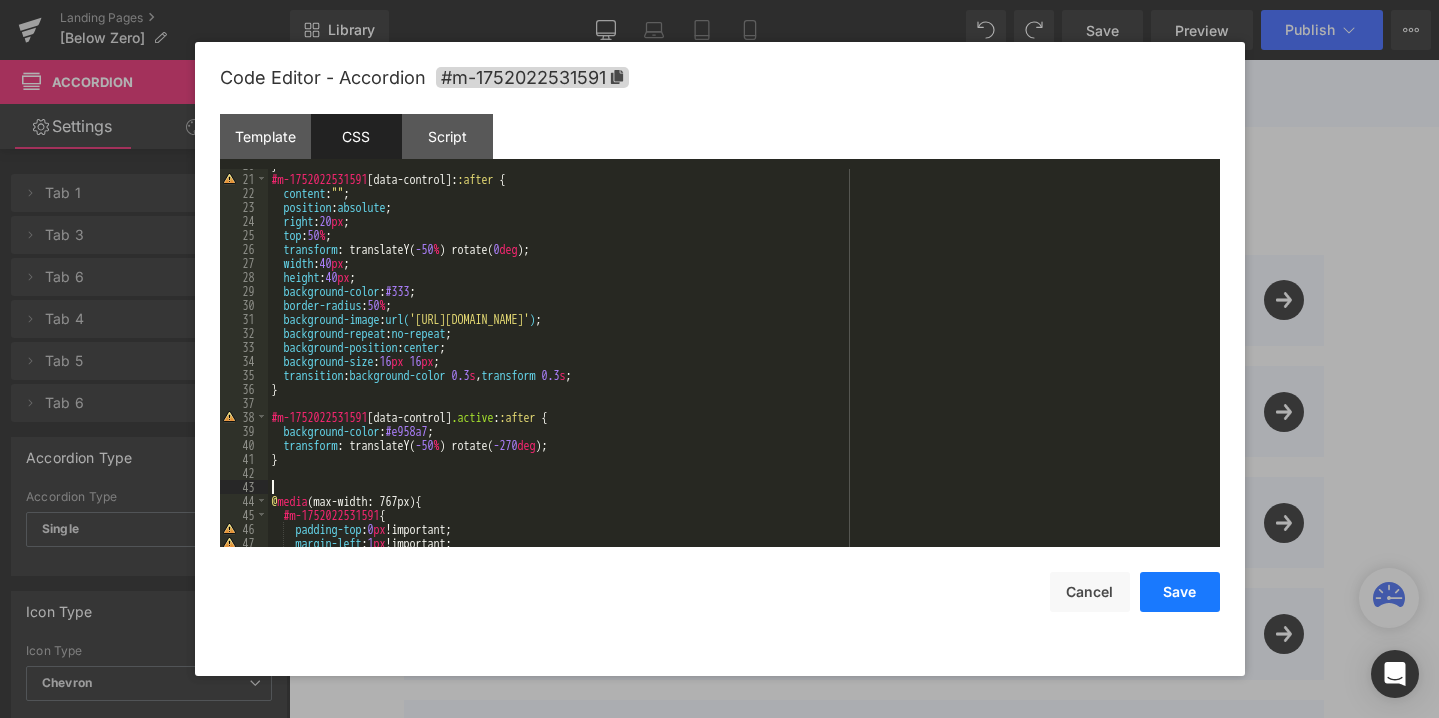 click on "Save" at bounding box center (1180, 592) 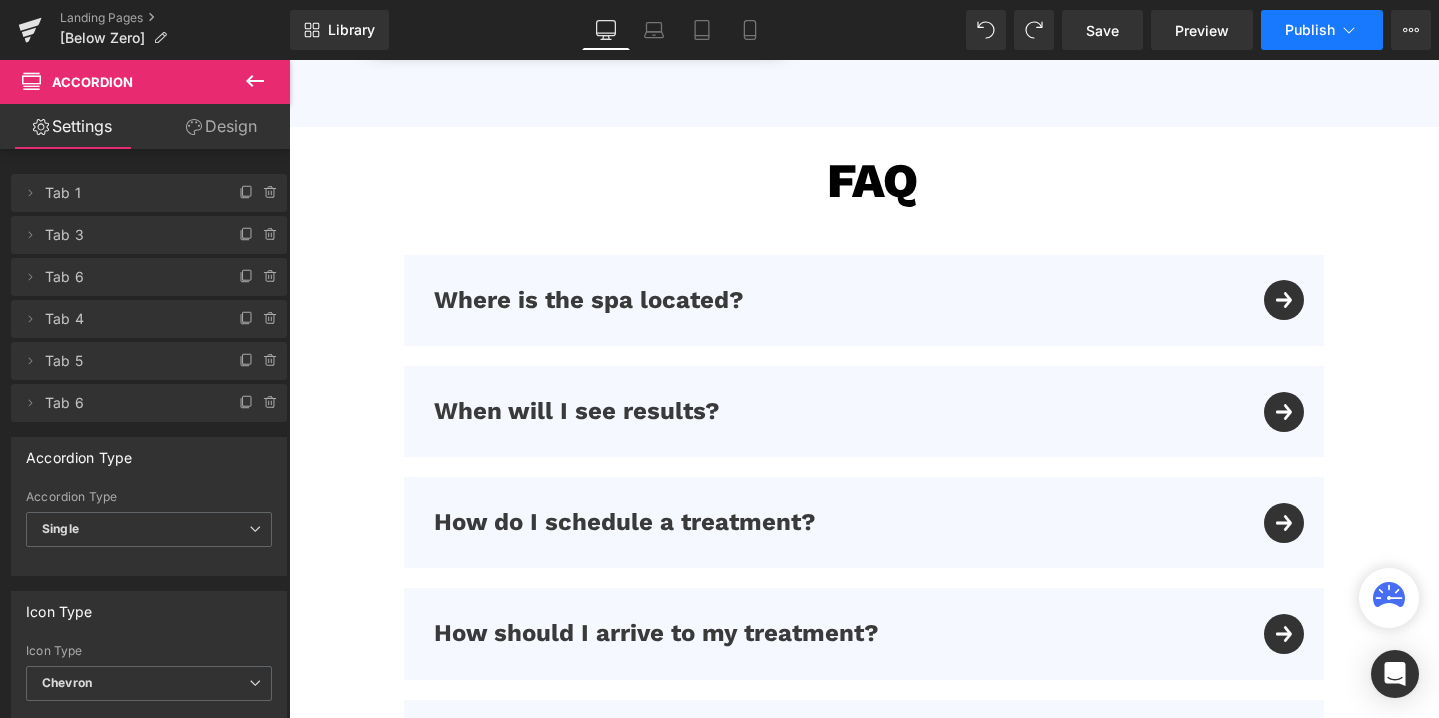 click on "Publish" at bounding box center [1310, 30] 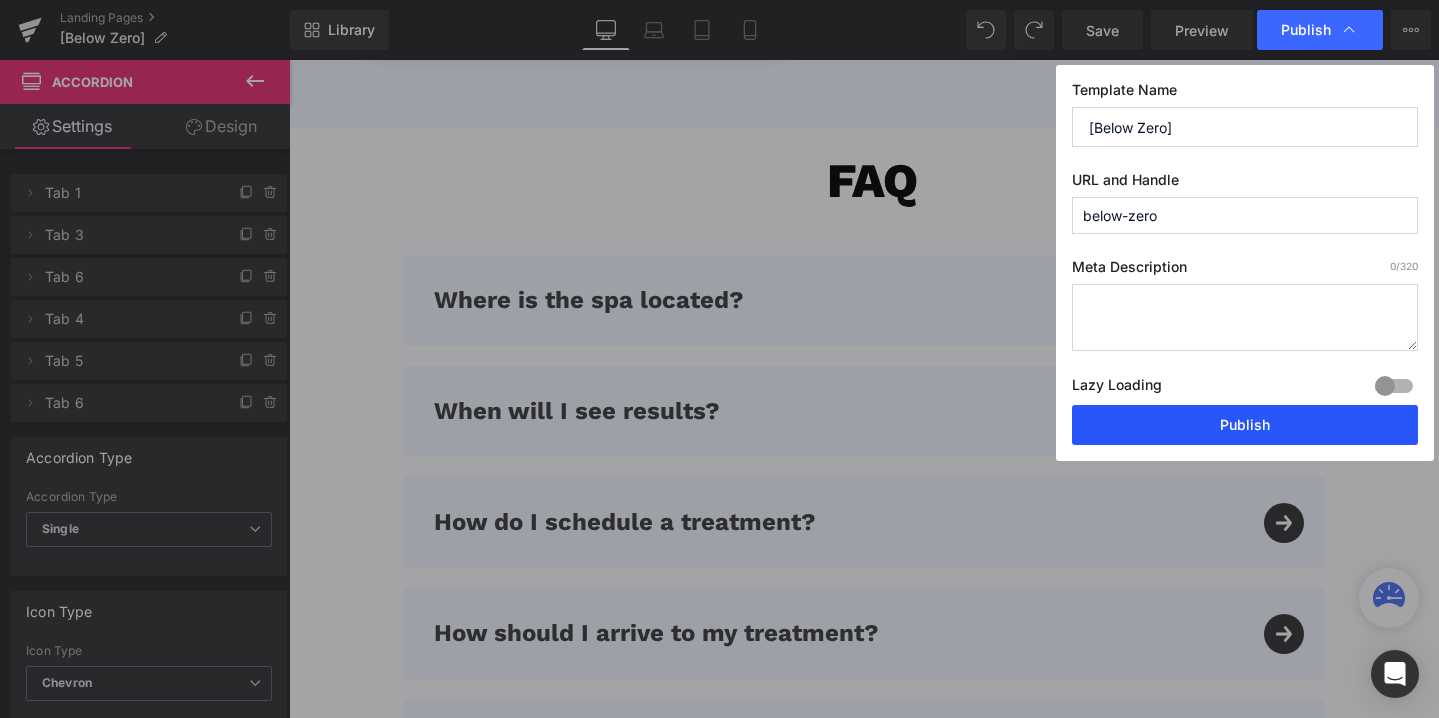 click on "Publish" at bounding box center (1245, 425) 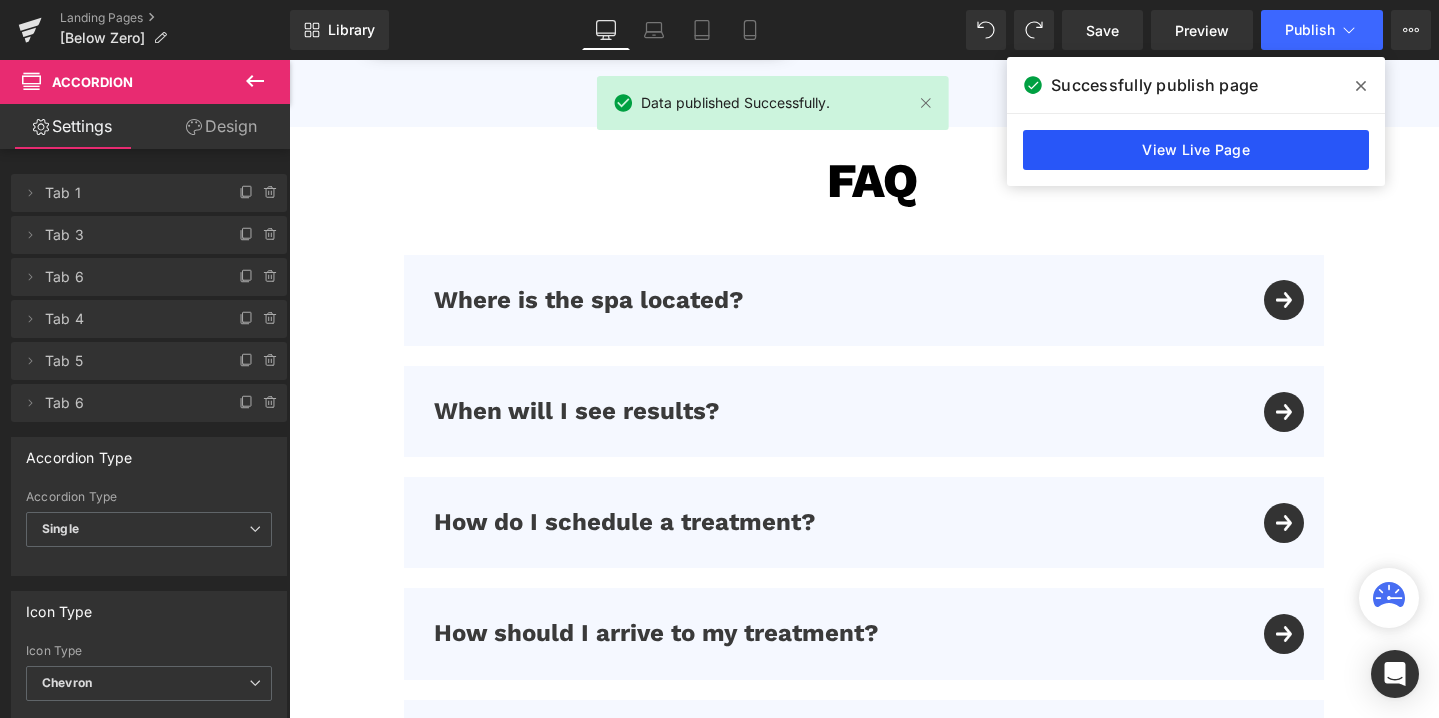 click on "View Live Page" at bounding box center [1196, 150] 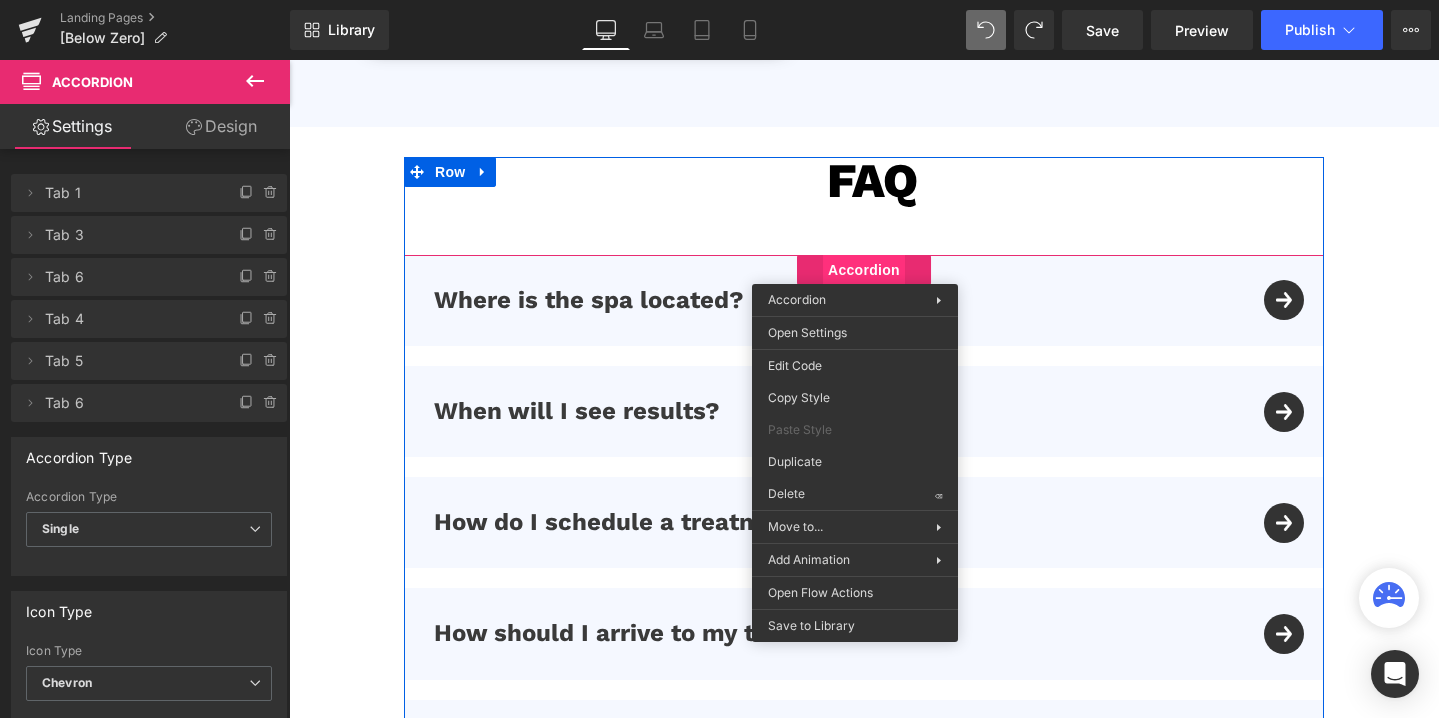 click on "Accordion" at bounding box center [864, 270] 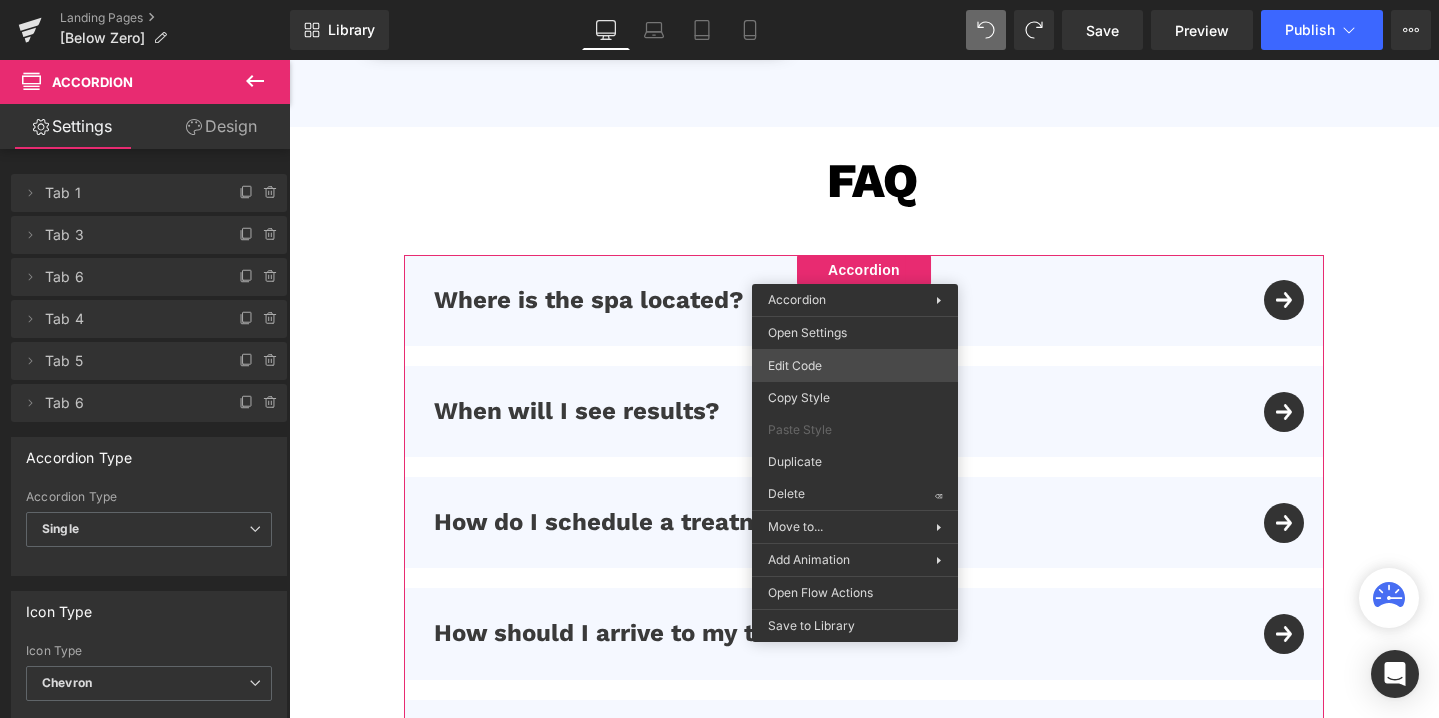 click on "Accordion  You are previewing how the   will restyle your page. You can not edit Elements in Preset Preview Mode.  Landing Pages [Below Zero] Library Desktop Desktop Laptop Tablet Mobile Save Preview Publish Scheduled View Live Page View with current Template Save Template to Library Schedule Publish  Optimize  Publish Settings Shortcuts  Your page can’t be published   You've reached the maximum number of published pages on your plan  (0/0).  You need to upgrade your plan or unpublish all your pages to get 1 publish slot.   Unpublish pages   Upgrade plan  Elements Global Style Base Row  rows, columns, layouts, div Heading  headings, titles, h1,h2,h3,h4,h5,h6 Text Block  texts, paragraphs, contents, blocks Image  images, photos, alts, uploads Icon  icons, symbols Button  button, call to action, cta Separator  separators, dividers, horizontal lines Liquid  liquid, custom code, html, javascript, css, reviews, apps, applications, embeded, iframe Banner Parallax  Hero Banner  Stack Tabs  Carousel  Pricing  List" at bounding box center (719, 0) 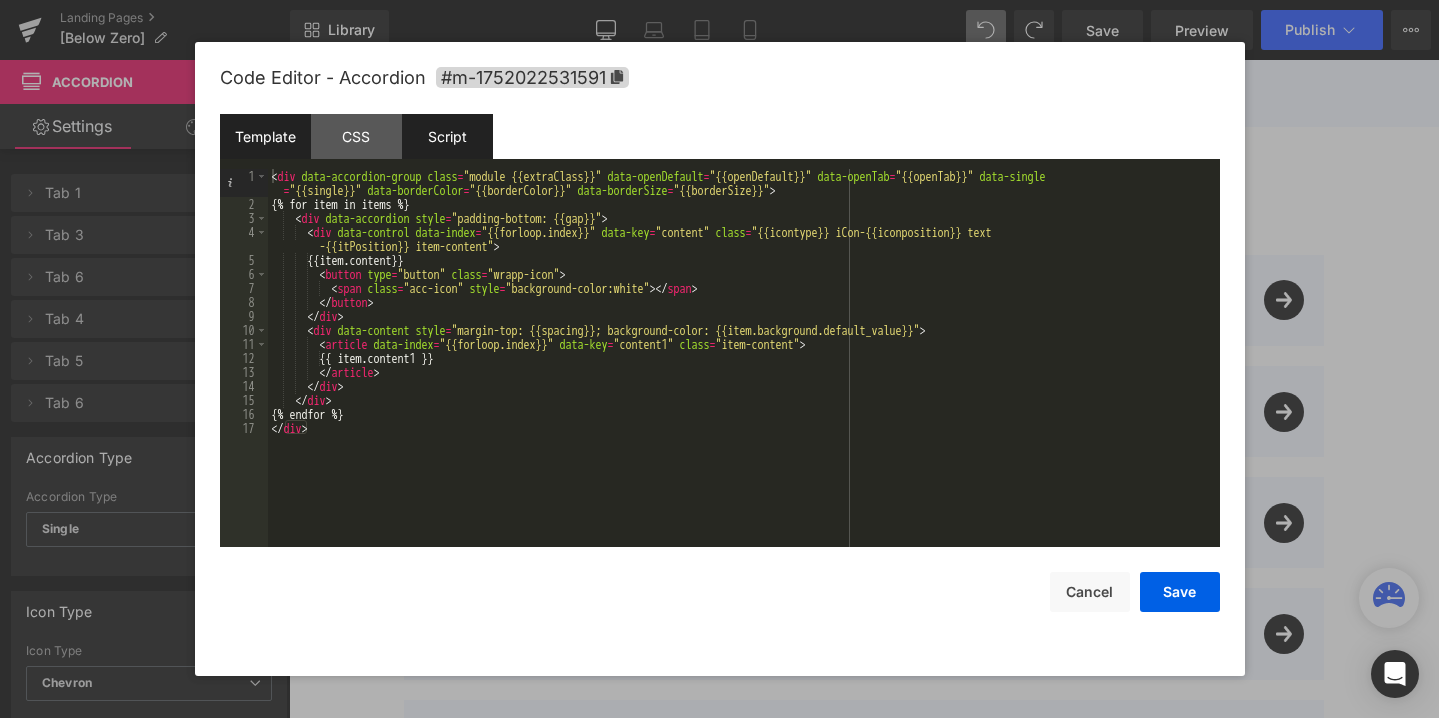 click on "Script" at bounding box center [447, 136] 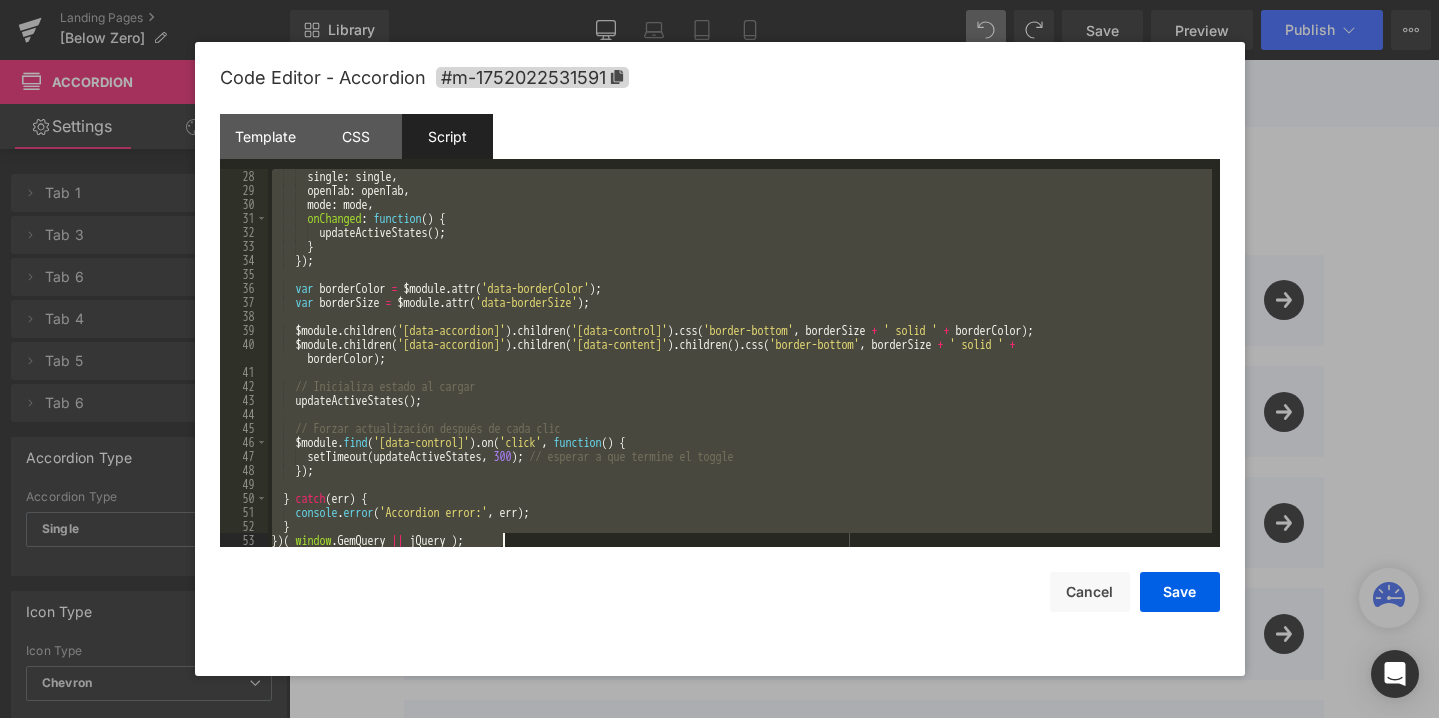 scroll, scrollTop: 378, scrollLeft: 0, axis: vertical 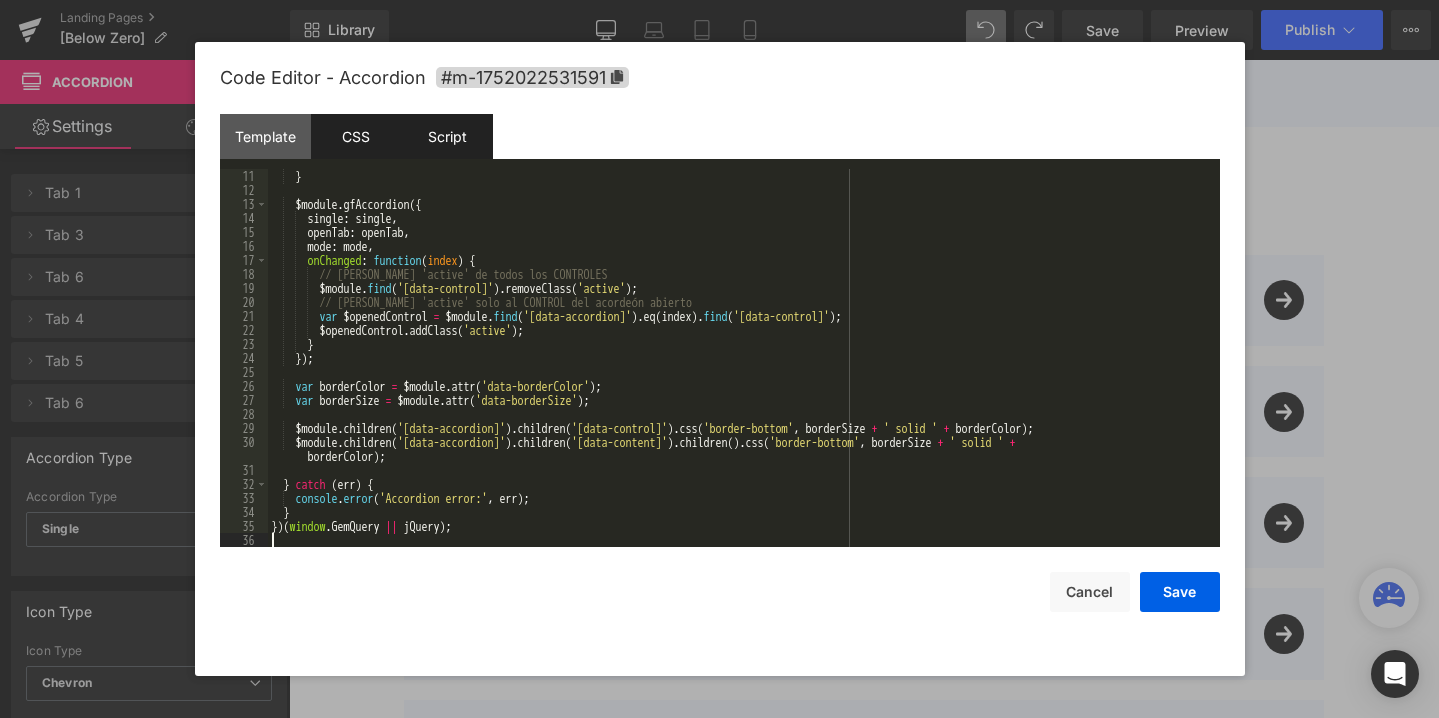 click on "CSS" at bounding box center (356, 136) 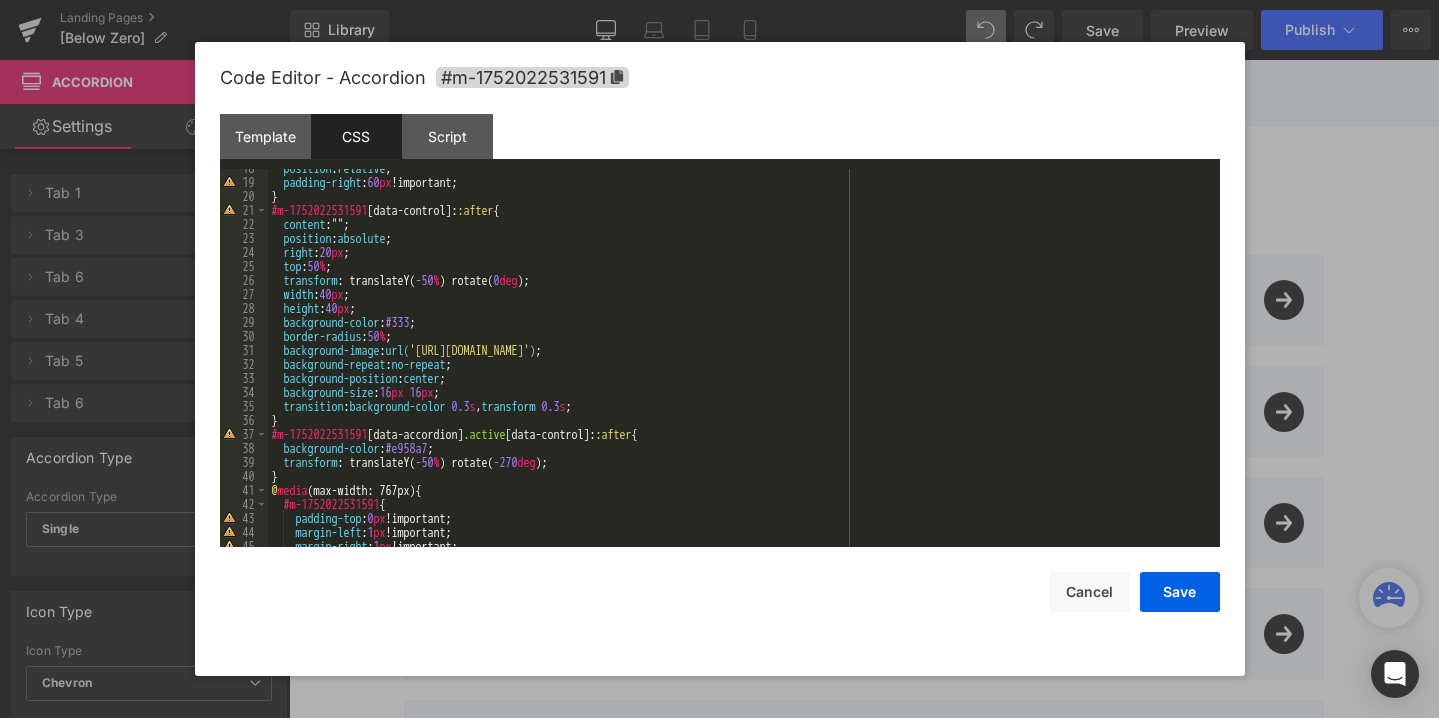 scroll, scrollTop: 241, scrollLeft: 0, axis: vertical 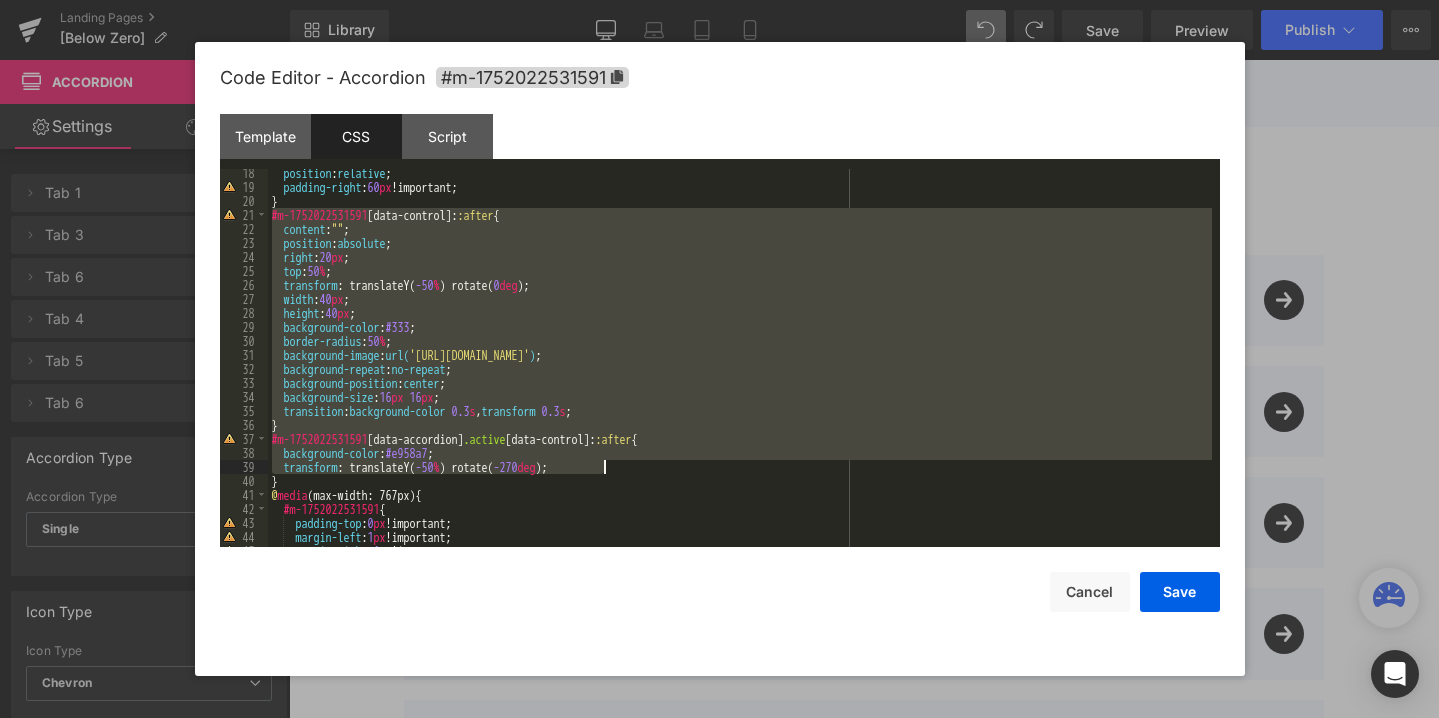 drag, startPoint x: 272, startPoint y: 215, endPoint x: 755, endPoint y: 471, distance: 546.64886 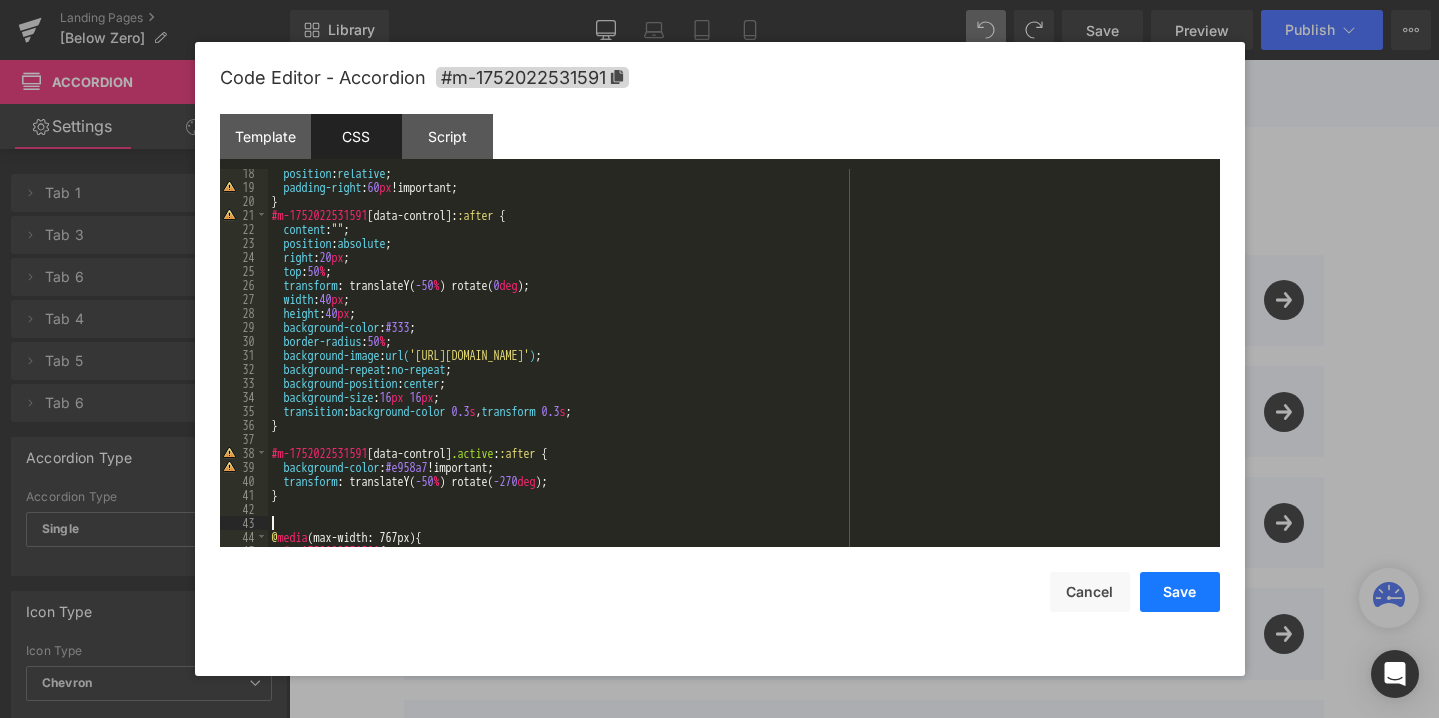 click on "Save" at bounding box center (1180, 592) 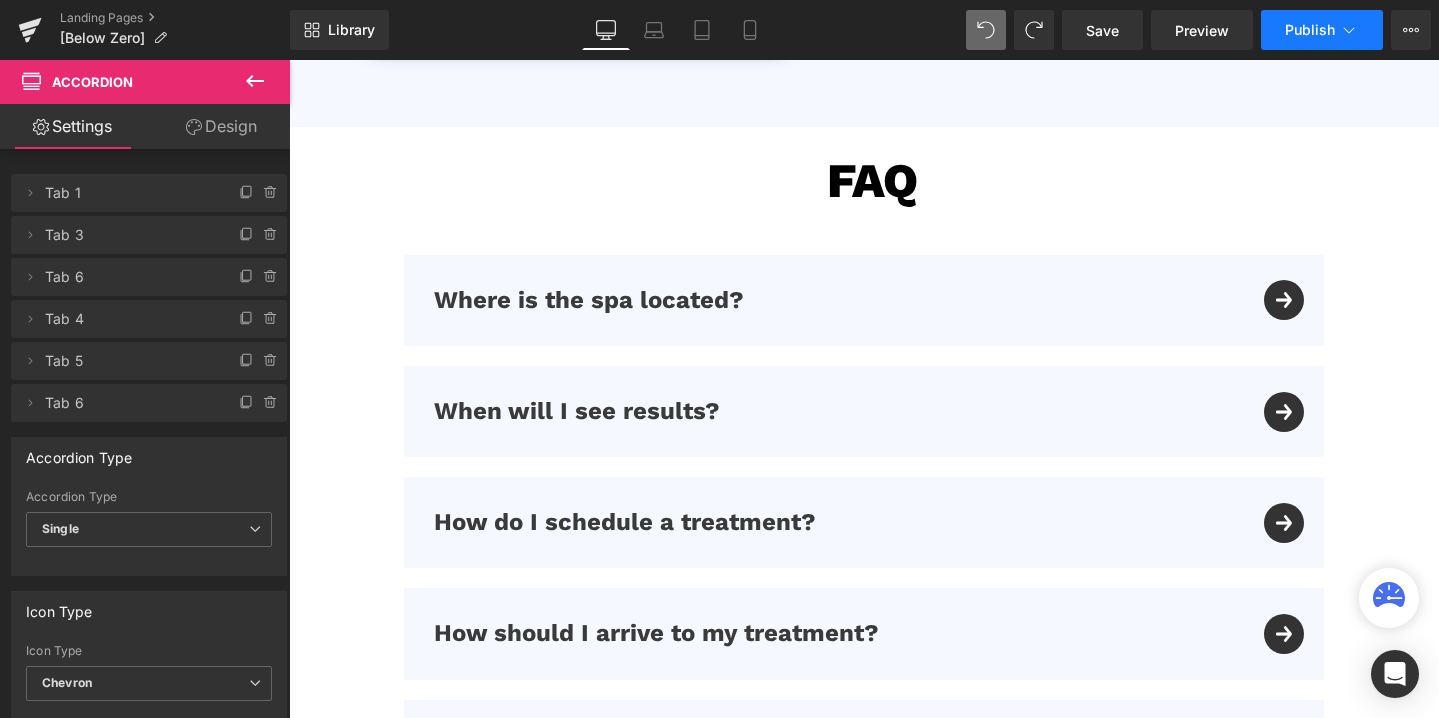 click 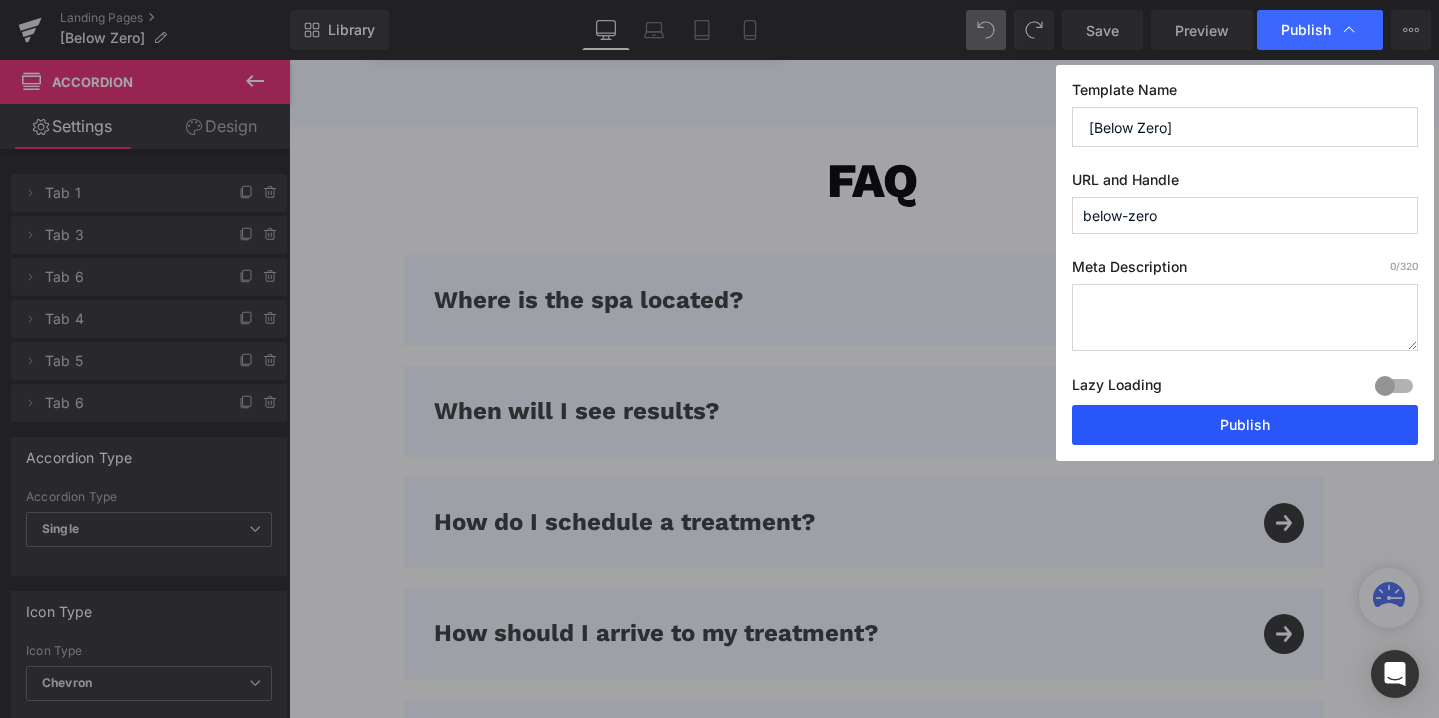 click on "Publish" at bounding box center (1245, 425) 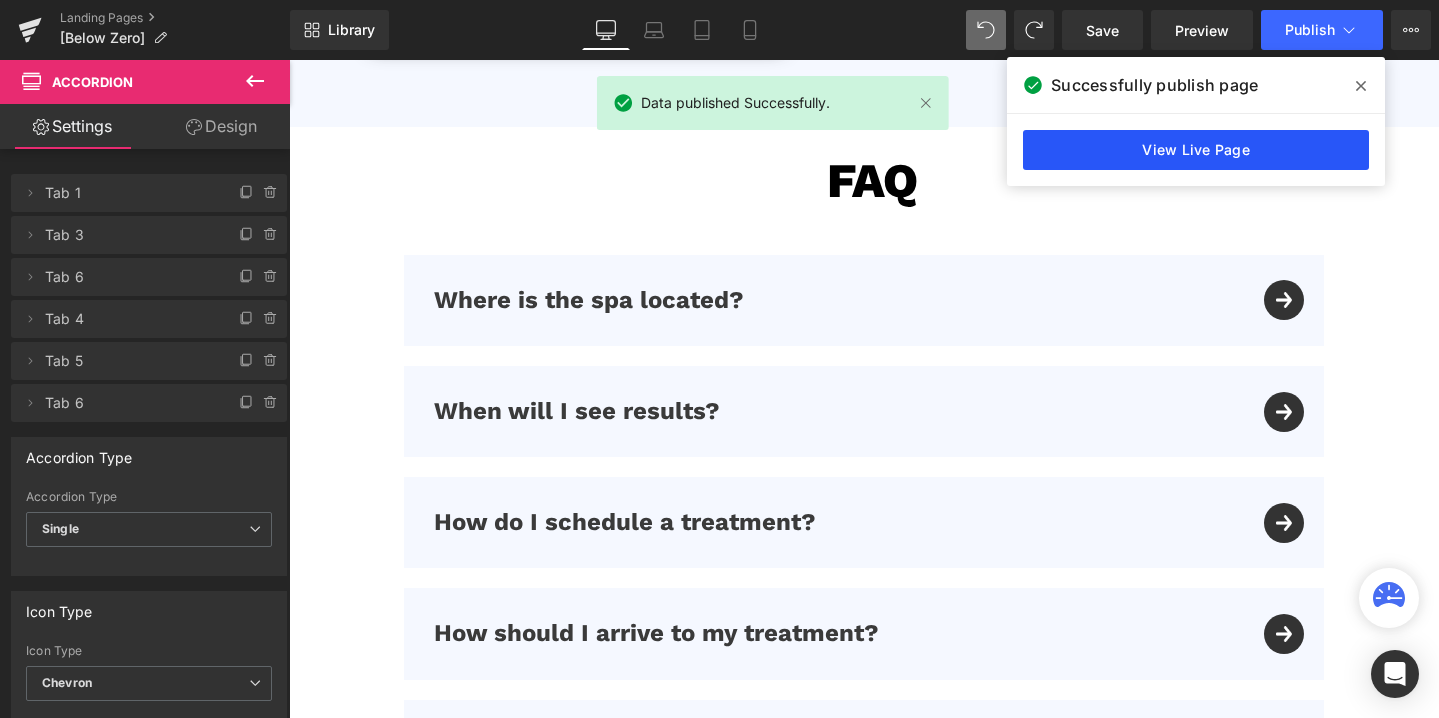 click on "View Live Page" at bounding box center [1196, 150] 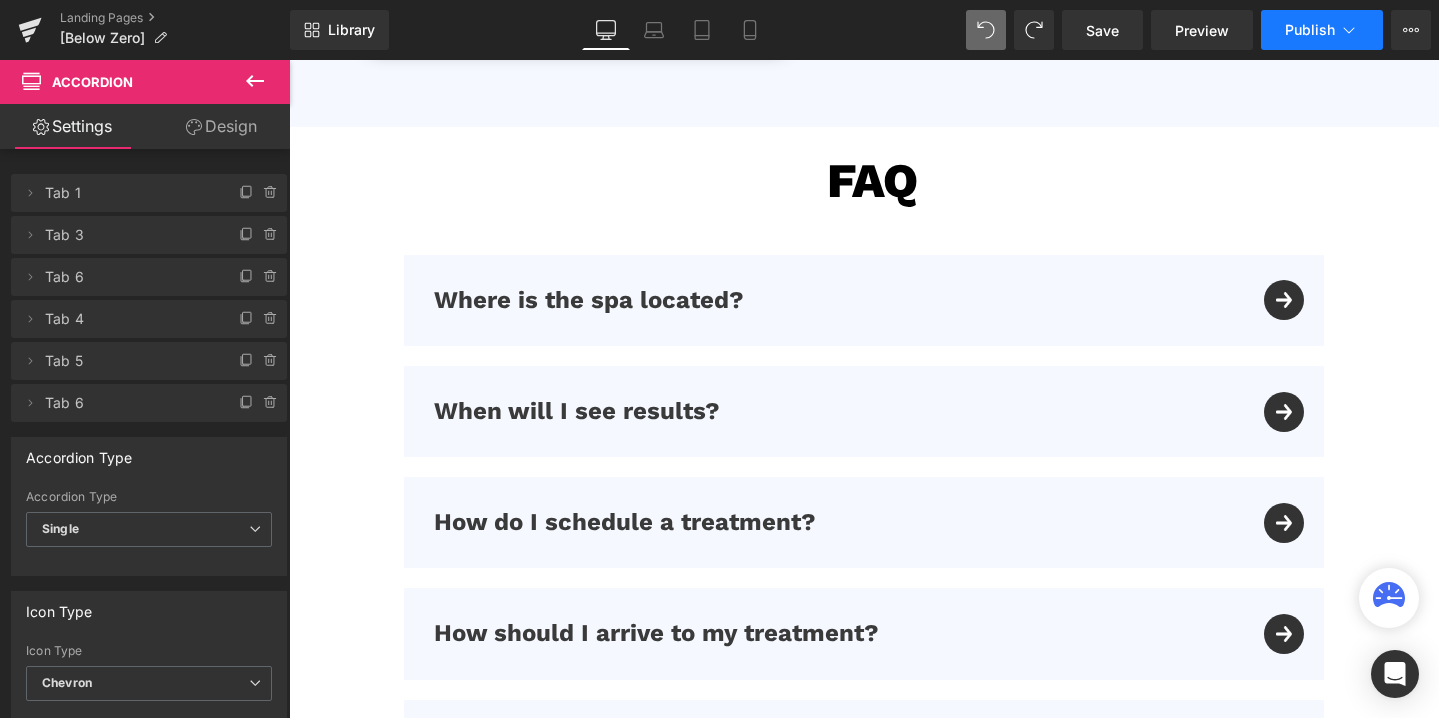 click on "Publish" at bounding box center (1322, 30) 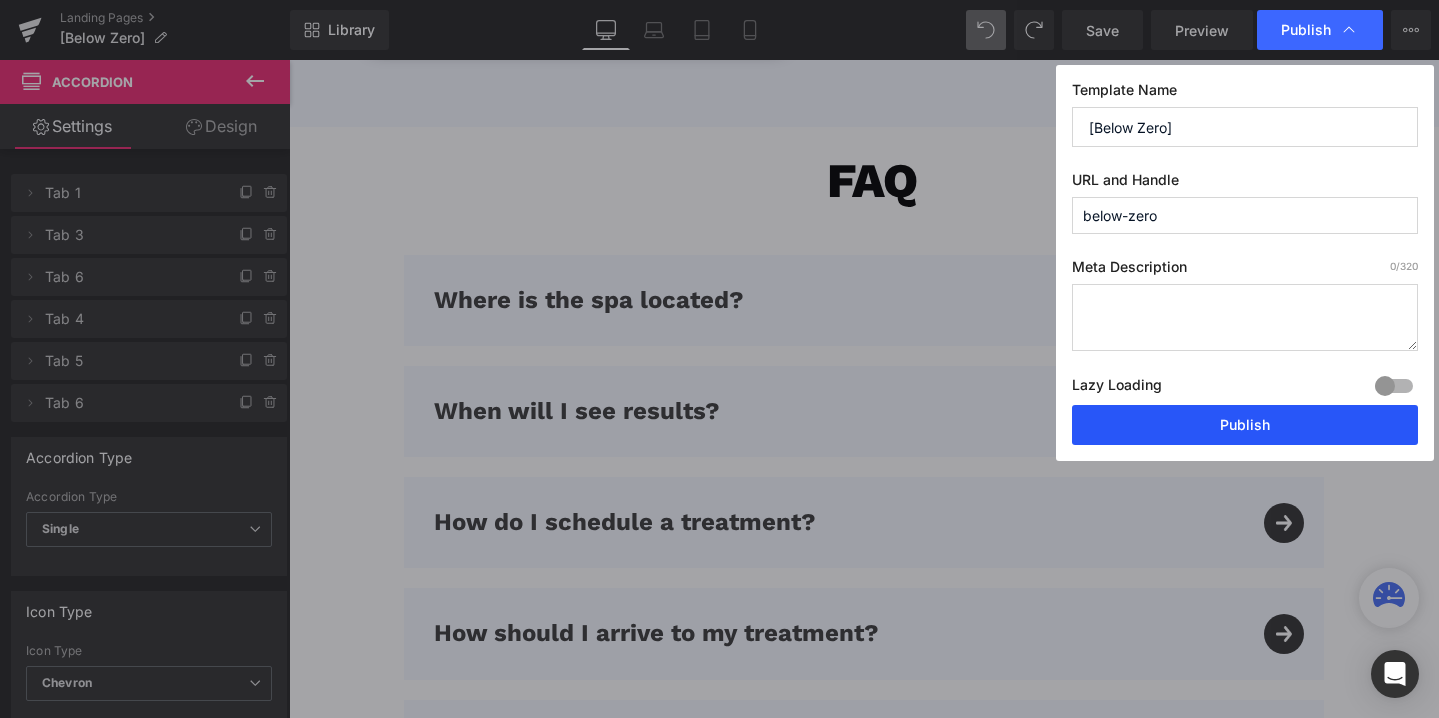 click on "Publish" at bounding box center [1245, 425] 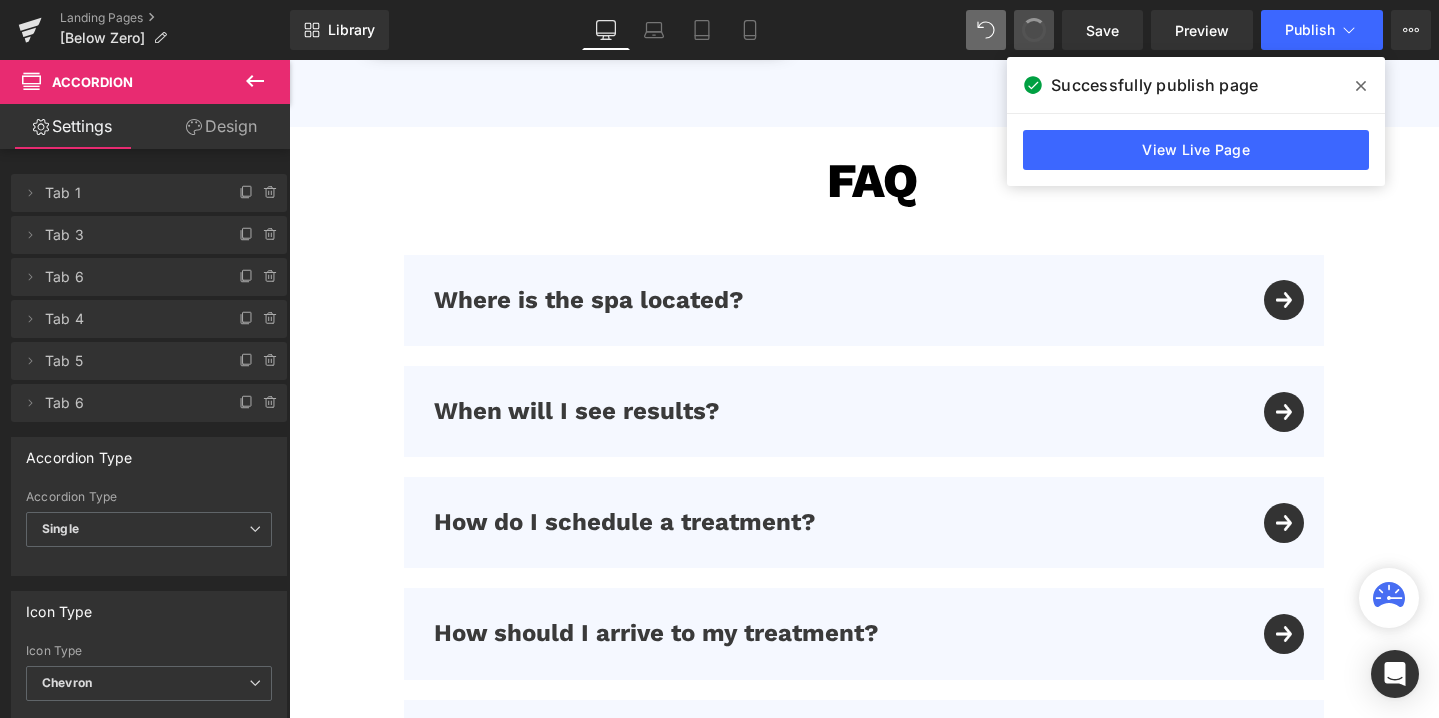 click at bounding box center [1034, 30] 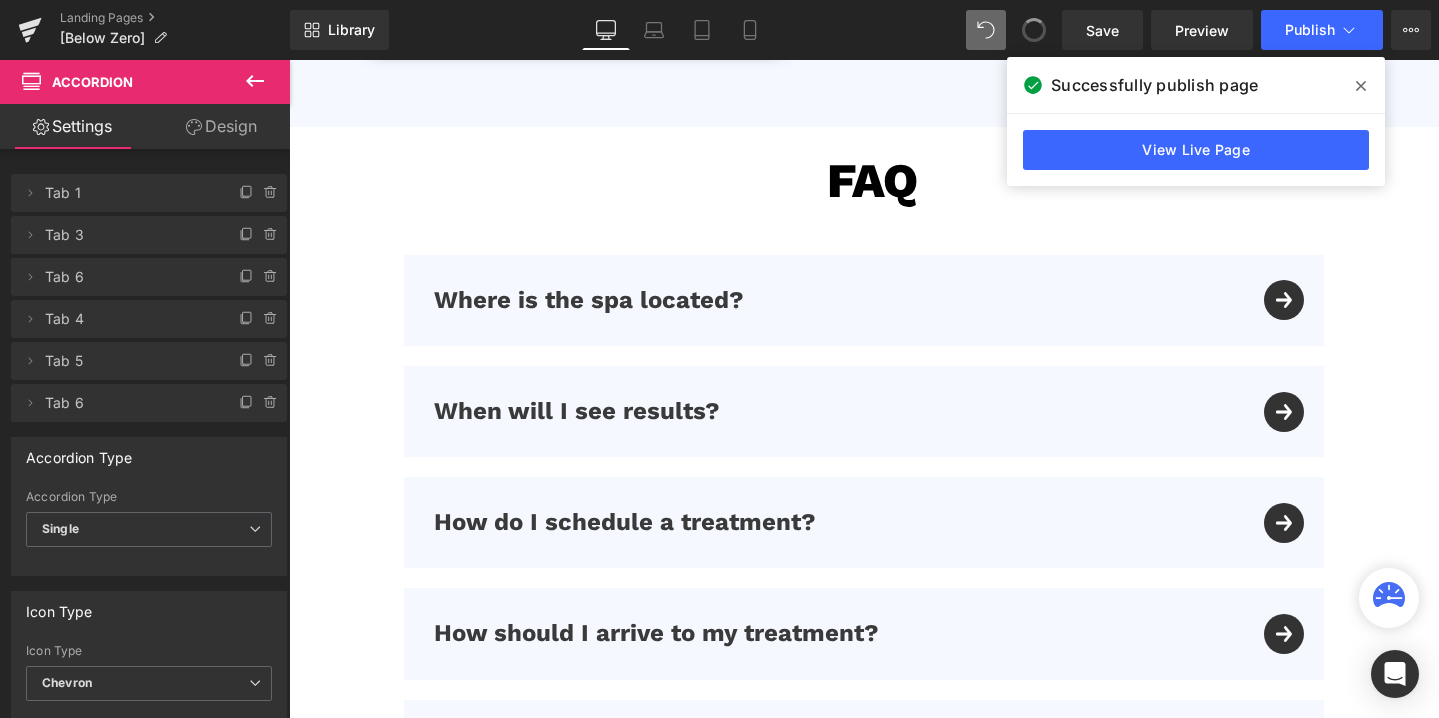 click at bounding box center [1034, 30] 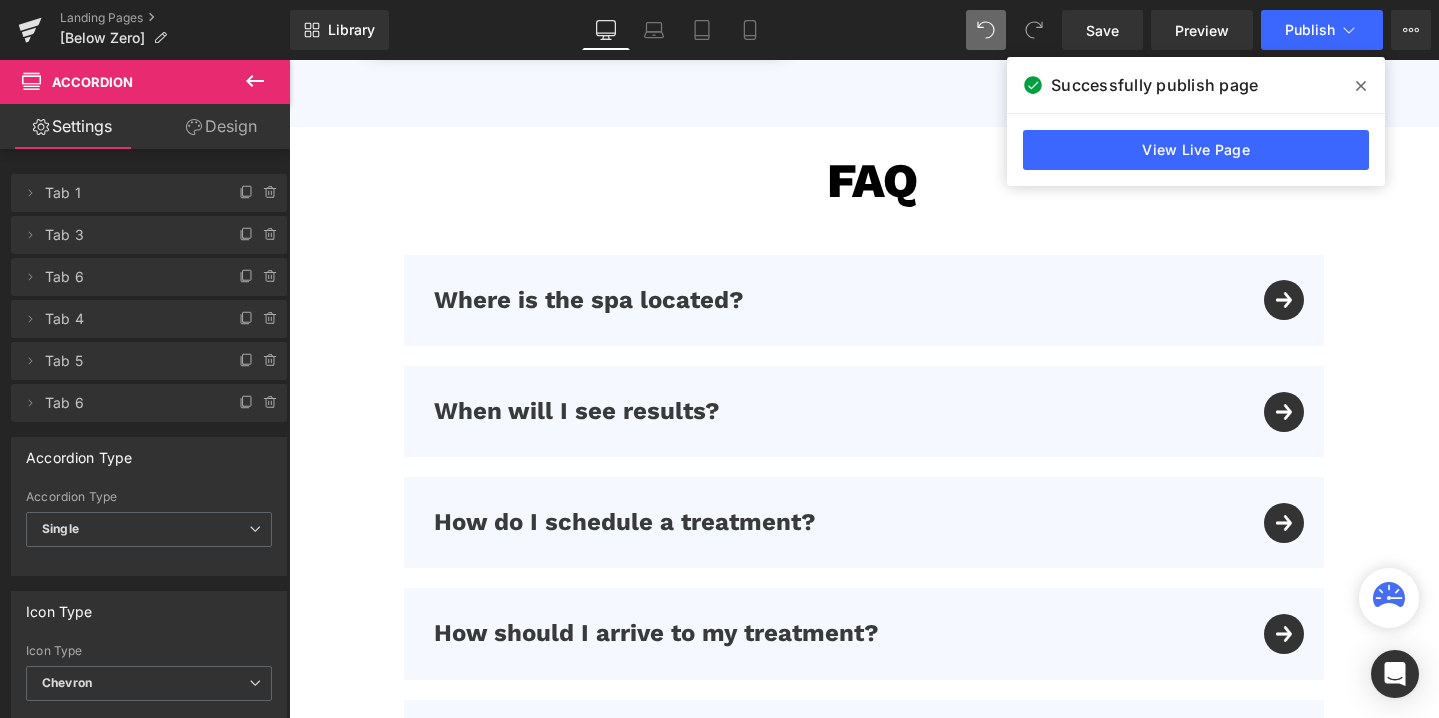 click at bounding box center (1034, 30) 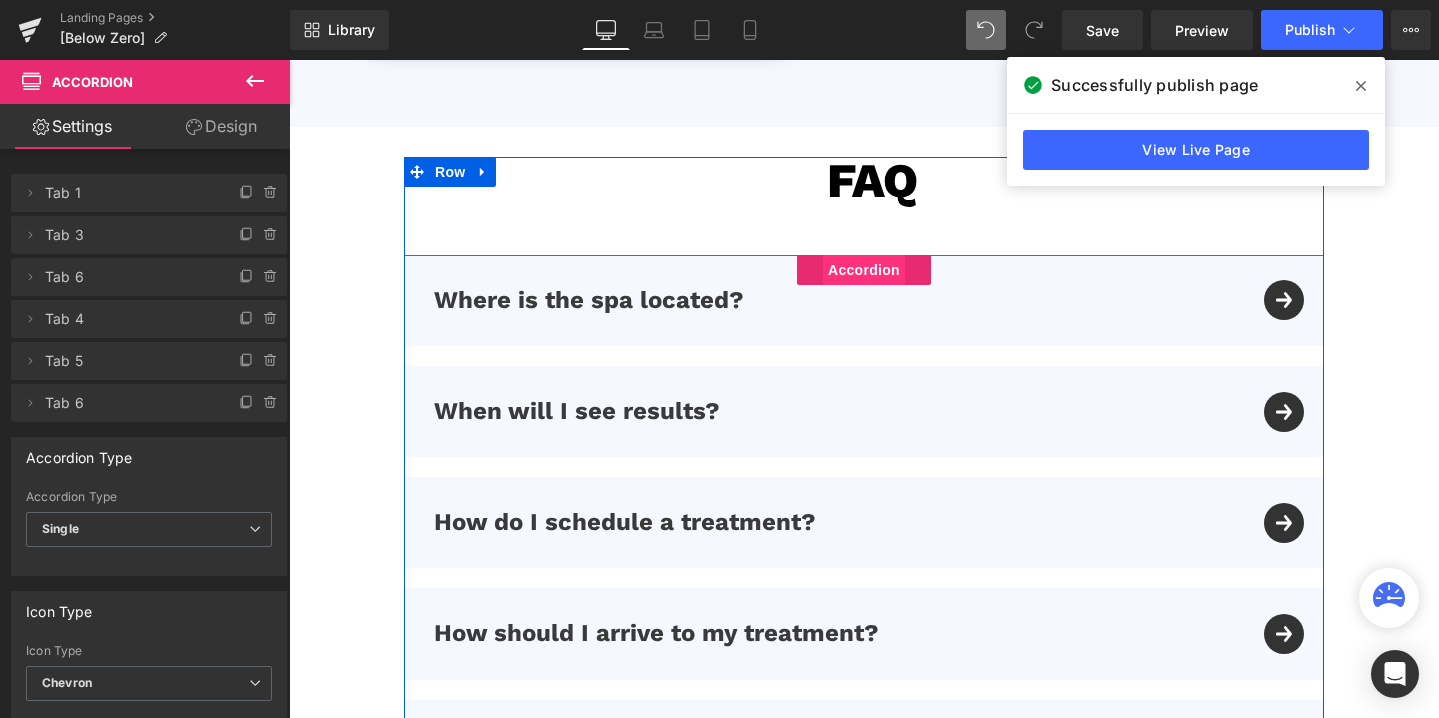 type 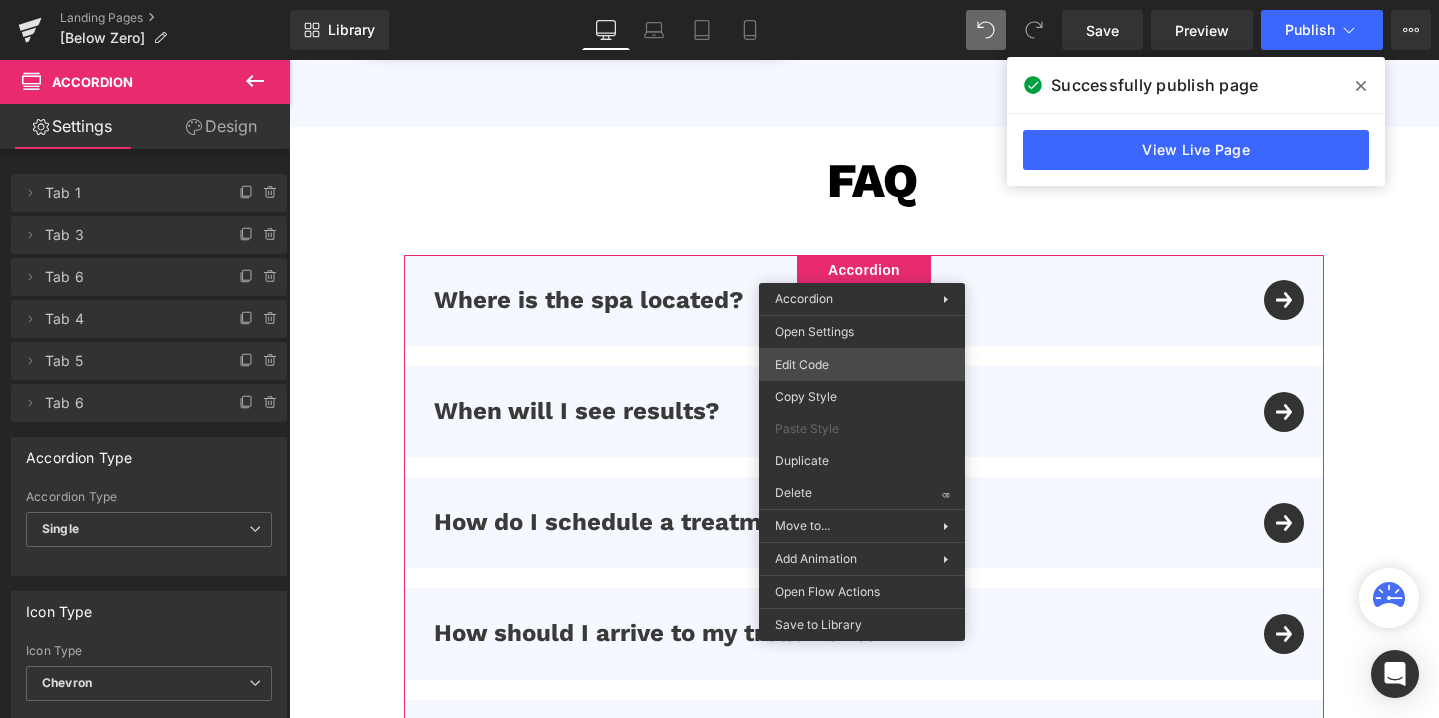 click on "Accordion  You are previewing how the   will restyle your page. You can not edit Elements in Preset Preview Mode.  Landing Pages [Below Zero] Library Desktop Desktop Laptop Tablet Mobile Save Preview Publish Scheduled View Live Page View with current Template Save Template to Library Schedule Publish  Optimize  Publish Settings Shortcuts  Your page can’t be published   You've reached the maximum number of published pages on your plan  (0/0).  You need to upgrade your plan or unpublish all your pages to get 1 publish slot.   Unpublish pages   Upgrade plan  Elements Global Style Base Row  rows, columns, layouts, div Heading  headings, titles, h1,h2,h3,h4,h5,h6 Text Block  texts, paragraphs, contents, blocks Image  images, photos, alts, uploads Icon  icons, symbols Button  button, call to action, cta Separator  separators, dividers, horizontal lines Liquid  liquid, custom code, html, javascript, css, reviews, apps, applications, embeded, iframe Banner Parallax  Hero Banner  Stack Tabs  Carousel  Pricing  List" at bounding box center (719, 0) 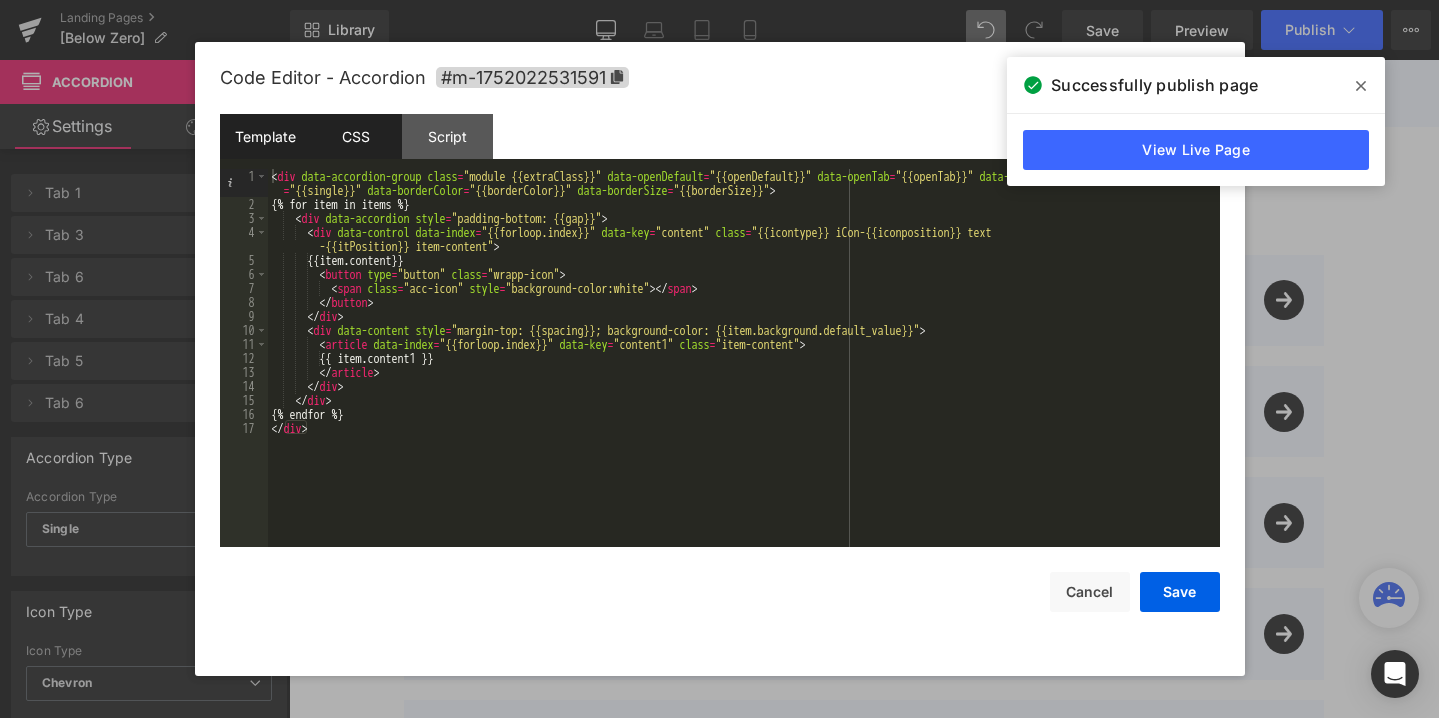 click on "CSS" at bounding box center [356, 136] 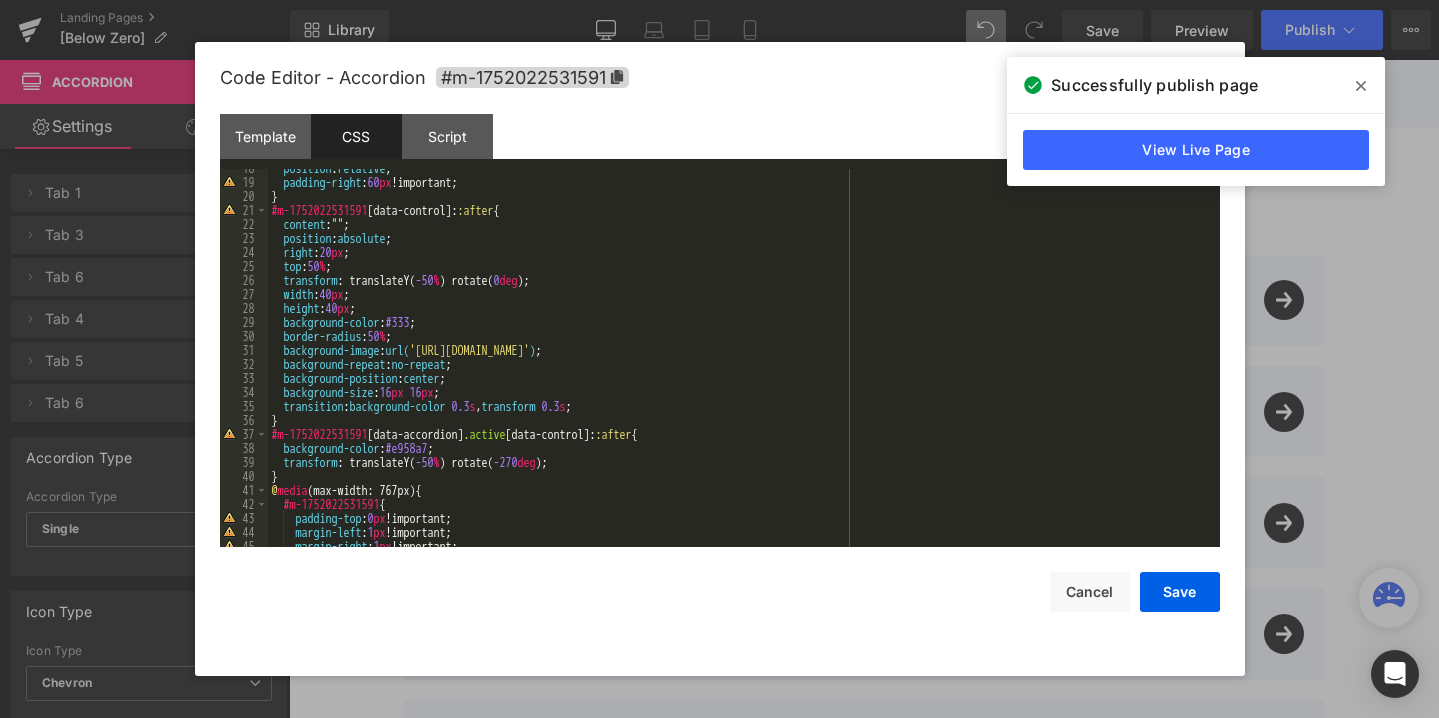scroll, scrollTop: 208, scrollLeft: 0, axis: vertical 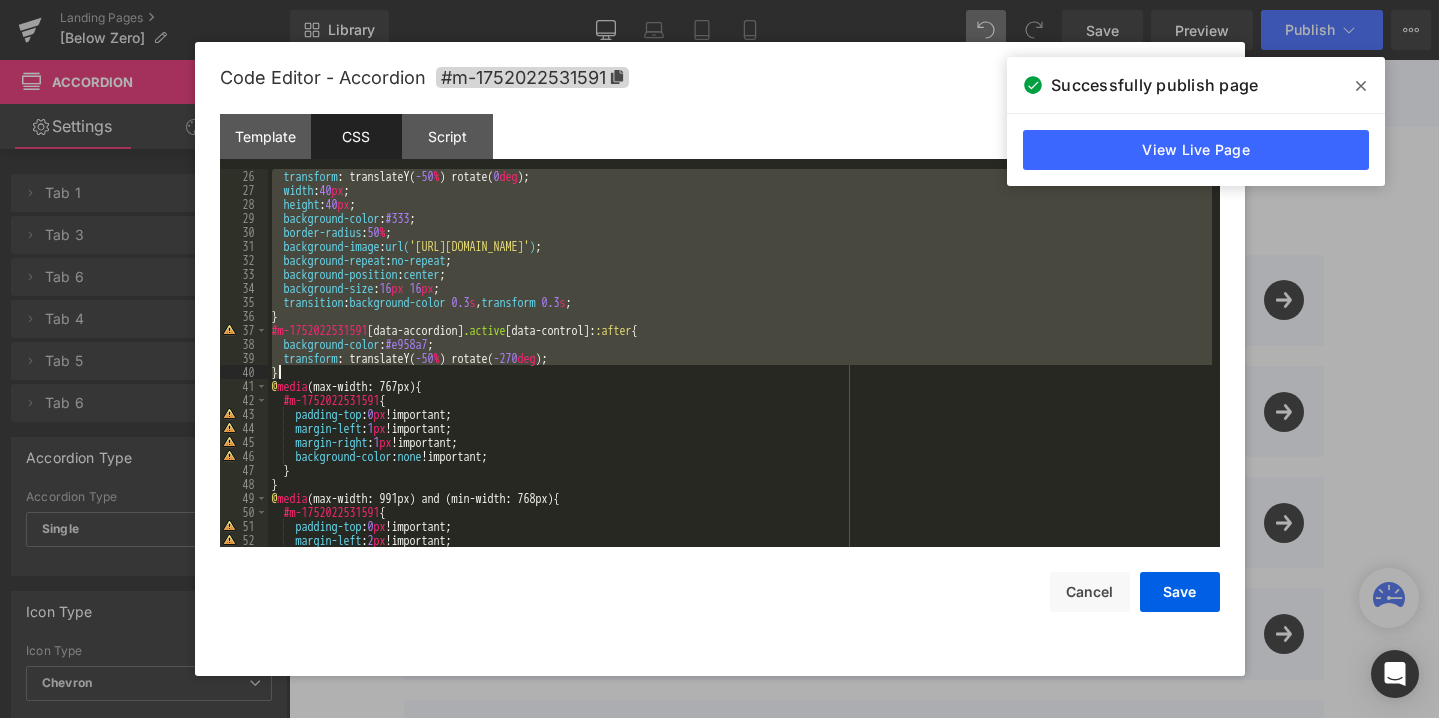 drag, startPoint x: 272, startPoint y: 250, endPoint x: 570, endPoint y: 367, distance: 320.1453 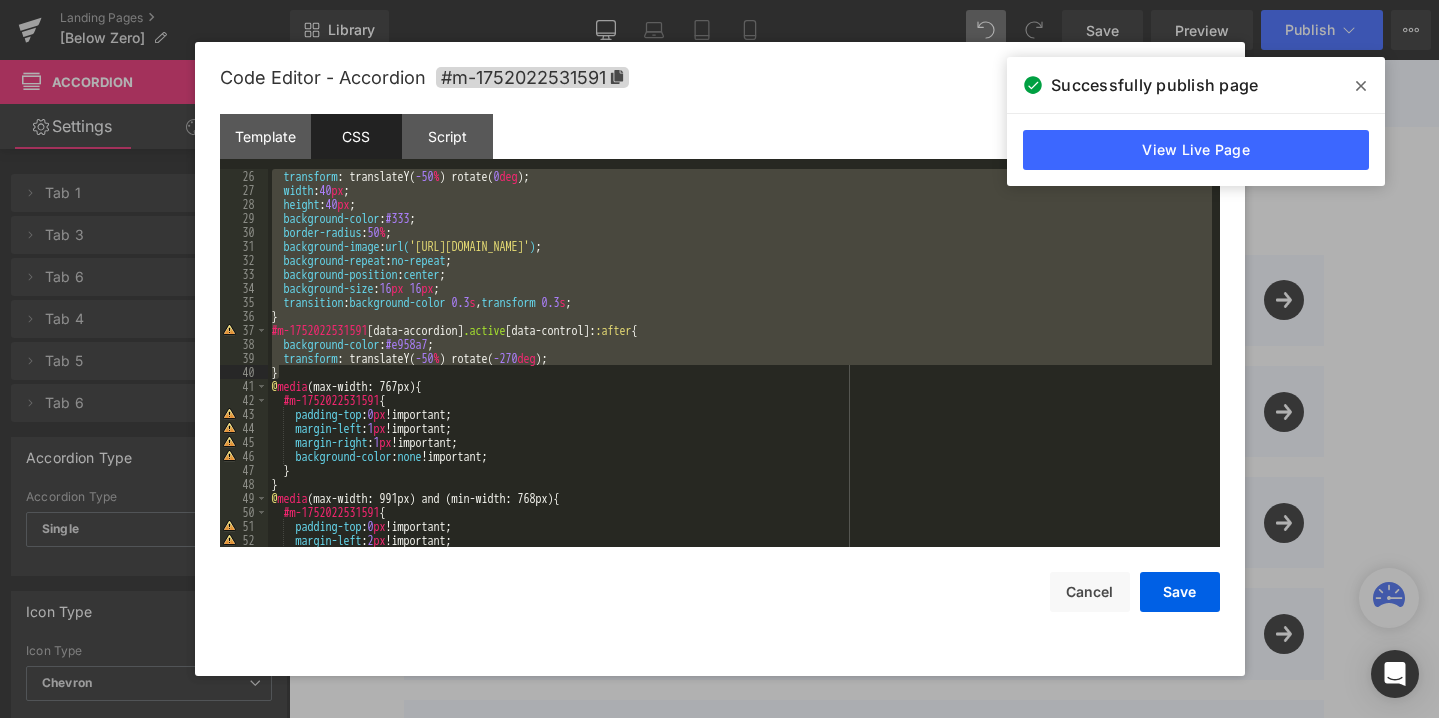scroll, scrollTop: 280, scrollLeft: 0, axis: vertical 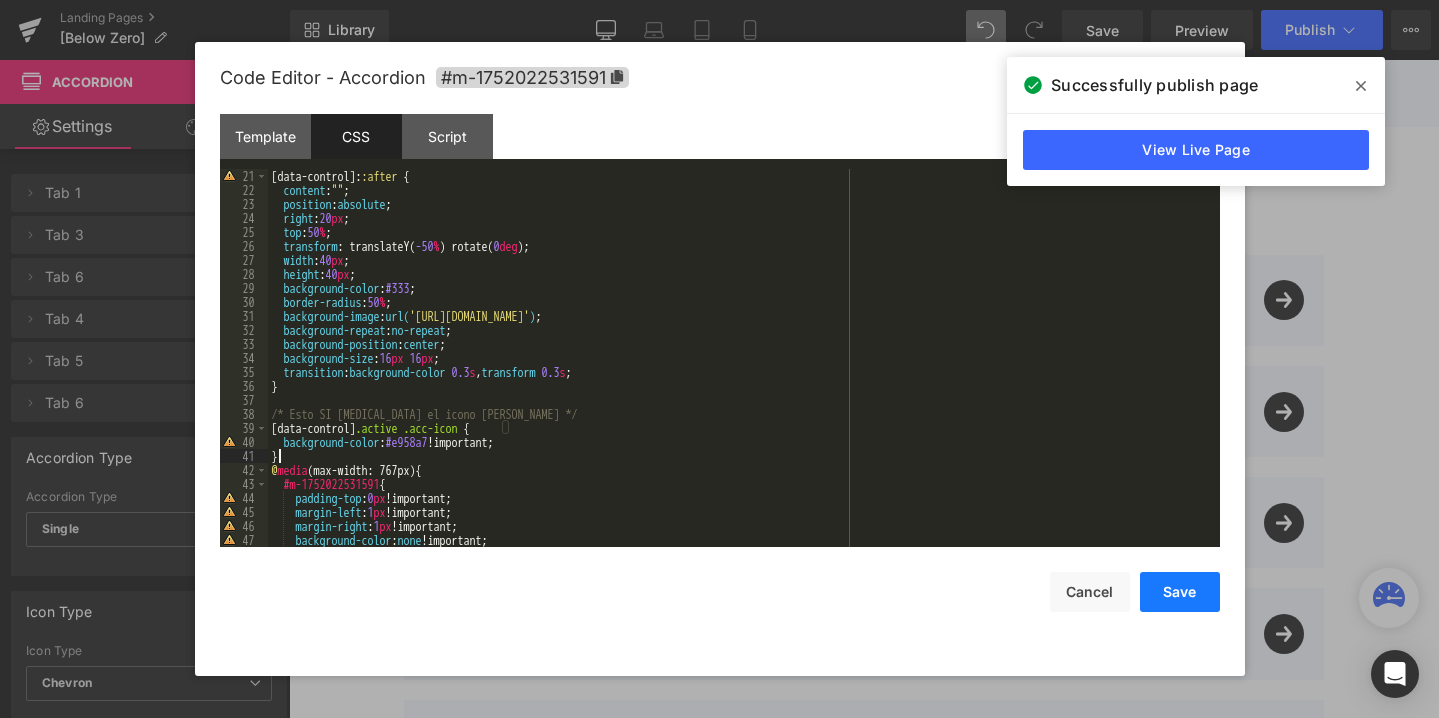 click on "Save" at bounding box center (1180, 592) 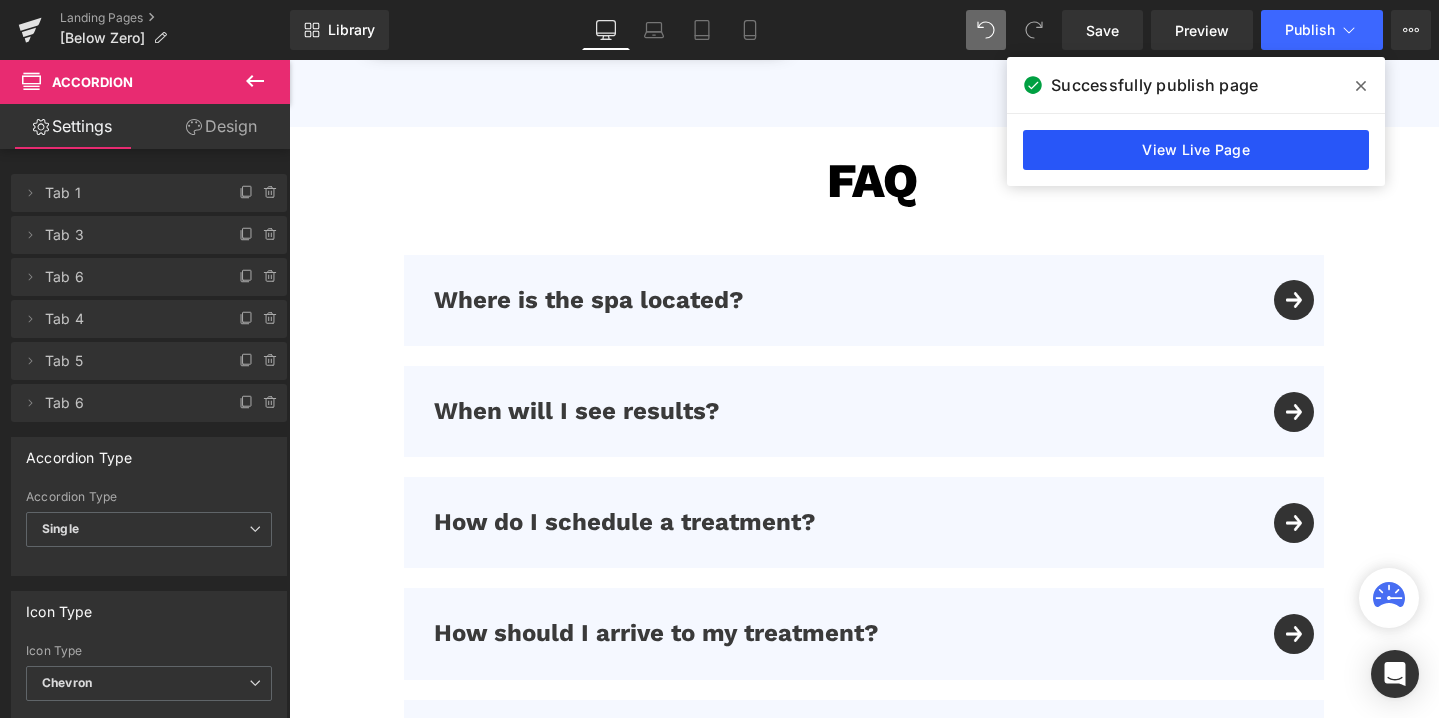 click on "View Live Page" at bounding box center (1196, 150) 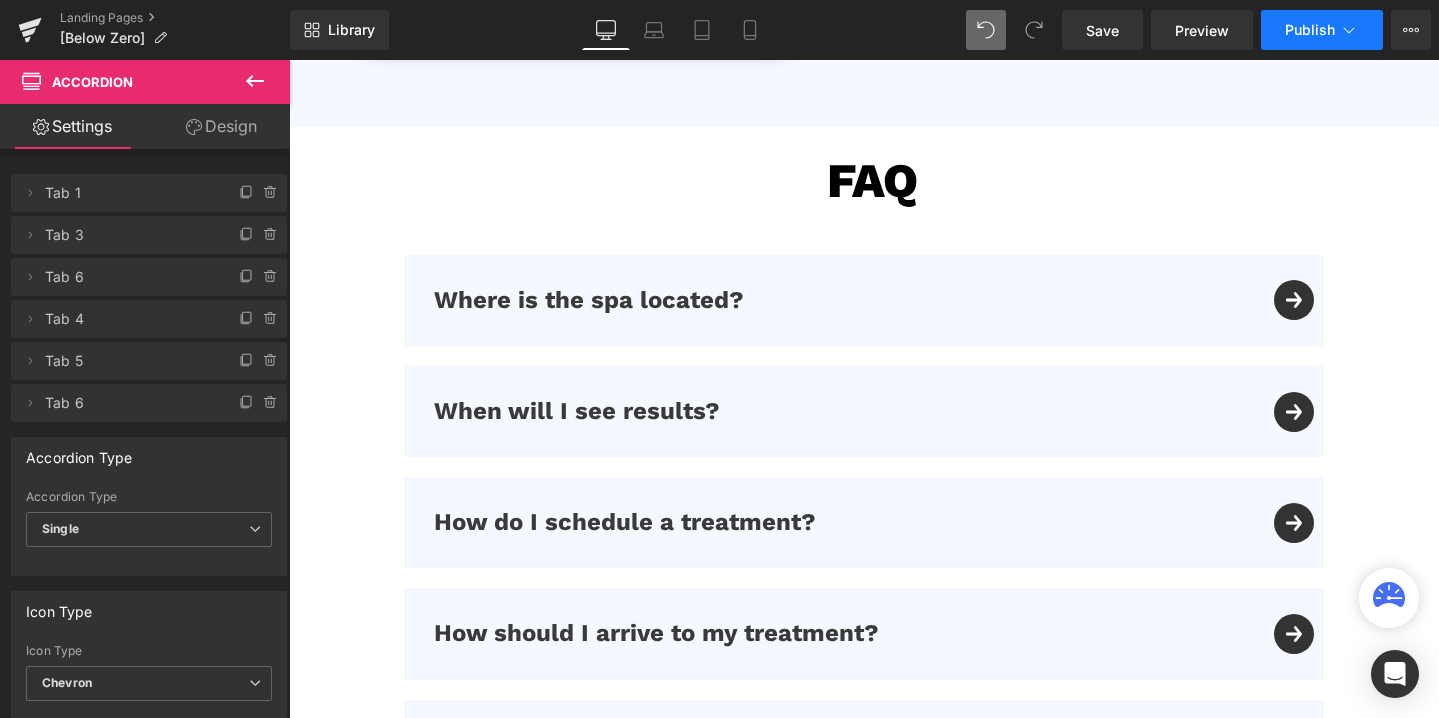 click on "Publish" at bounding box center [1310, 30] 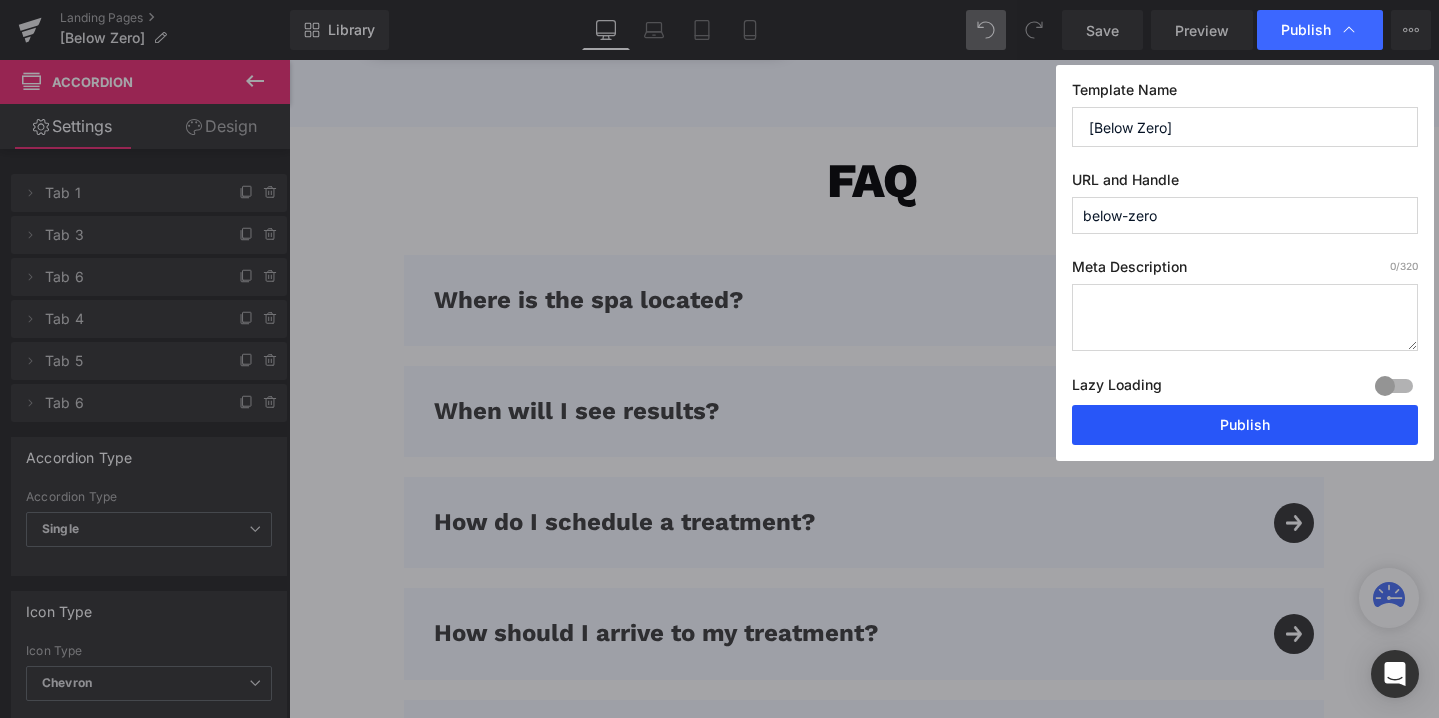 click on "Publish" at bounding box center (1245, 425) 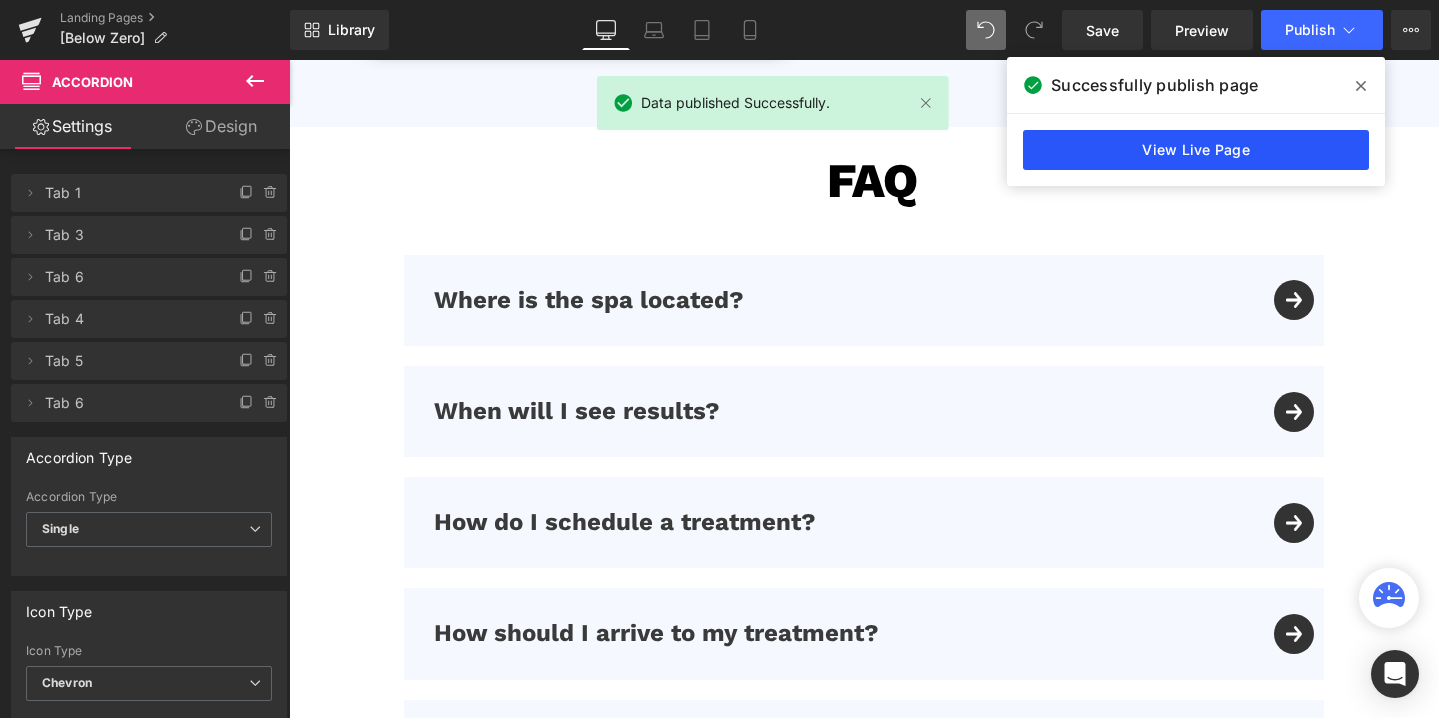 click on "View Live Page" at bounding box center [1196, 150] 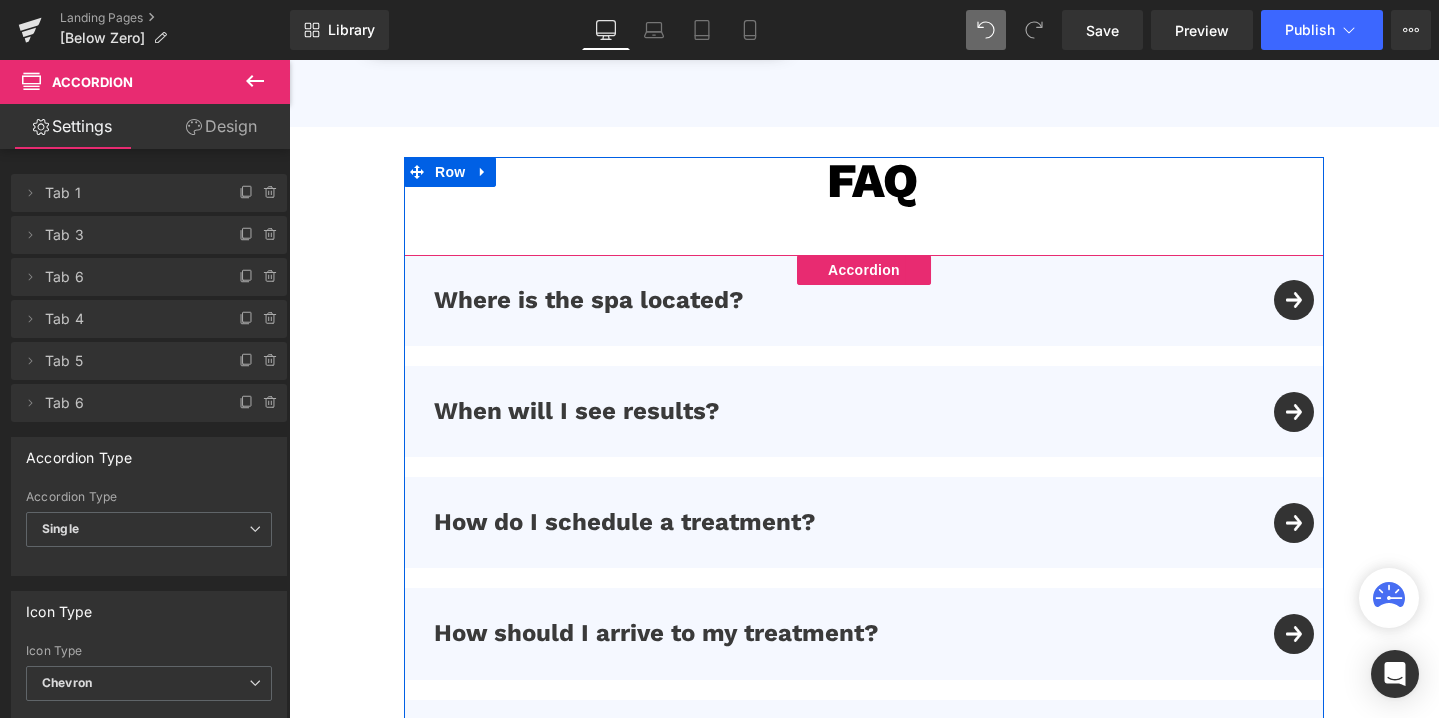 click on "Where is the spa located?
Text Block" at bounding box center (864, 300) 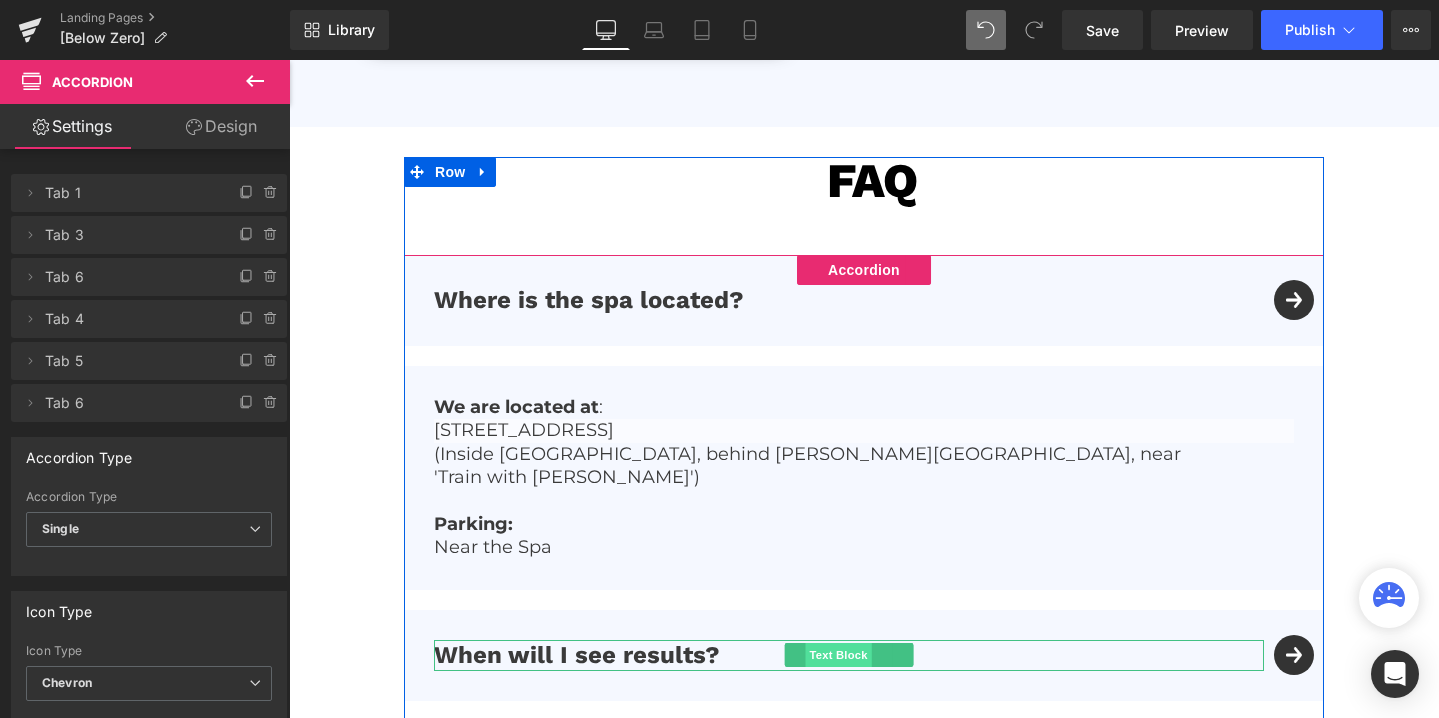 click on "Text Block" at bounding box center [838, 655] 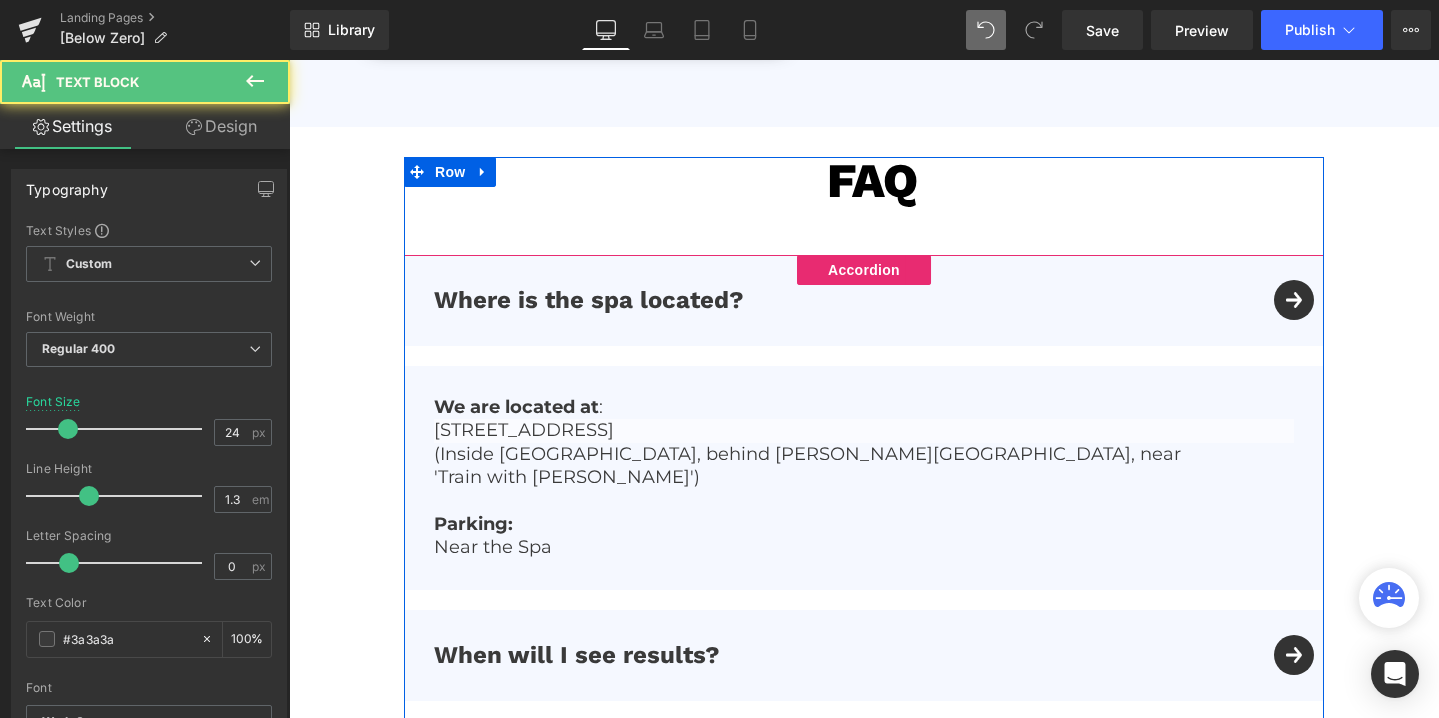 click on "When will I see results? Text Block" at bounding box center [864, 655] 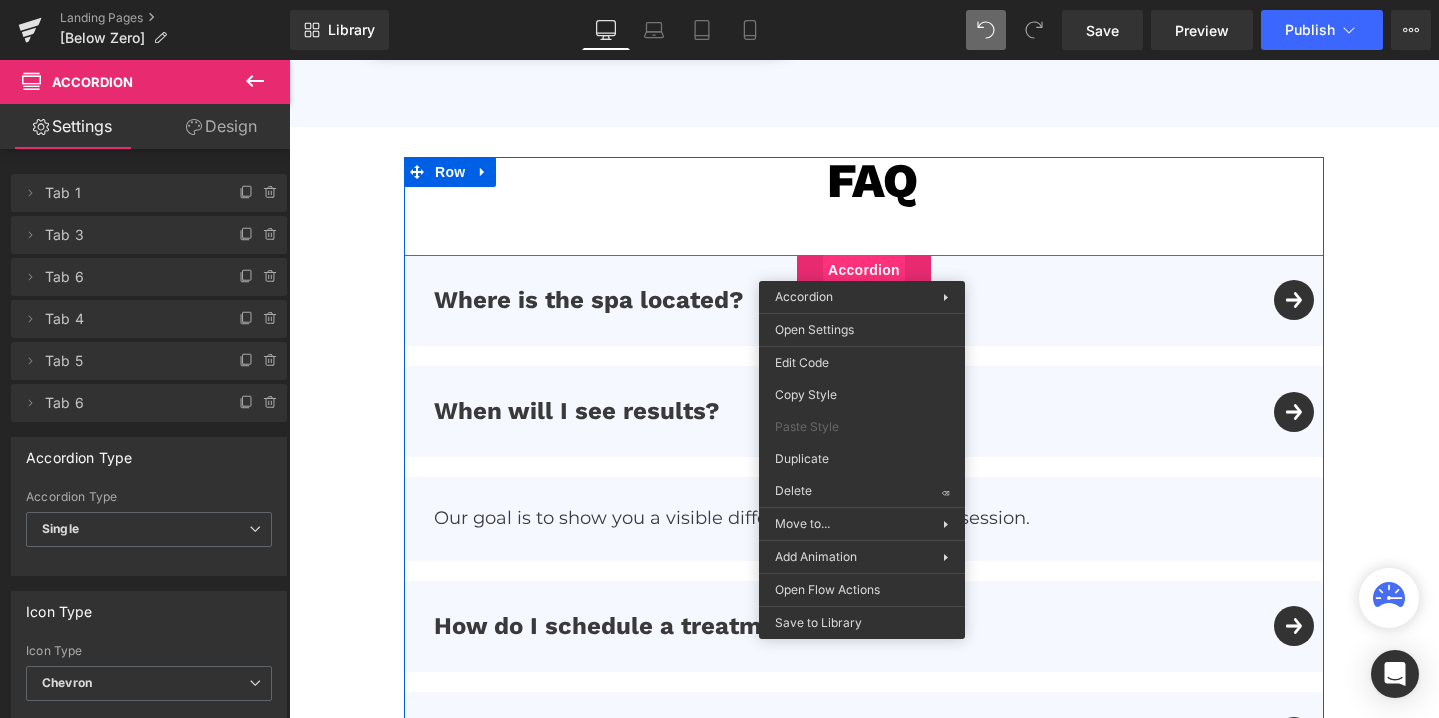 click on "Accordion" at bounding box center [864, 270] 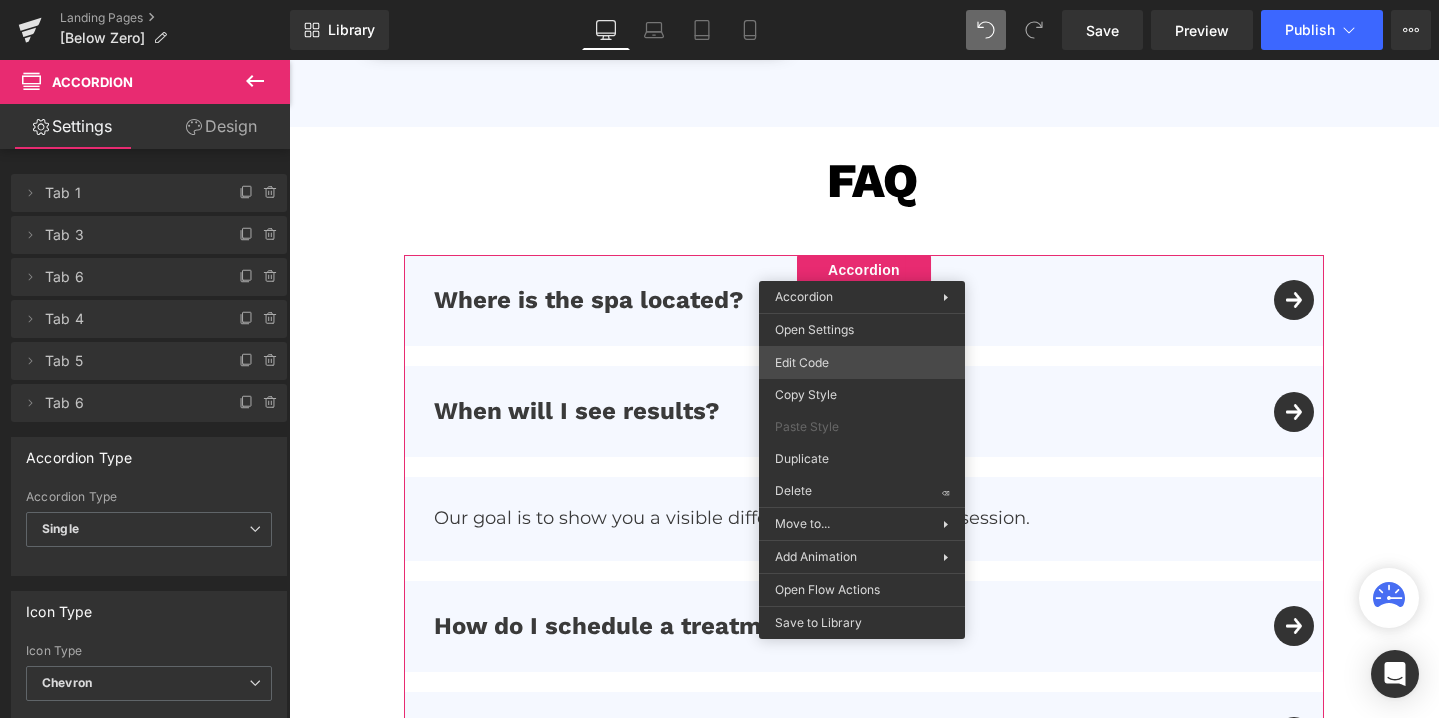 click on "Accordion  You are previewing how the   will restyle your page. You can not edit Elements in Preset Preview Mode.  Landing Pages [Below Zero] Library Desktop Desktop Laptop Tablet Mobile Save Preview Publish Scheduled View Live Page View with current Template Save Template to Library Schedule Publish  Optimize  Publish Settings Shortcuts  Your page can’t be published   You've reached the maximum number of published pages on your plan  (0/0).  You need to upgrade your plan or unpublish all your pages to get 1 publish slot.   Unpublish pages   Upgrade plan  Elements Global Style Base Row  rows, columns, layouts, div Heading  headings, titles, h1,h2,h3,h4,h5,h6 Text Block  texts, paragraphs, contents, blocks Image  images, photos, alts, uploads Icon  icons, symbols Button  button, call to action, cta Separator  separators, dividers, horizontal lines Liquid  liquid, custom code, html, javascript, css, reviews, apps, applications, embeded, iframe Banner Parallax  Hero Banner  Stack Tabs  Carousel  Pricing  List" at bounding box center (719, 0) 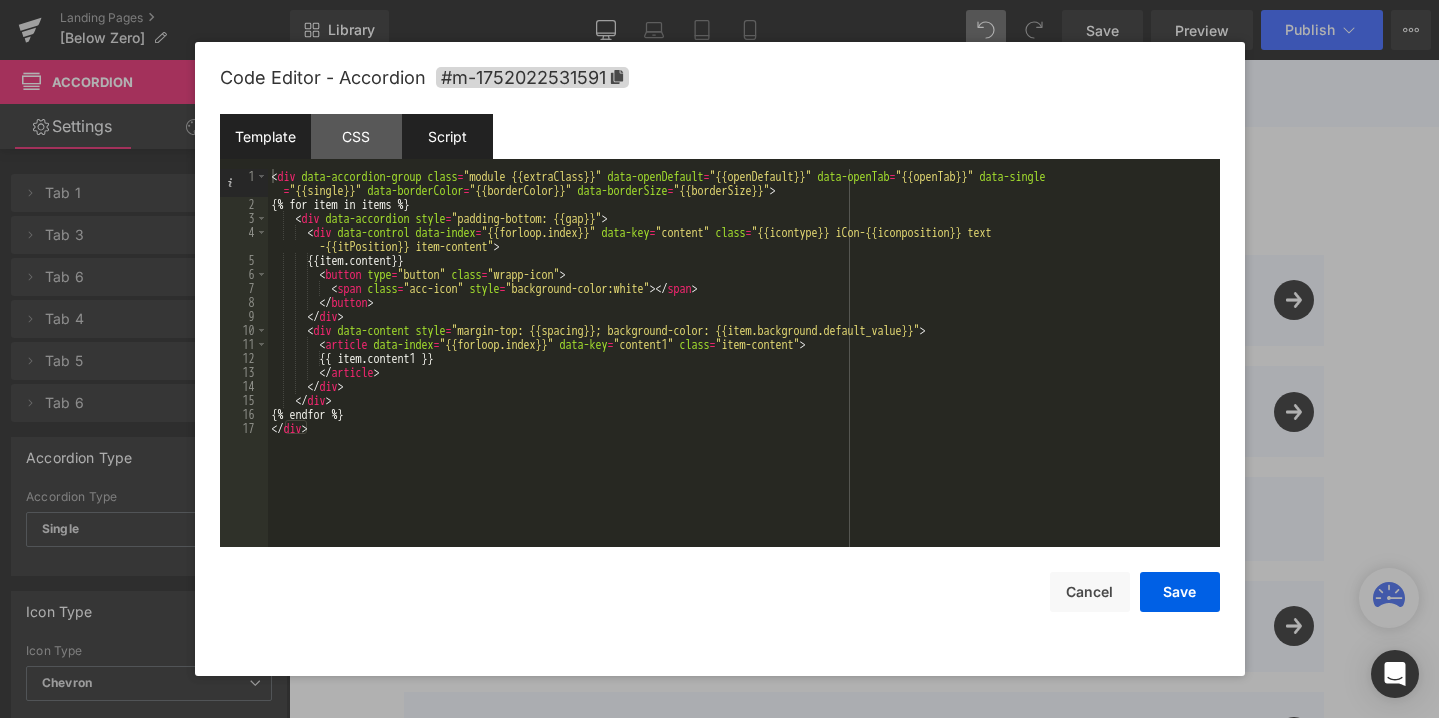 click on "Script" at bounding box center [447, 136] 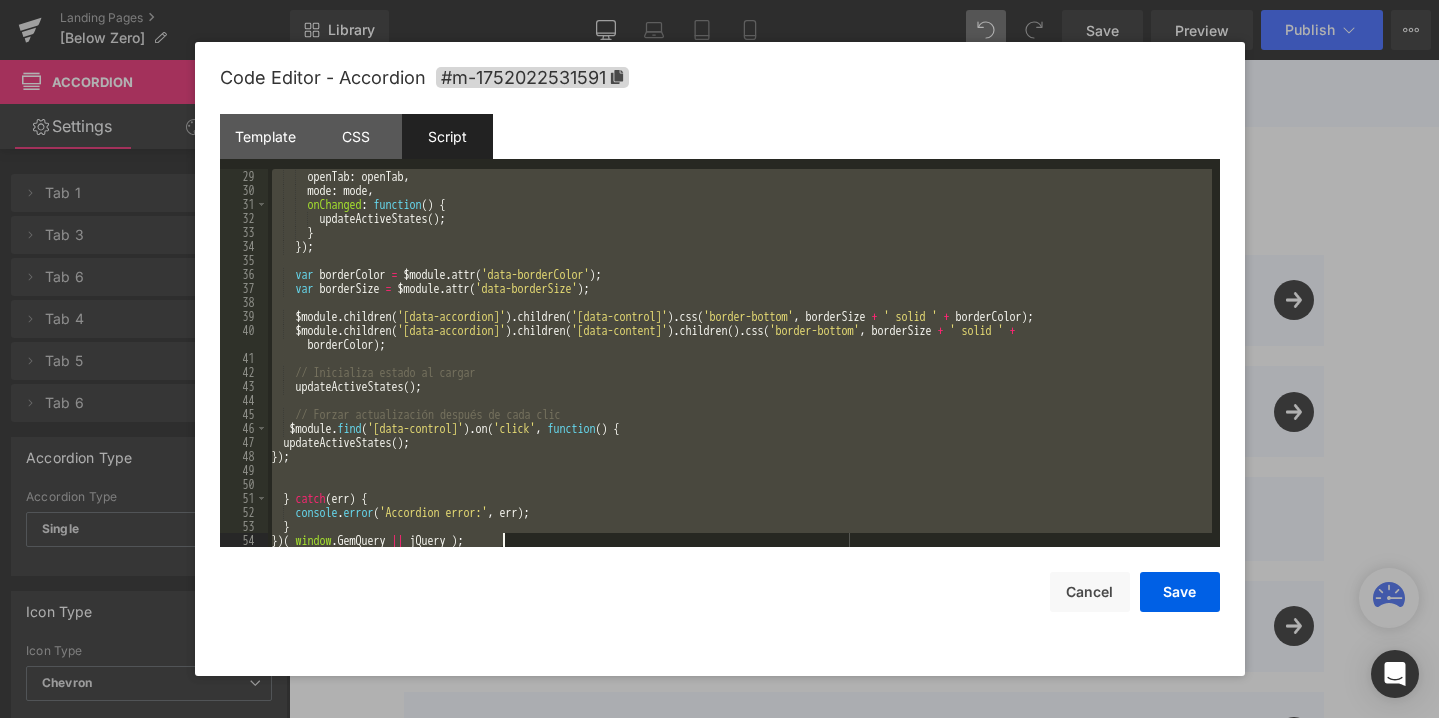 drag, startPoint x: 271, startPoint y: 175, endPoint x: 455, endPoint y: 759, distance: 612.3006 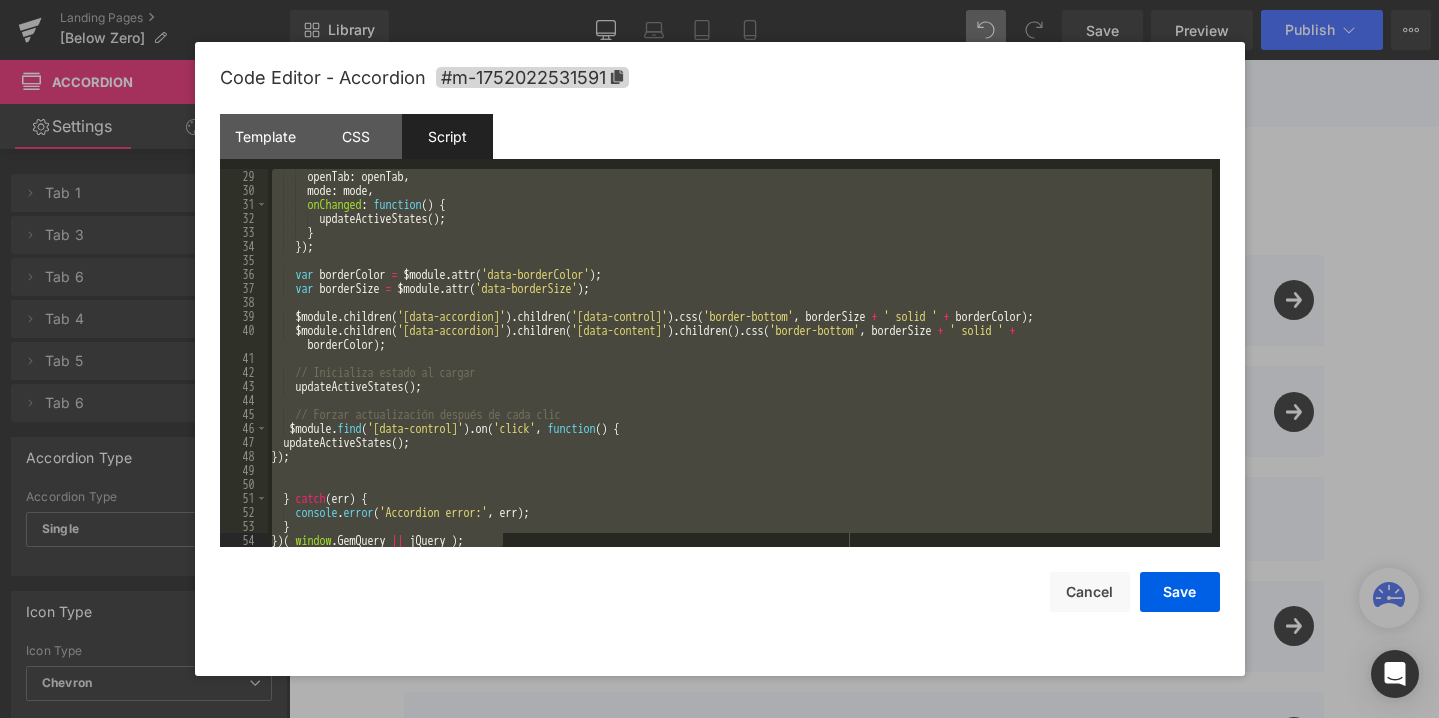 scroll, scrollTop: 112, scrollLeft: 0, axis: vertical 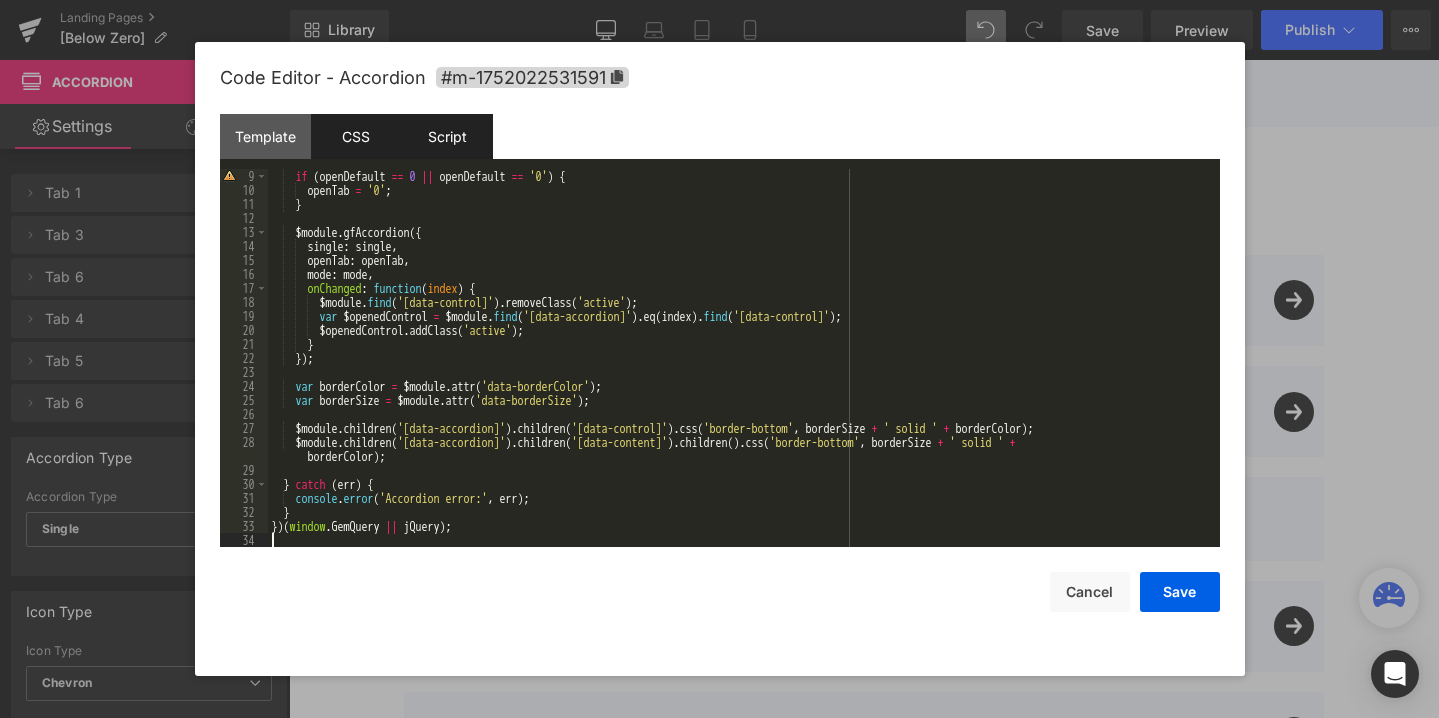 click on "CSS" at bounding box center [356, 136] 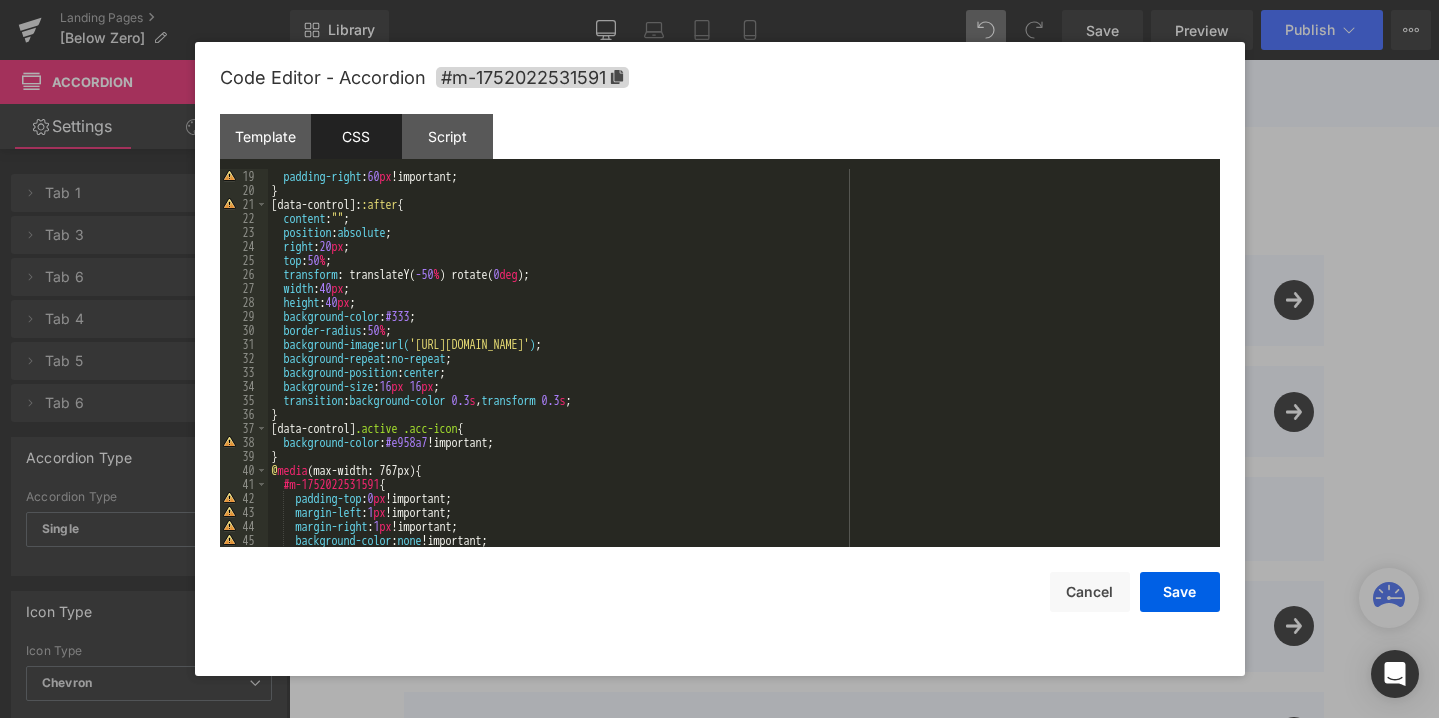 scroll, scrollTop: 255, scrollLeft: 0, axis: vertical 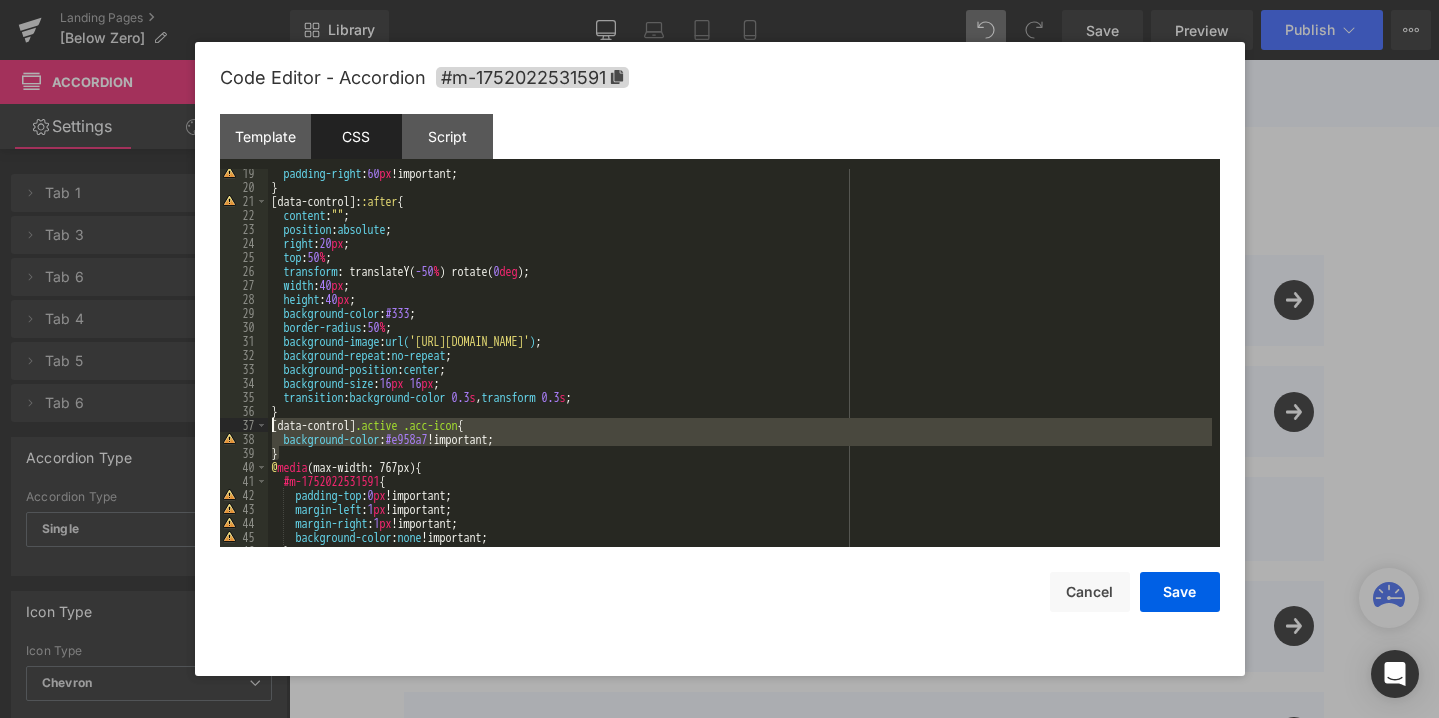 drag, startPoint x: 312, startPoint y: 450, endPoint x: 267, endPoint y: 428, distance: 50.08992 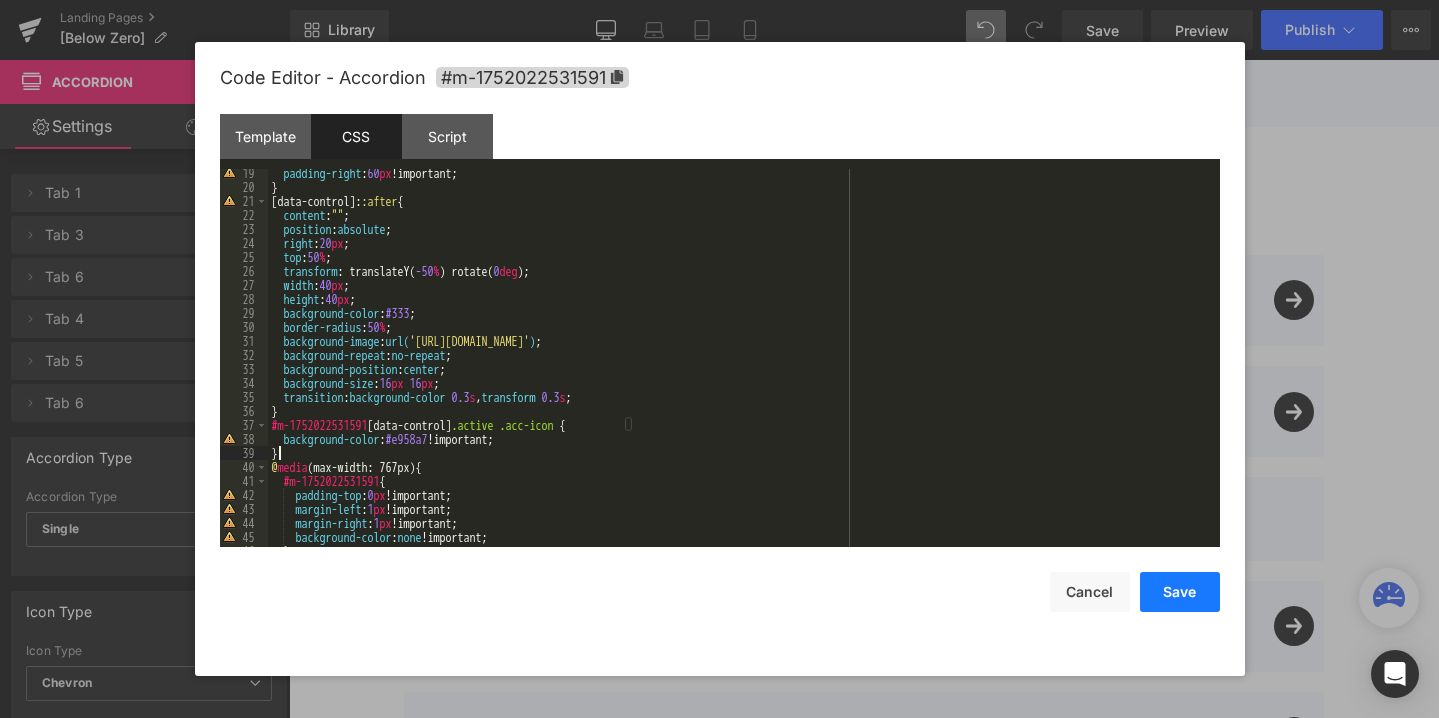click on "Save" at bounding box center (1180, 592) 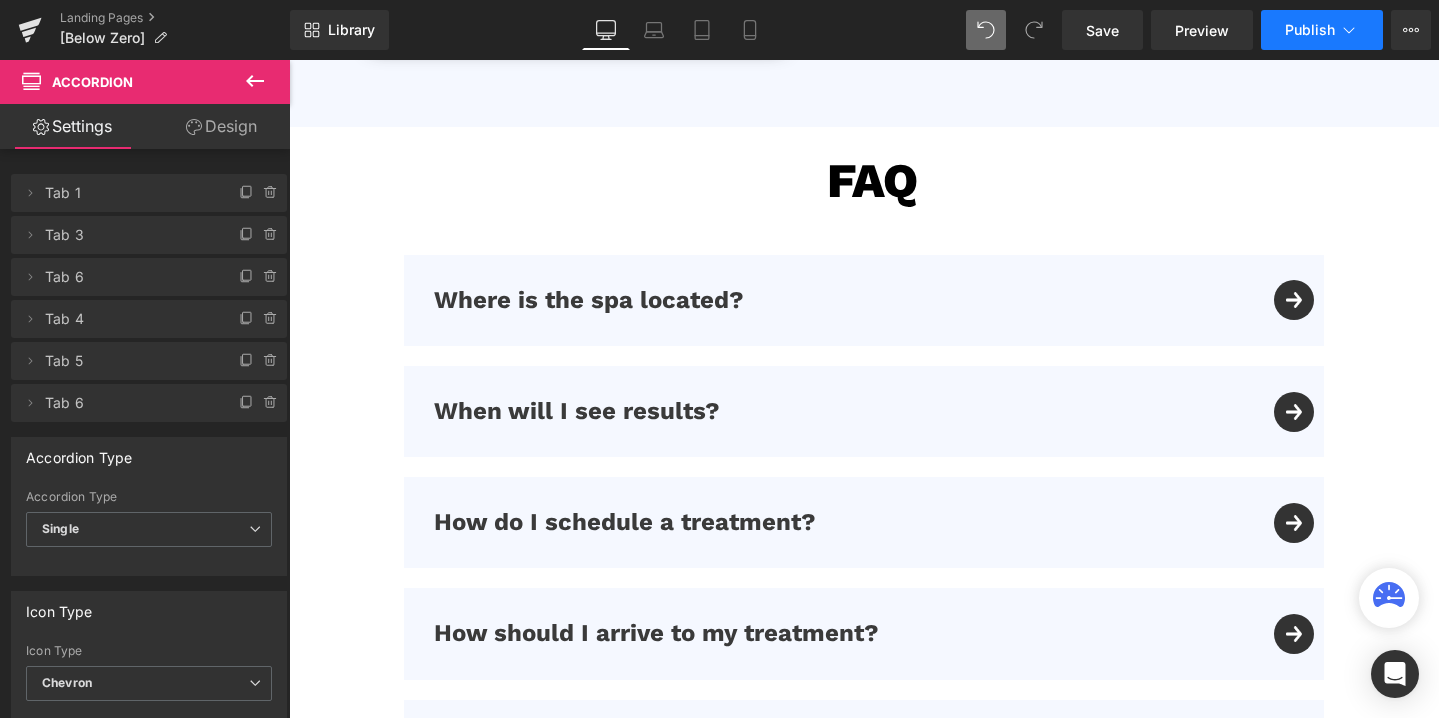 click on "Publish" at bounding box center (1322, 30) 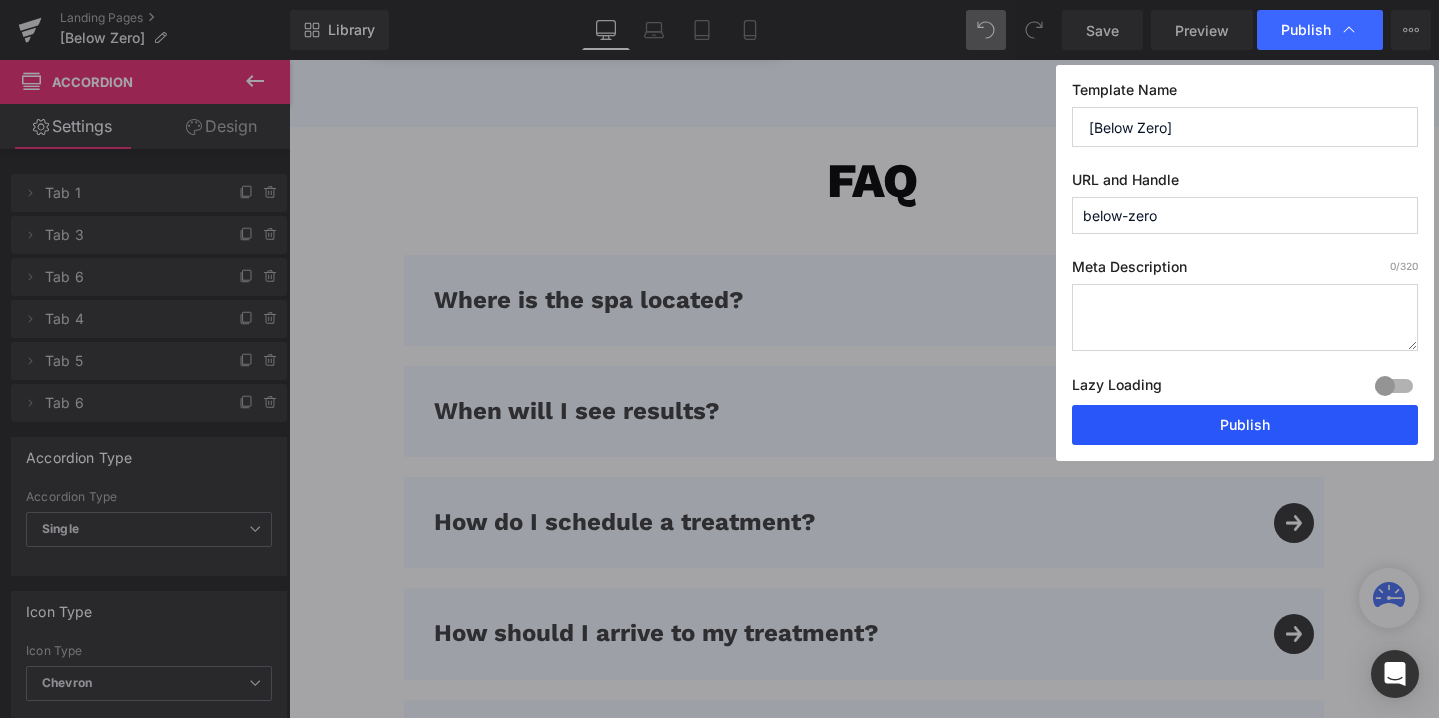 click on "Publish" at bounding box center [1245, 425] 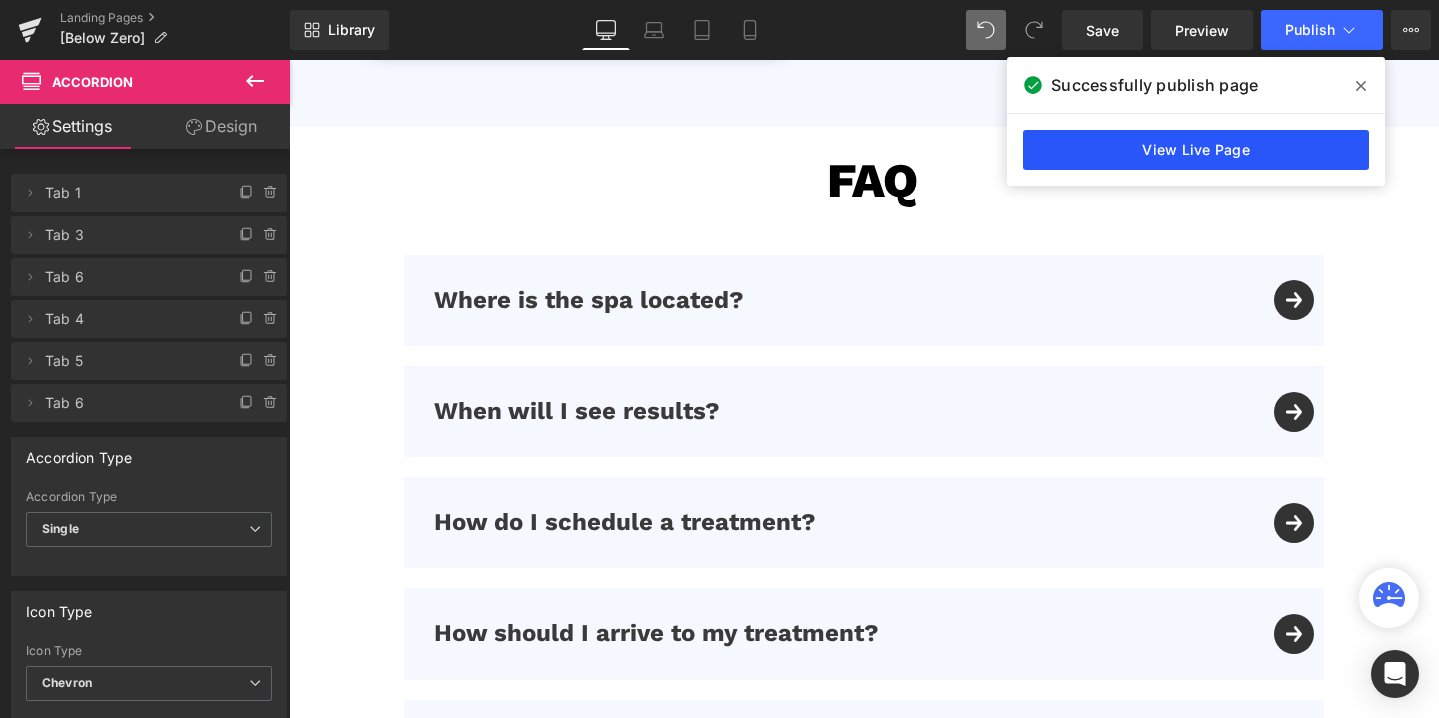 click on "View Live Page" at bounding box center (1196, 150) 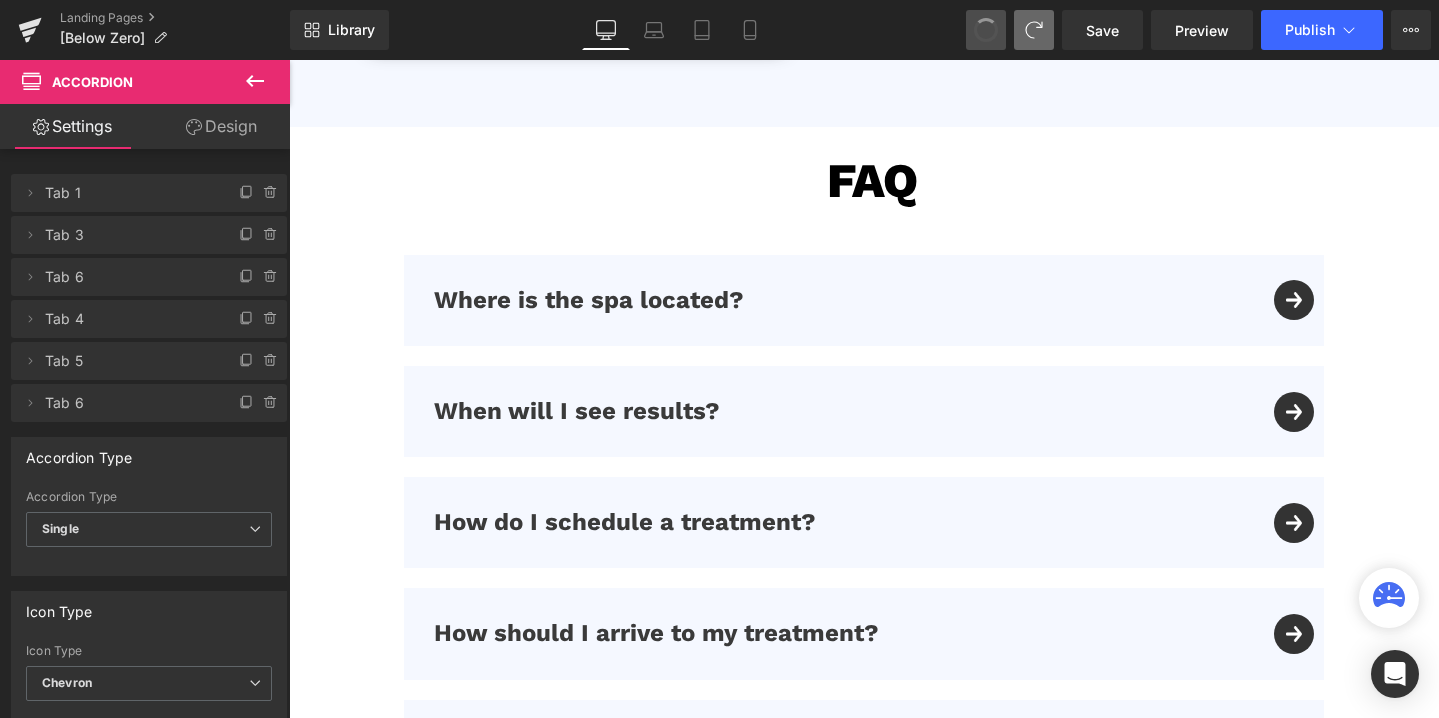 click at bounding box center (986, 30) 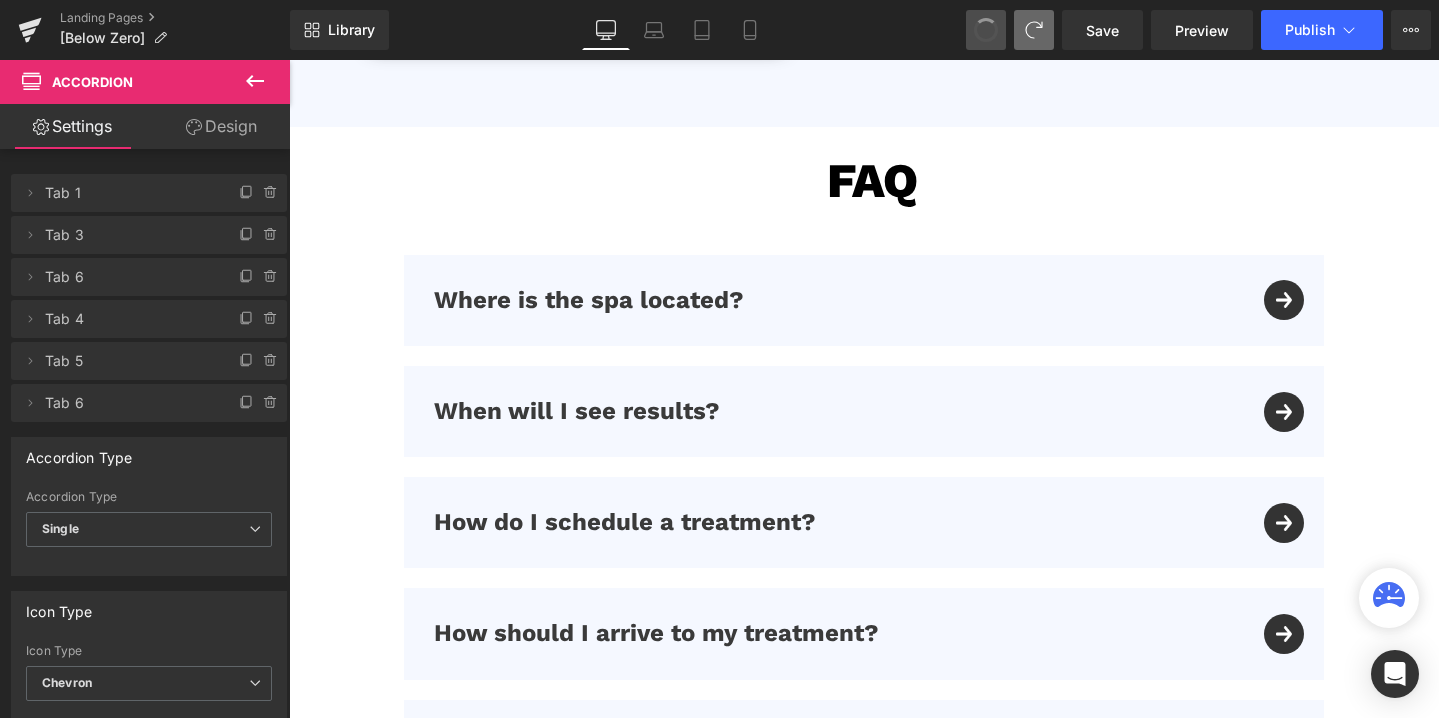 click at bounding box center (986, 30) 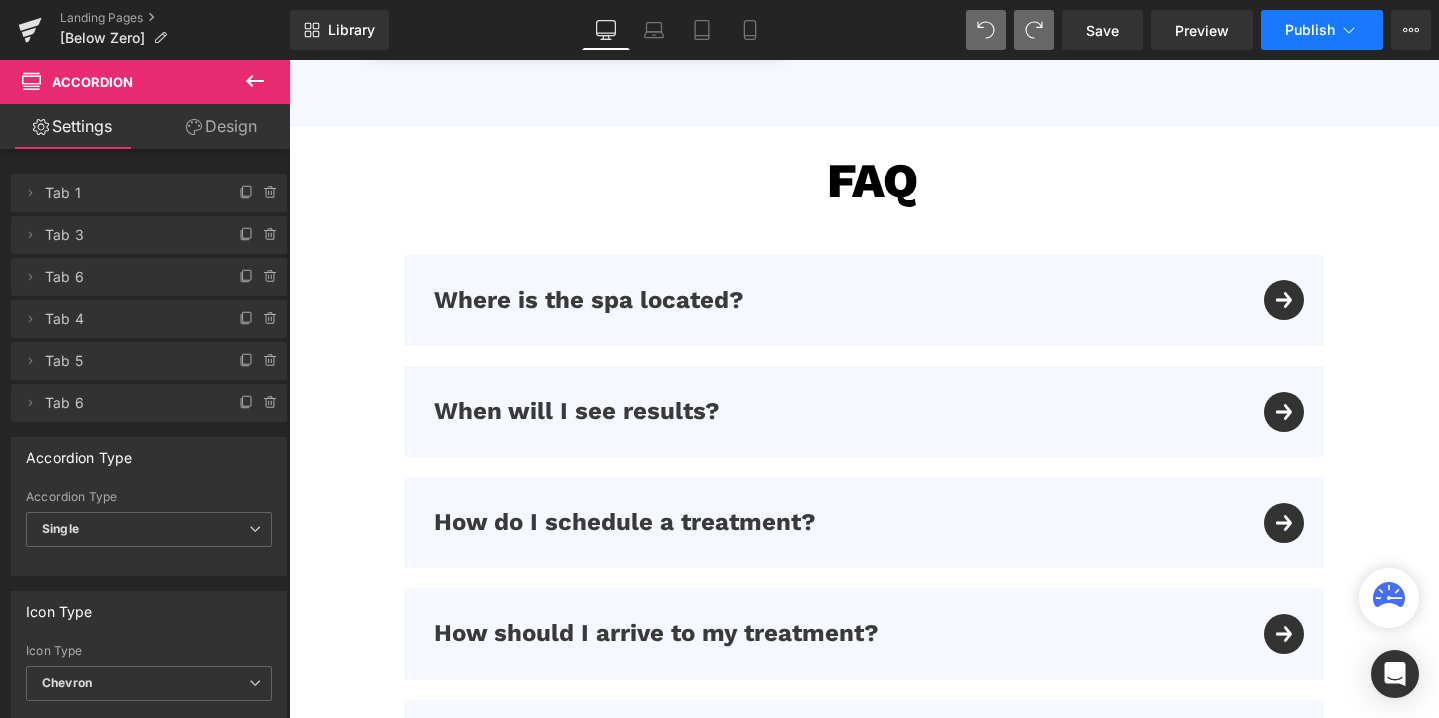 click on "Publish" at bounding box center [1310, 30] 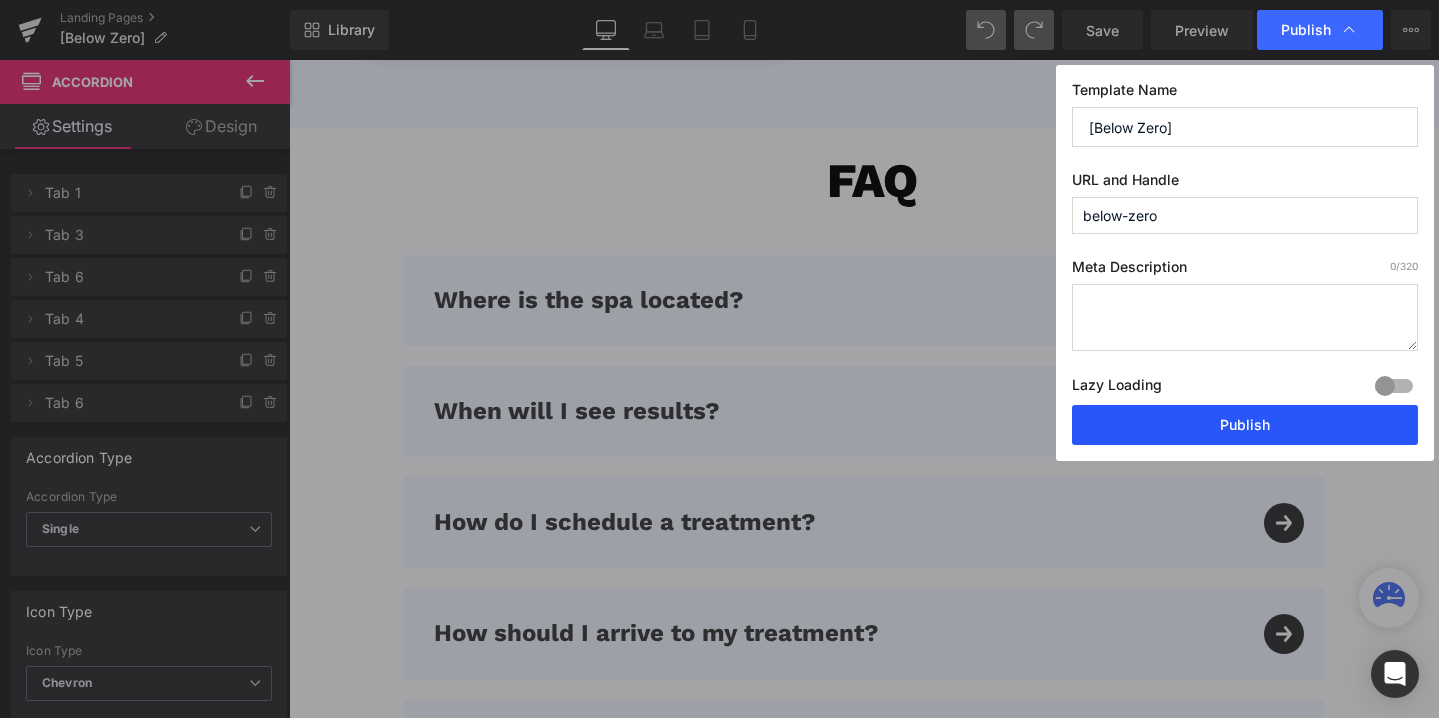 click on "Publish" at bounding box center [1245, 425] 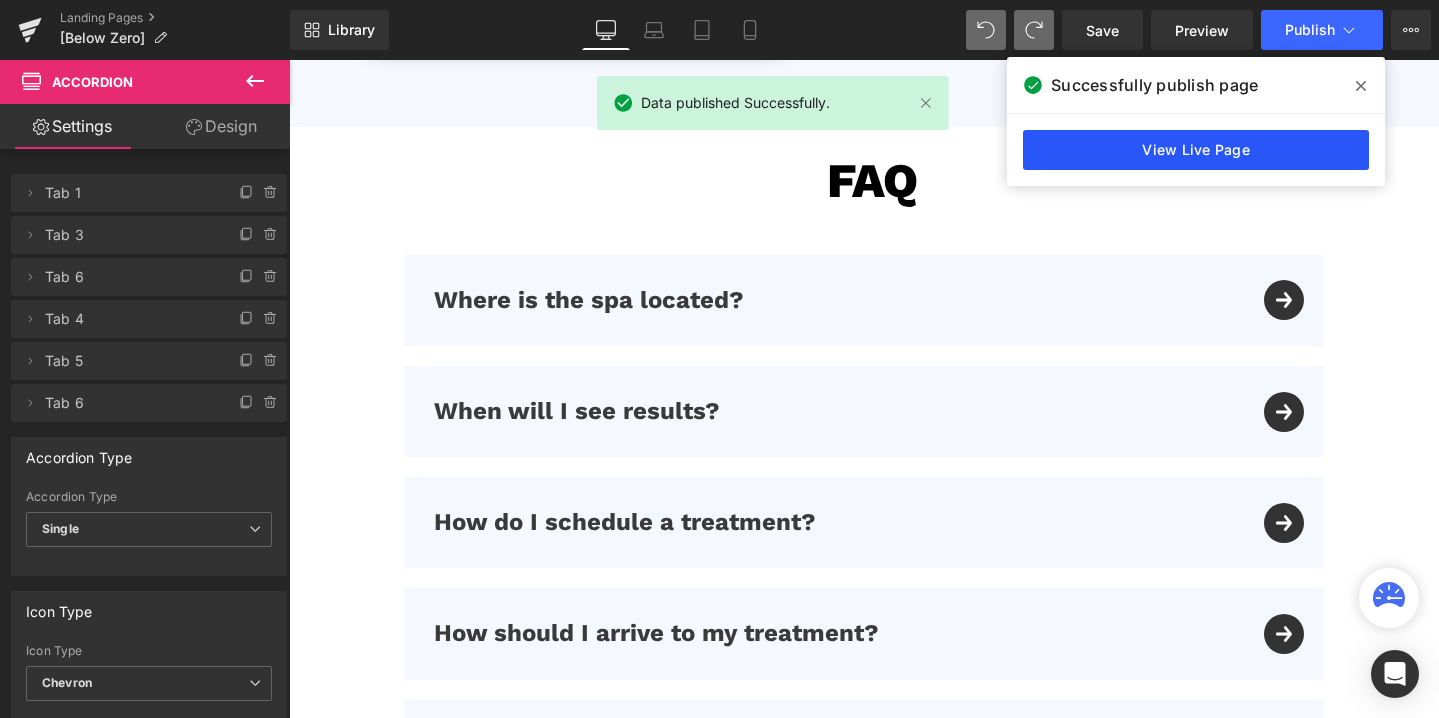 click on "View Live Page" at bounding box center [1196, 150] 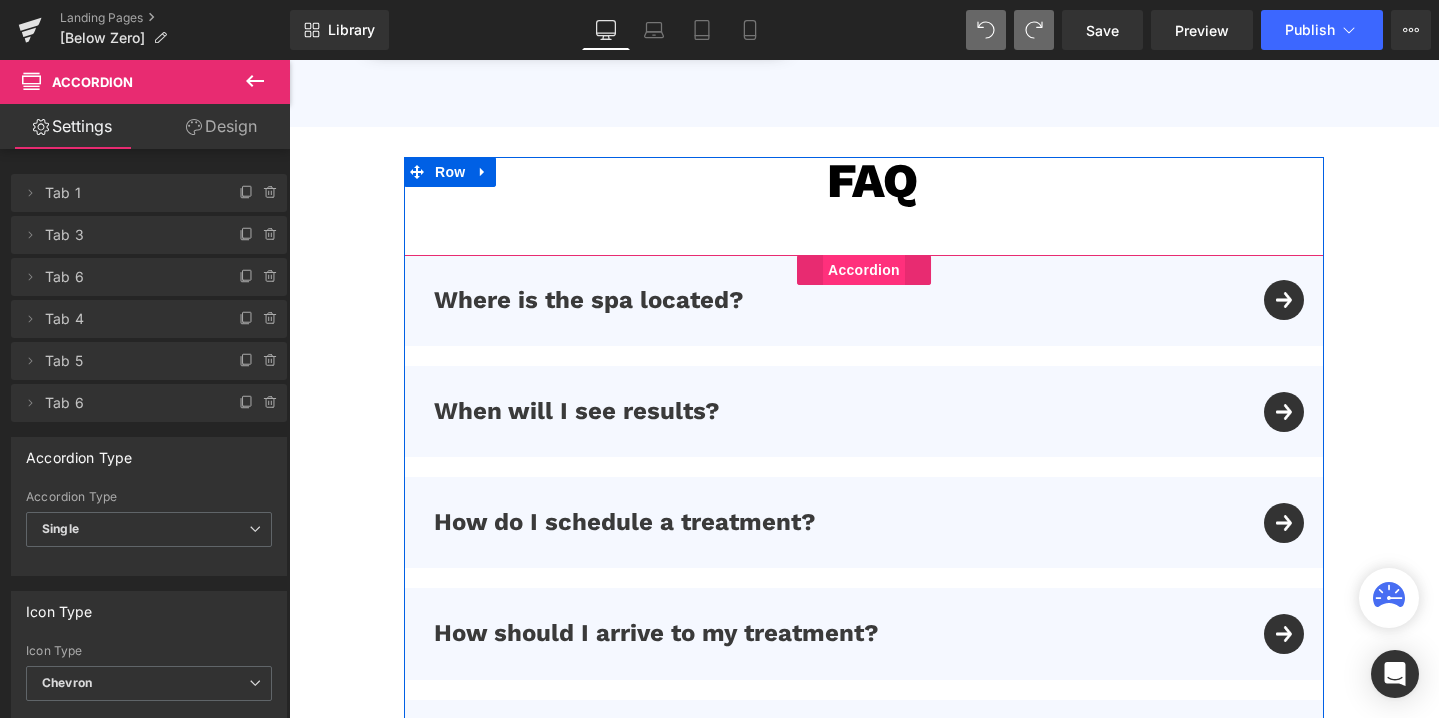 click on "Accordion" at bounding box center (864, 270) 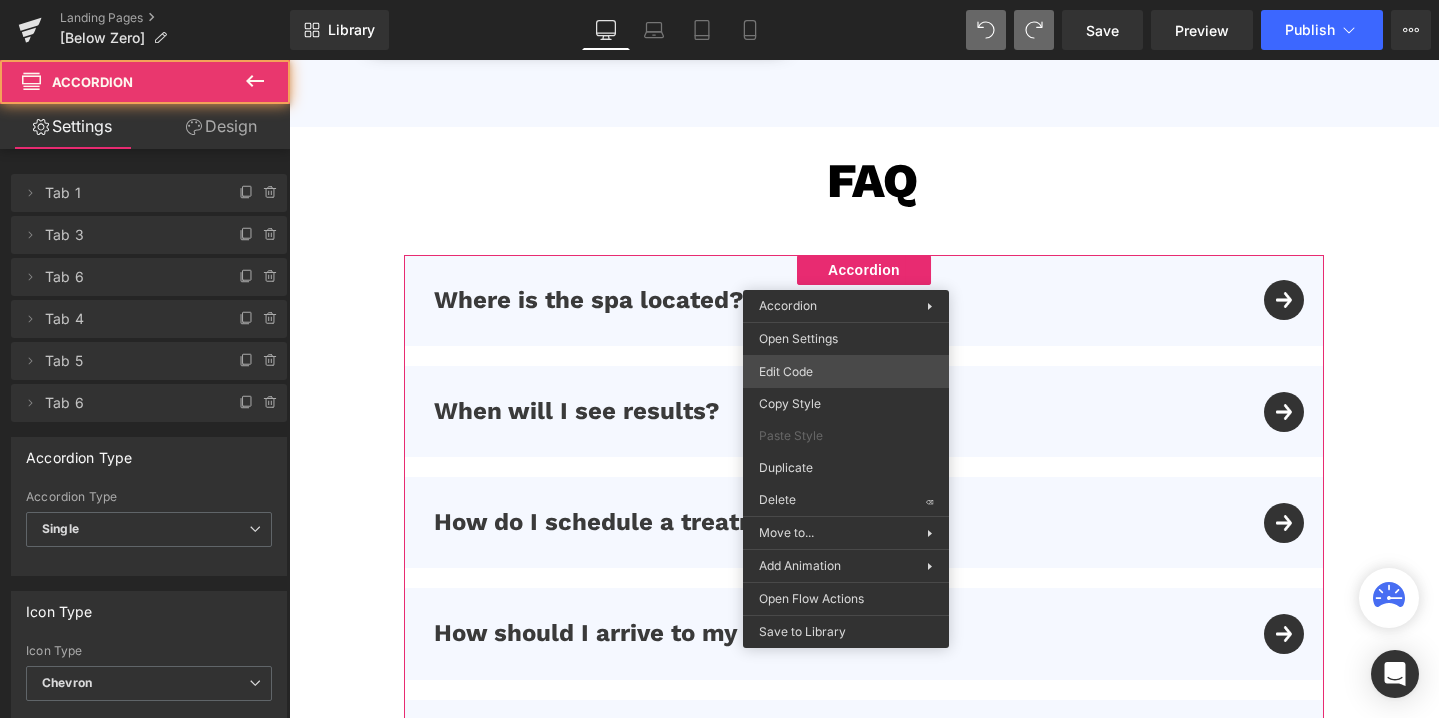 click on "Accordion  You are previewing how the   will restyle your page. You can not edit Elements in Preset Preview Mode.  Landing Pages [Below Zero] Library Desktop Desktop Laptop Tablet Mobile Save Preview Publish Scheduled View Live Page View with current Template Save Template to Library Schedule Publish  Optimize  Publish Settings Shortcuts  Your page can’t be published   You've reached the maximum number of published pages on your plan  (0/0).  You need to upgrade your plan or unpublish all your pages to get 1 publish slot.   Unpublish pages   Upgrade plan  Elements Global Style Base Row  rows, columns, layouts, div Heading  headings, titles, h1,h2,h3,h4,h5,h6 Text Block  texts, paragraphs, contents, blocks Image  images, photos, alts, uploads Icon  icons, symbols Button  button, call to action, cta Separator  separators, dividers, horizontal lines Liquid  liquid, custom code, html, javascript, css, reviews, apps, applications, embeded, iframe Banner Parallax  Hero Banner  Stack Tabs  Carousel  Pricing  List" at bounding box center (719, 0) 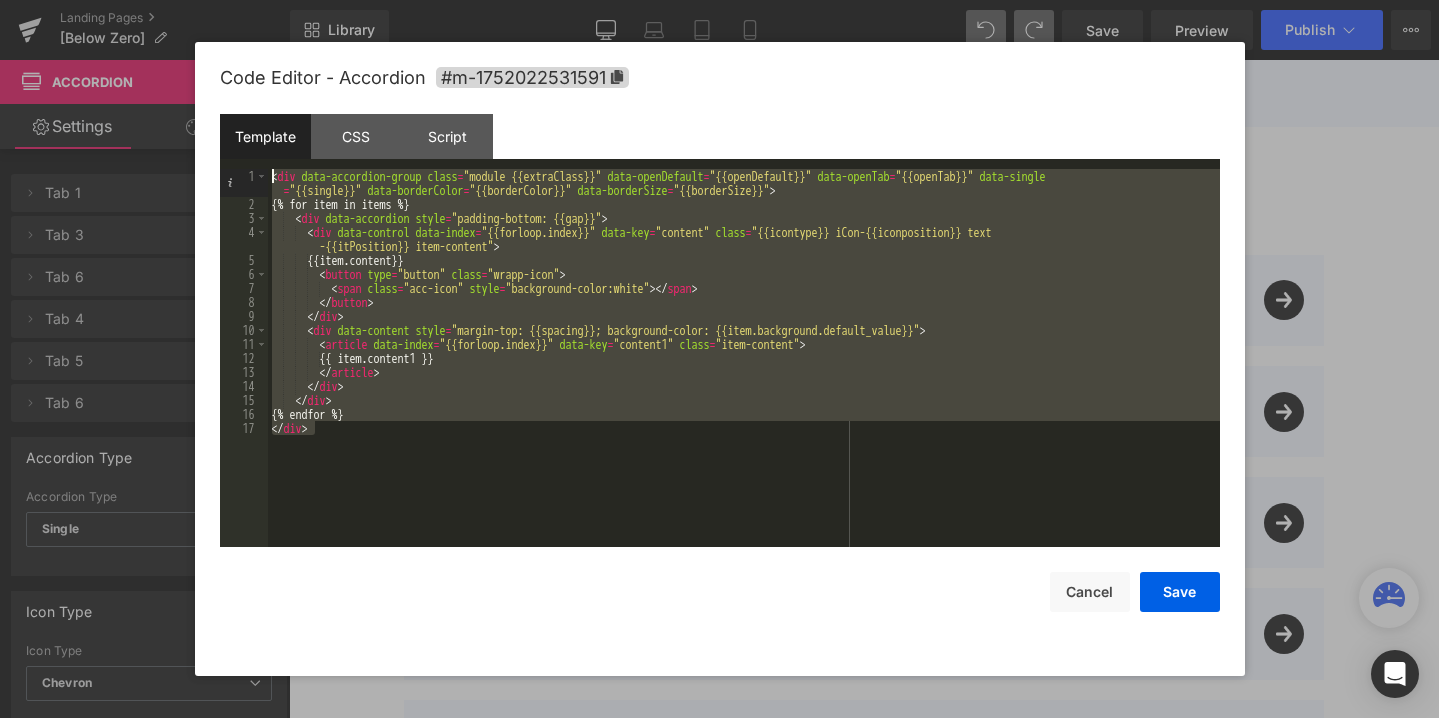 drag, startPoint x: 342, startPoint y: 433, endPoint x: 233, endPoint y: 96, distance: 354.1892 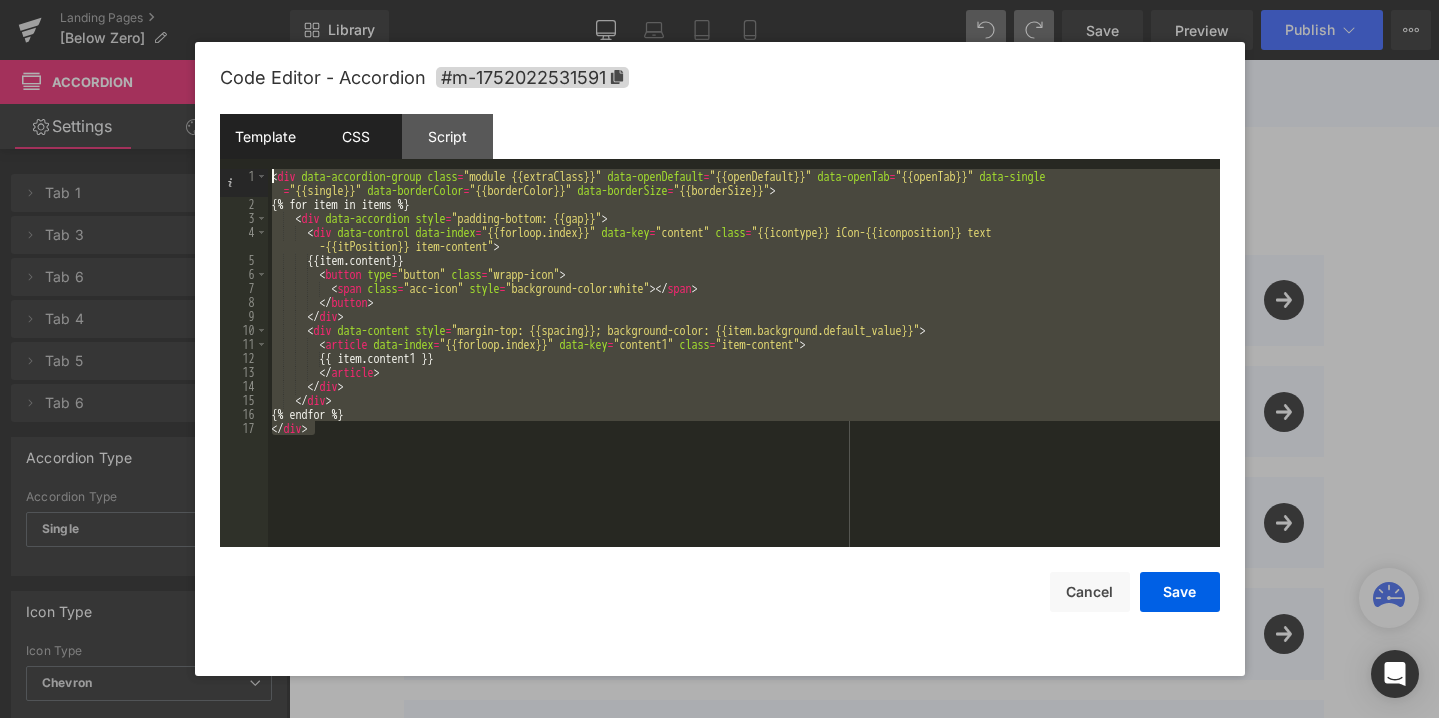 click on "CSS" at bounding box center (356, 136) 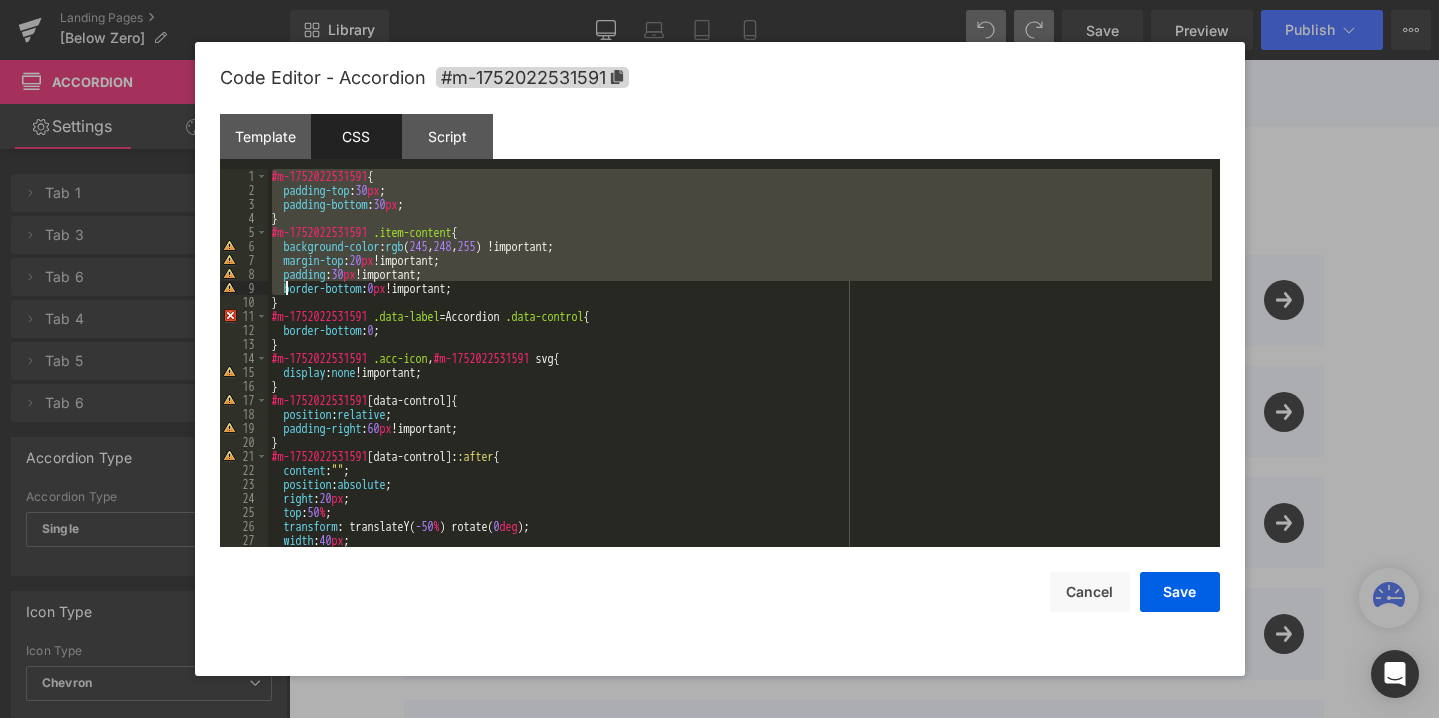 scroll, scrollTop: 770, scrollLeft: 0, axis: vertical 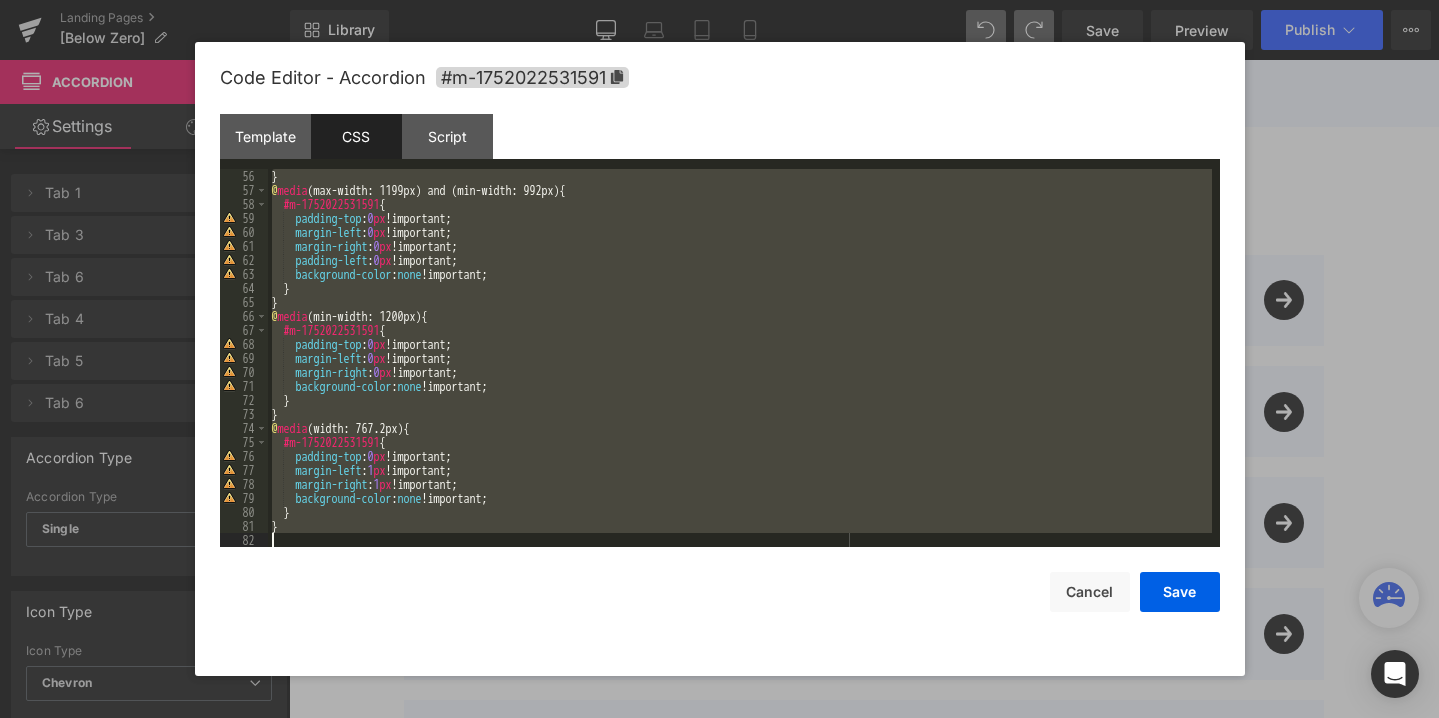 drag, startPoint x: 271, startPoint y: 178, endPoint x: 458, endPoint y: 787, distance: 637.0636 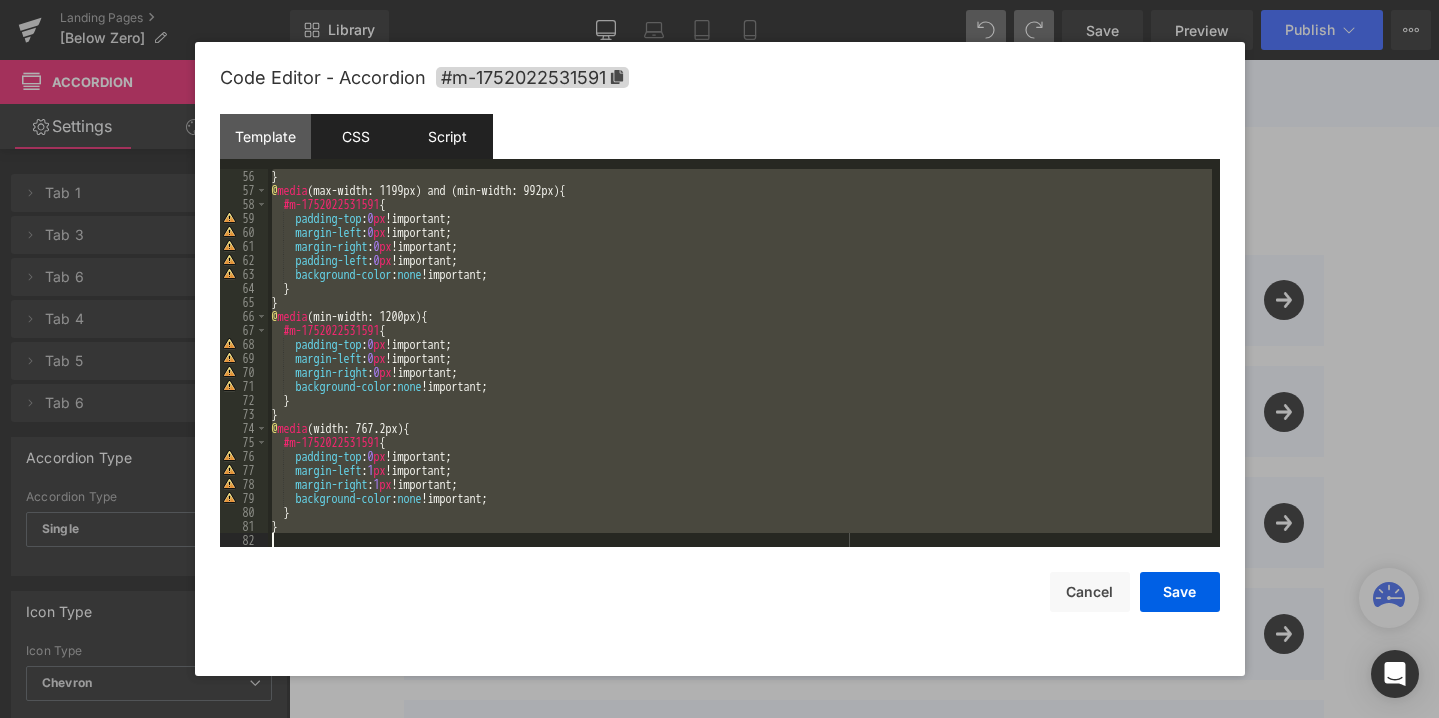 click on "Script" at bounding box center [447, 136] 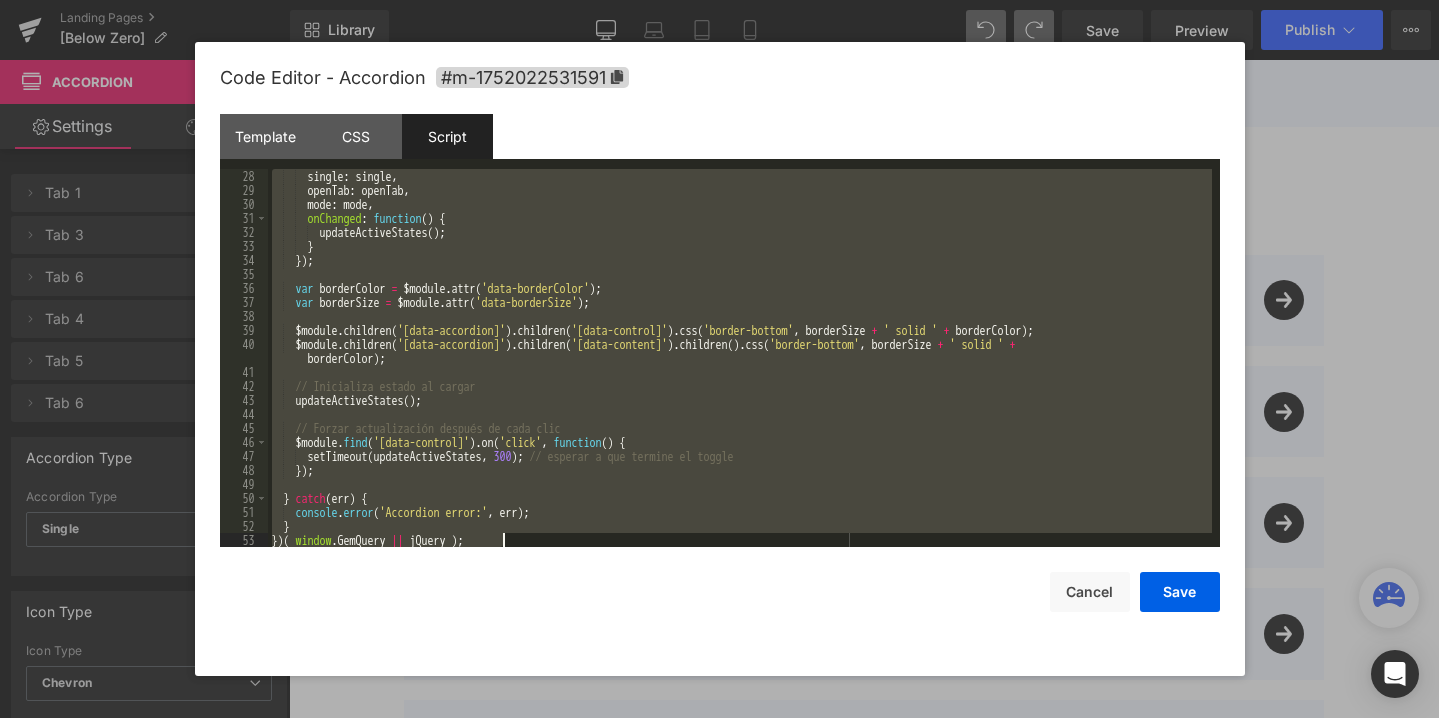 scroll, scrollTop: 378, scrollLeft: 0, axis: vertical 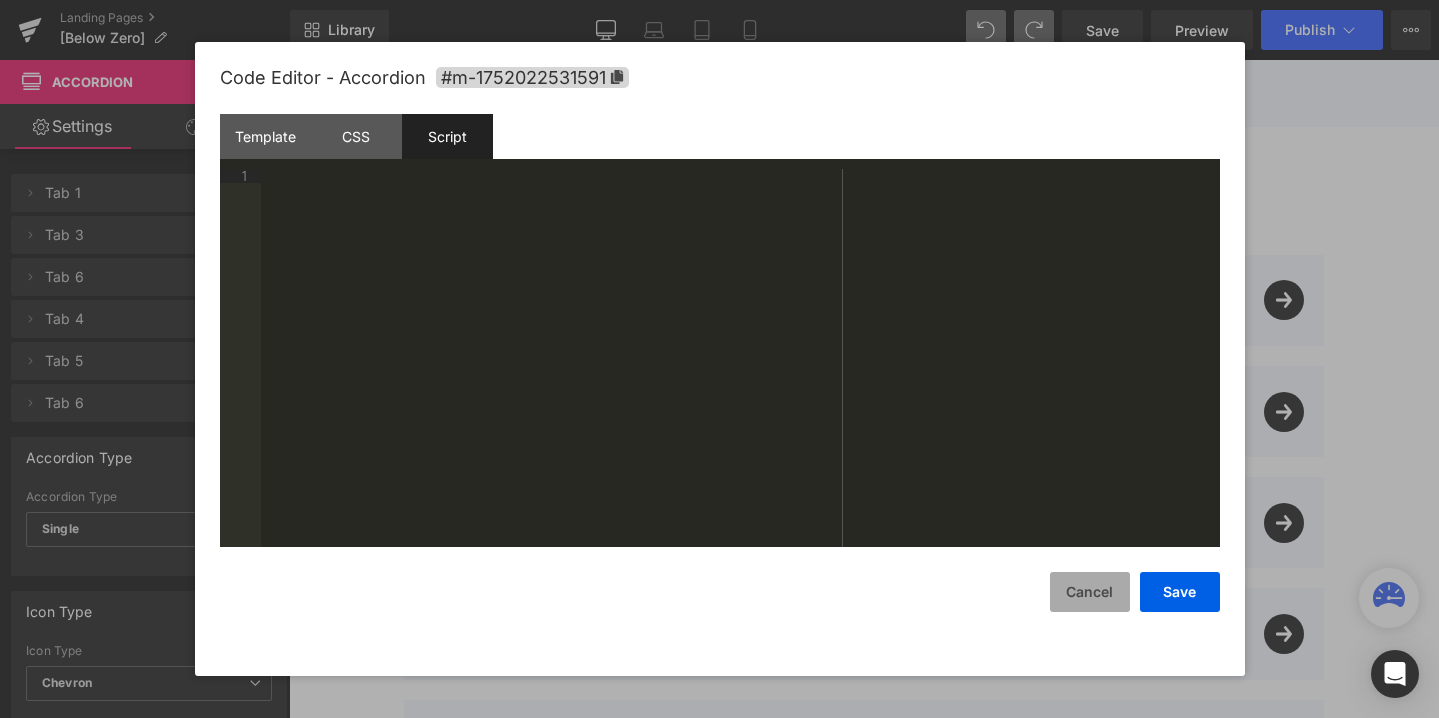 click on "Cancel" at bounding box center [1090, 592] 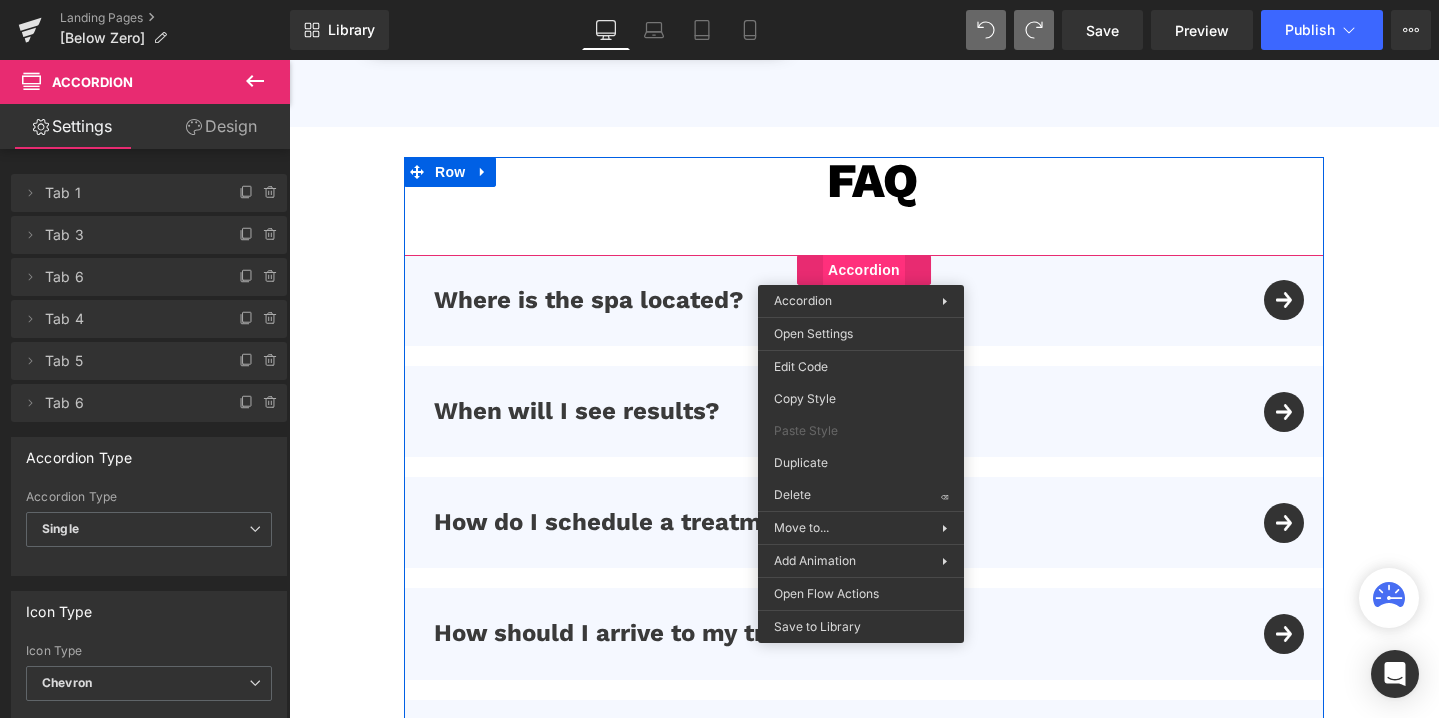 click on "Accordion" at bounding box center (864, 270) 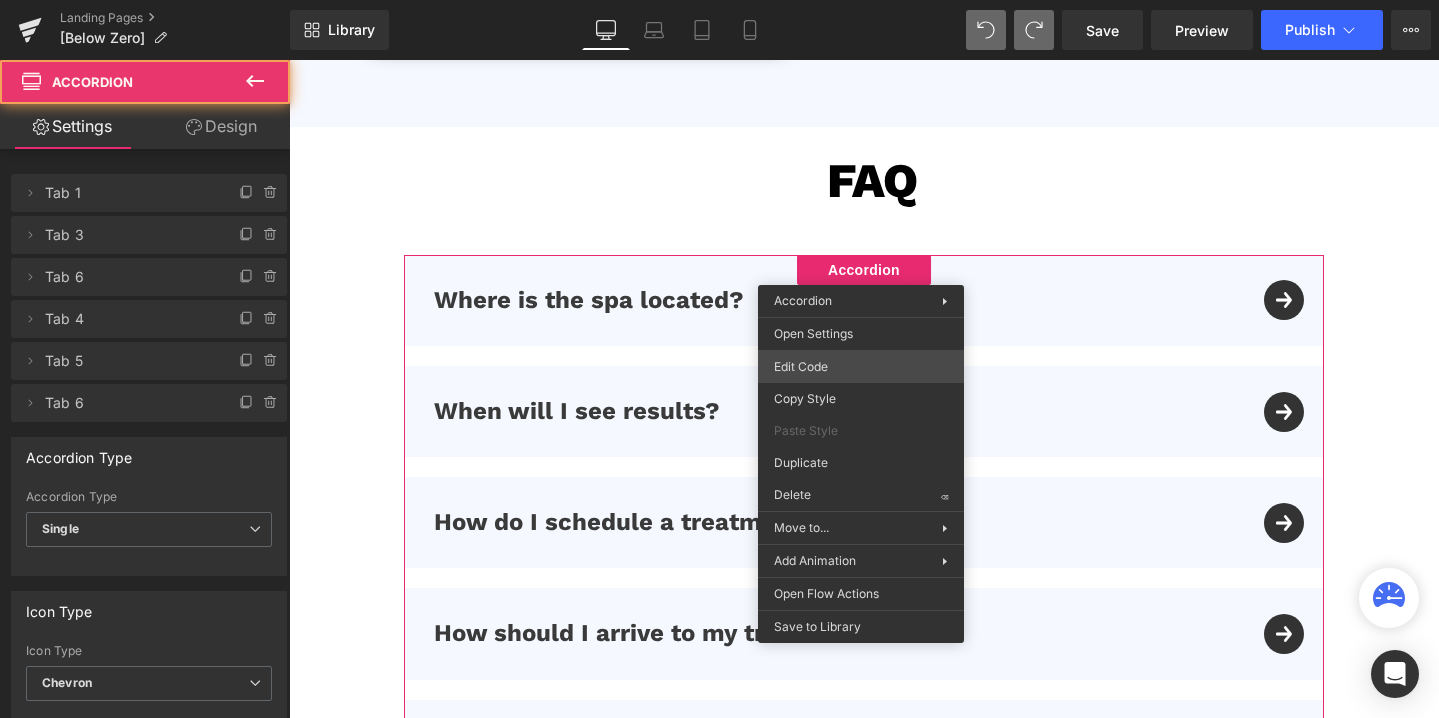click on "Accordion  You are previewing how the   will restyle your page. You can not edit Elements in Preset Preview Mode.  Landing Pages [Below Zero] Library Desktop Desktop Laptop Tablet Mobile Save Preview Publish Scheduled View Live Page View with current Template Save Template to Library Schedule Publish  Optimize  Publish Settings Shortcuts  Your page can’t be published   You've reached the maximum number of published pages on your plan  (0/0).  You need to upgrade your plan or unpublish all your pages to get 1 publish slot.   Unpublish pages   Upgrade plan  Elements Global Style Base Row  rows, columns, layouts, div Heading  headings, titles, h1,h2,h3,h4,h5,h6 Text Block  texts, paragraphs, contents, blocks Image  images, photos, alts, uploads Icon  icons, symbols Button  button, call to action, cta Separator  separators, dividers, horizontal lines Liquid  liquid, custom code, html, javascript, css, reviews, apps, applications, embeded, iframe Banner Parallax  Hero Banner  Stack Tabs  Carousel  Pricing  List" at bounding box center [719, 0] 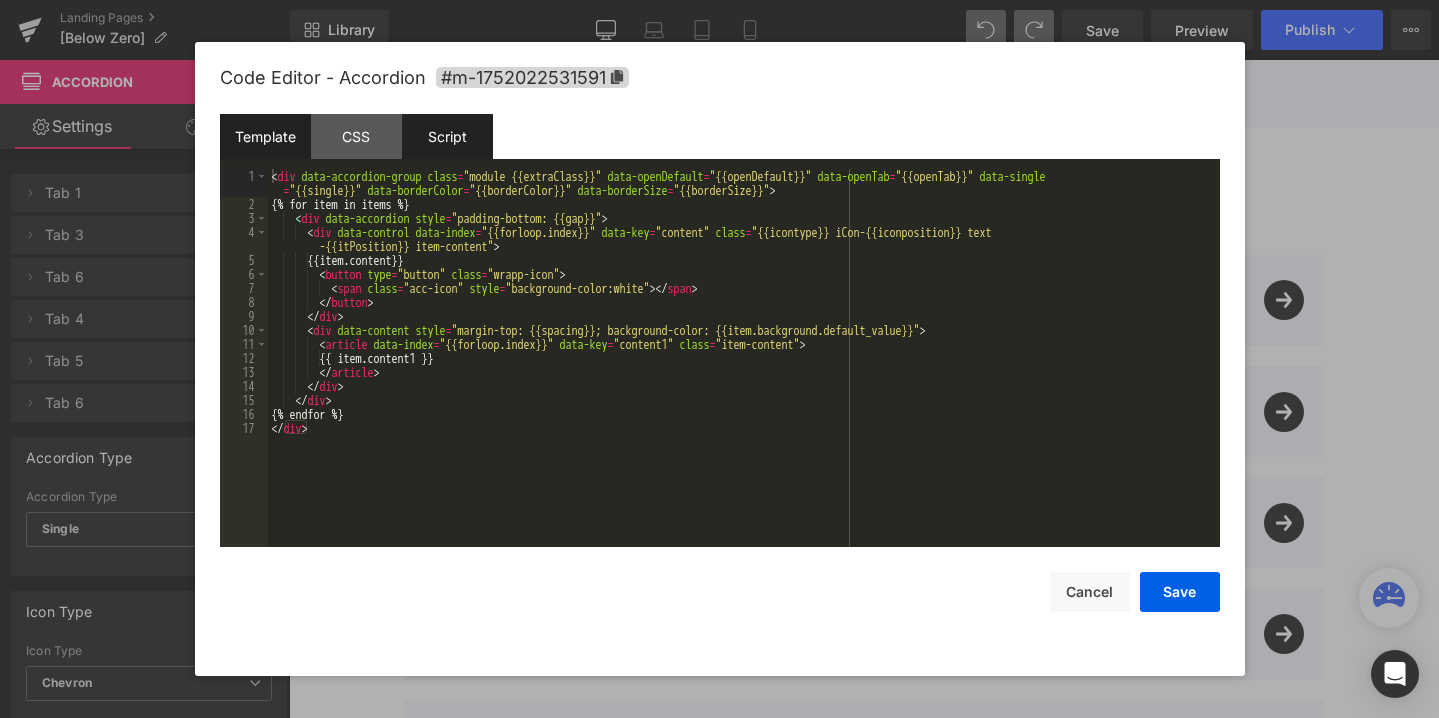 click on "Script" at bounding box center [447, 136] 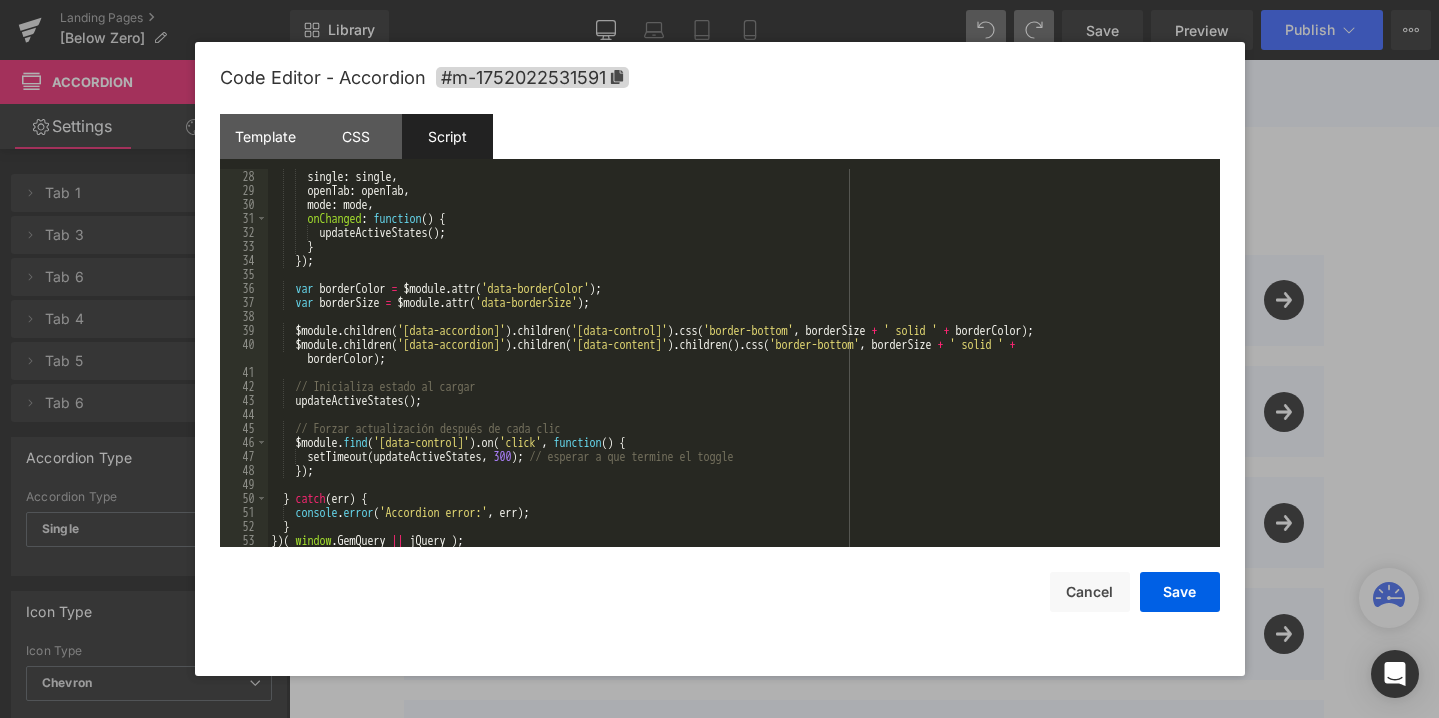 scroll, scrollTop: 378, scrollLeft: 0, axis: vertical 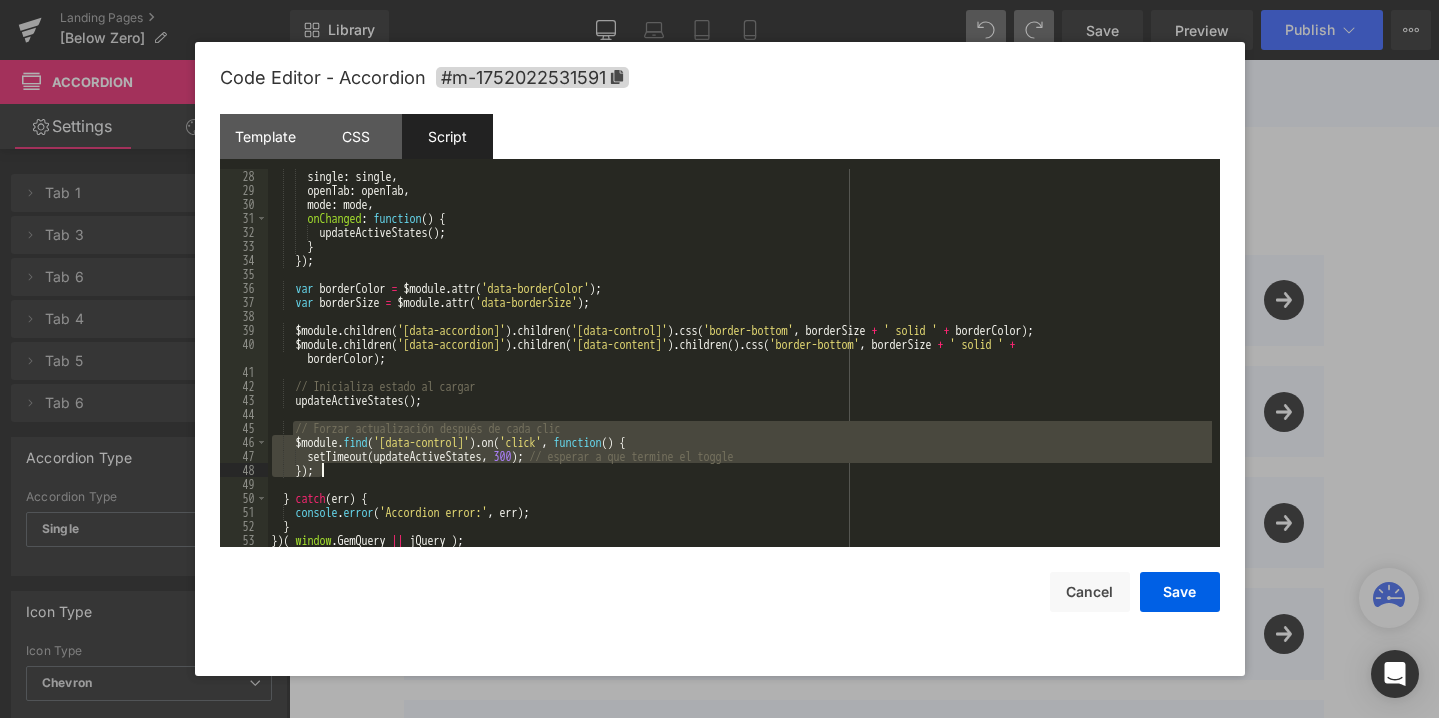 drag, startPoint x: 296, startPoint y: 428, endPoint x: 348, endPoint y: 471, distance: 67.47592 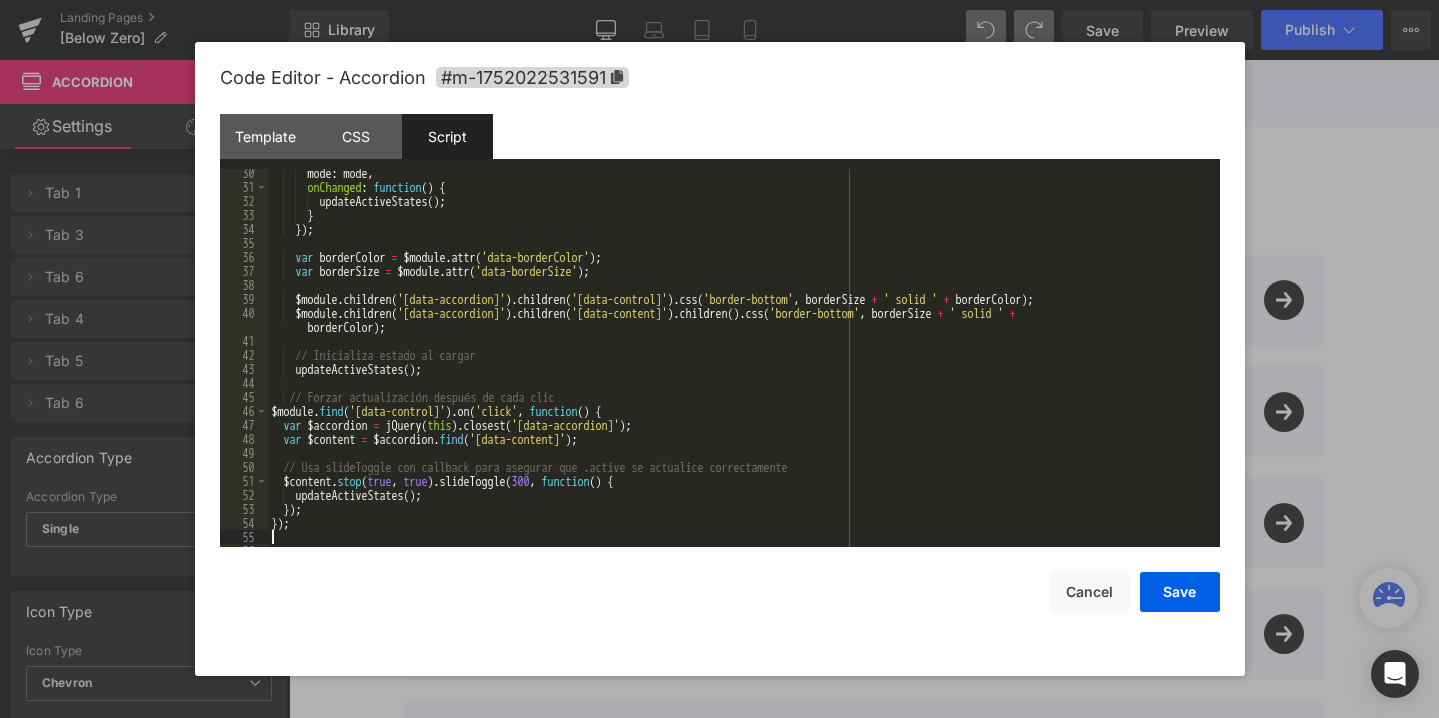 scroll, scrollTop: 476, scrollLeft: 0, axis: vertical 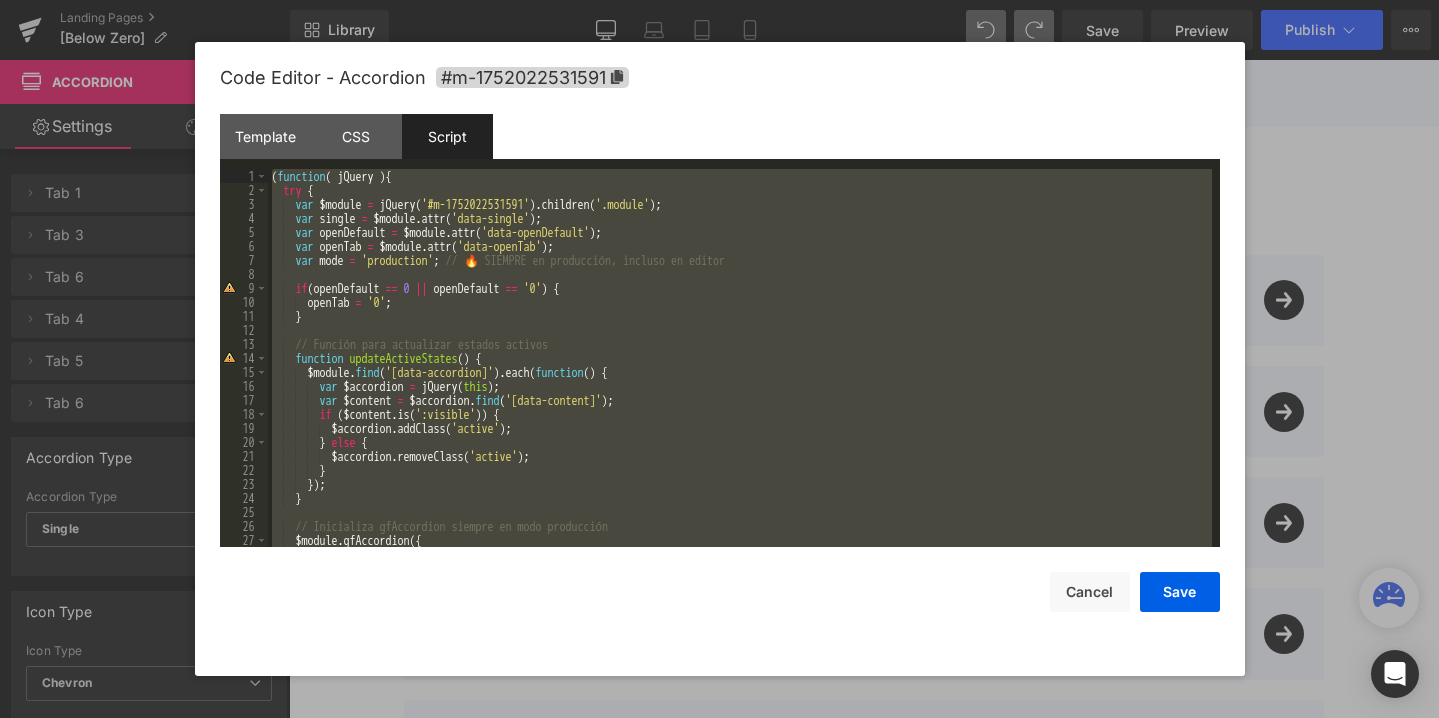 drag, startPoint x: 525, startPoint y: 540, endPoint x: 268, endPoint y: 112, distance: 499.23242 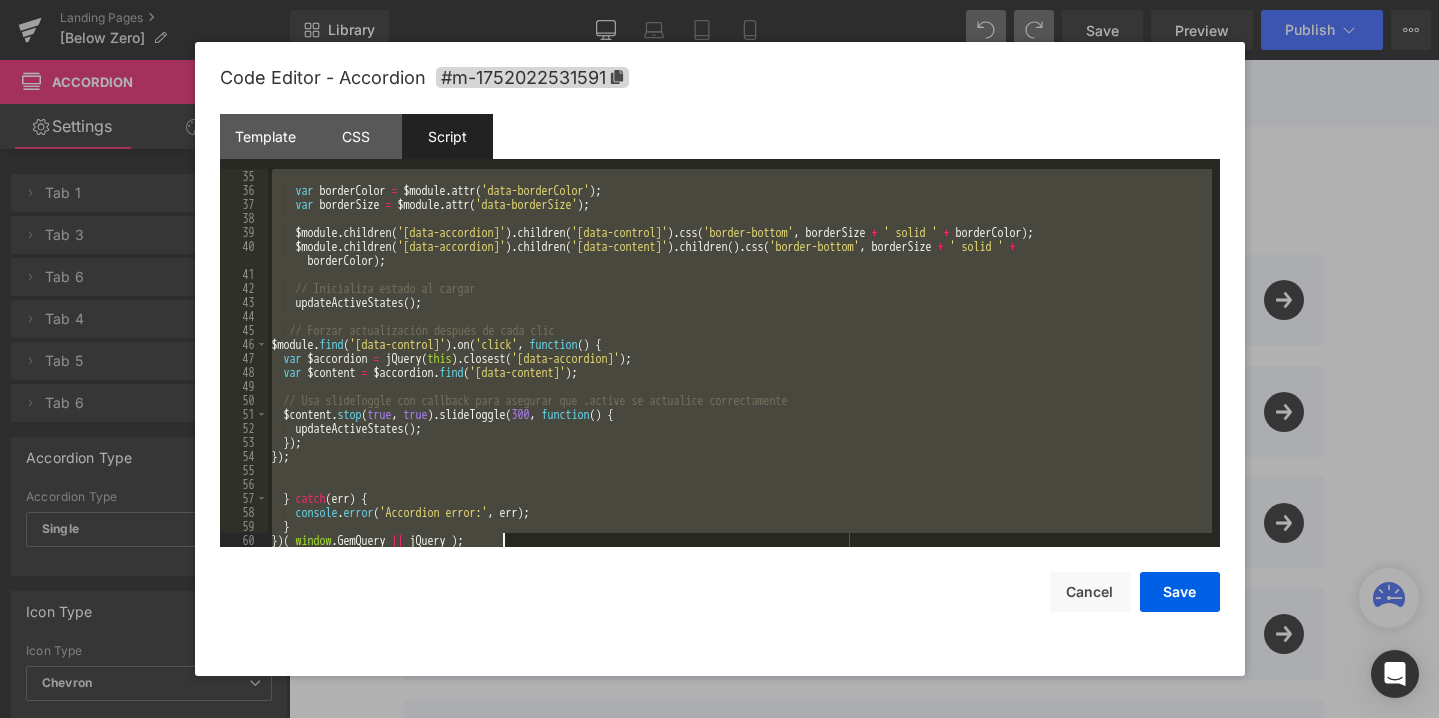 scroll, scrollTop: 476, scrollLeft: 0, axis: vertical 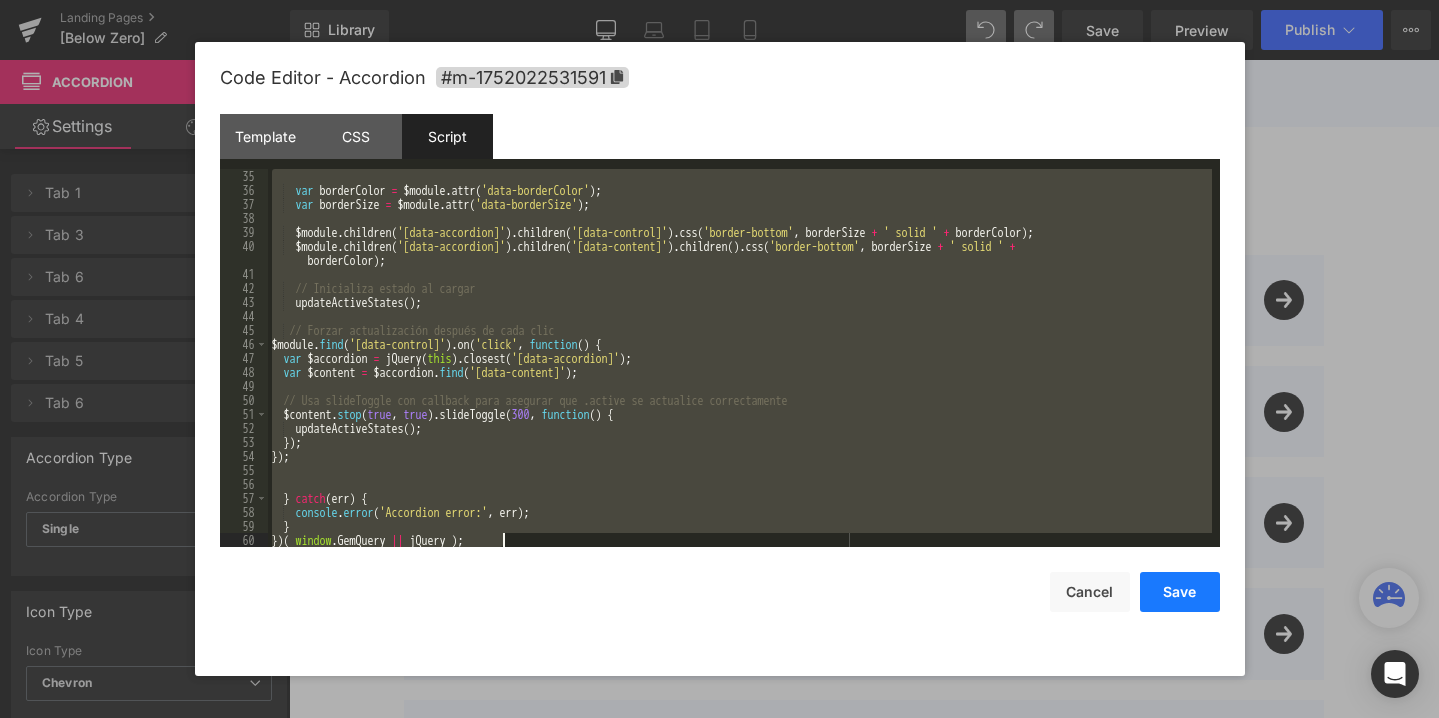 click on "Save" at bounding box center [1180, 592] 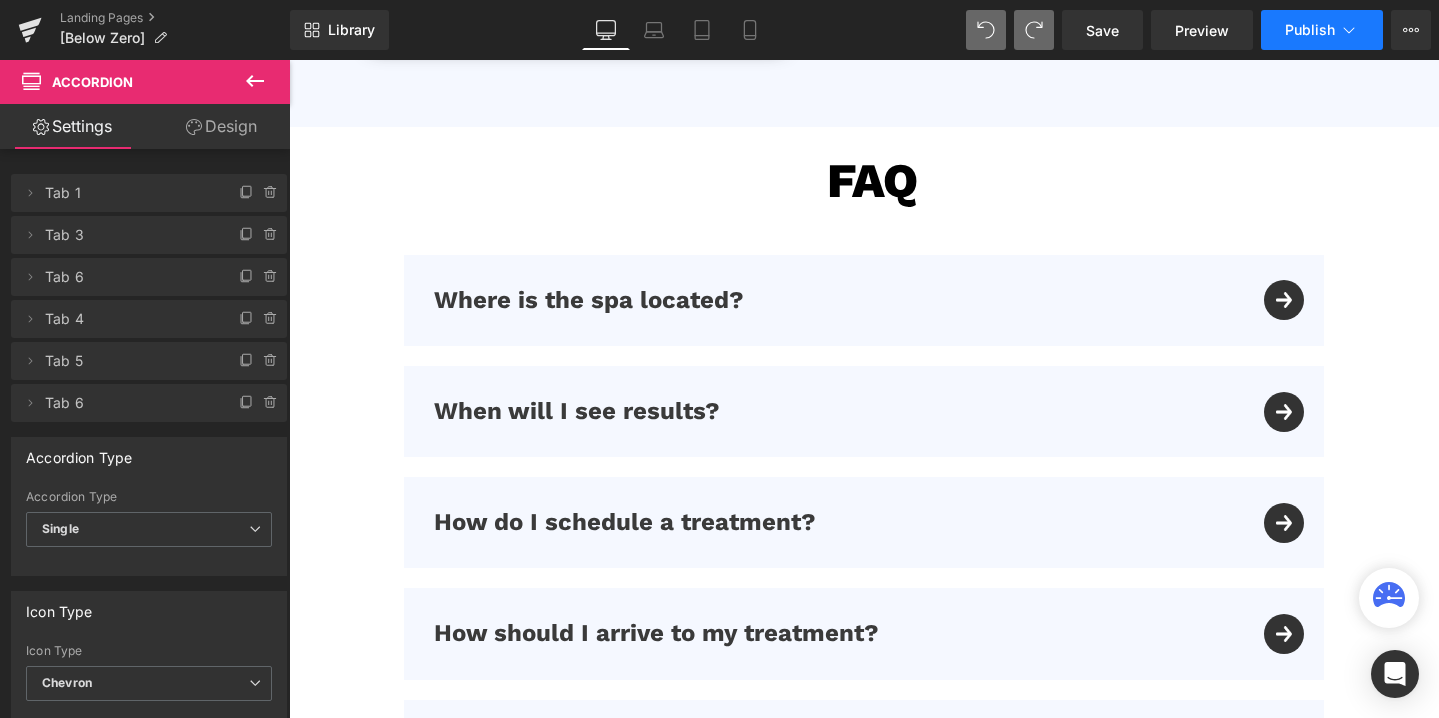 click on "Publish" at bounding box center (1322, 30) 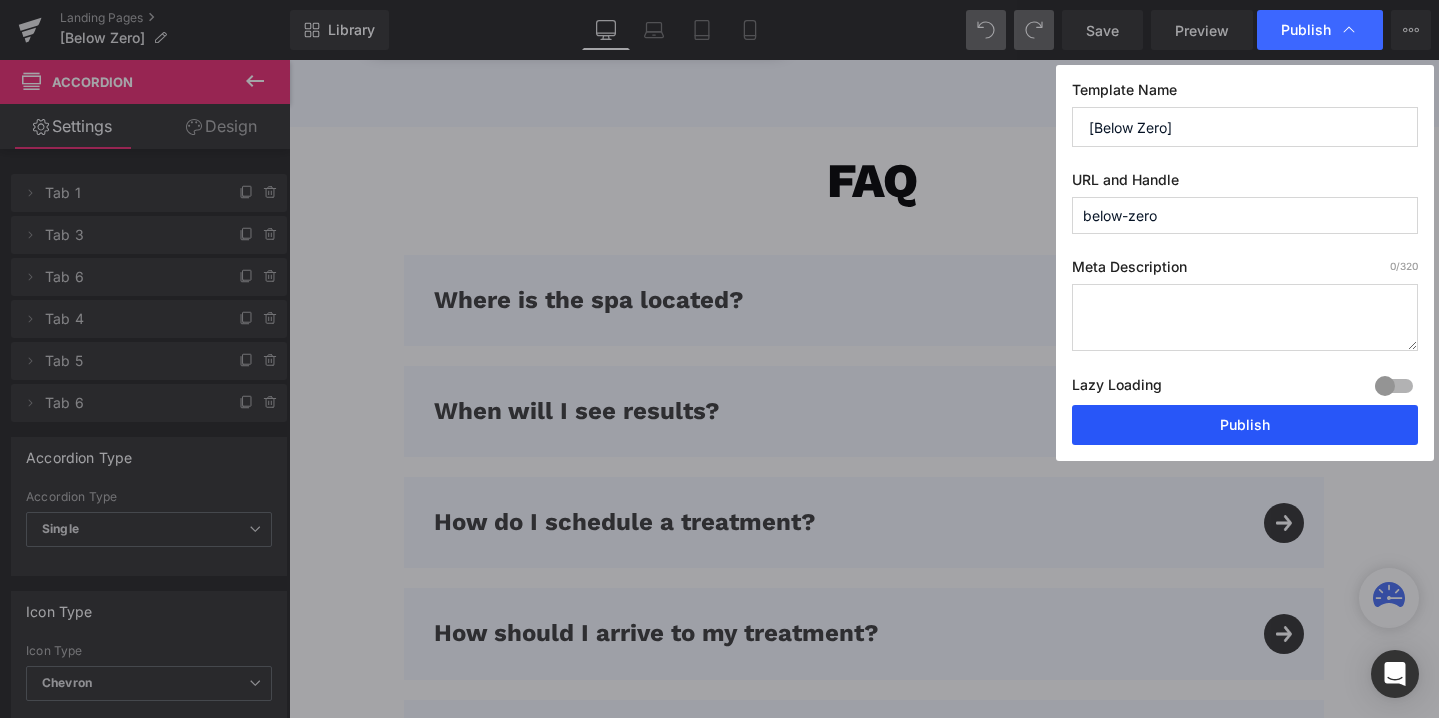 click on "Publish" at bounding box center [1245, 425] 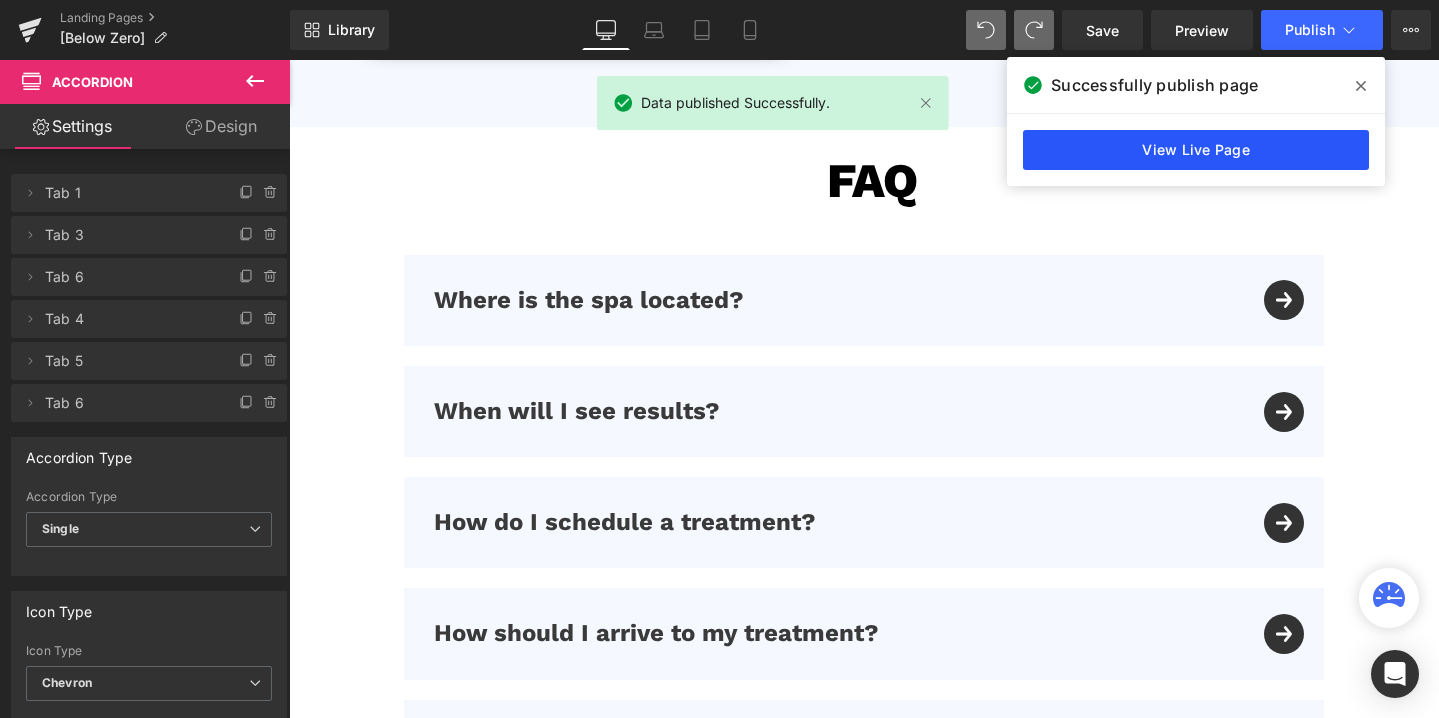 click on "View Live Page" at bounding box center [1196, 150] 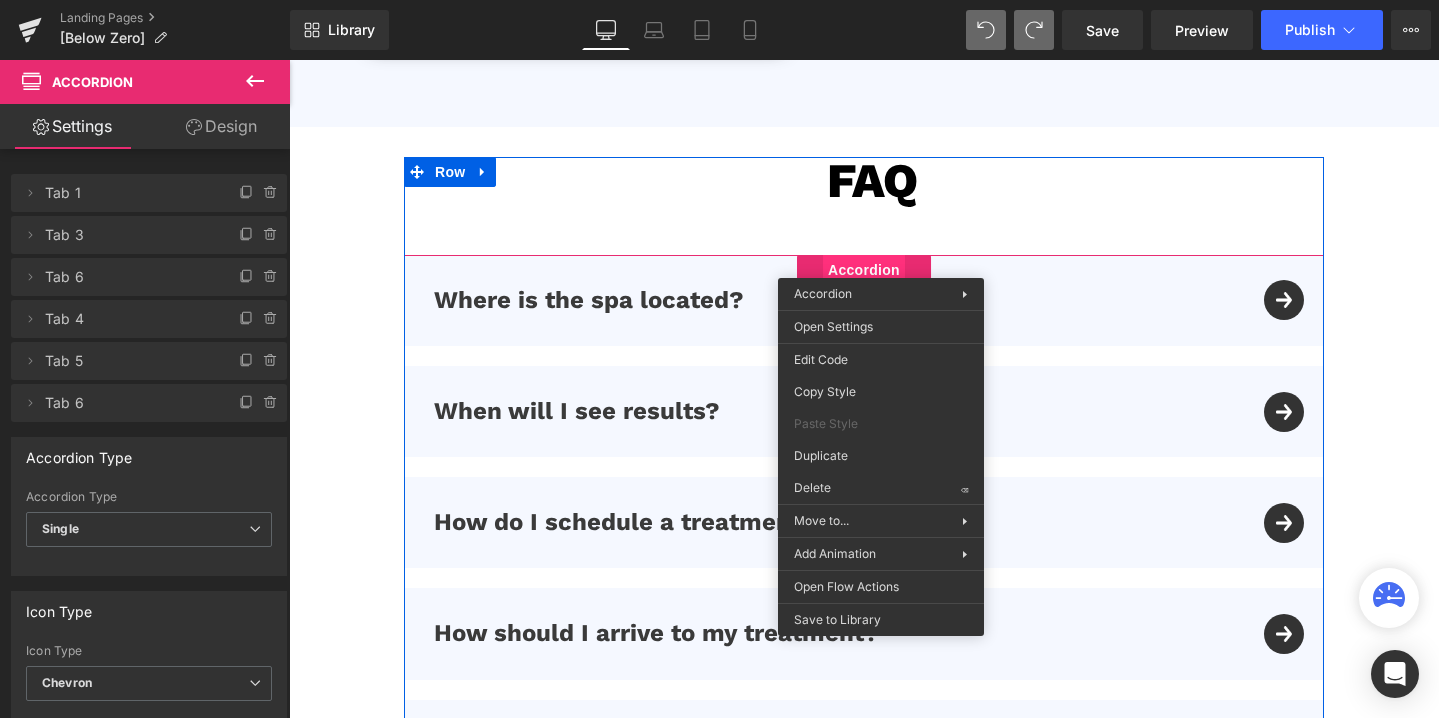 click on "Accordion" at bounding box center (864, 270) 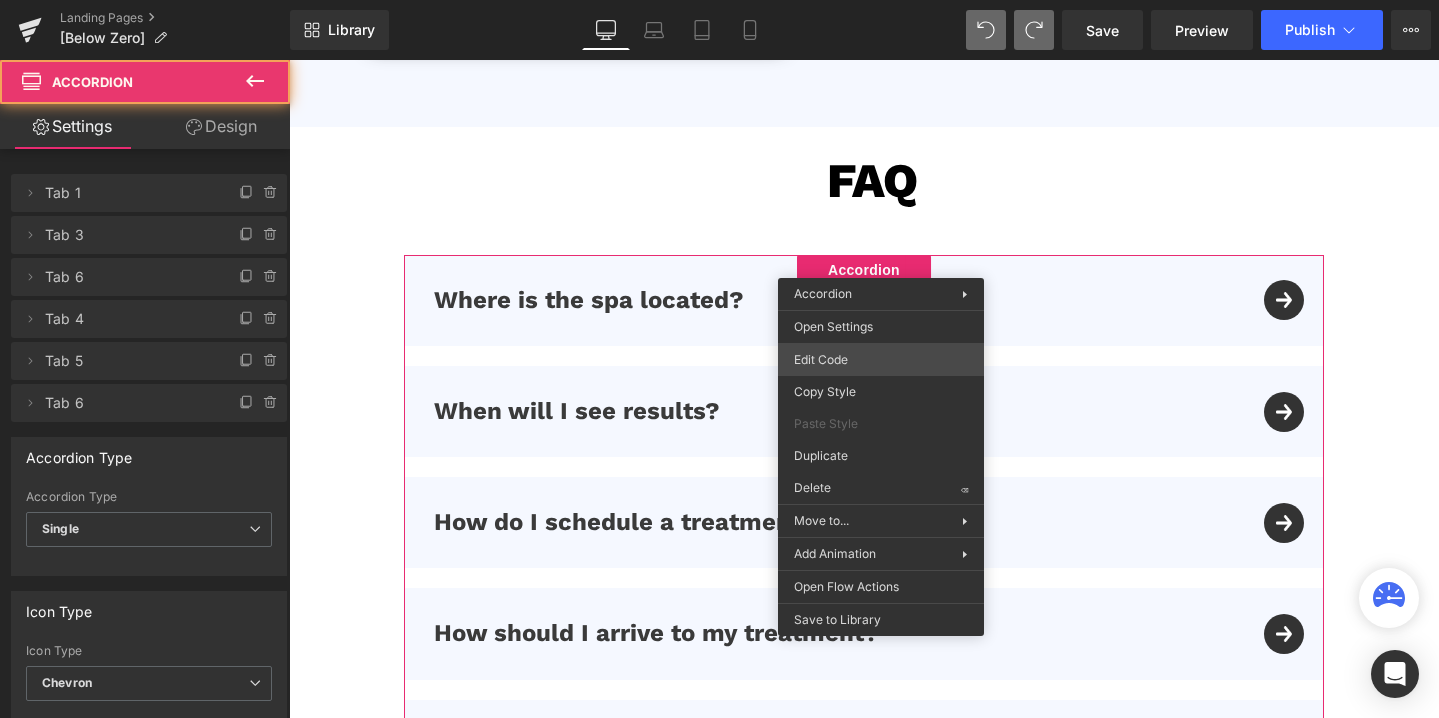 click on "Accordion  You are previewing how the   will restyle your page. You can not edit Elements in Preset Preview Mode.  Landing Pages [Below Zero] Library Desktop Desktop Laptop Tablet Mobile Save Preview Publish Scheduled View Live Page View with current Template Save Template to Library Schedule Publish  Optimize  Publish Settings Shortcuts  Your page can’t be published   You've reached the maximum number of published pages on your plan  (0/0).  You need to upgrade your plan or unpublish all your pages to get 1 publish slot.   Unpublish pages   Upgrade plan  Elements Global Style Base Row  rows, columns, layouts, div Heading  headings, titles, h1,h2,h3,h4,h5,h6 Text Block  texts, paragraphs, contents, blocks Image  images, photos, alts, uploads Icon  icons, symbols Button  button, call to action, cta Separator  separators, dividers, horizontal lines Liquid  liquid, custom code, html, javascript, css, reviews, apps, applications, embeded, iframe Banner Parallax  Hero Banner  Stack Tabs  Carousel  Pricing  List" at bounding box center (719, 0) 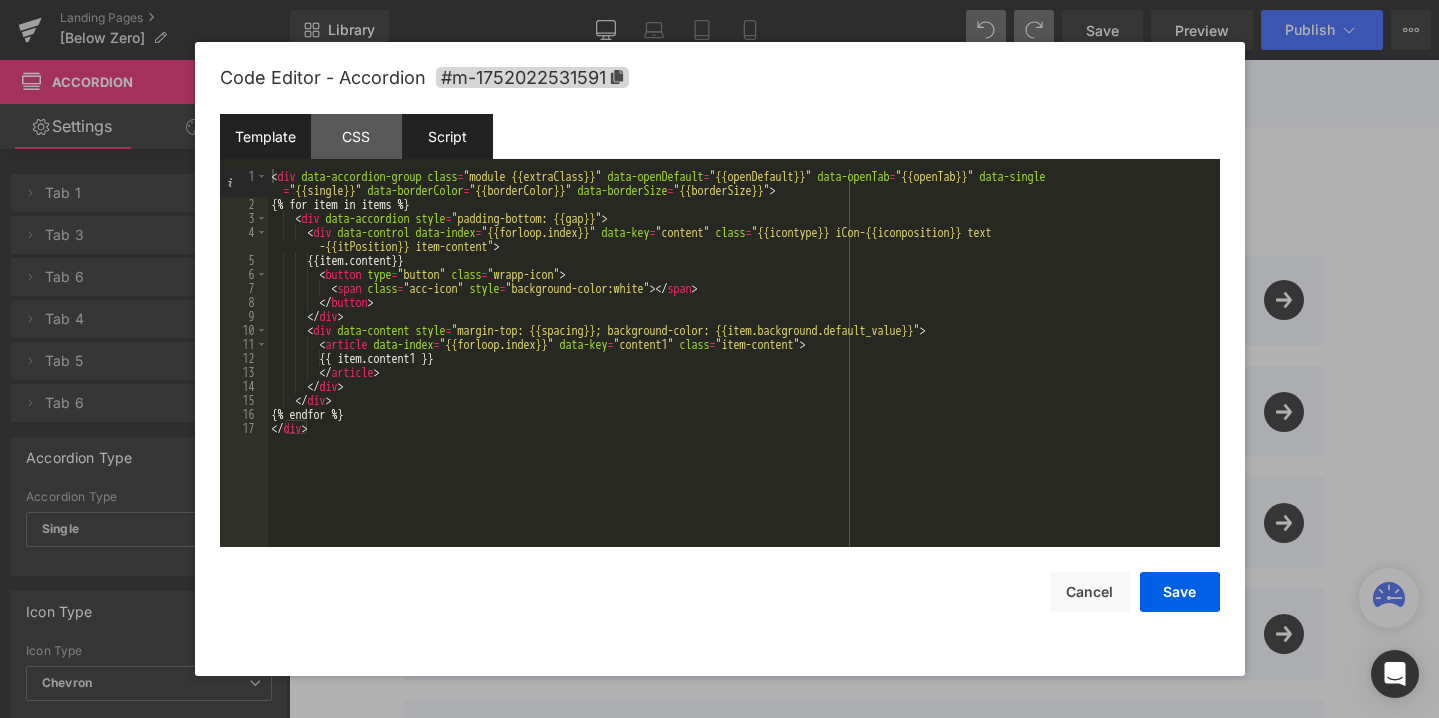 click on "Script" at bounding box center (447, 136) 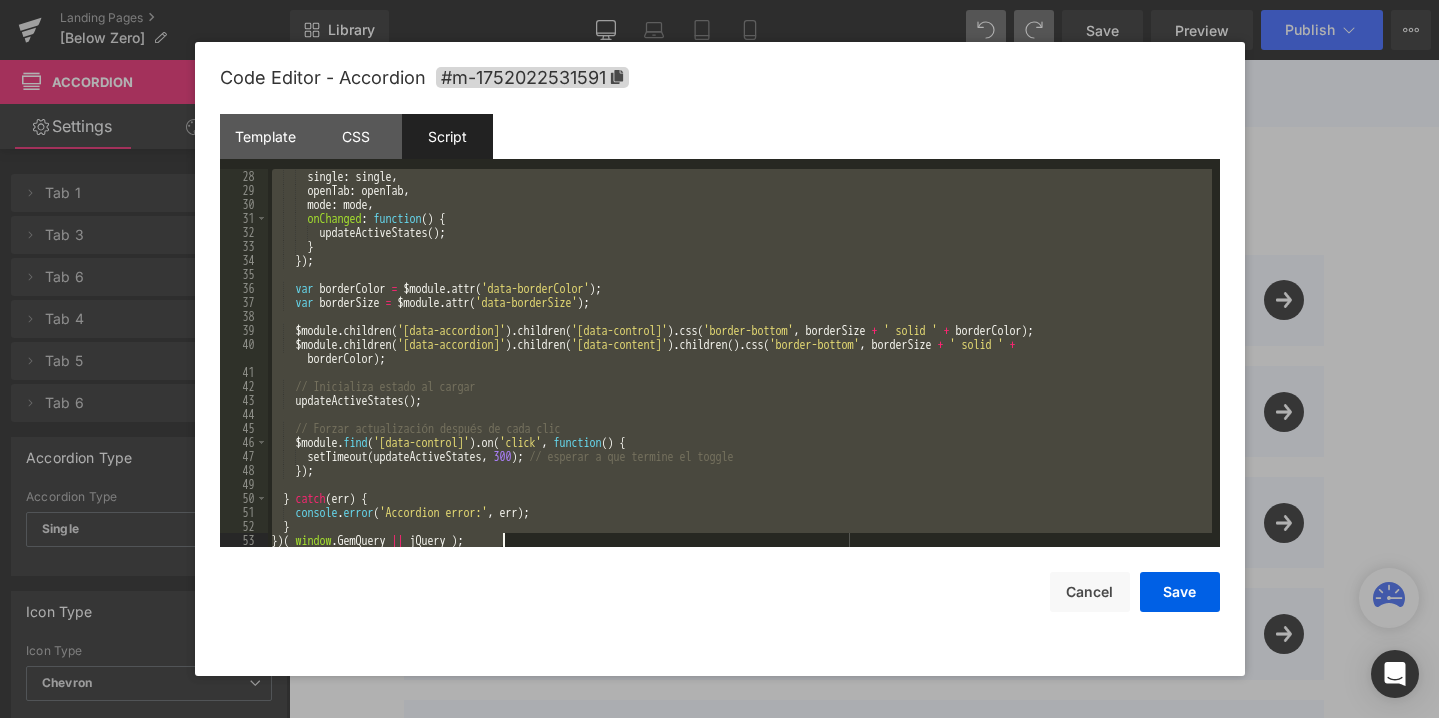 drag, startPoint x: 273, startPoint y: 175, endPoint x: 587, endPoint y: 785, distance: 686.0729 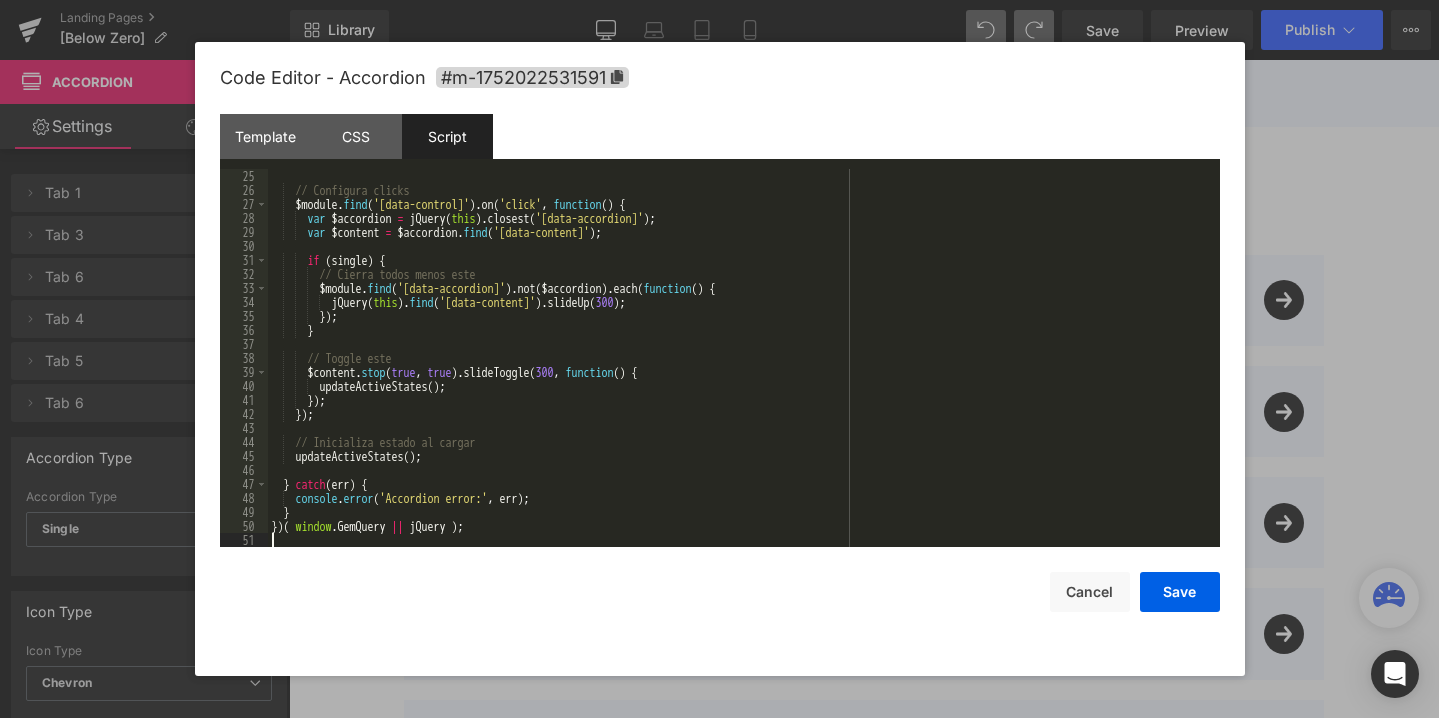 scroll, scrollTop: 336, scrollLeft: 0, axis: vertical 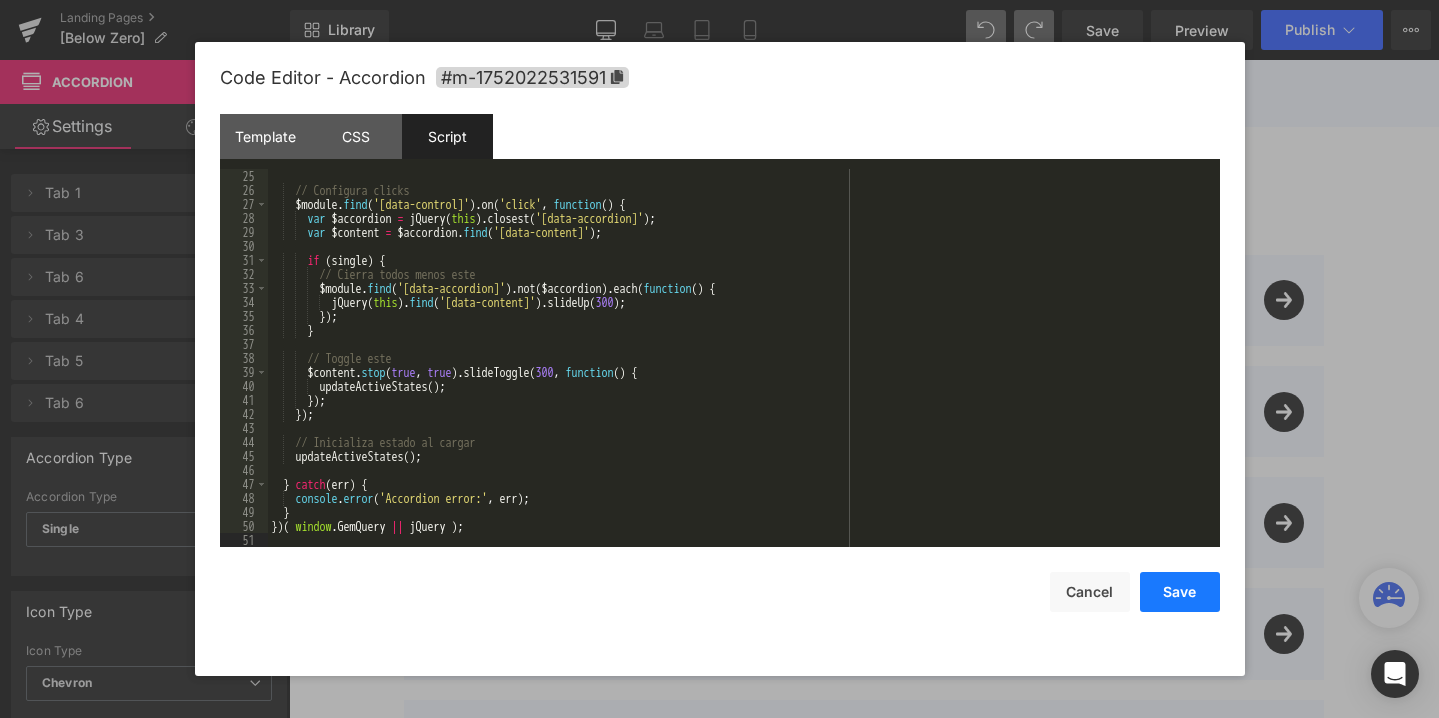 click on "Save" at bounding box center (1180, 592) 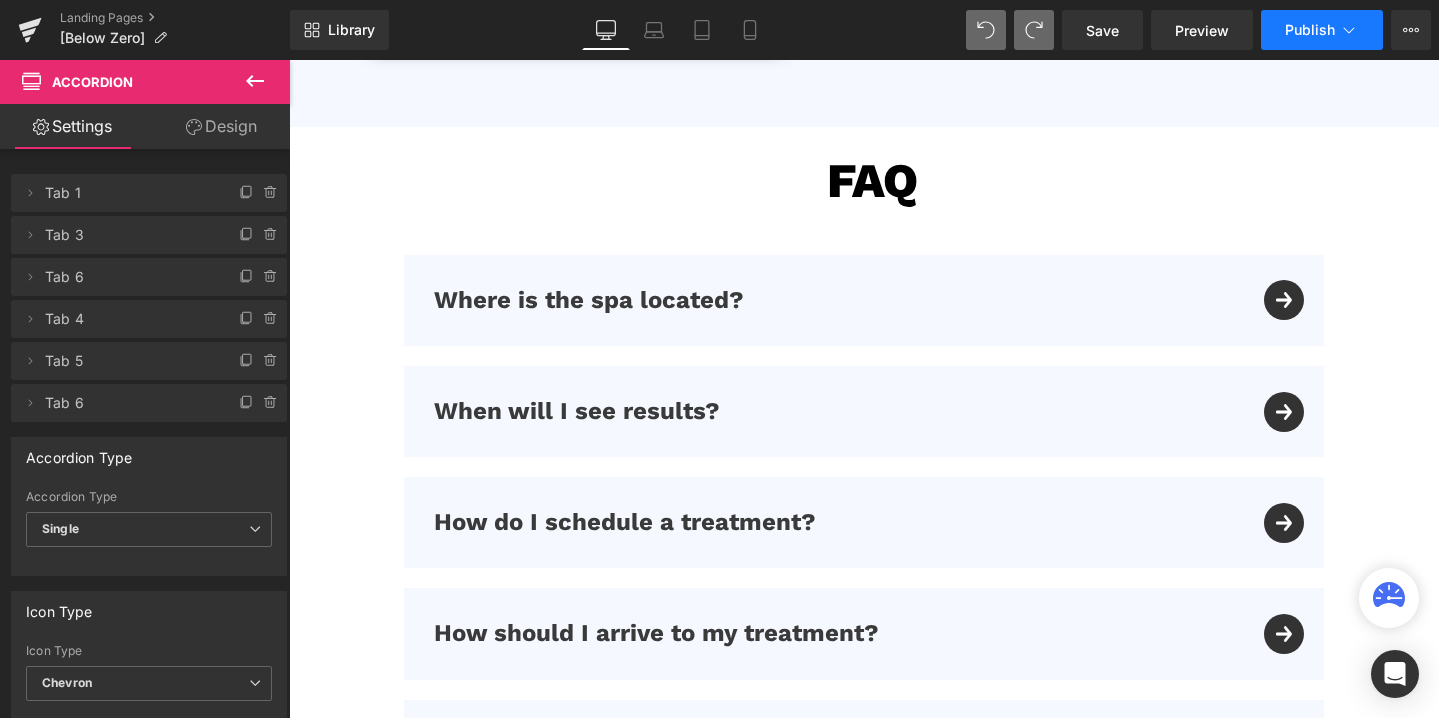 click on "Publish" at bounding box center (1310, 30) 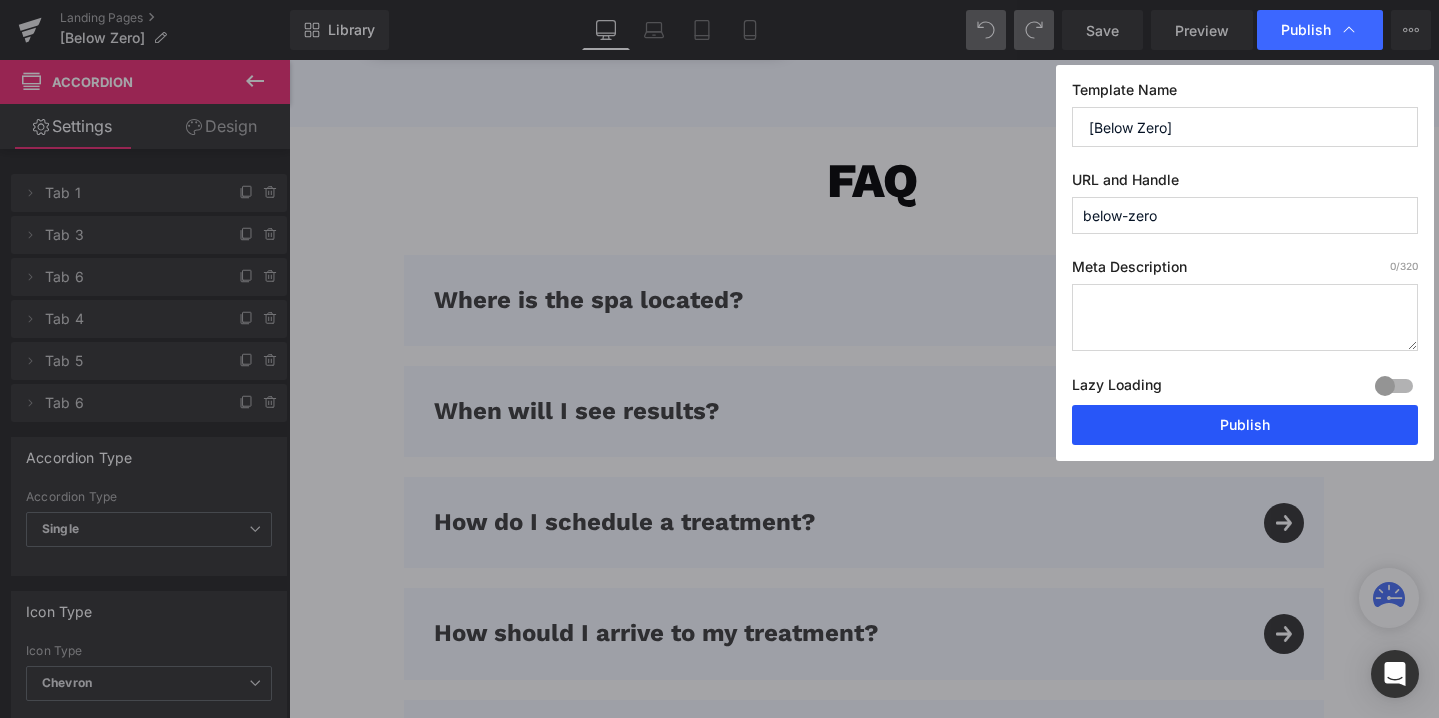 click on "Publish" at bounding box center [1245, 425] 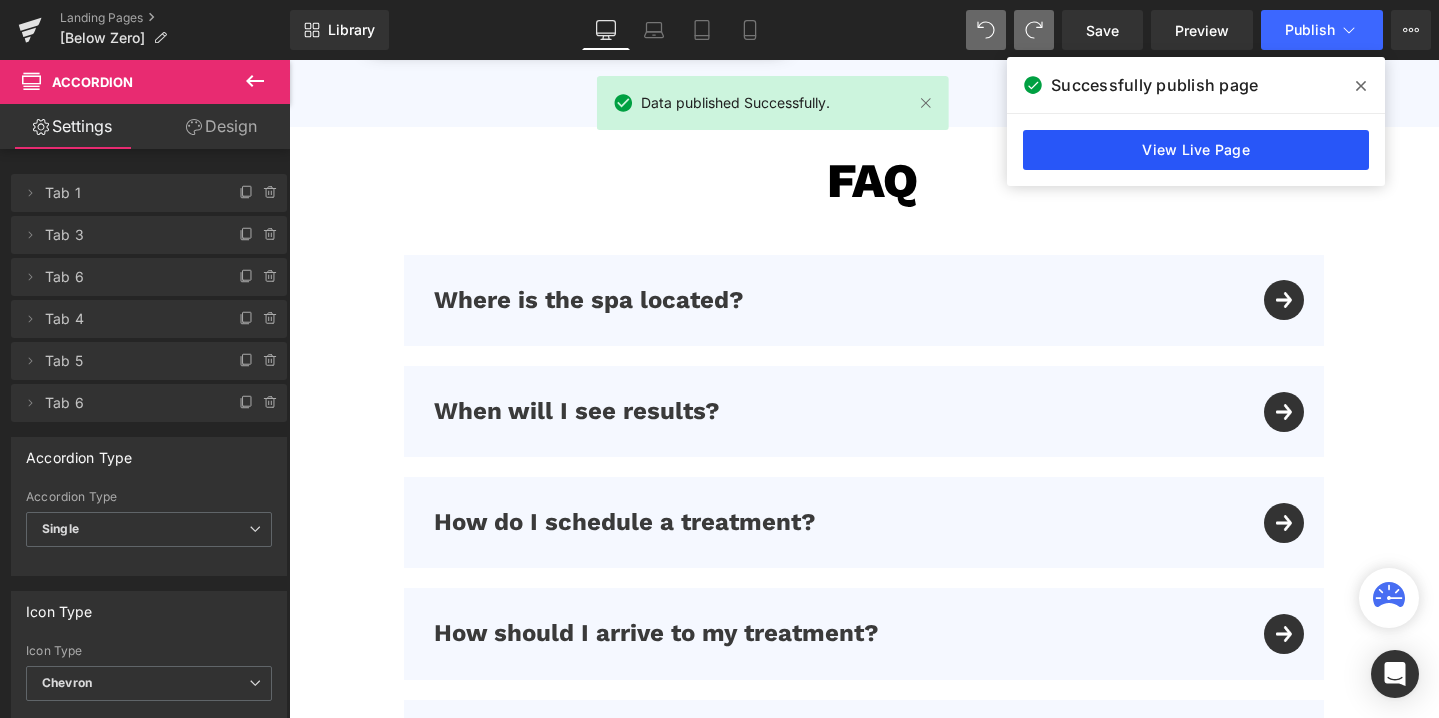 click on "View Live Page" at bounding box center [1196, 150] 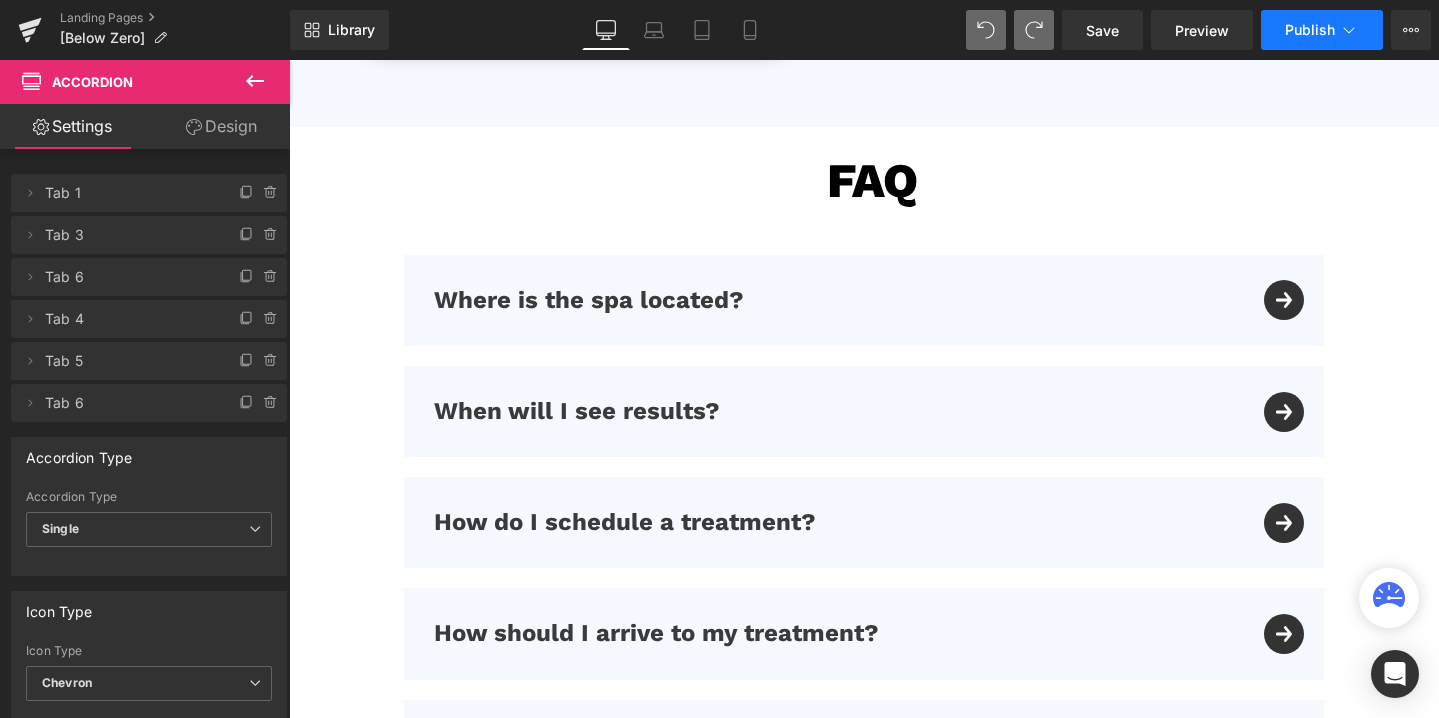 click on "Publish" at bounding box center (1322, 30) 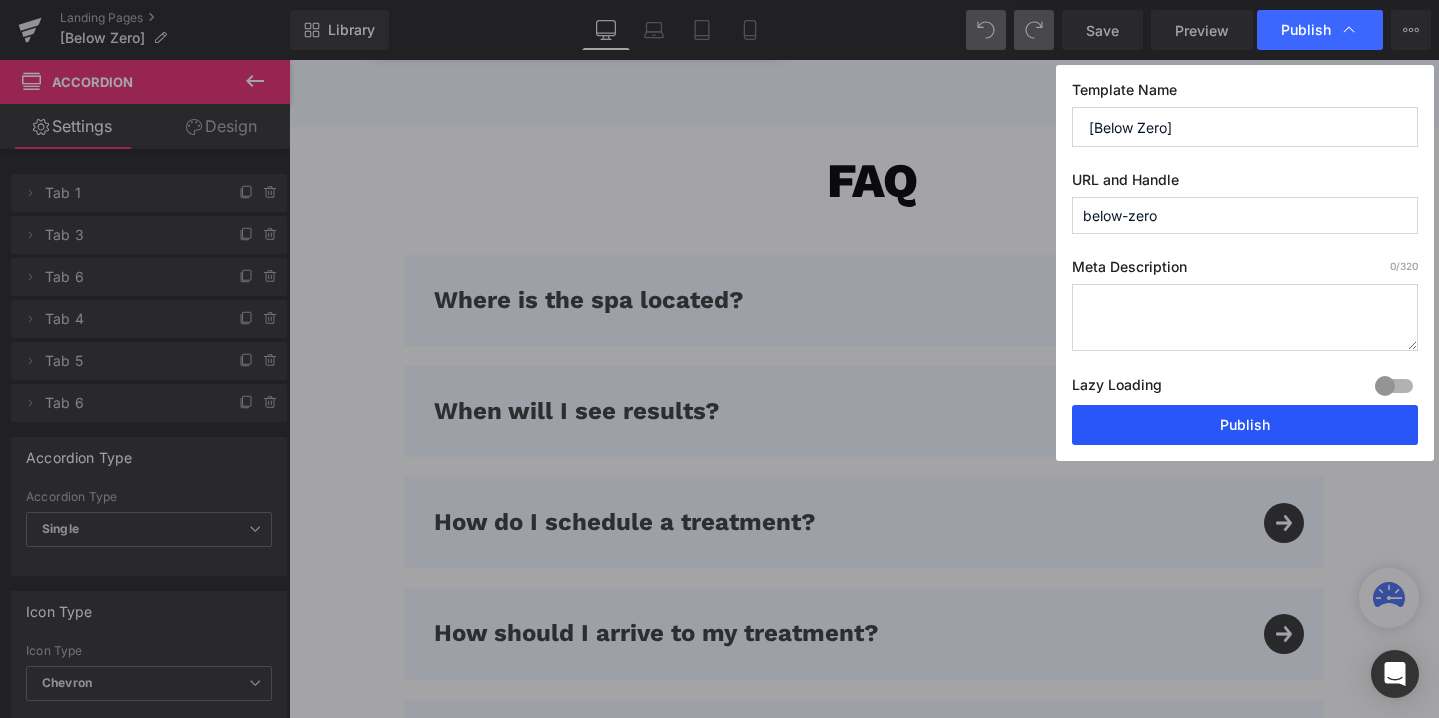 click on "Publish" at bounding box center [1245, 425] 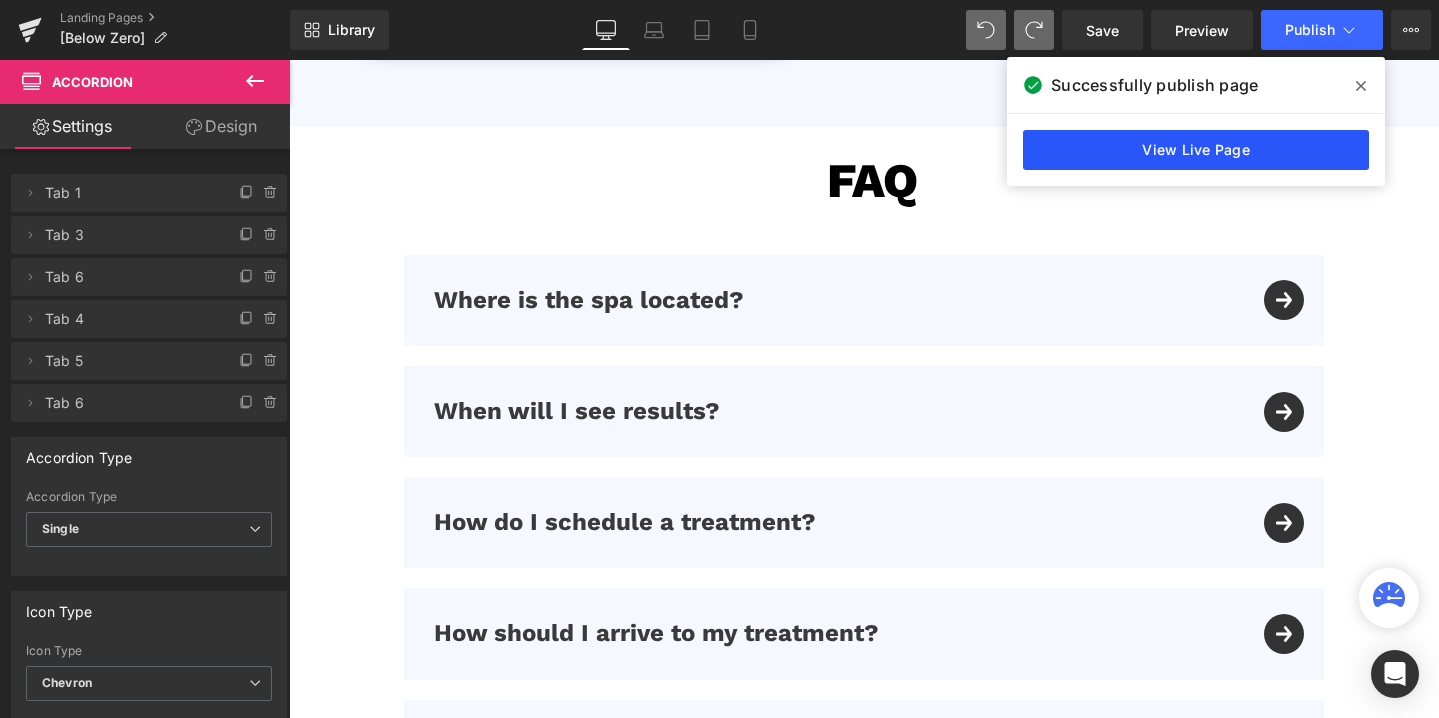 click on "View Live Page" at bounding box center (1196, 150) 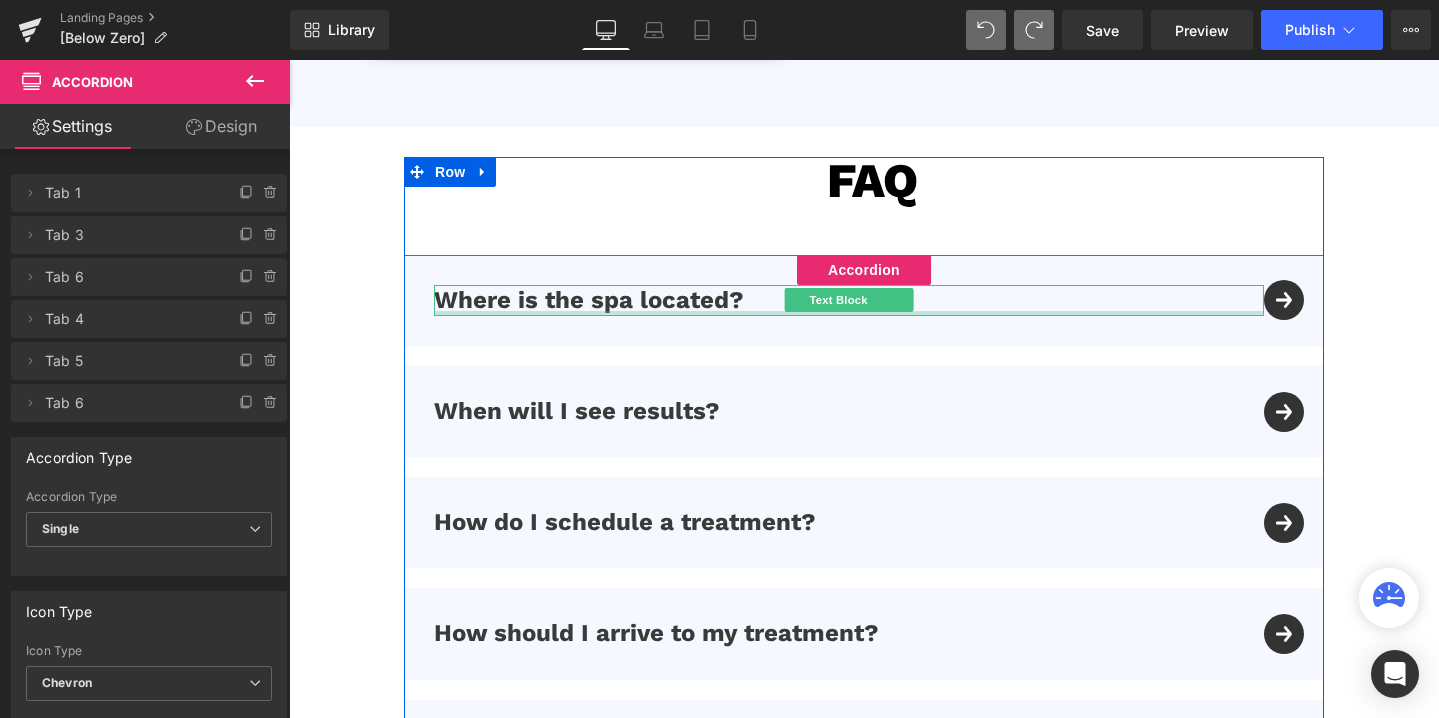 click at bounding box center (849, 313) 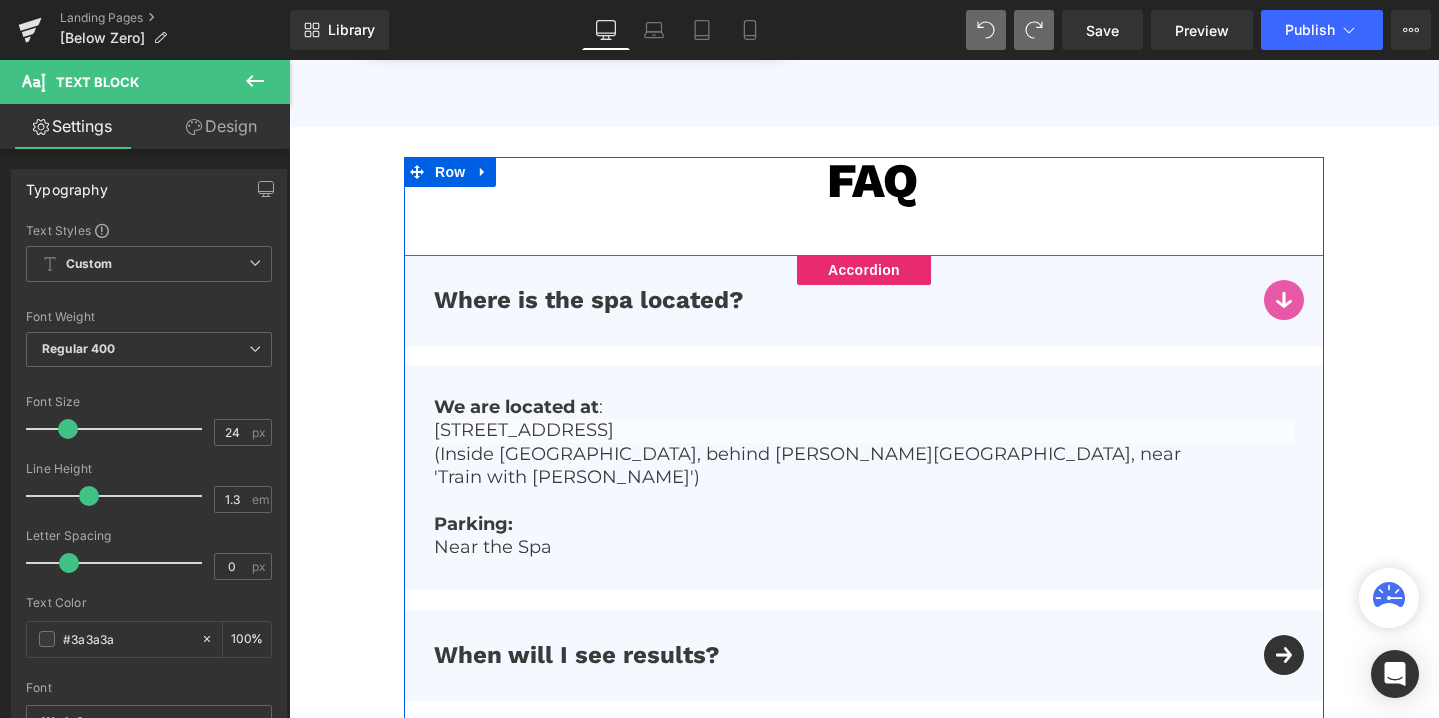 click on "Where is the spa located?
Text Block" at bounding box center [864, 300] 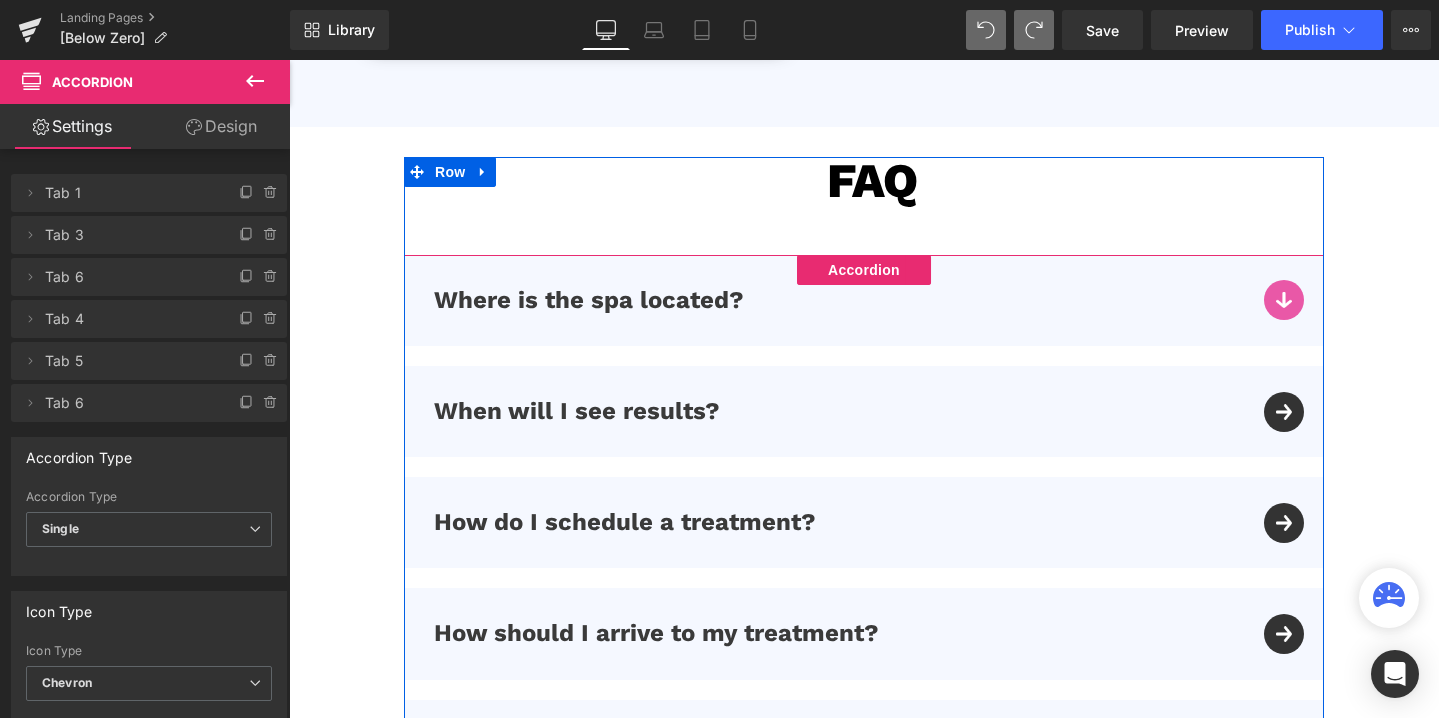 click on "When will I see results? Text Block" at bounding box center [864, 411] 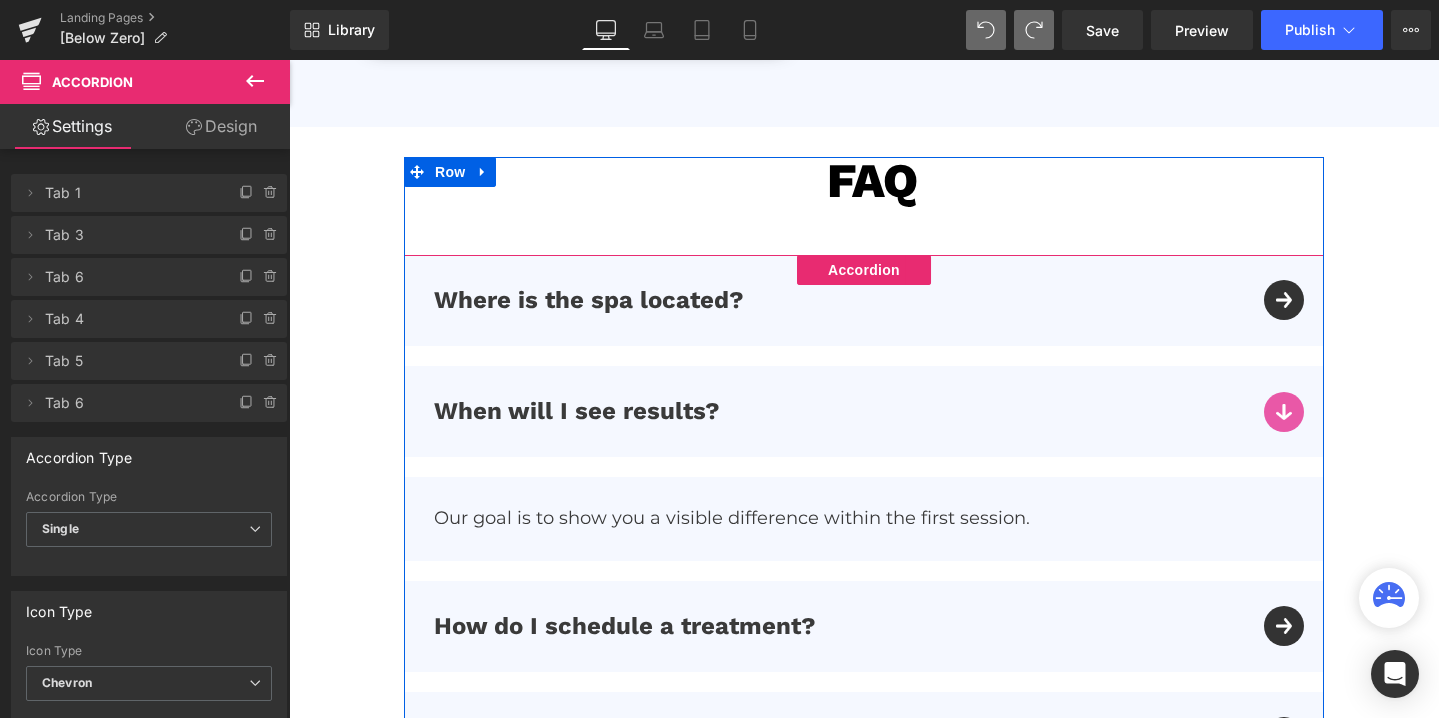 click on "How do I schedule a treatment? Text Block" at bounding box center (864, 626) 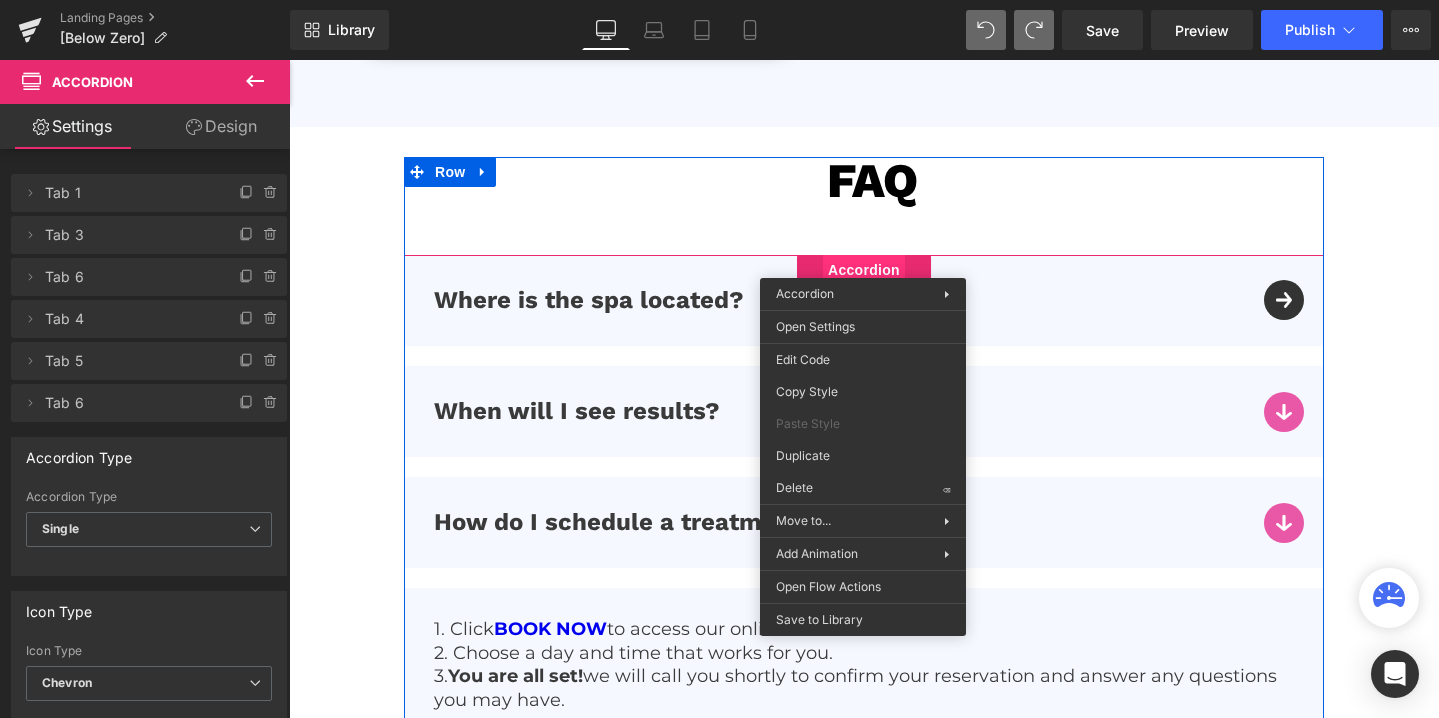 click on "Accordion" at bounding box center [864, 270] 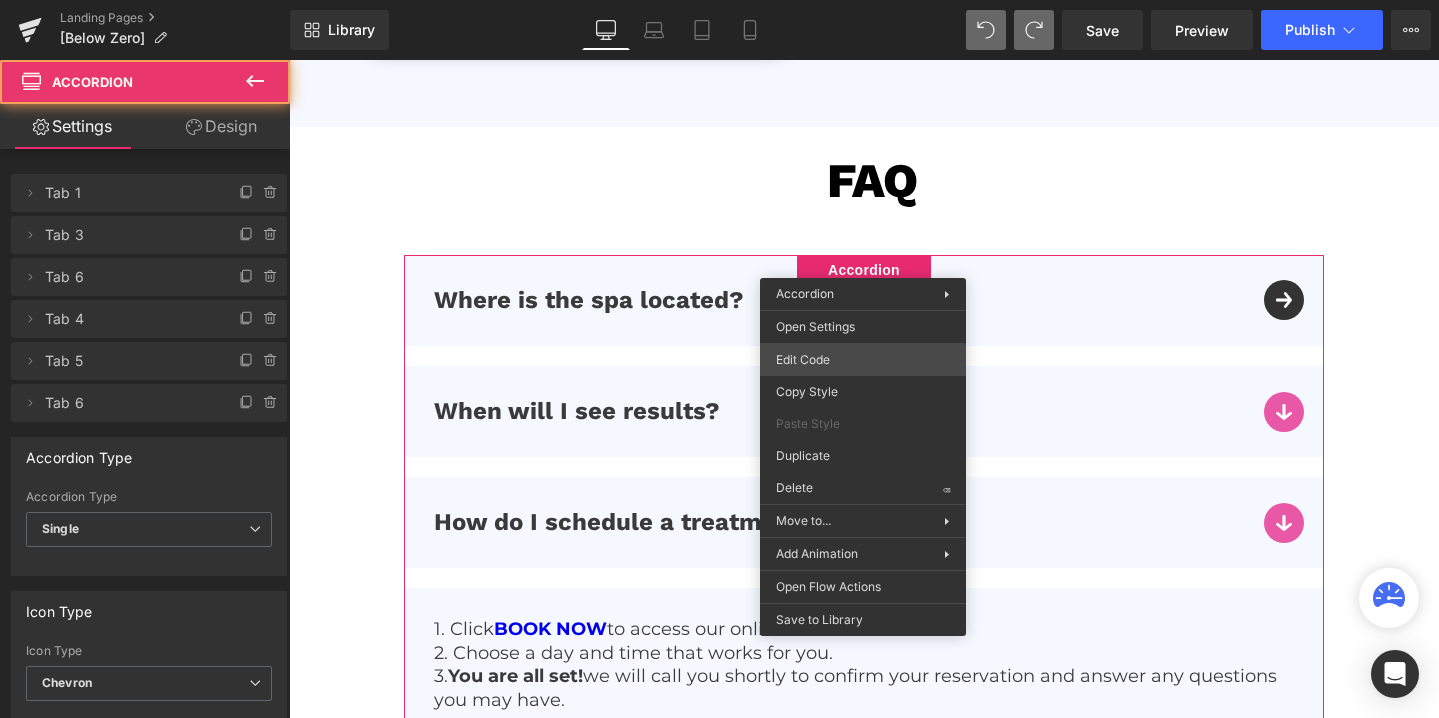 click on "Accordion  You are previewing how the   will restyle your page. You can not edit Elements in Preset Preview Mode.  Landing Pages [Below Zero] Library Desktop Desktop Laptop Tablet Mobile Save Preview Publish Scheduled View Live Page View with current Template Save Template to Library Schedule Publish  Optimize  Publish Settings Shortcuts  Your page can’t be published   You've reached the maximum number of published pages on your plan  (0/0).  You need to upgrade your plan or unpublish all your pages to get 1 publish slot.   Unpublish pages   Upgrade plan  Elements Global Style Base Row  rows, columns, layouts, div Heading  headings, titles, h1,h2,h3,h4,h5,h6 Text Block  texts, paragraphs, contents, blocks Image  images, photos, alts, uploads Icon  icons, symbols Button  button, call to action, cta Separator  separators, dividers, horizontal lines Liquid  liquid, custom code, html, javascript, css, reviews, apps, applications, embeded, iframe Banner Parallax  Hero Banner  Stack Tabs  Carousel  Pricing  List" at bounding box center [719, 0] 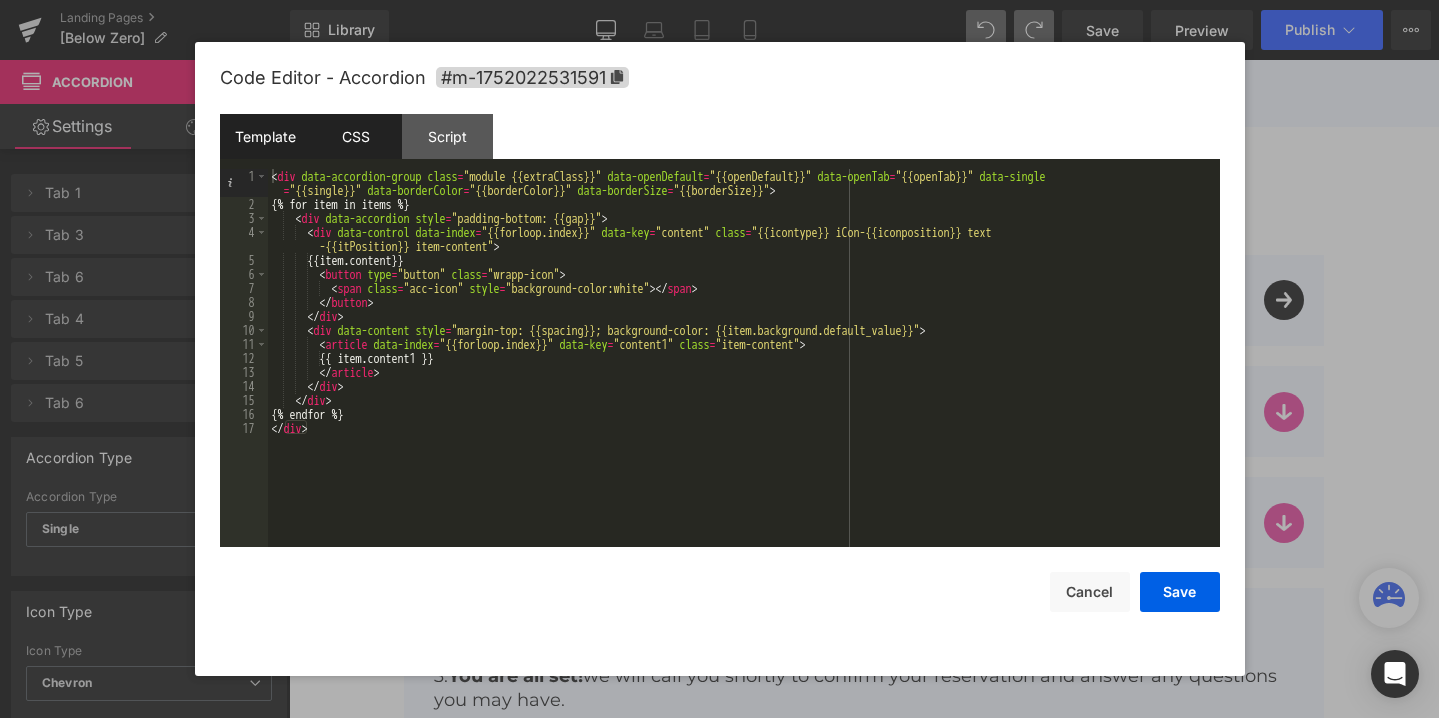 click on "CSS" at bounding box center [356, 136] 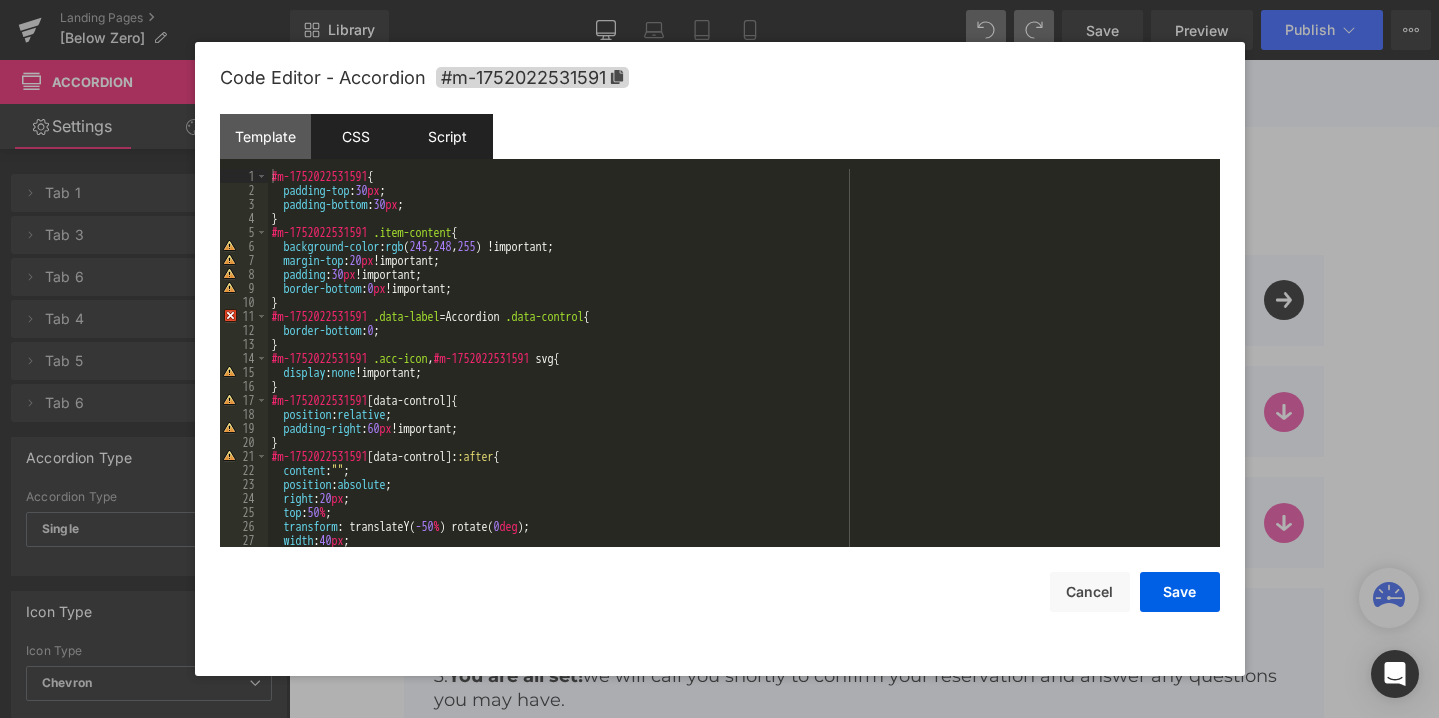 click on "Script" at bounding box center (447, 136) 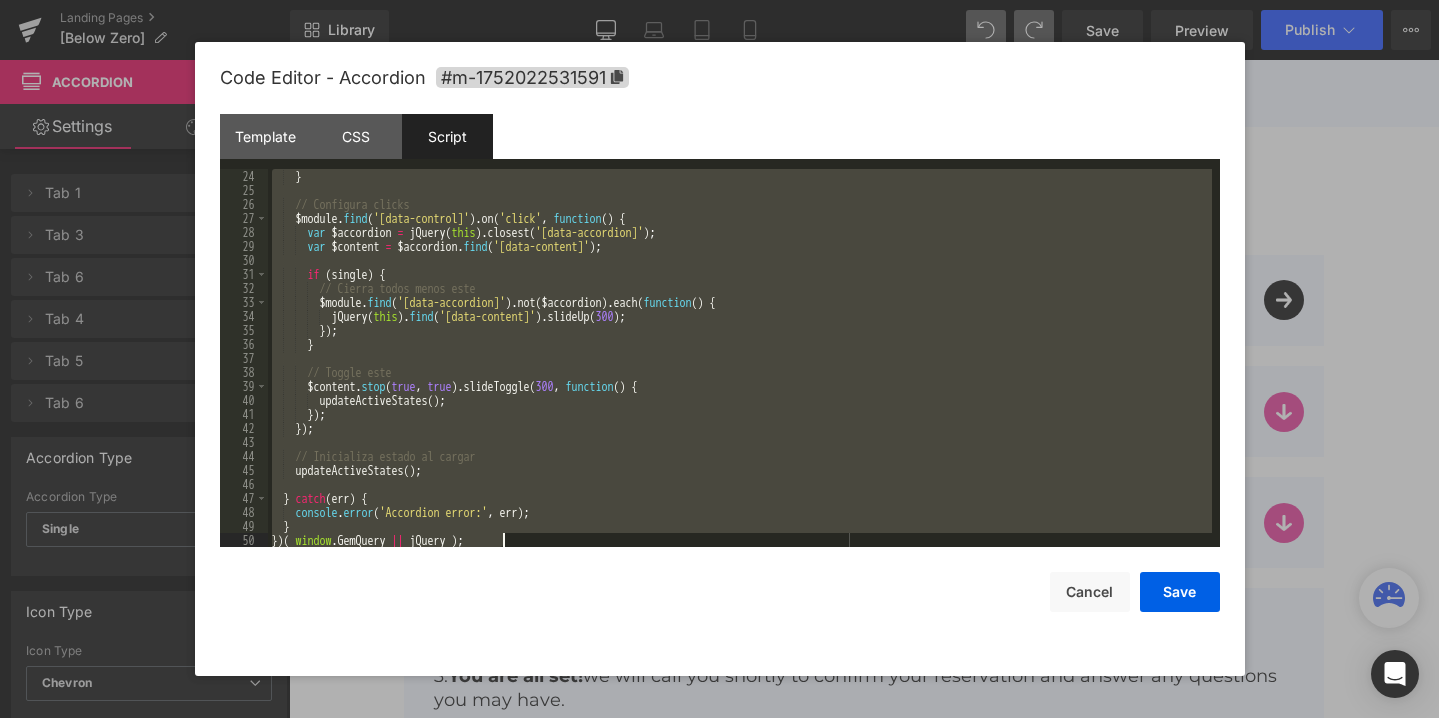 drag, startPoint x: 271, startPoint y: 173, endPoint x: 527, endPoint y: 786, distance: 664.3079 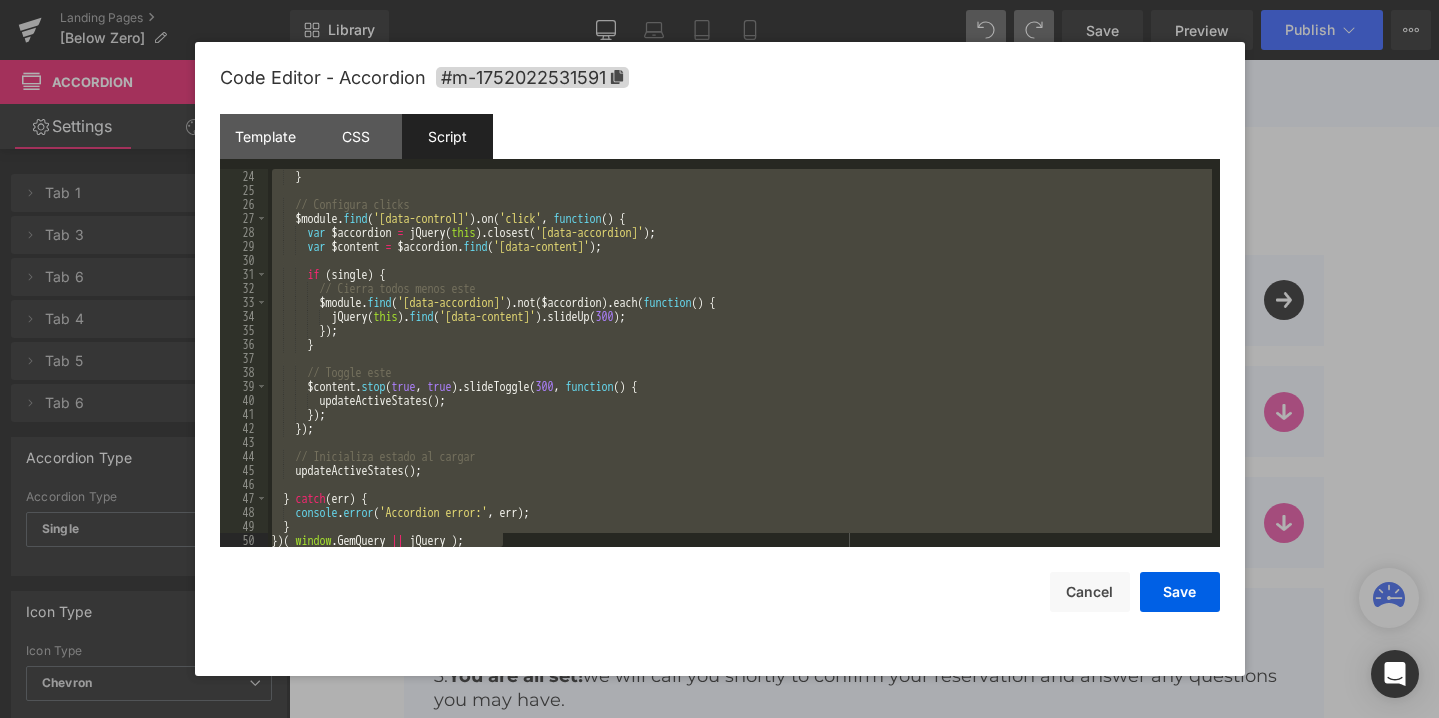 scroll, scrollTop: 294, scrollLeft: 0, axis: vertical 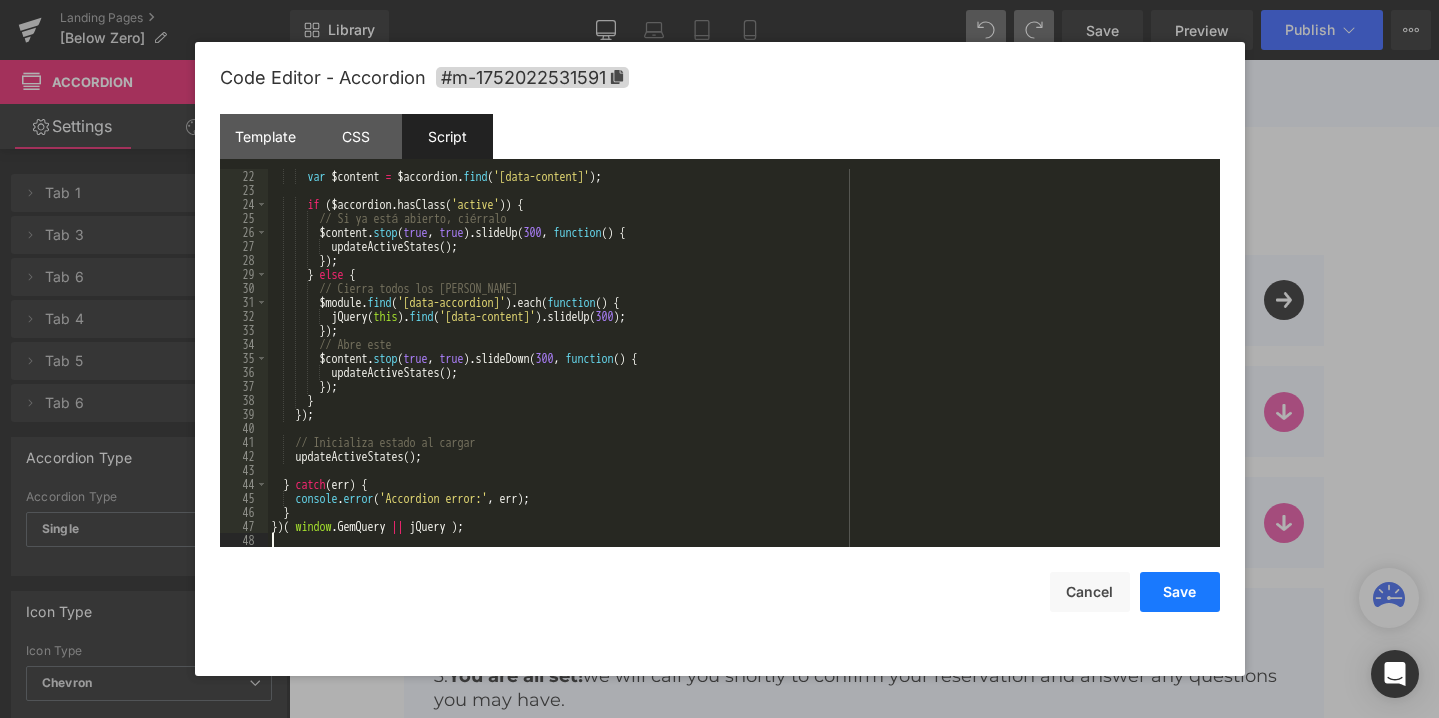 click on "Save" at bounding box center (1180, 592) 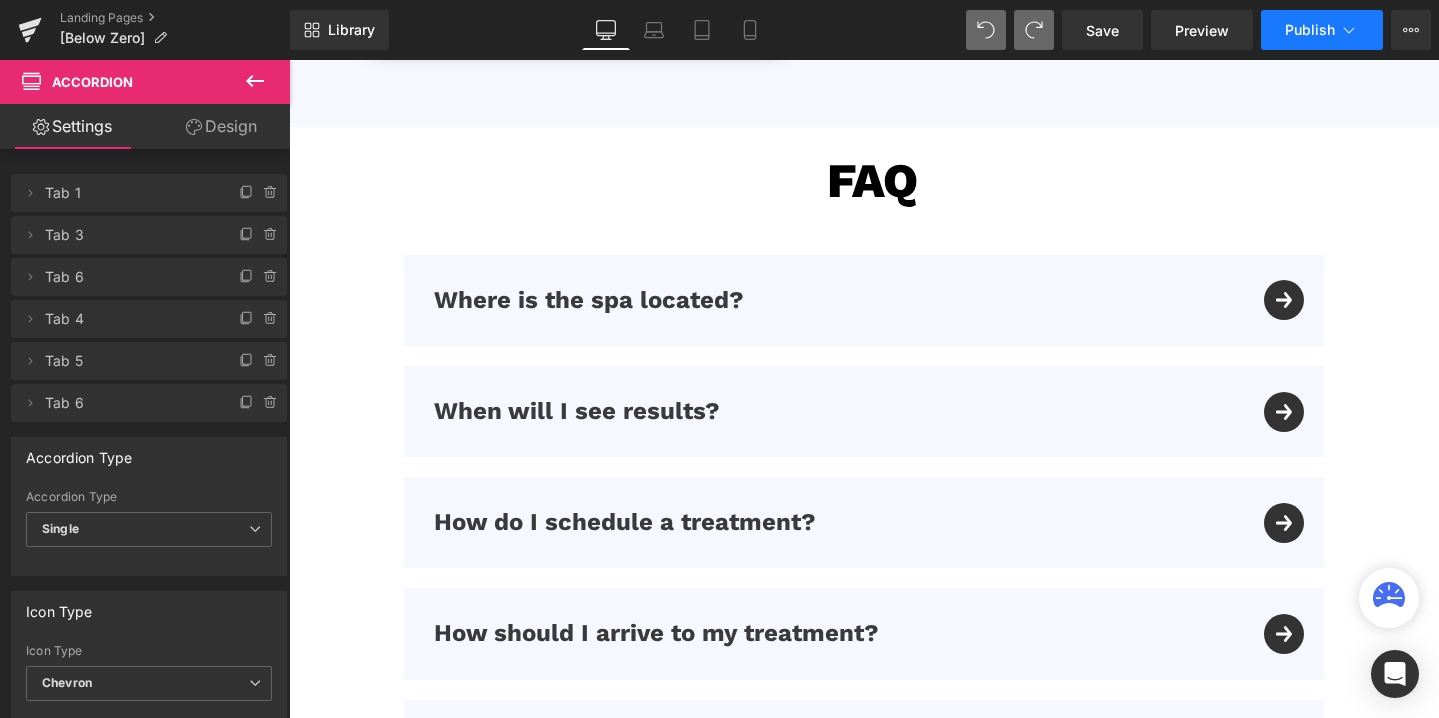 click on "Publish" at bounding box center [1310, 30] 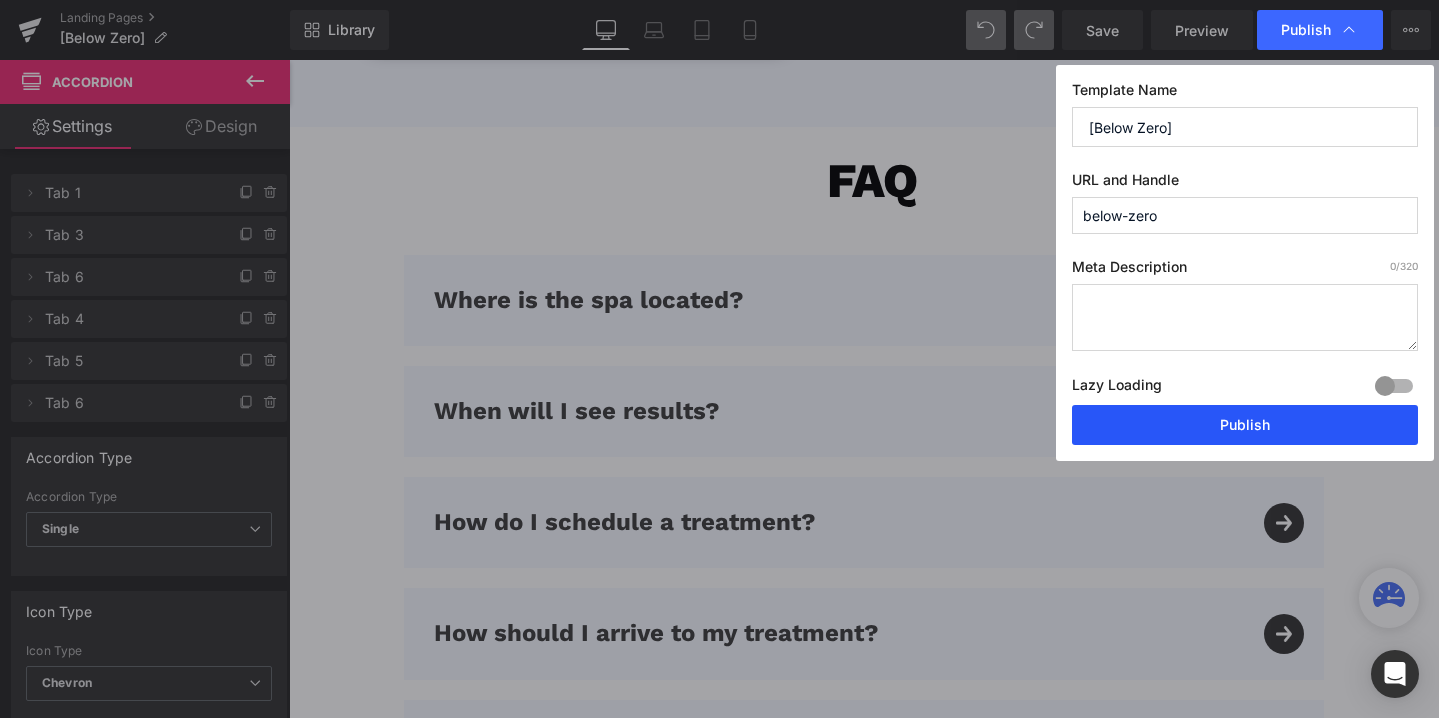 click on "Publish" at bounding box center (1245, 425) 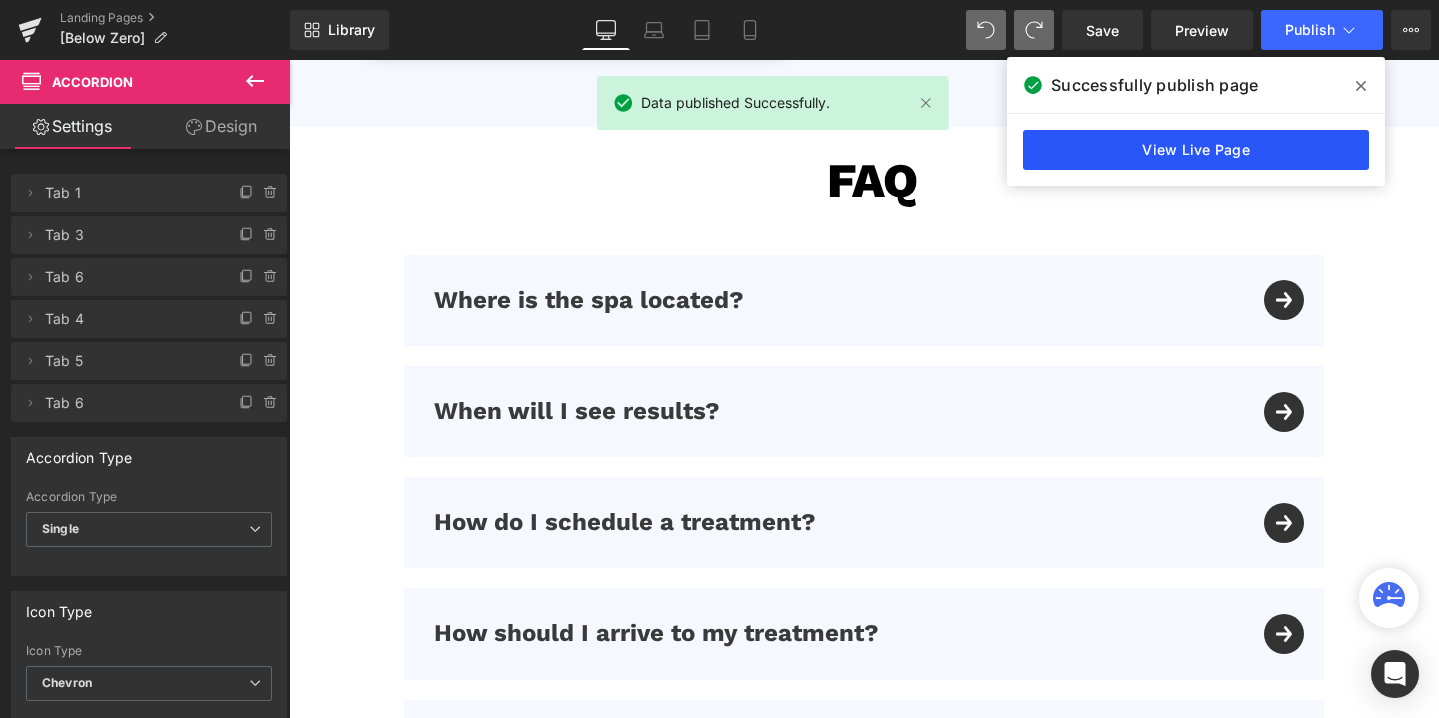 click on "View Live Page" at bounding box center (1196, 150) 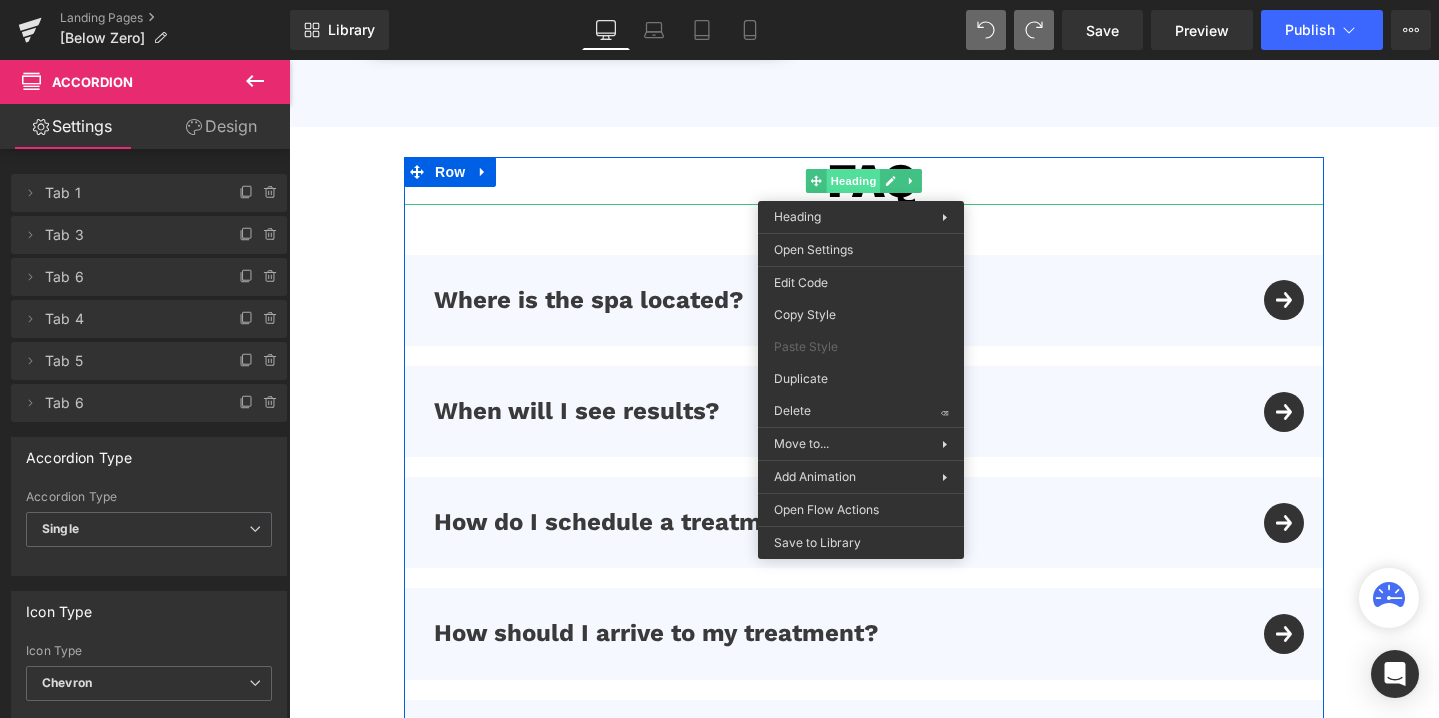 click on "Heading" at bounding box center [854, 181] 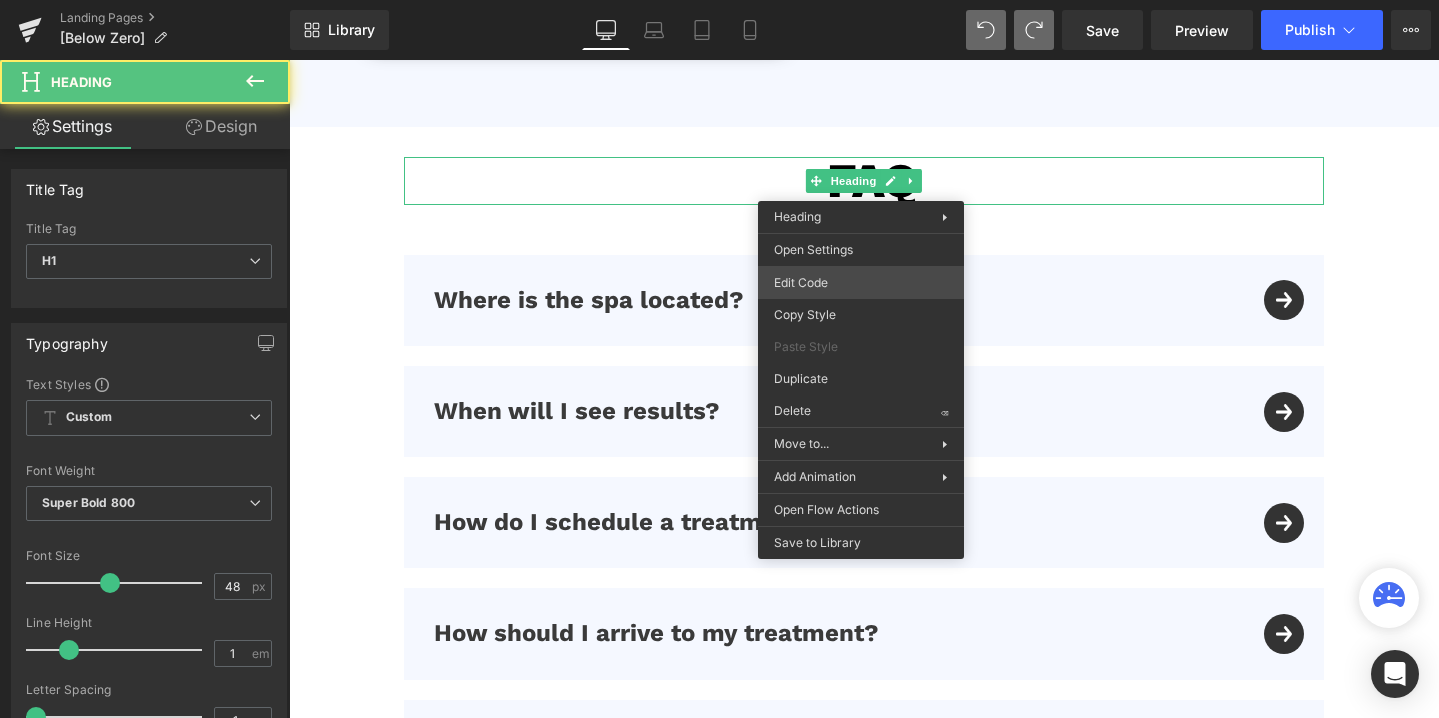 click on "Heading  You are previewing how the   will restyle your page. You can not edit Elements in Preset Preview Mode.  Landing Pages [Below Zero] Library Desktop Desktop Laptop Tablet Mobile Save Preview Publish Scheduled View Live Page View with current Template Save Template to Library Schedule Publish  Optimize  Publish Settings Shortcuts  Your page can’t be published   You've reached the maximum number of published pages on your plan  (0/0).  You need to upgrade your plan or unpublish all your pages to get 1 publish slot.   Unpublish pages   Upgrade plan  Elements Global Style Base Row  rows, columns, layouts, div Heading  headings, titles, h1,h2,h3,h4,h5,h6 Text Block  texts, paragraphs, contents, blocks Image  images, photos, alts, uploads Icon  icons, symbols Button  button, call to action, cta Separator  separators, dividers, horizontal lines Liquid  liquid, custom code, html, javascript, css, reviews, apps, applications, embeded, iframe Banner Parallax  Hero Banner  Stack Tabs  Carousel  Pricing  List" at bounding box center (719, 0) 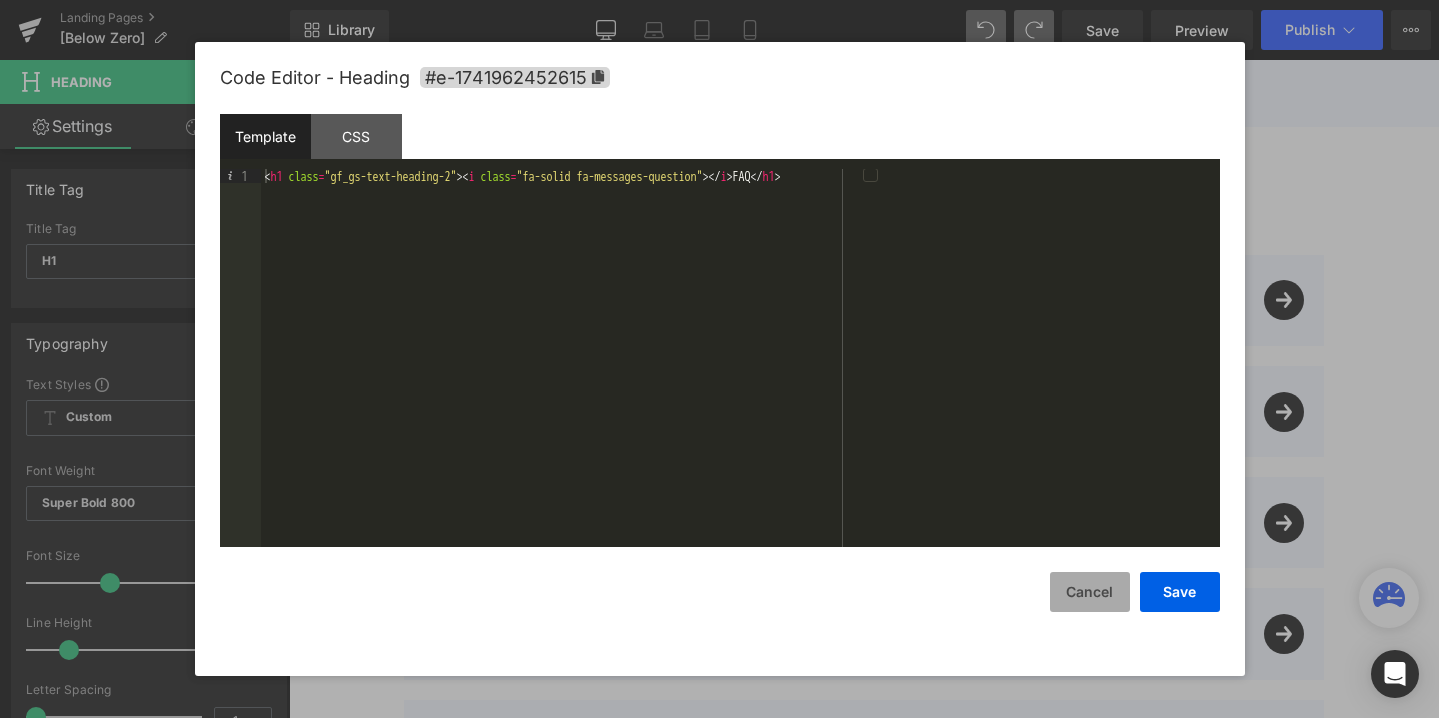 click on "Cancel" at bounding box center (1090, 592) 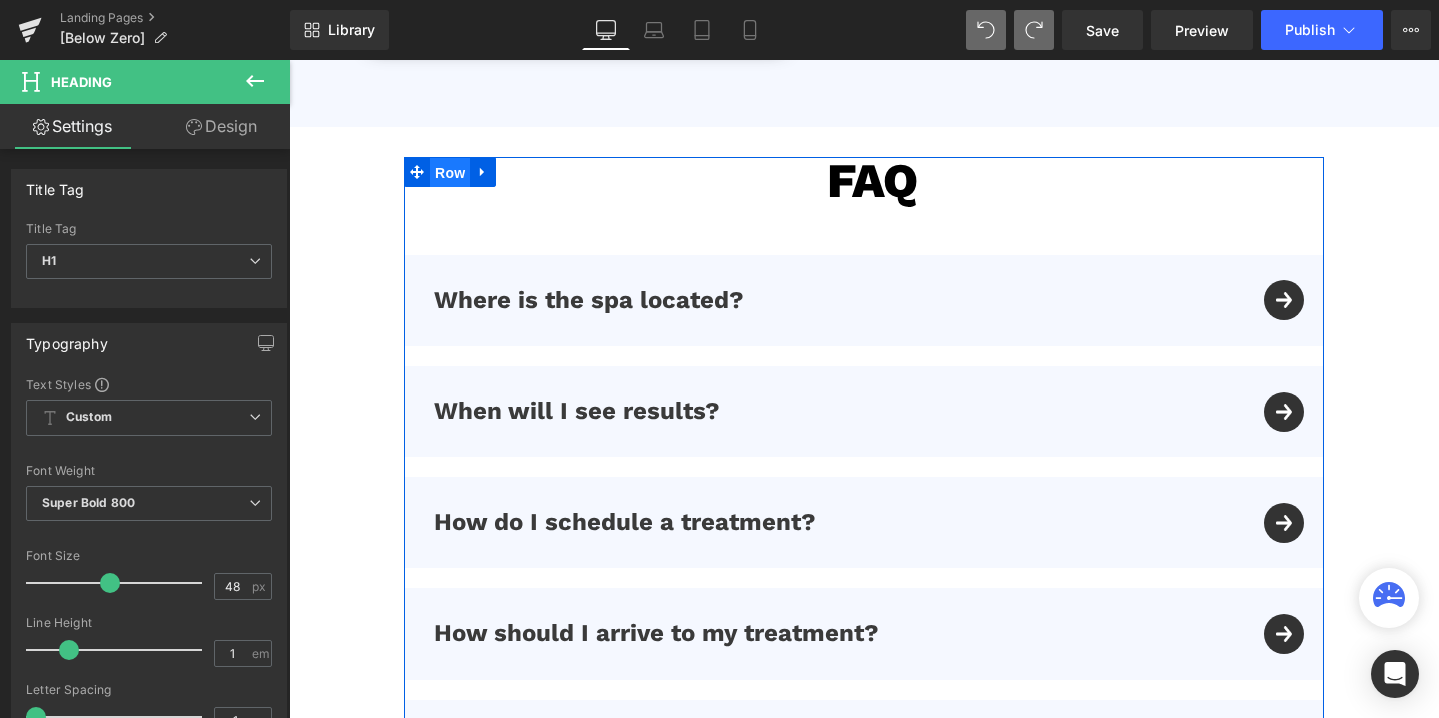 click on "Row" at bounding box center (450, 173) 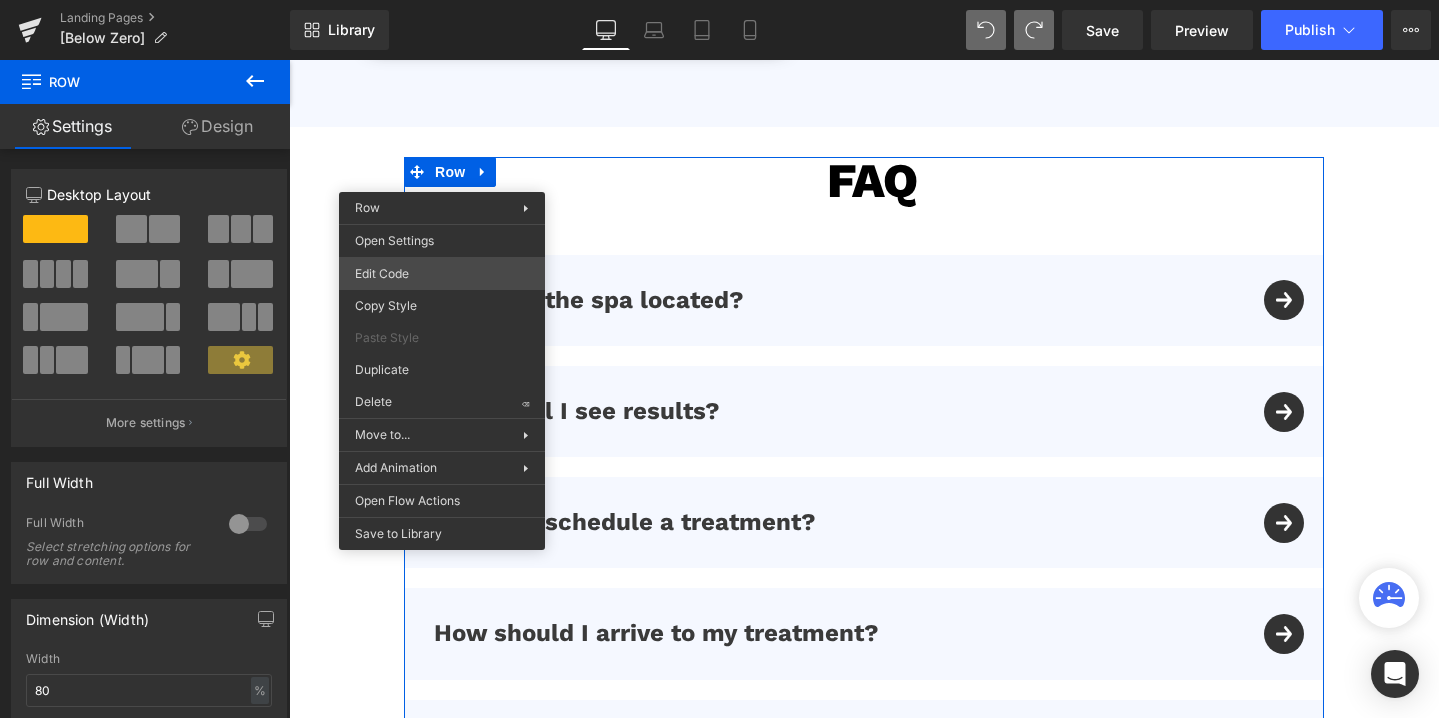 click on "Row  You are previewing how the   will restyle your page. You can not edit Elements in Preset Preview Mode.  Landing Pages [Below Zero] Library Desktop Desktop Laptop Tablet Mobile Save Preview Publish Scheduled View Live Page View with current Template Save Template to Library Schedule Publish  Optimize  Publish Settings Shortcuts  Your page can’t be published   You've reached the maximum number of published pages on your plan  (0/0).  You need to upgrade your plan or unpublish all your pages to get 1 publish slot.   Unpublish pages   Upgrade plan  Elements Global Style Base Row  rows, columns, layouts, div Heading  headings, titles, h1,h2,h3,h4,h5,h6 Text Block  texts, paragraphs, contents, blocks Image  images, photos, alts, uploads Icon  icons, symbols Button  button, call to action, cta Separator  separators, dividers, horizontal lines Liquid  liquid, custom code, html, javascript, css, reviews, apps, applications, embeded, iframe Banner Parallax  Hero Banner  Stack Tabs  Carousel  Pricing  Accordion" at bounding box center [719, 0] 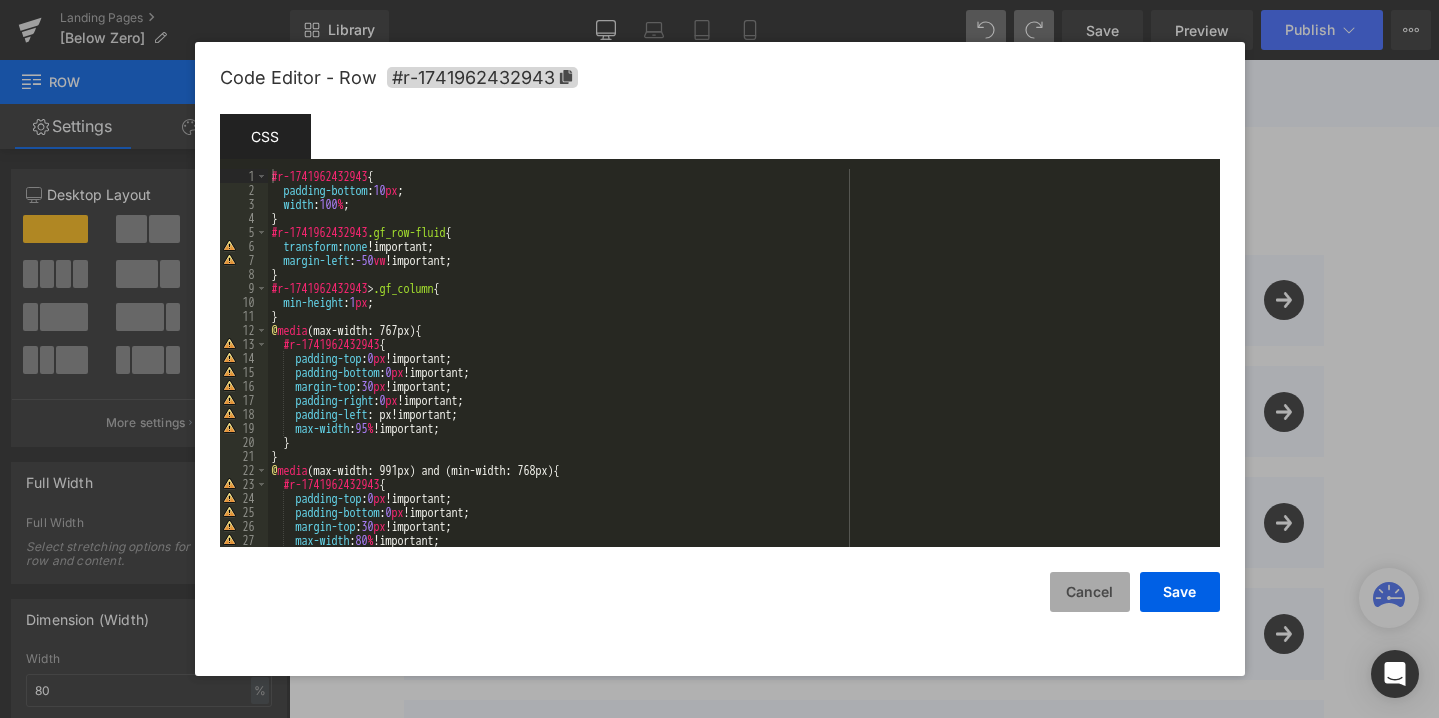click on "Cancel" at bounding box center [1090, 592] 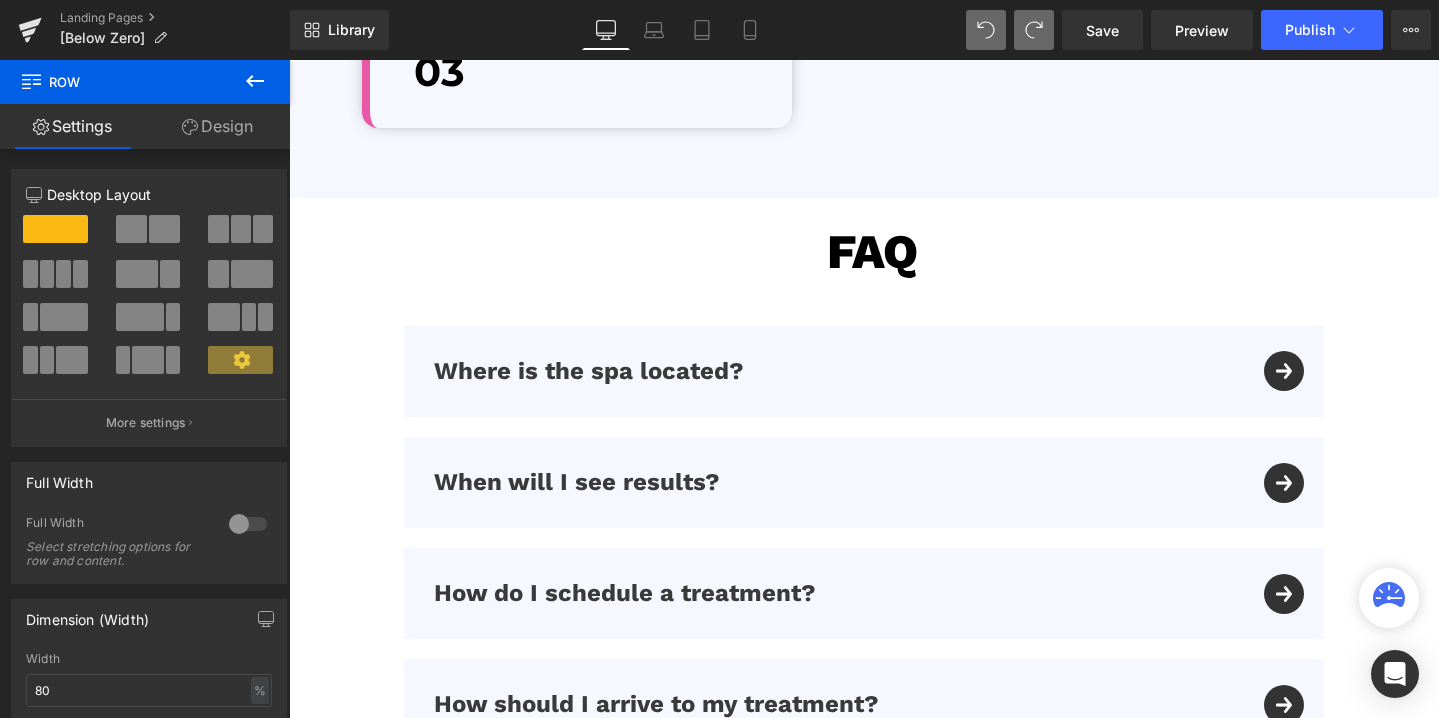 scroll, scrollTop: 5519, scrollLeft: 0, axis: vertical 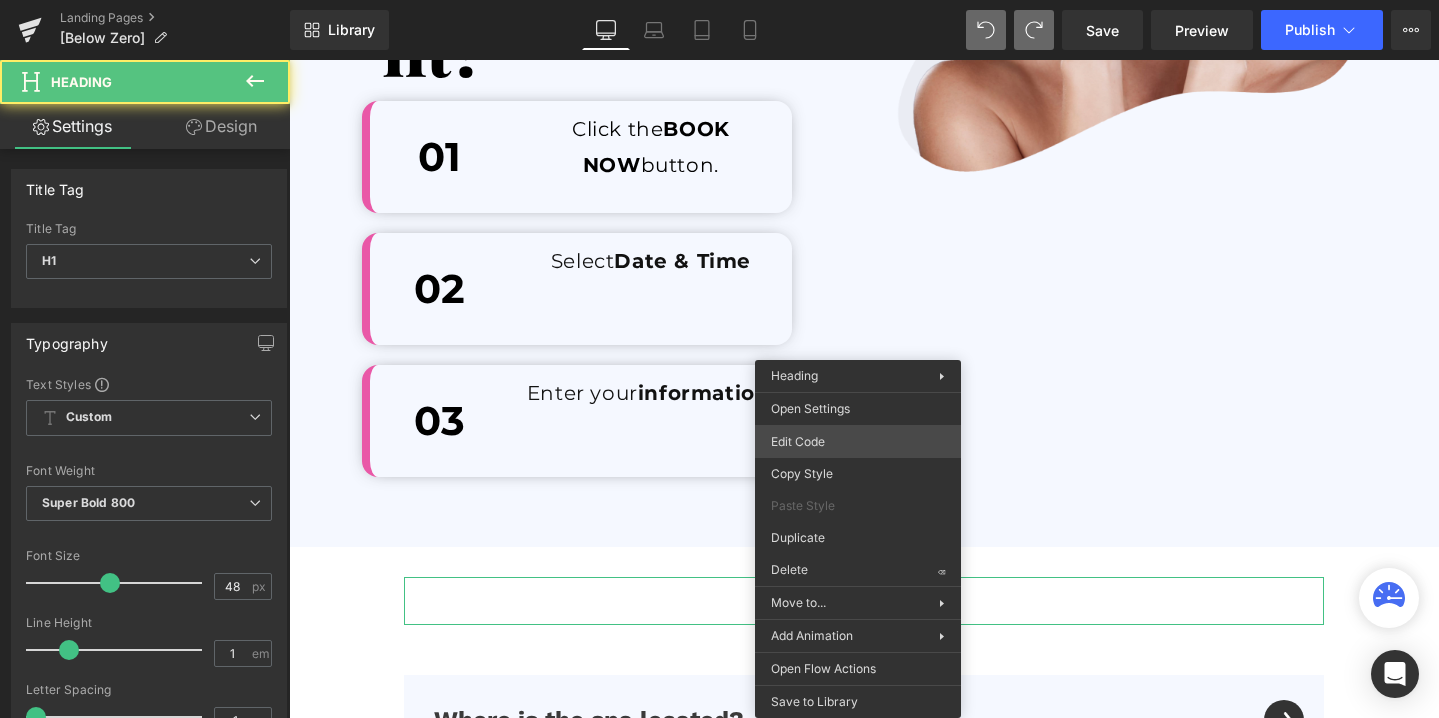 click on "Heading  You are previewing how the   will restyle your page. You can not edit Elements in Preset Preview Mode.  Landing Pages [Below Zero] Library Desktop Desktop Laptop Tablet Mobile Save Preview Publish Scheduled View Live Page View with current Template Save Template to Library Schedule Publish  Optimize  Publish Settings Shortcuts  Your page can’t be published   You've reached the maximum number of published pages on your plan  (0/0).  You need to upgrade your plan or unpublish all your pages to get 1 publish slot.   Unpublish pages   Upgrade plan  Elements Global Style Base Row  rows, columns, layouts, div Heading  headings, titles, h1,h2,h3,h4,h5,h6 Text Block  texts, paragraphs, contents, blocks Image  images, photos, alts, uploads Icon  icons, symbols Button  button, call to action, cta Separator  separators, dividers, horizontal lines Liquid  liquid, custom code, html, javascript, css, reviews, apps, applications, embeded, iframe Banner Parallax  Hero Banner  Stack Tabs  Carousel  Pricing  List" at bounding box center (719, 0) 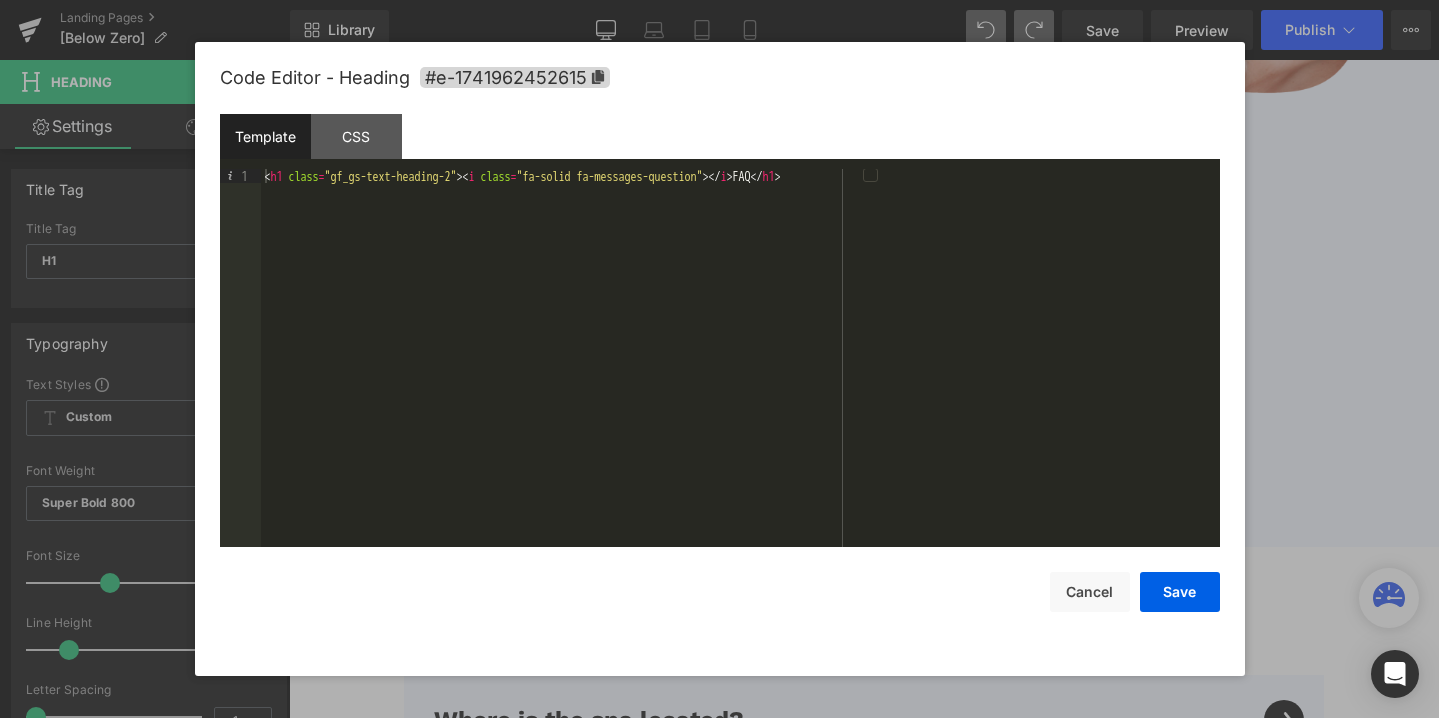 click on "< h1   class = "gf_gs-text-heading-2" > < i   class = "fa-solid fa-messages-question" > </ i > FAQ </ h1 >" at bounding box center (740, 372) 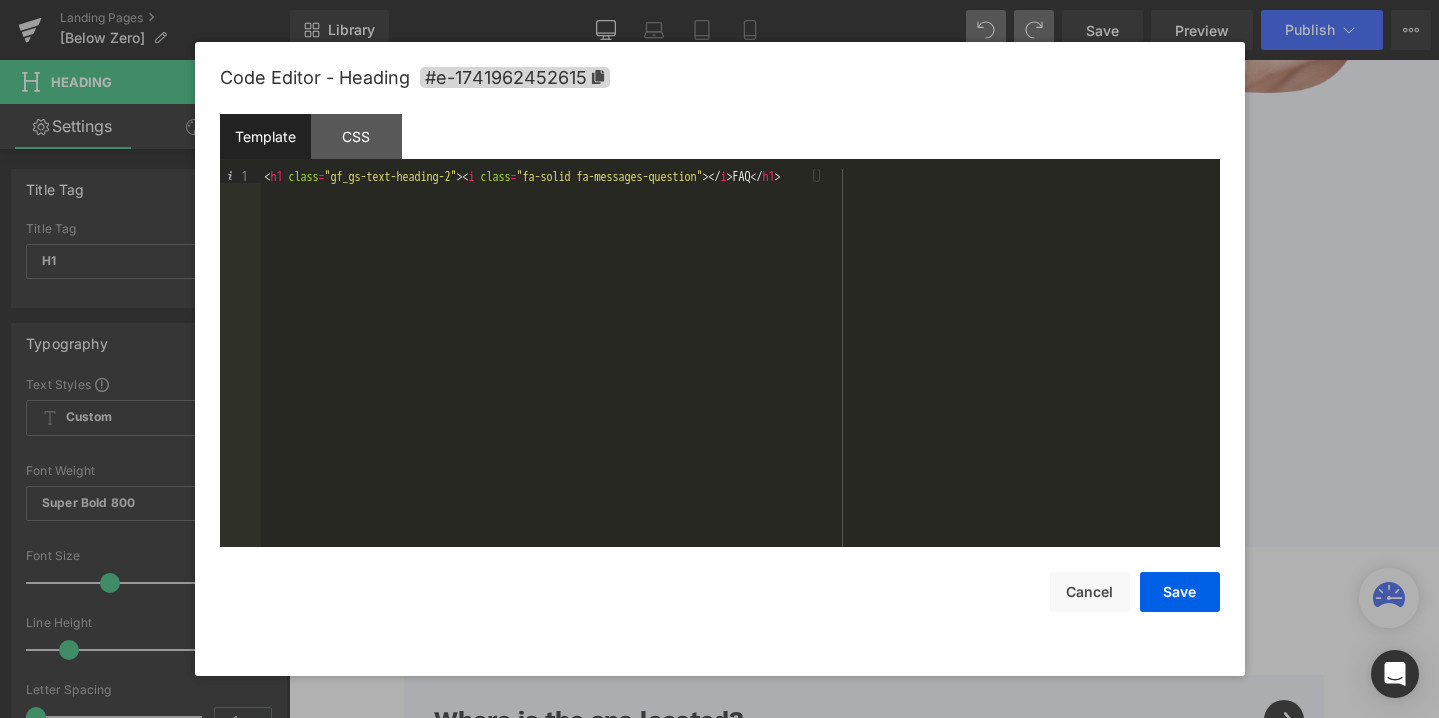 click on "< h1   class = "gf_gs-text-heading-2" > < i   class = "fa-solid fa-messages-question" > </ i > FAQ </ h1 >" at bounding box center [740, 372] 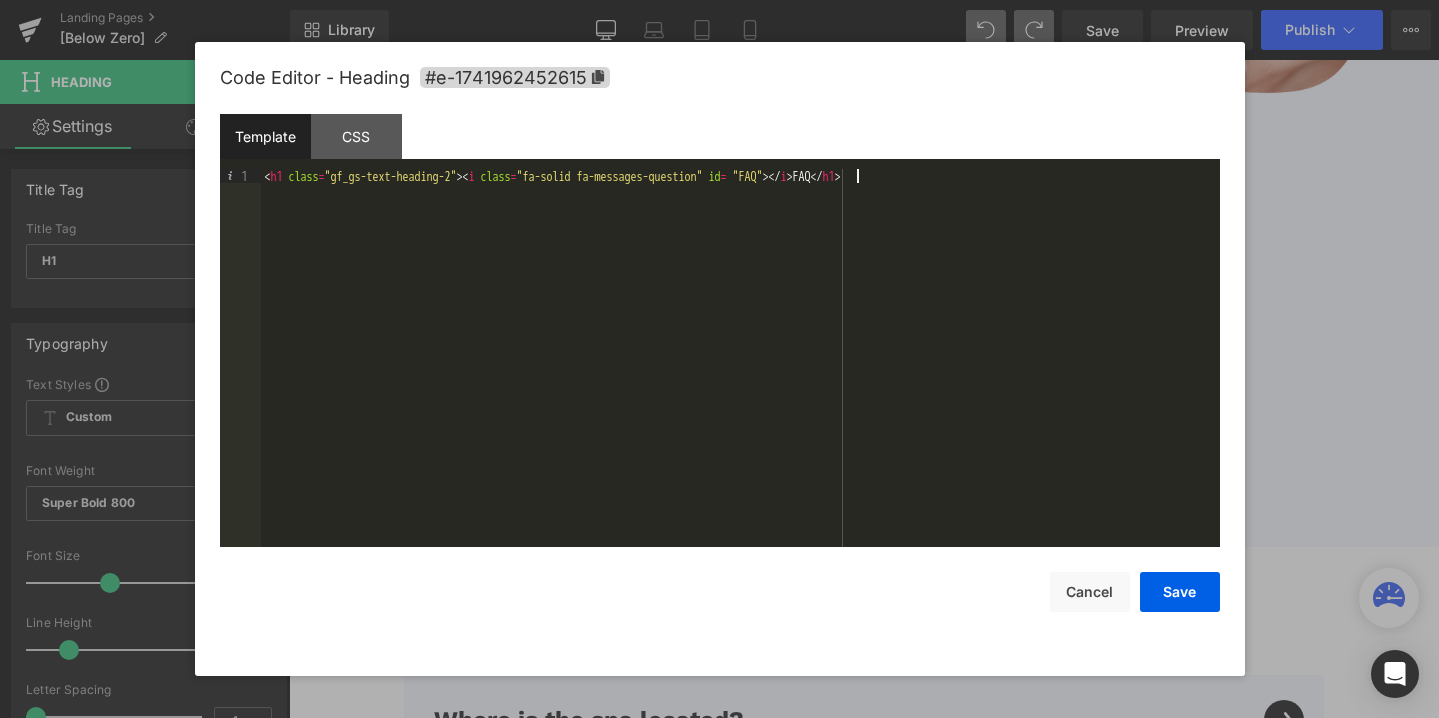 type 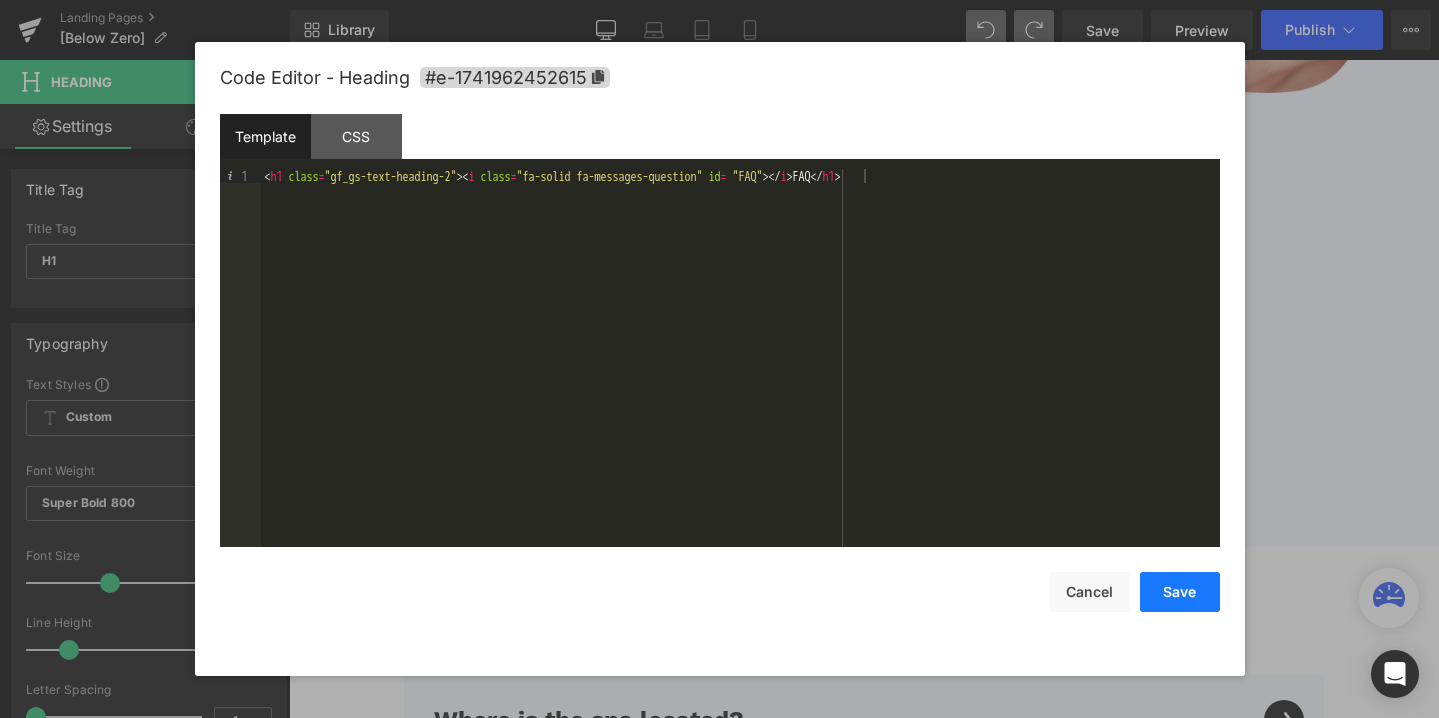 click on "Save" at bounding box center (1180, 592) 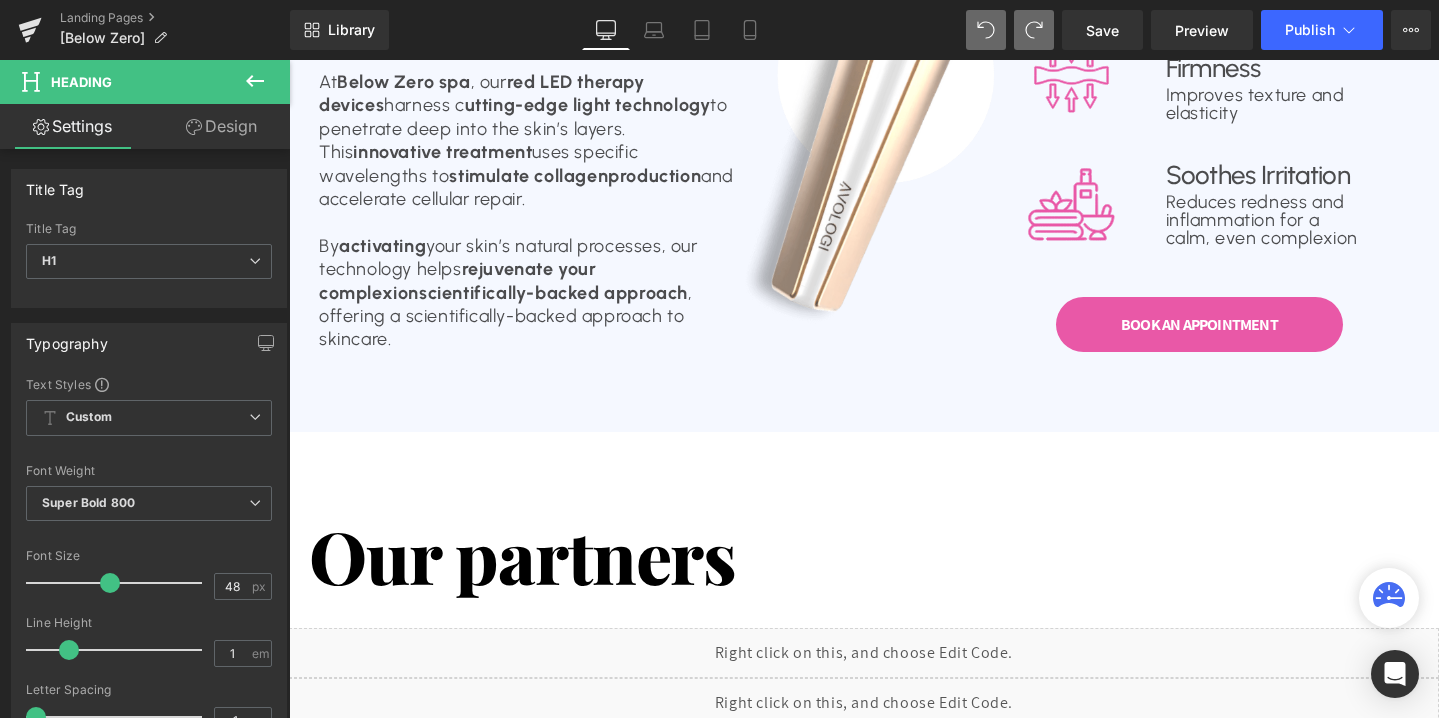 scroll, scrollTop: 0, scrollLeft: 0, axis: both 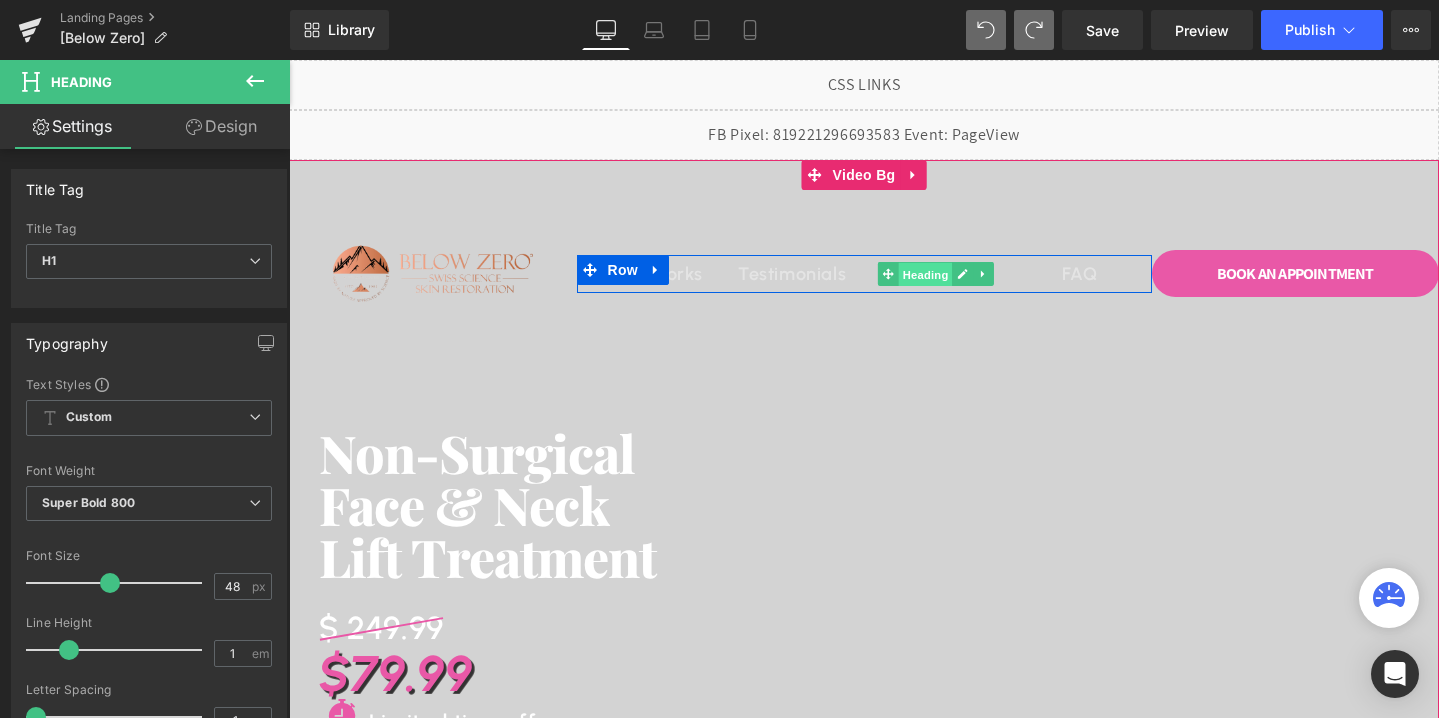 click on "Heading" at bounding box center [926, 274] 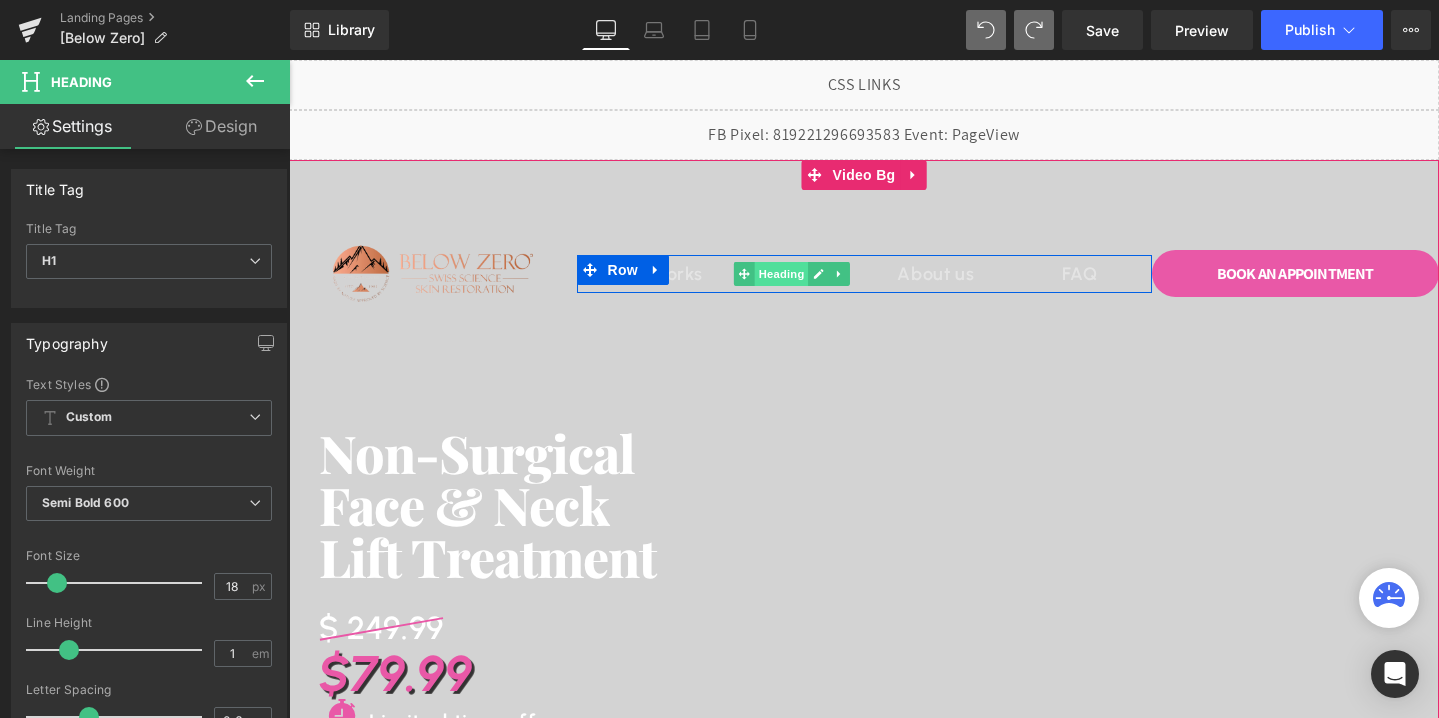 click on "Heading" at bounding box center [782, 274] 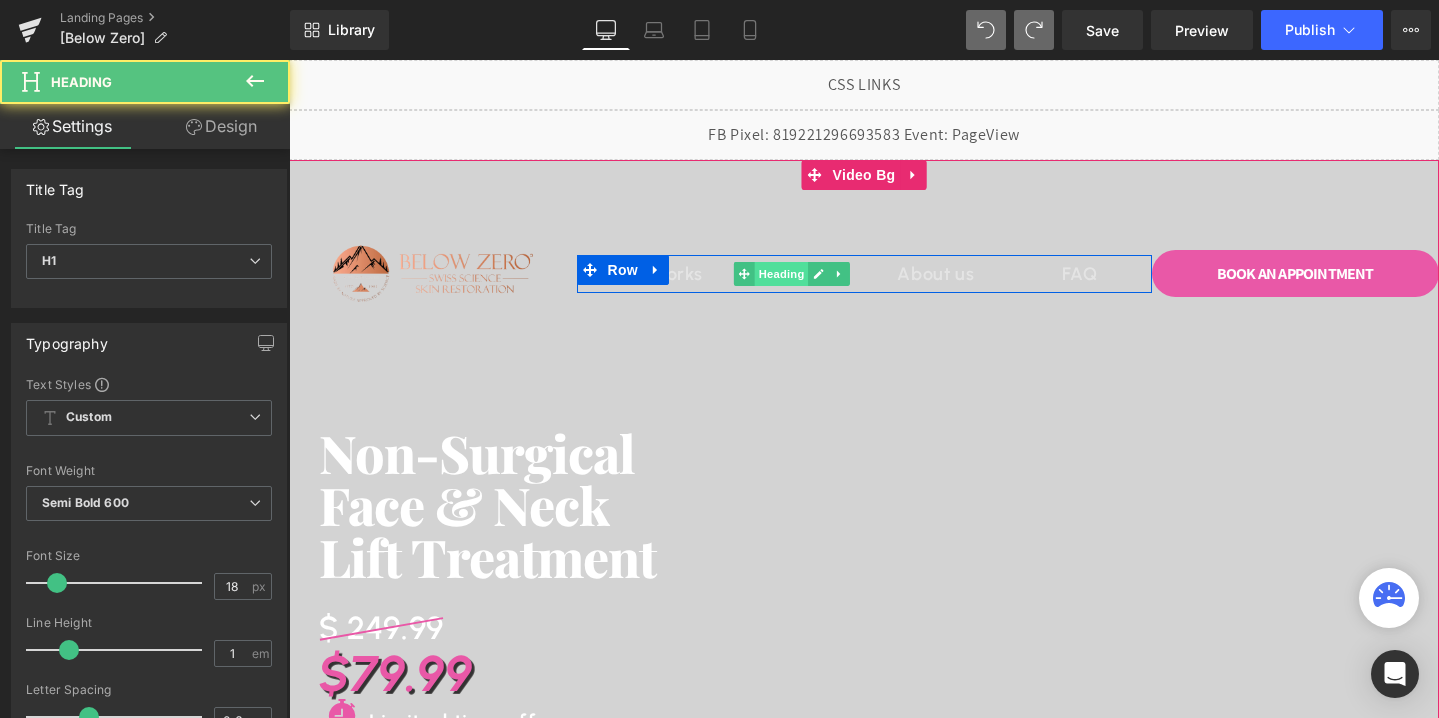 click on "Heading" at bounding box center [782, 274] 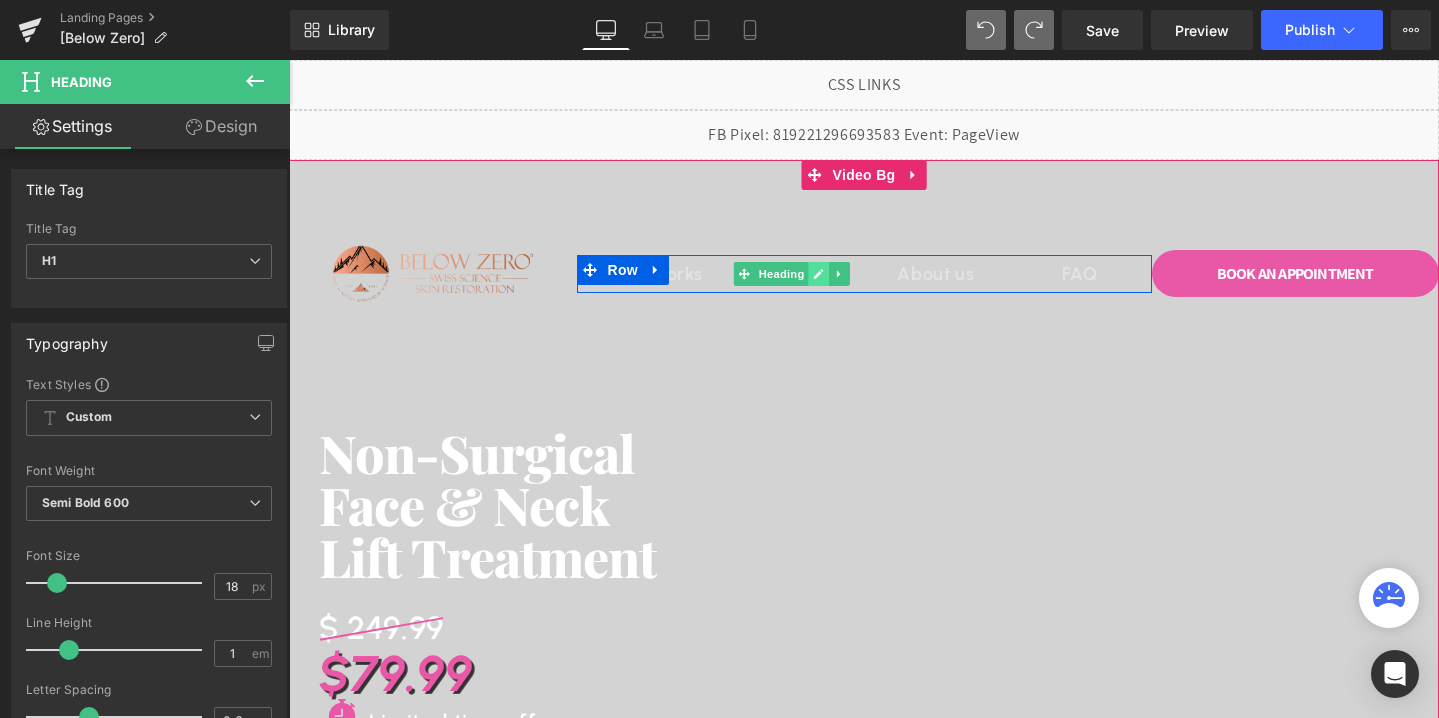 click 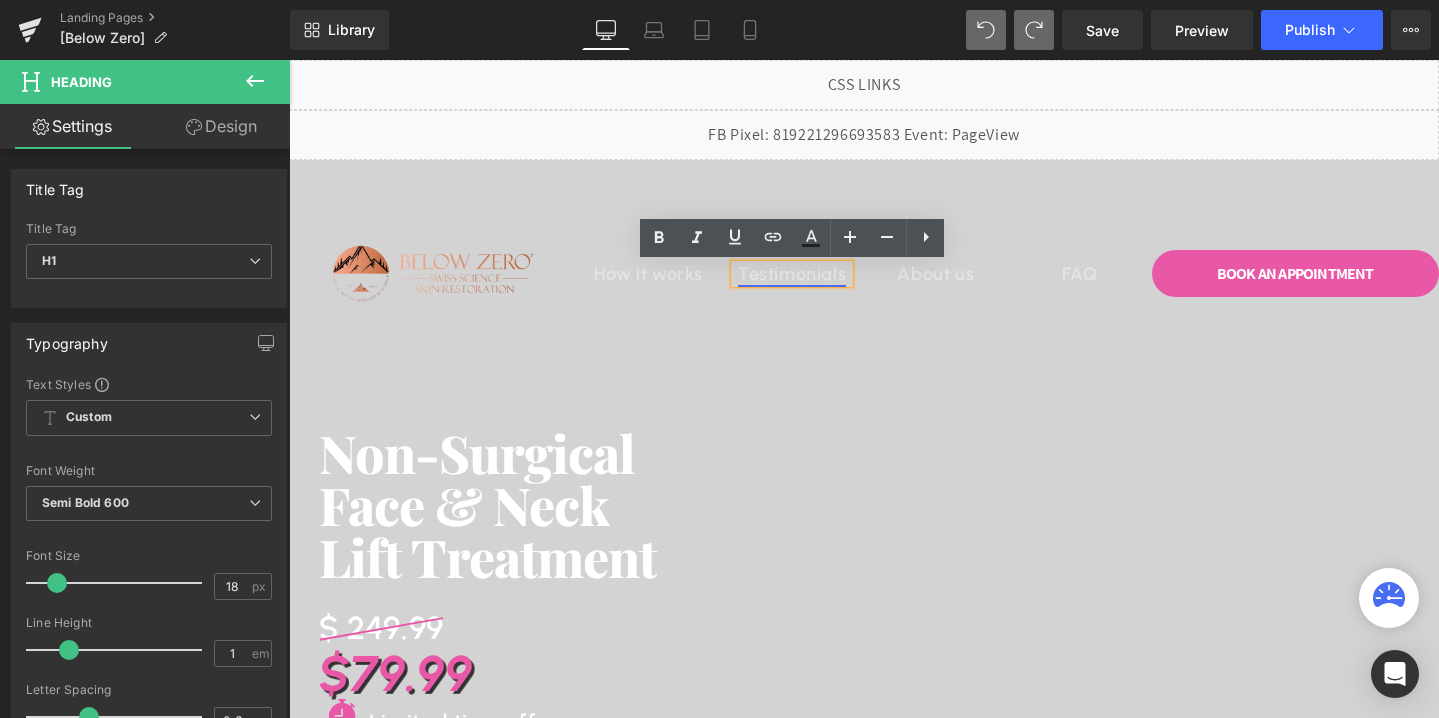 click on "Testimonials" at bounding box center (792, 274) 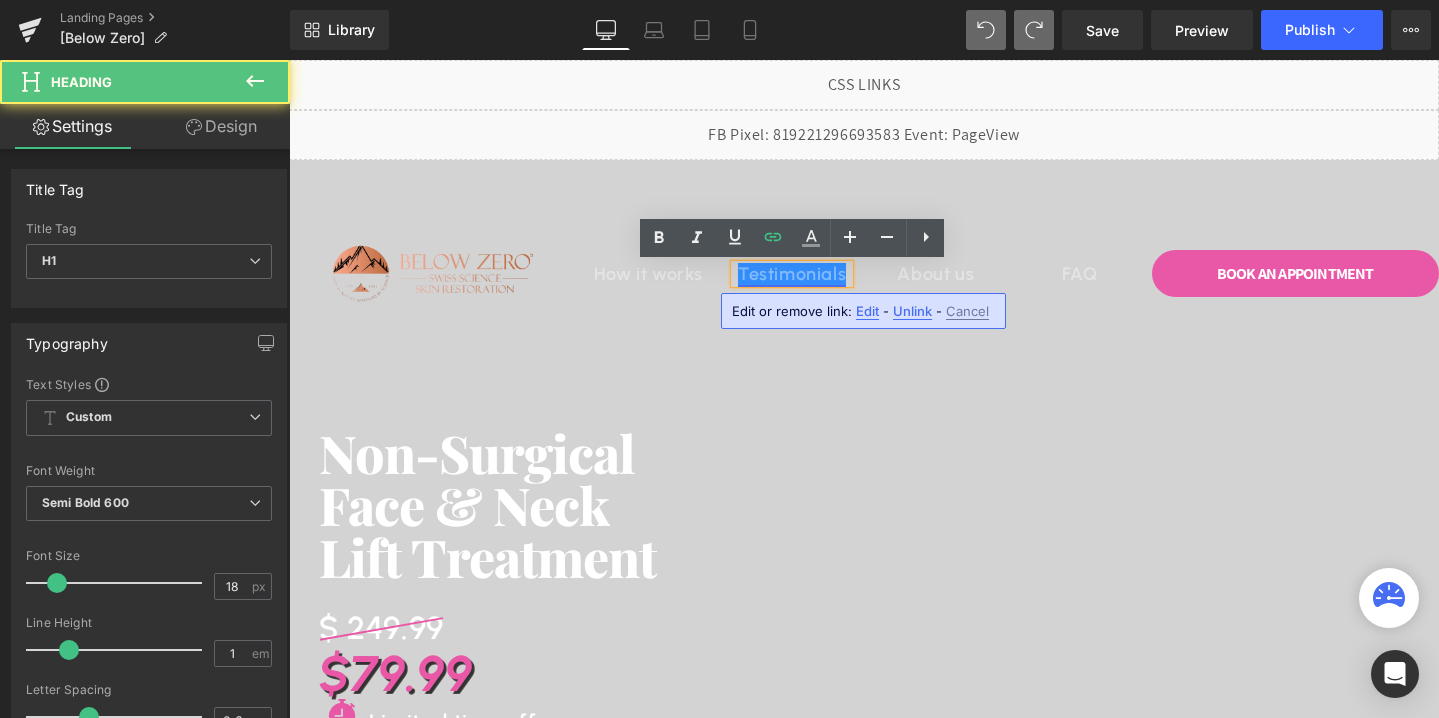 click on "Testimonials" at bounding box center [792, 274] 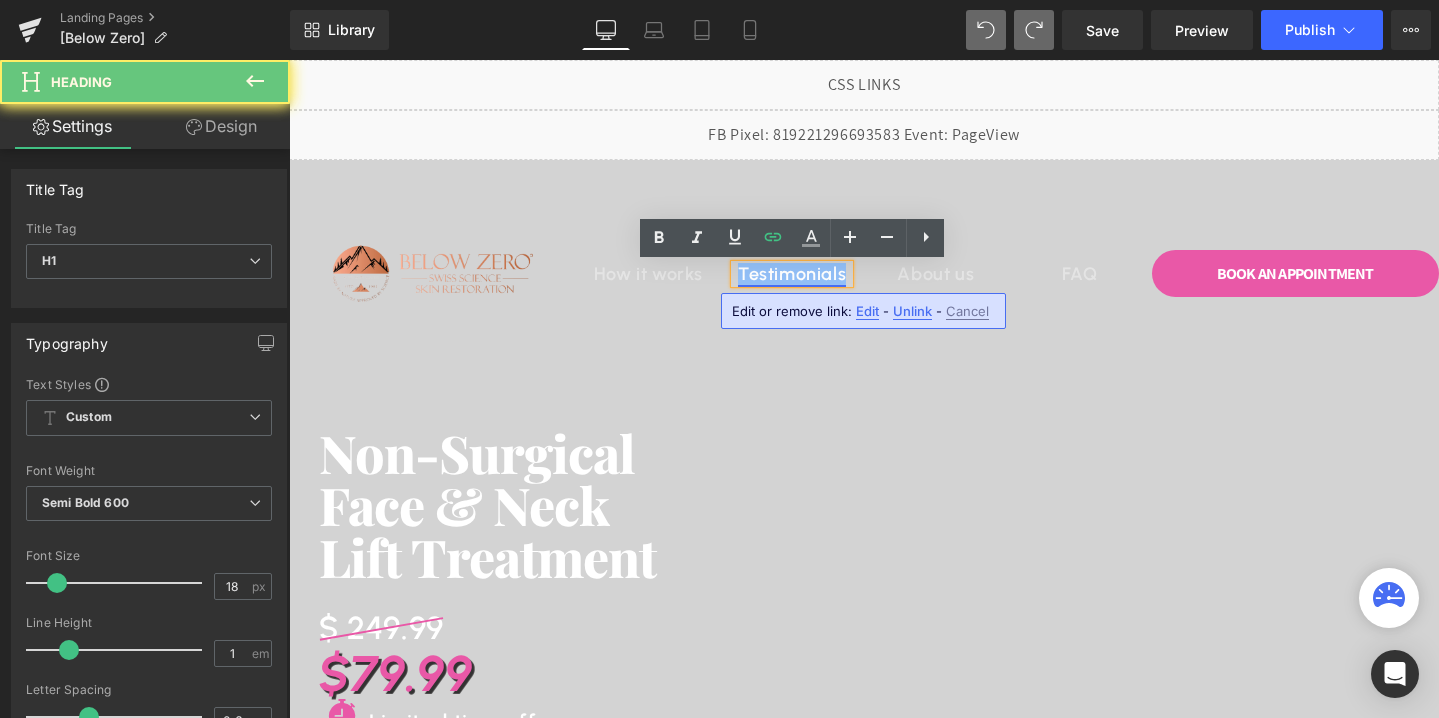 click on "Testimonials" at bounding box center (792, 274) 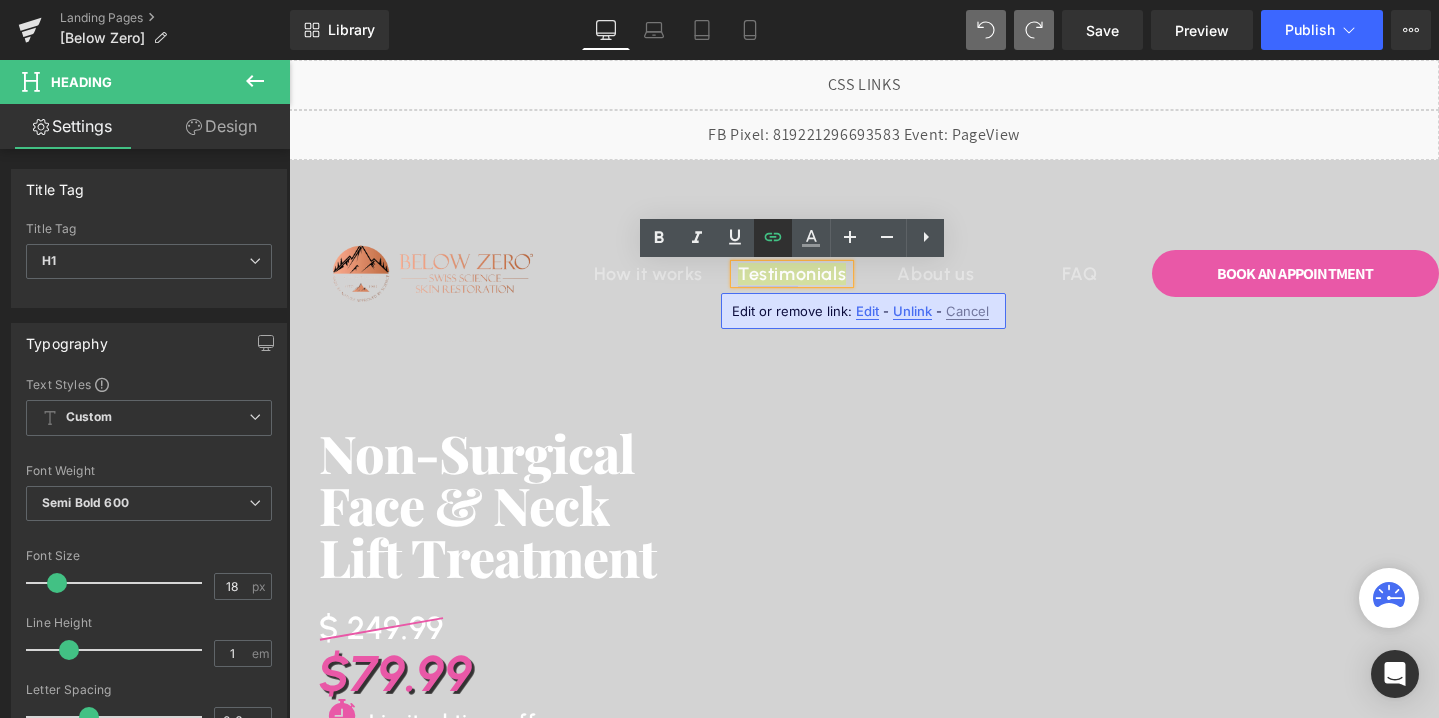 click 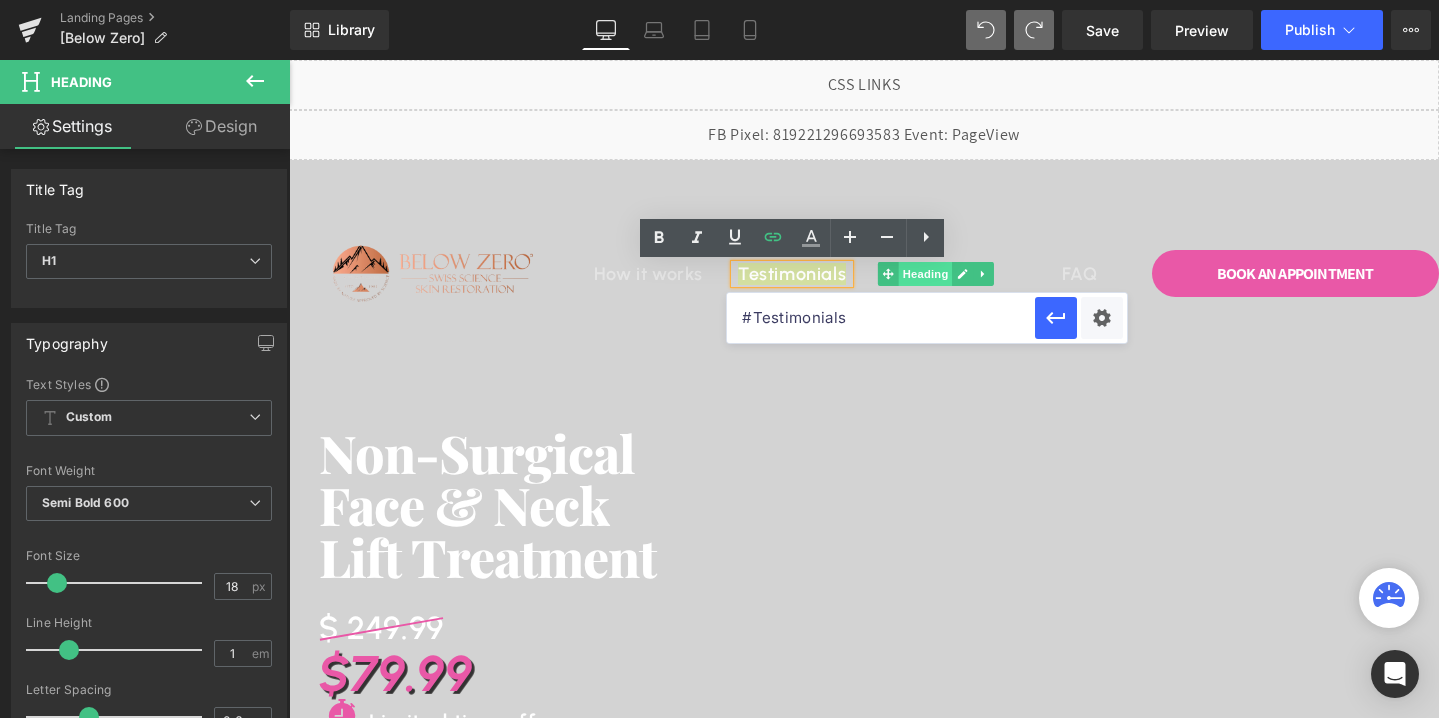 click on "Heading" at bounding box center (926, 274) 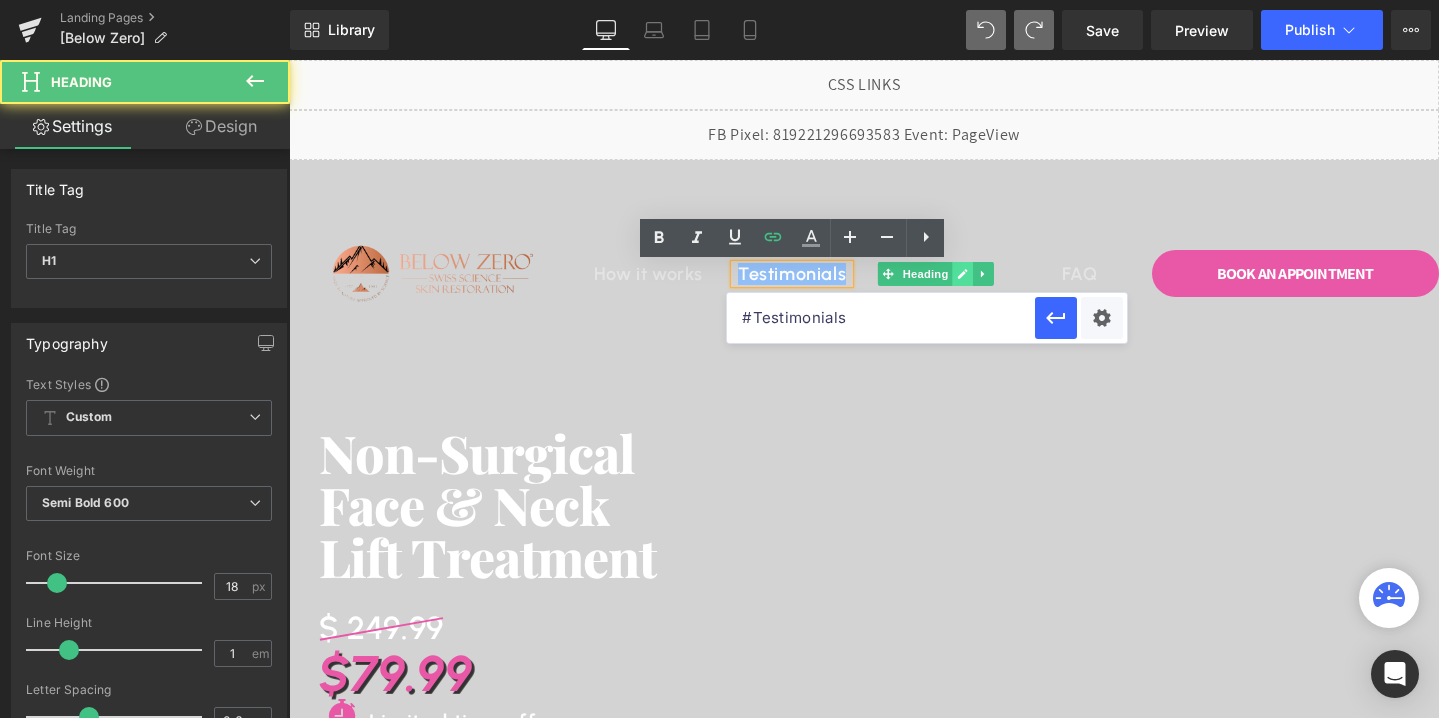 click at bounding box center (962, 274) 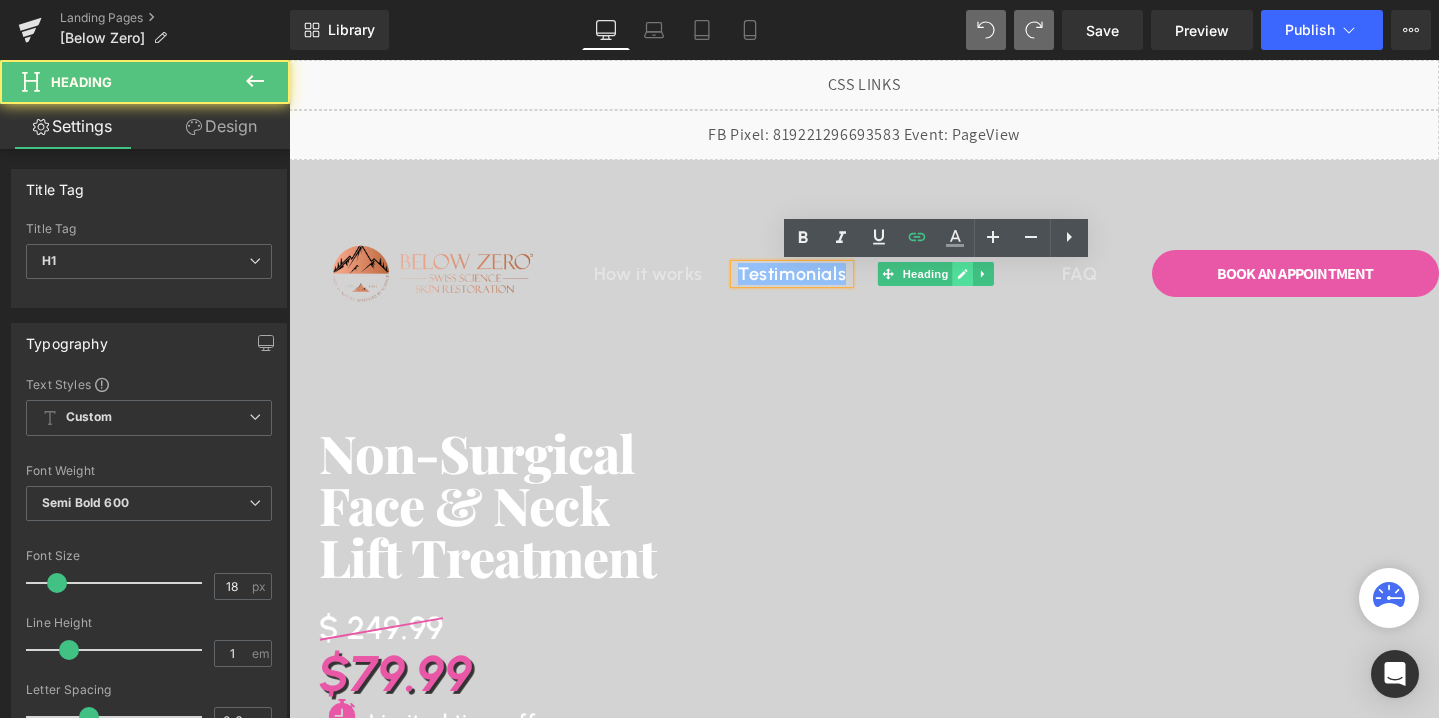 click on "About us" at bounding box center [935, 274] 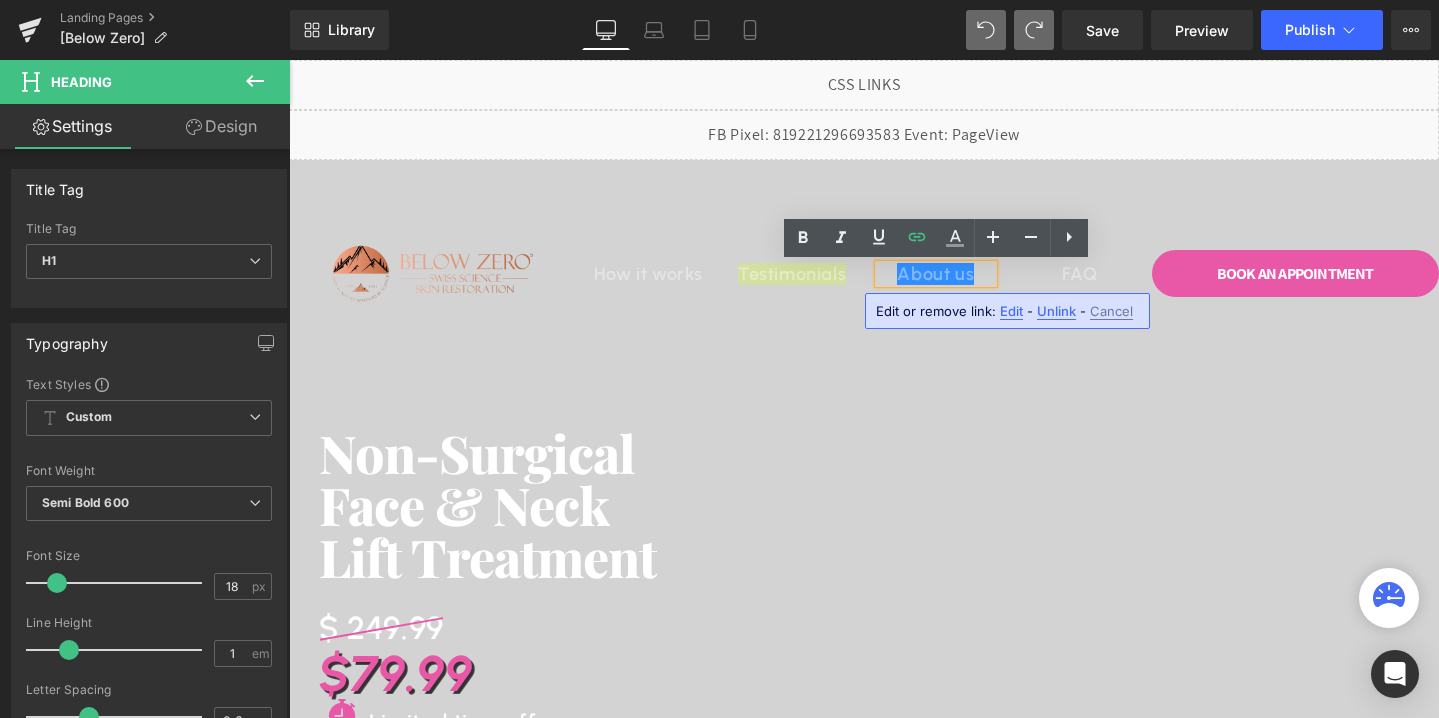 click on "Edit" at bounding box center [1011, 311] 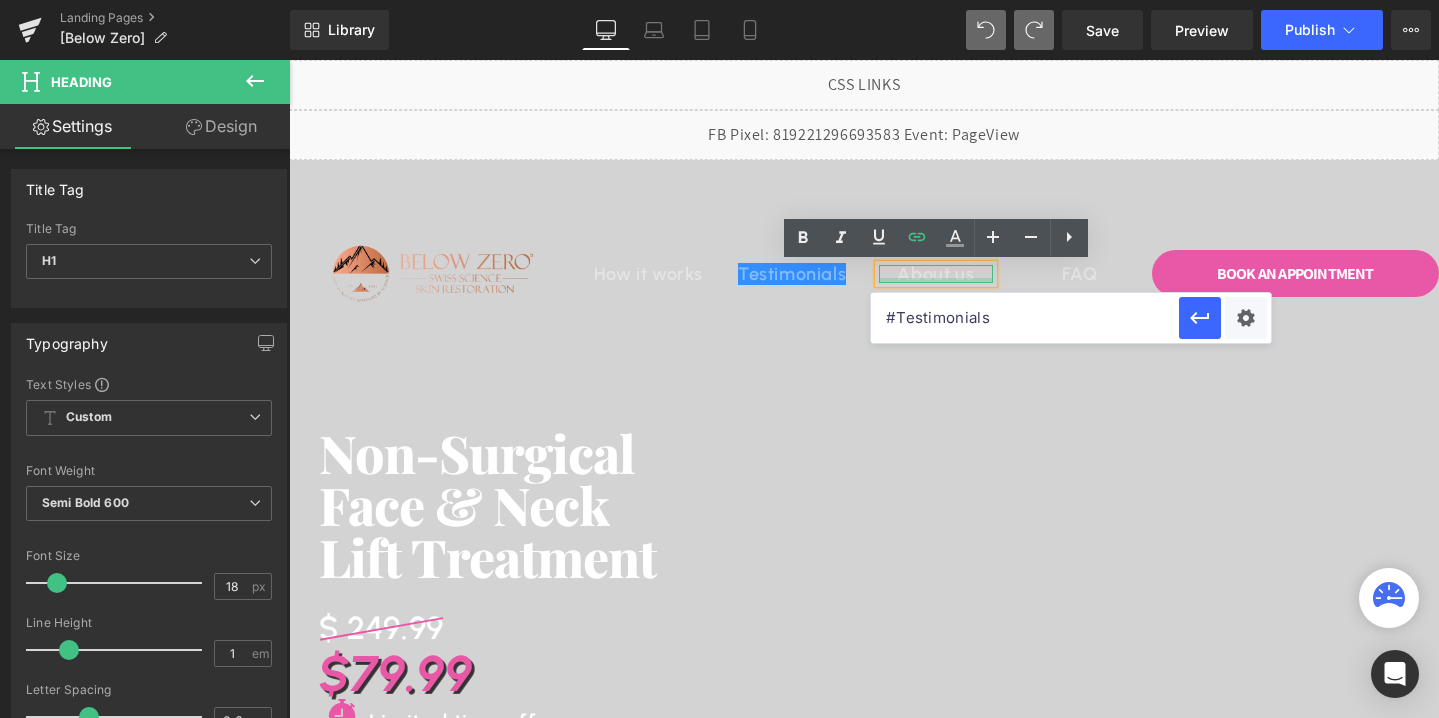 click at bounding box center [936, 280] 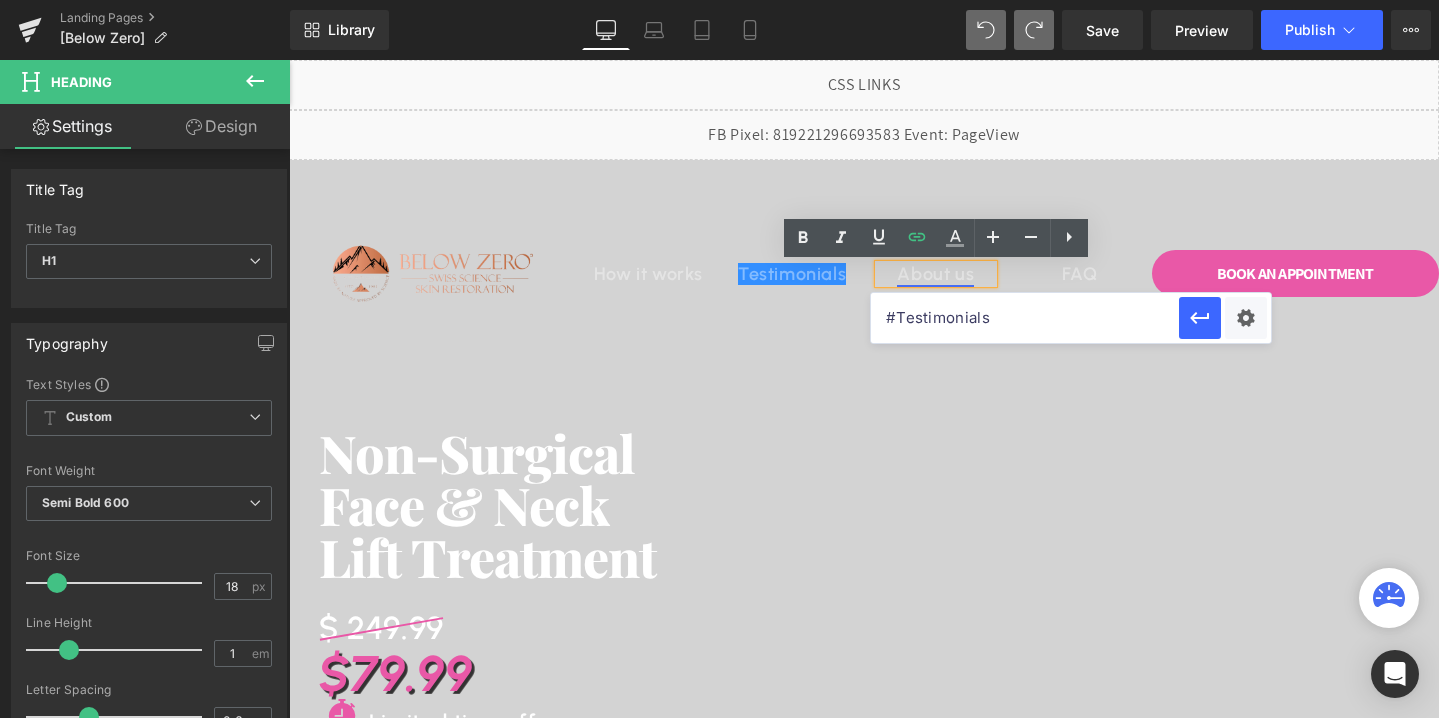 click on "About us" at bounding box center [935, 274] 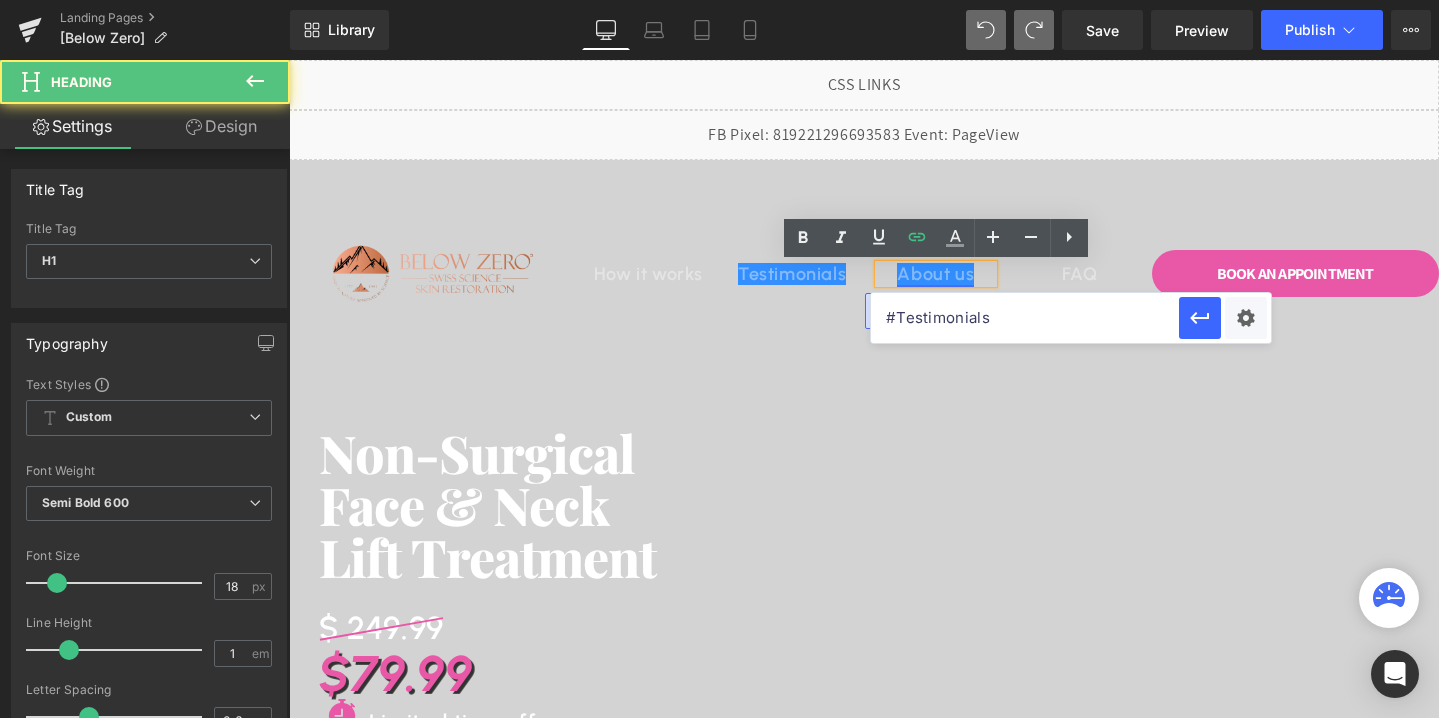 click on "About us" at bounding box center [935, 274] 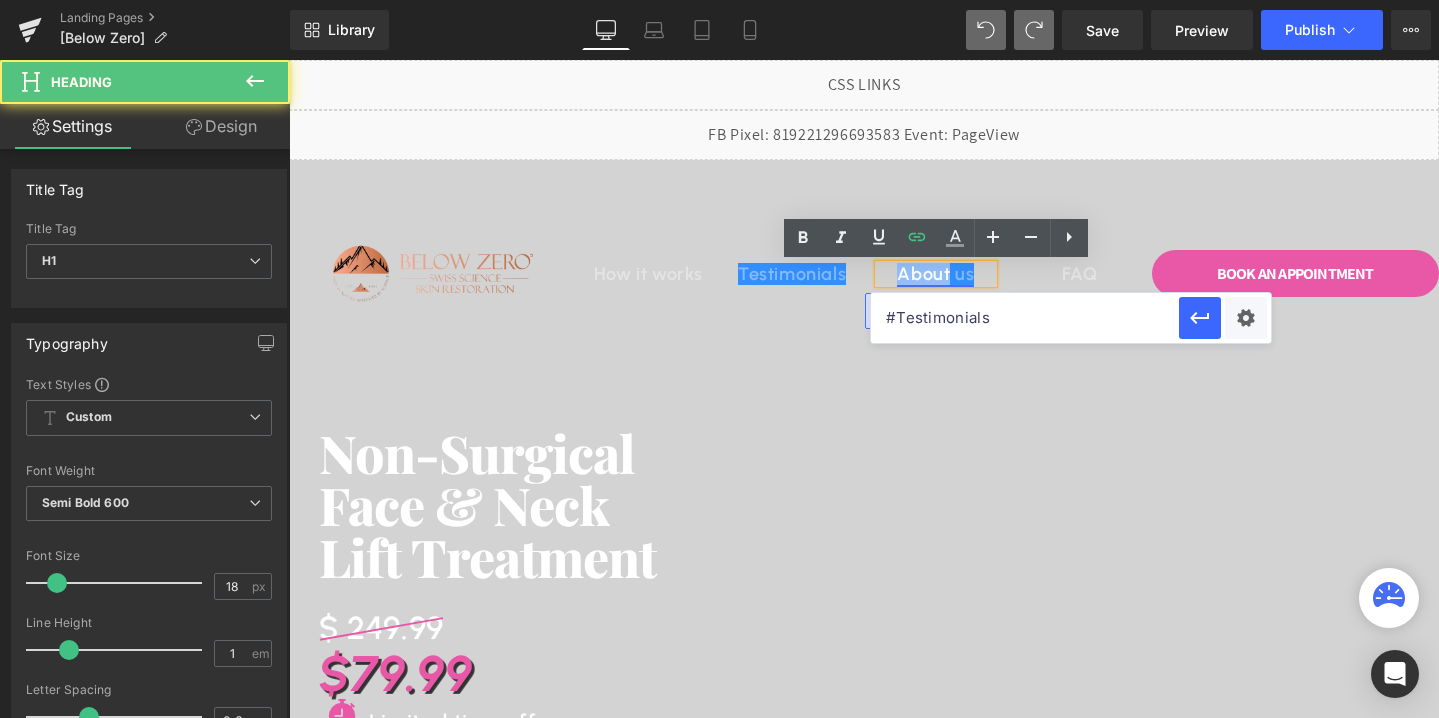 click on "About us" at bounding box center [935, 274] 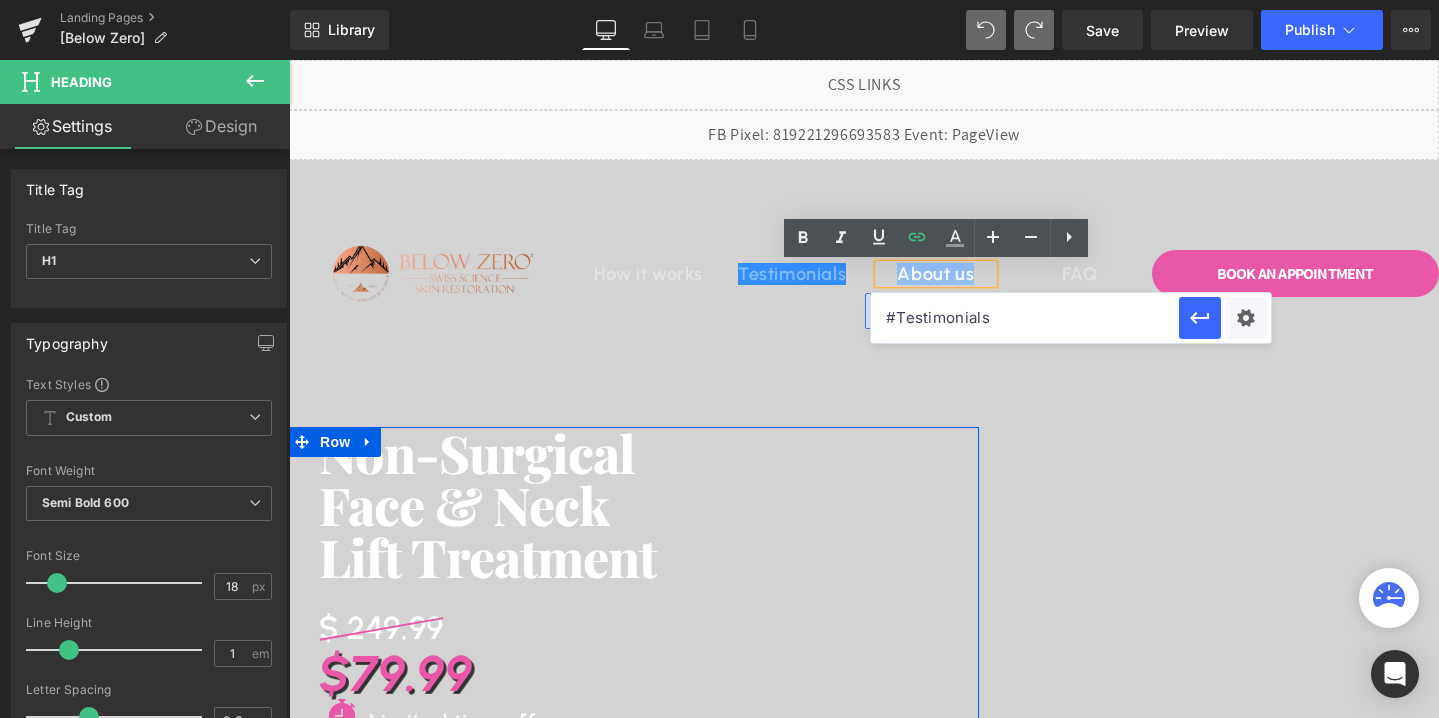 click on "Non-Surgical  Face & Neck  Lift Treatment Heading         $ 249.99 Heading
$79.99
Heading
Icon
Limited time offer Heading
Icon List         Book An APPOINTMENT Button         Row" at bounding box center (634, 648) 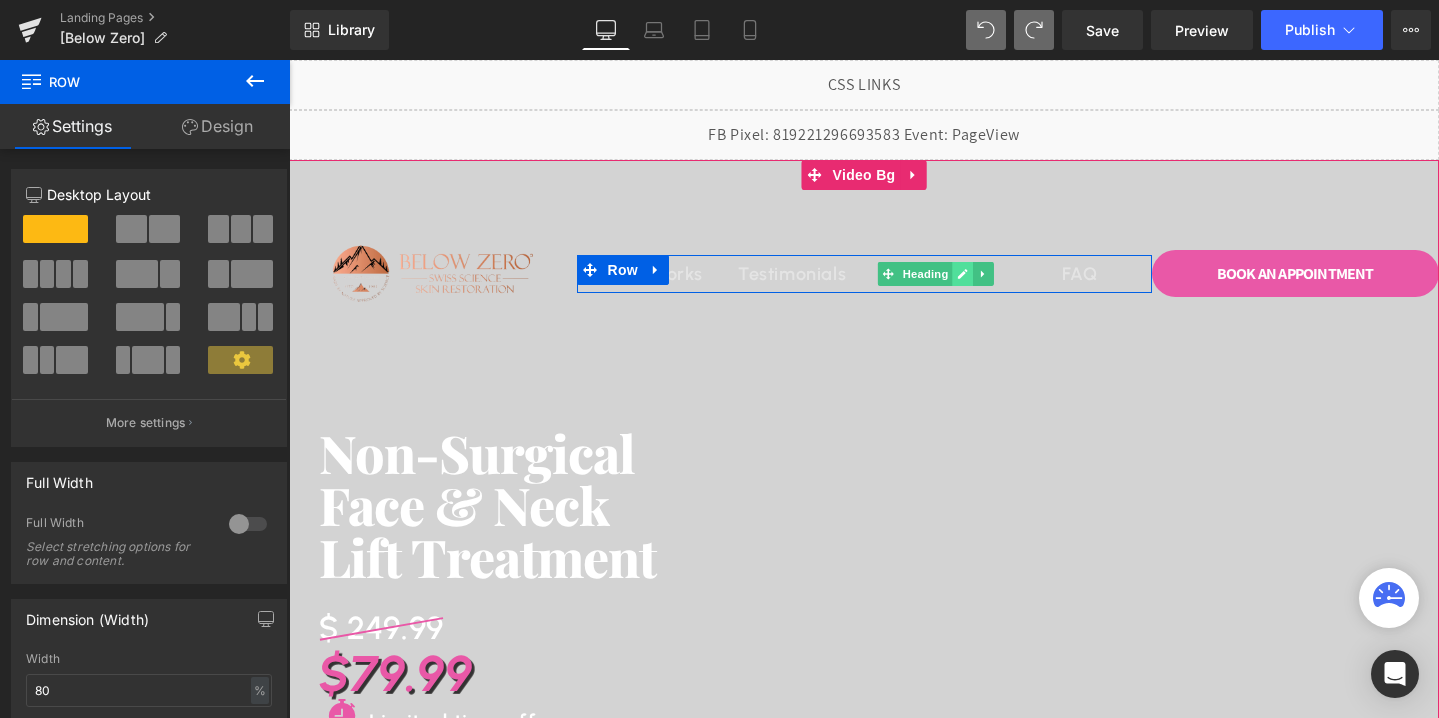 click 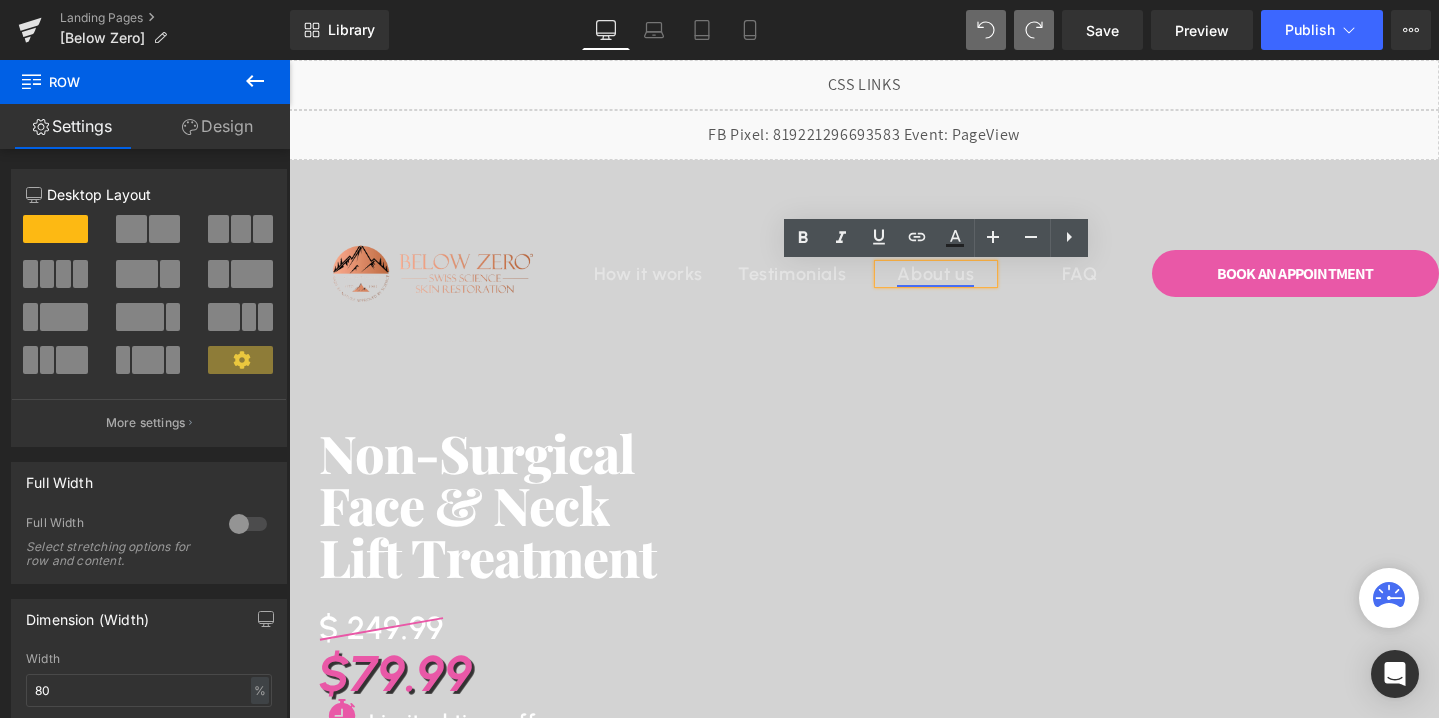 click on "About us" at bounding box center [935, 274] 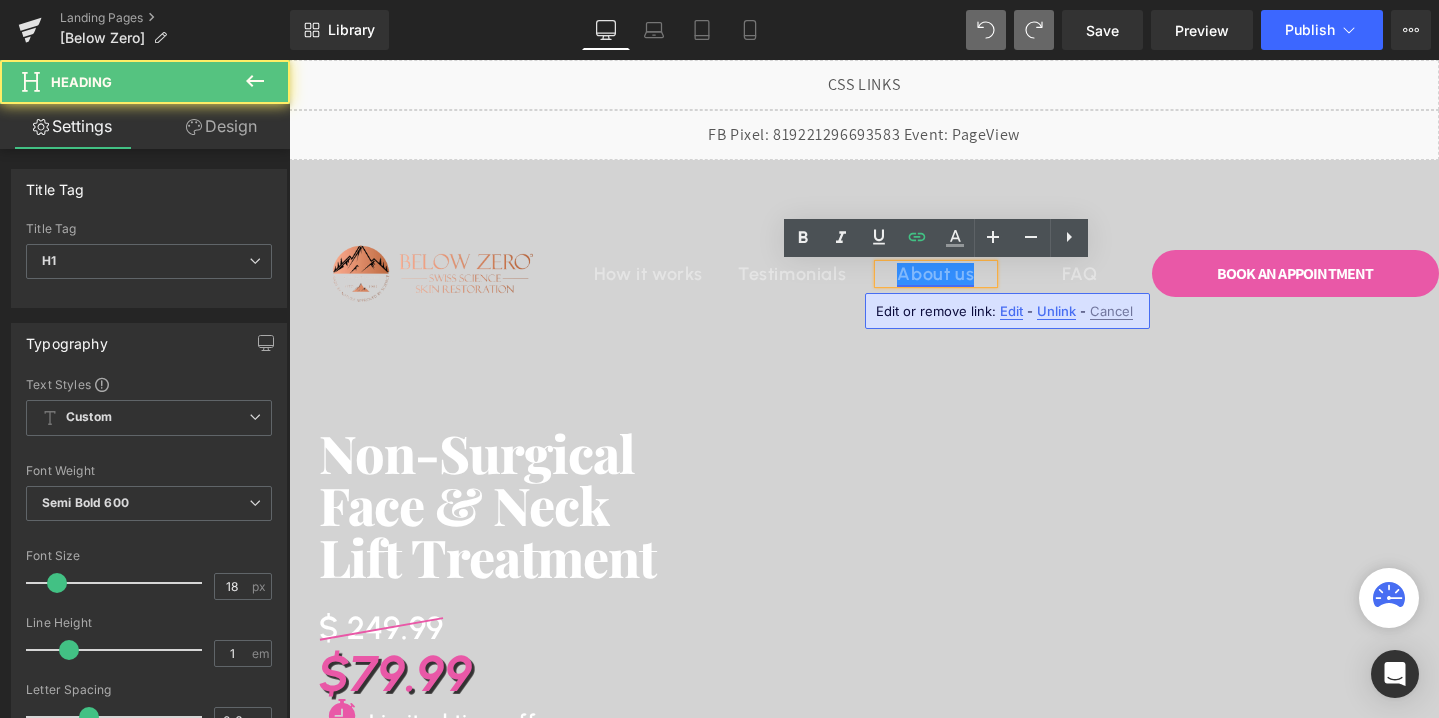 click on "About us" at bounding box center (935, 274) 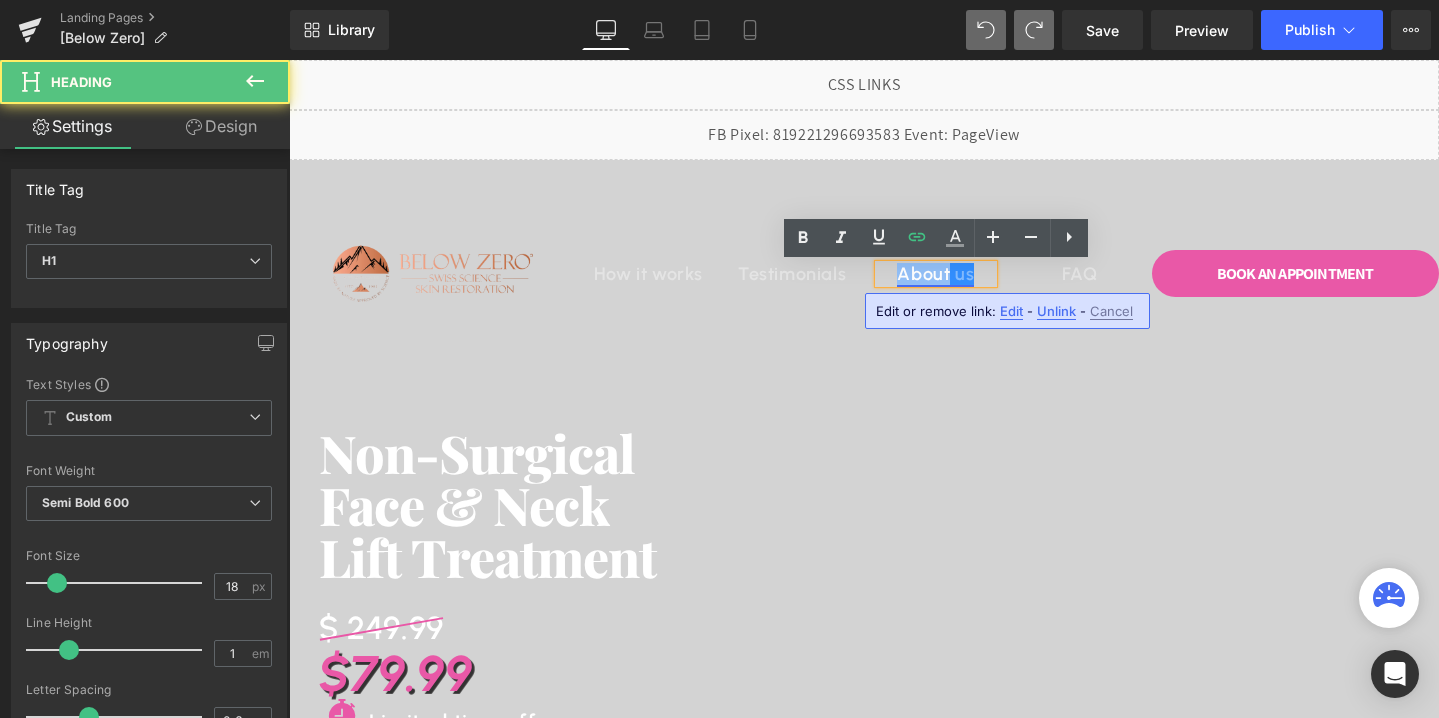 click on "About us" at bounding box center [935, 274] 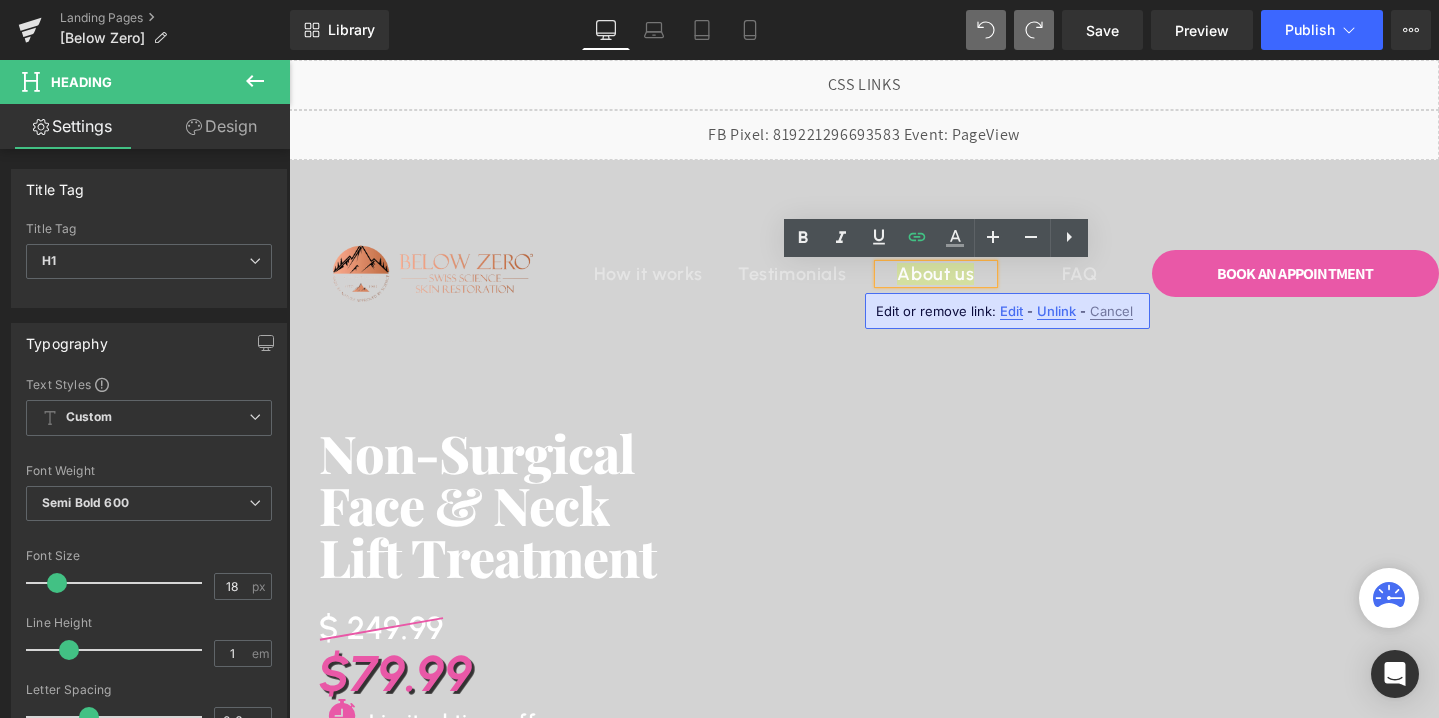click on "Edit" at bounding box center [1011, 311] 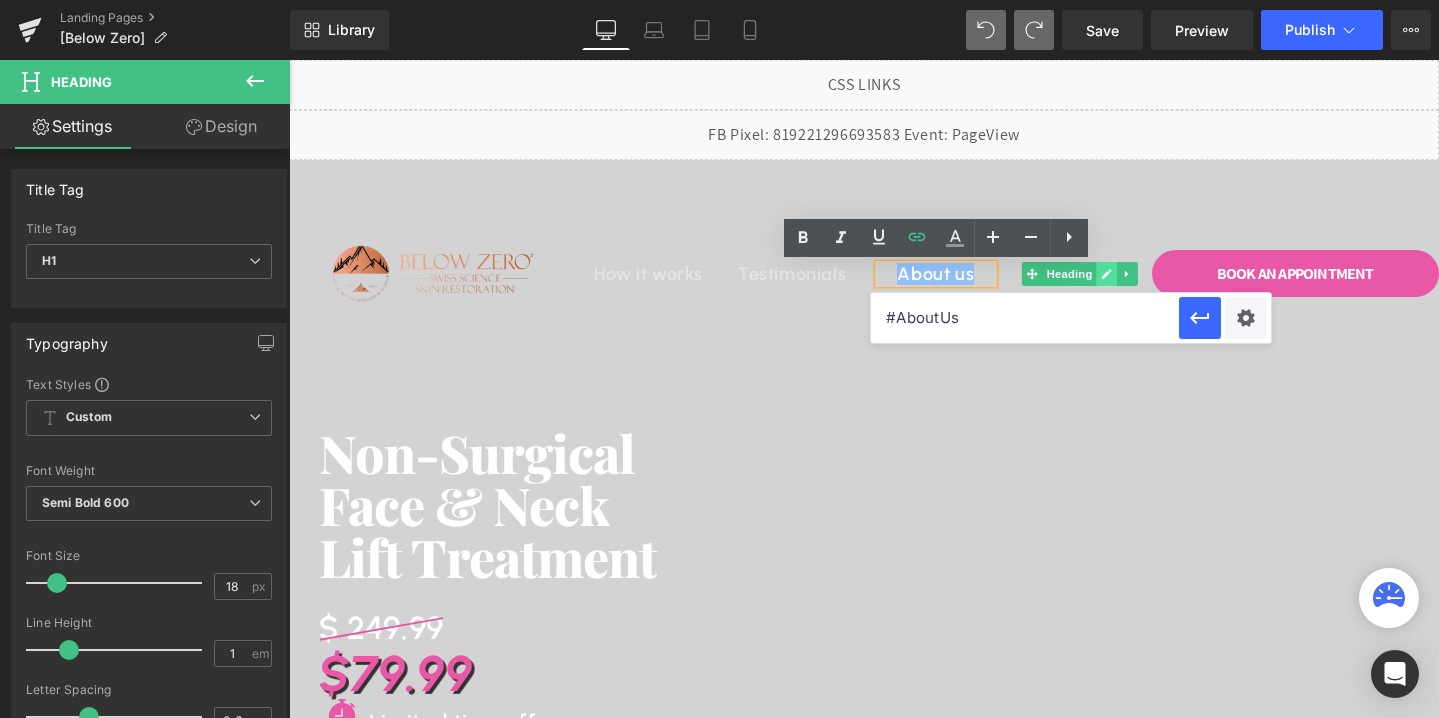 click 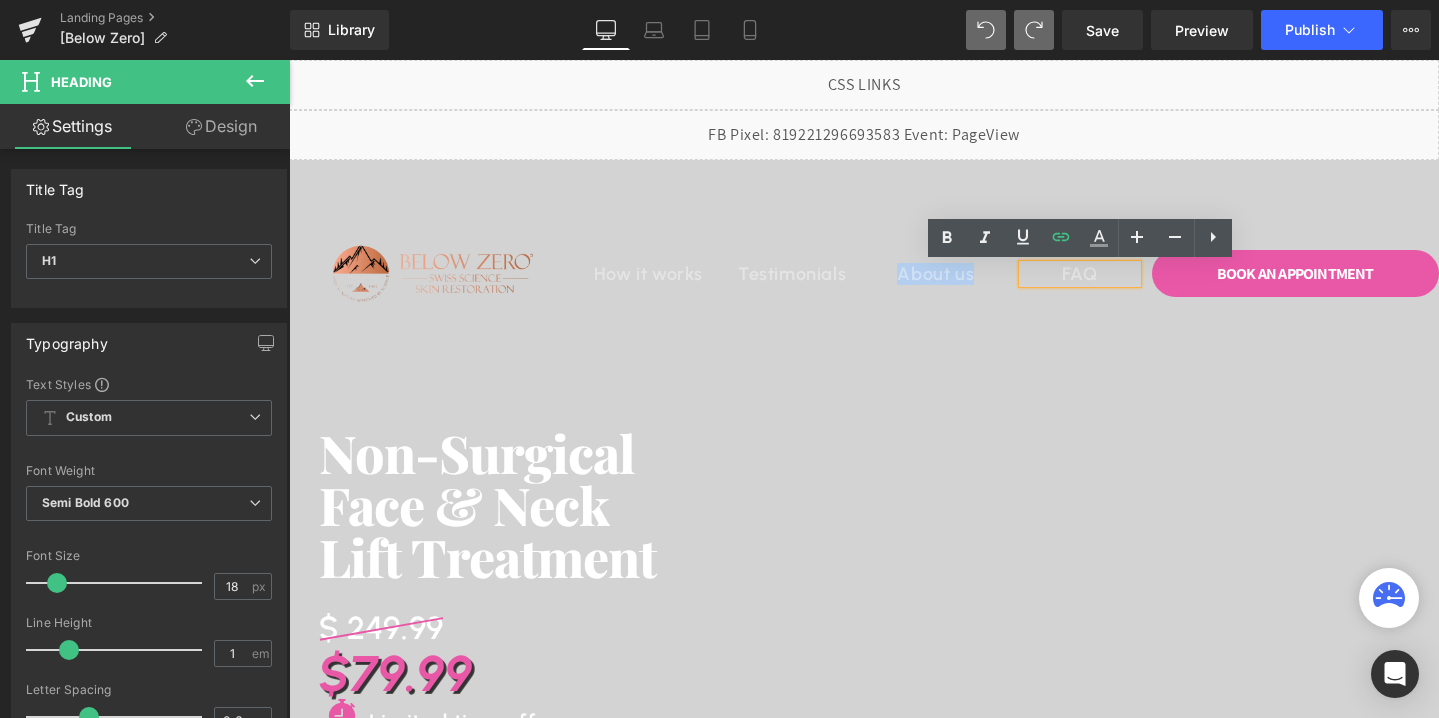 click on "FAQ" at bounding box center (1080, 274) 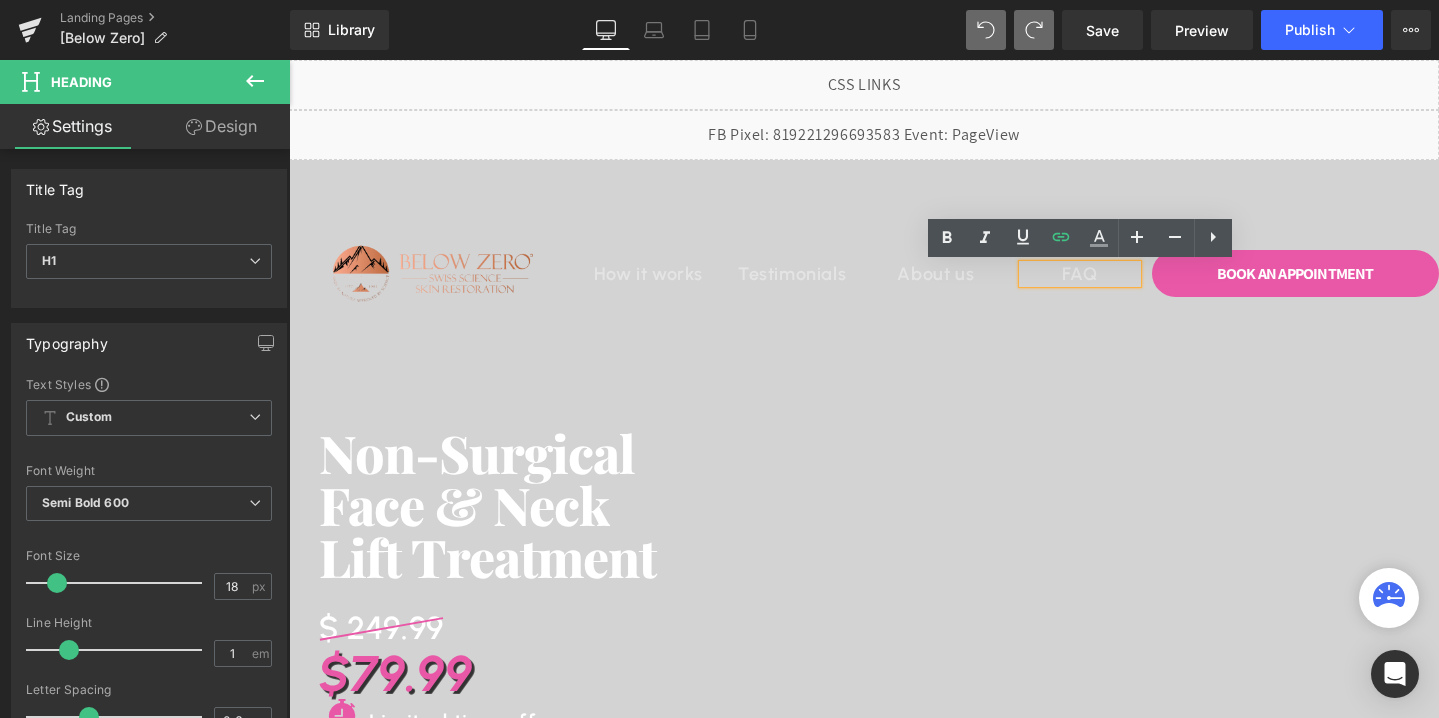 click on "FAQ" at bounding box center [1080, 274] 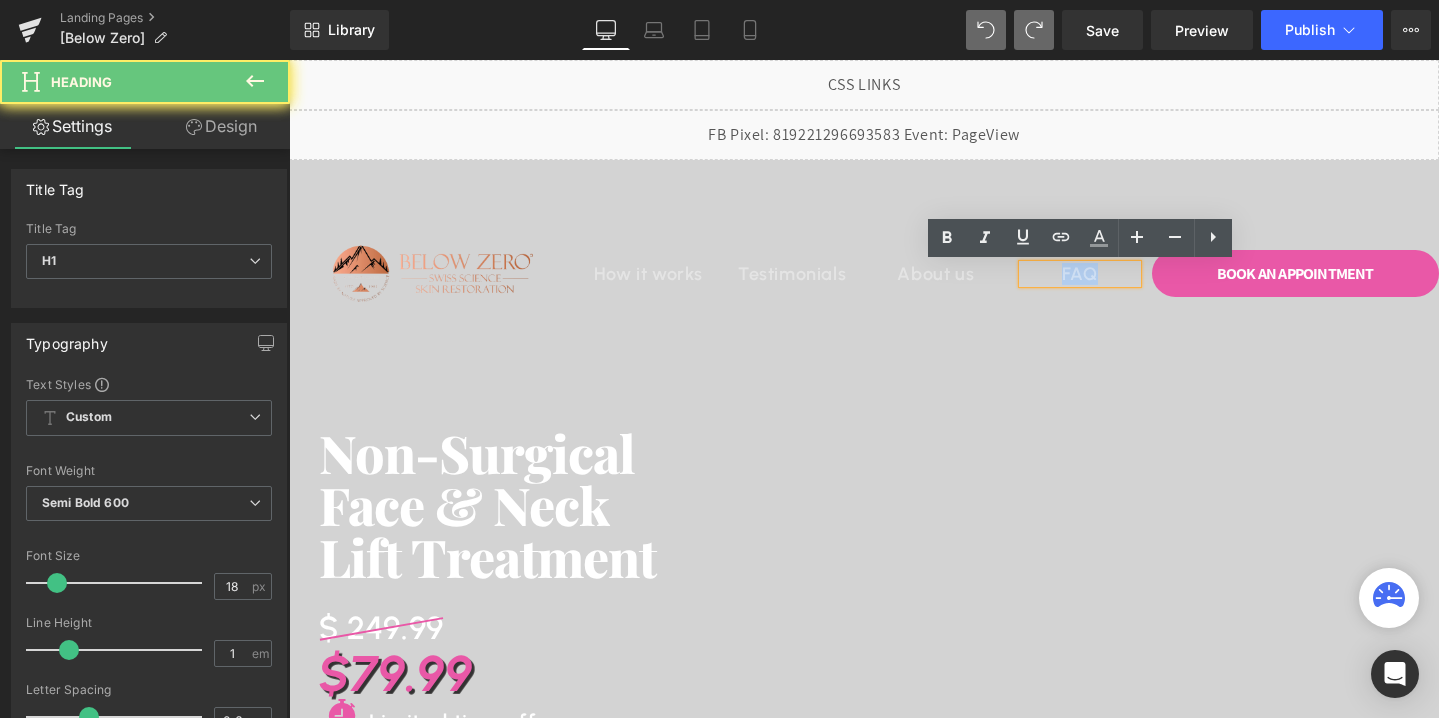 click on "FAQ" at bounding box center (1080, 274) 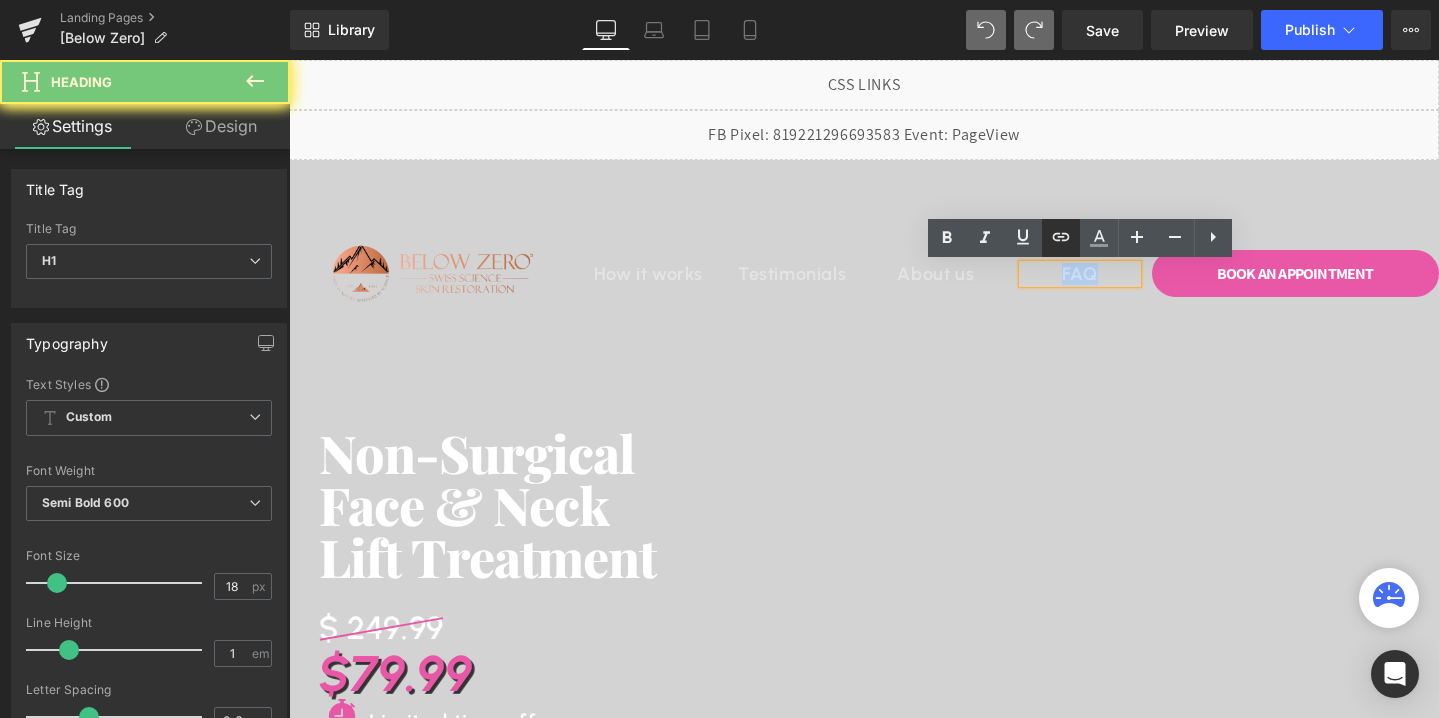 click 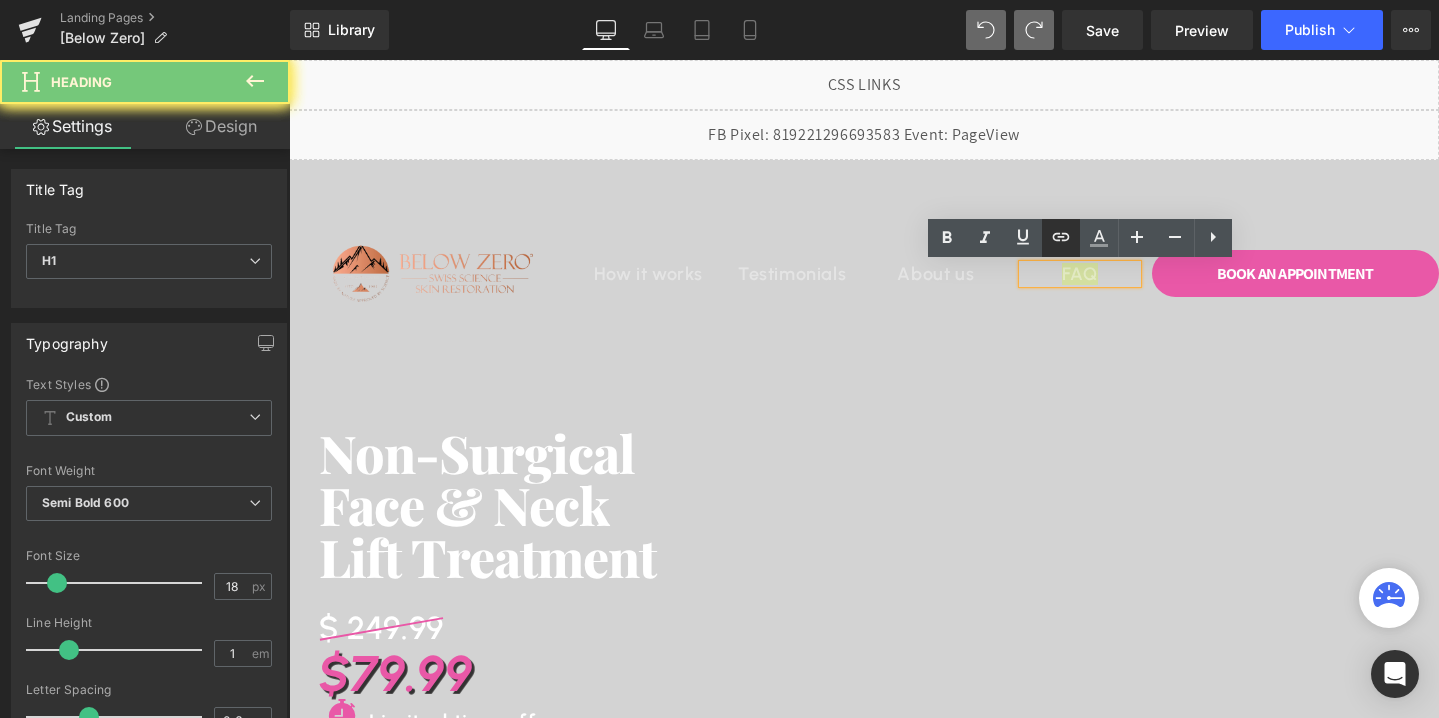 type 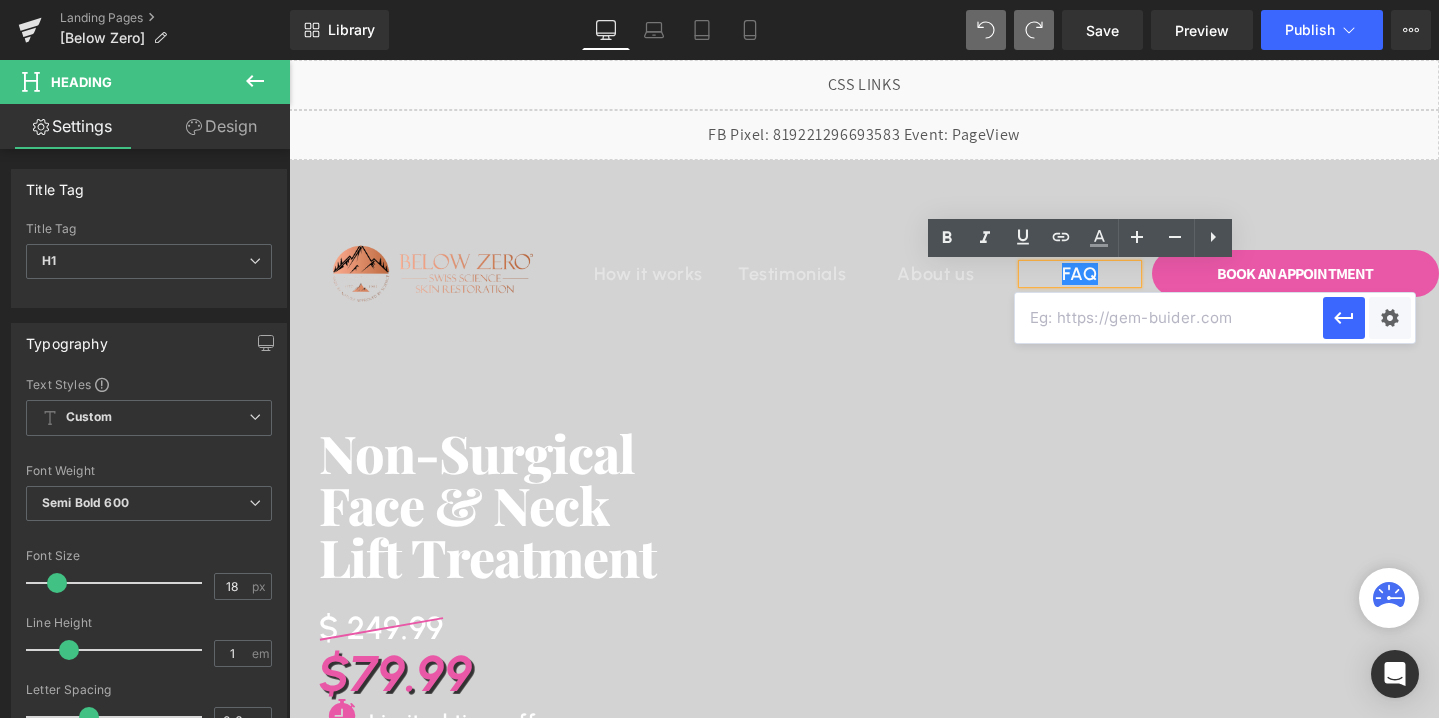 click at bounding box center (1169, 318) 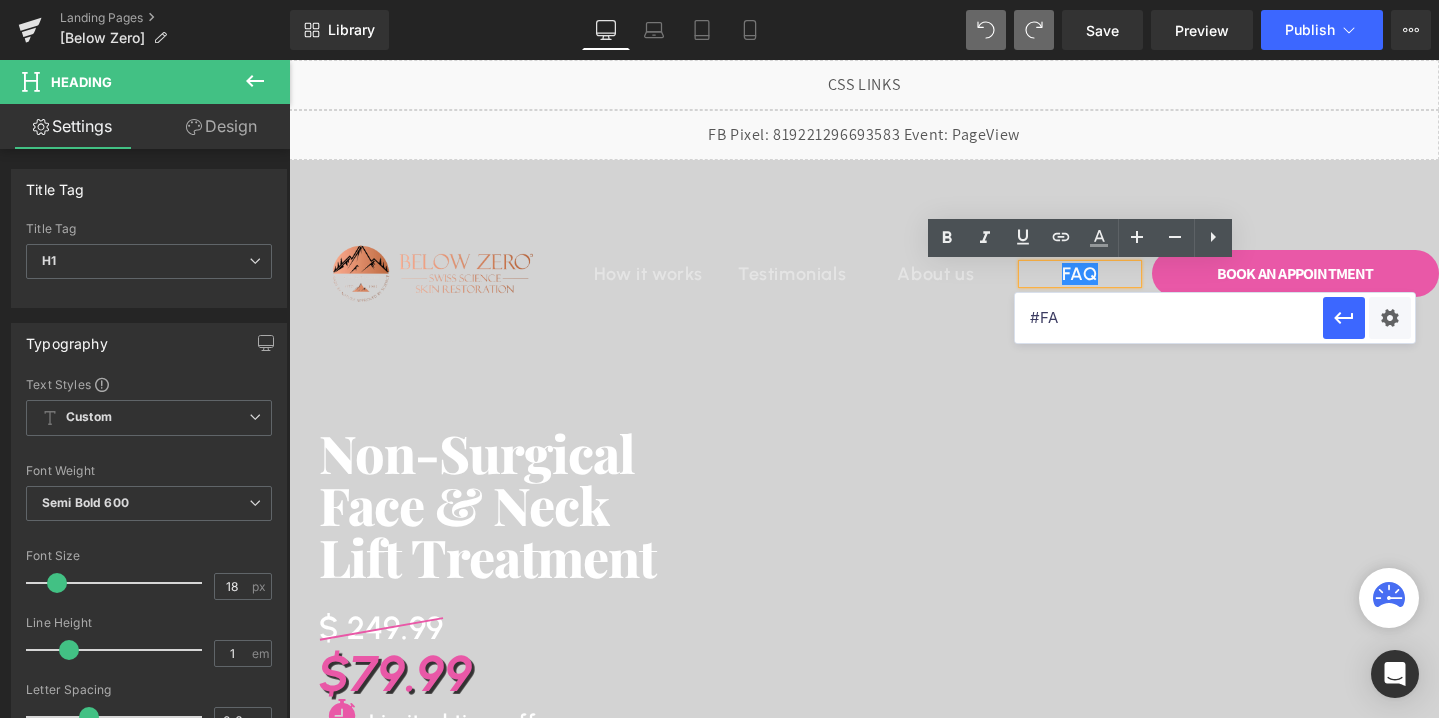 type on "#FAQ" 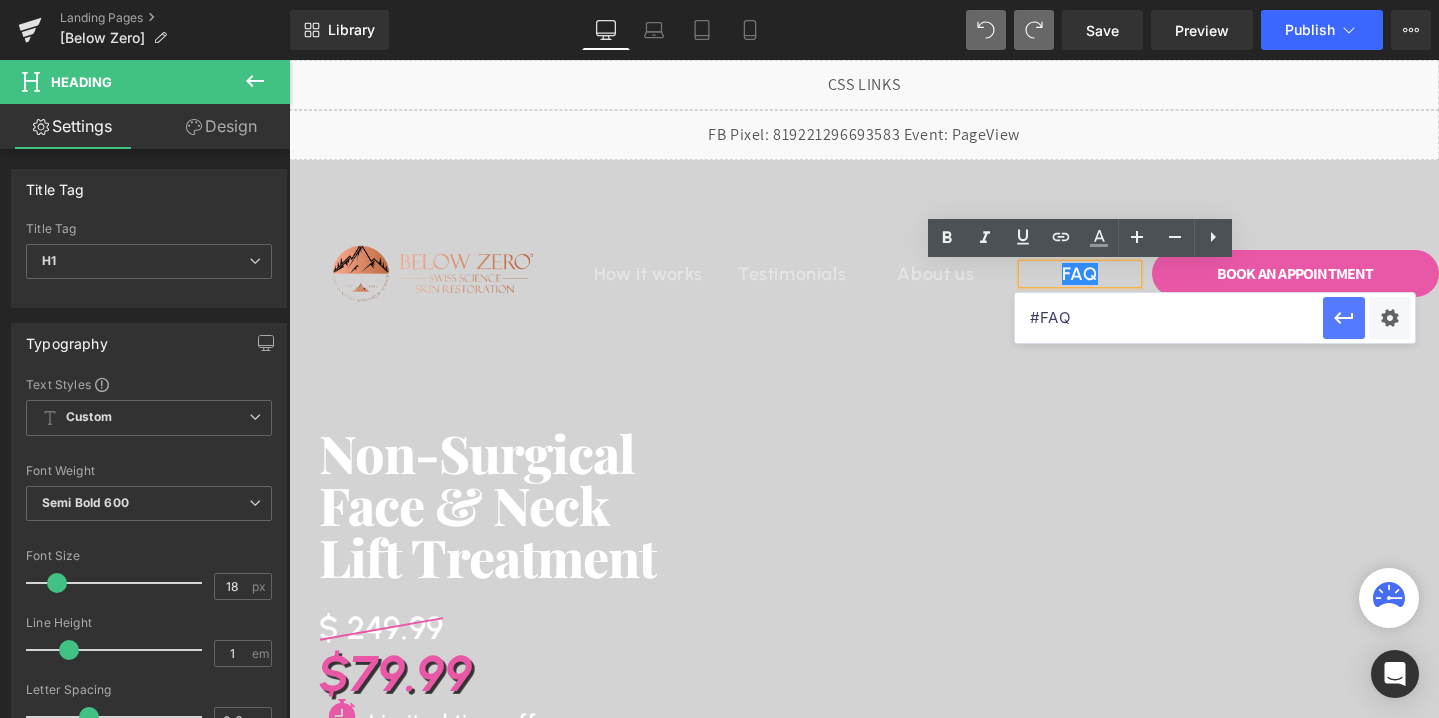 click 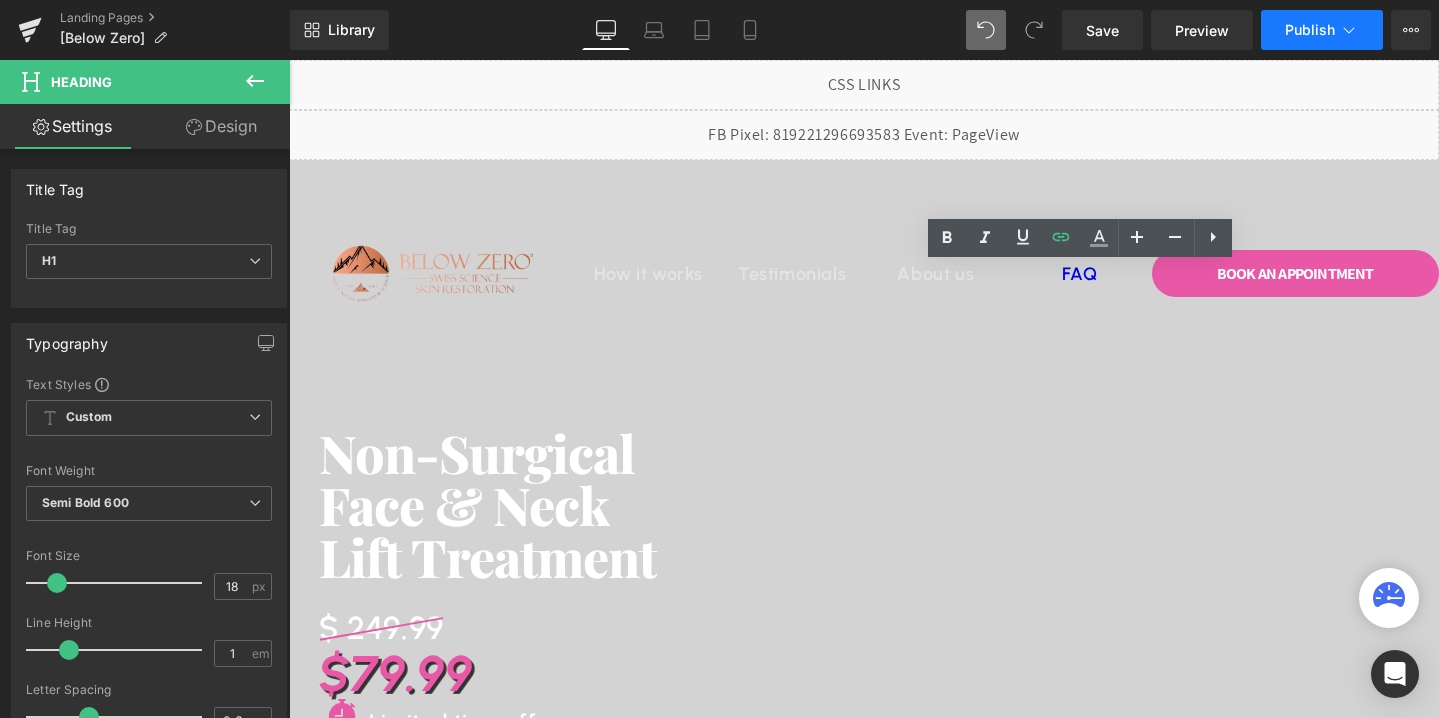click on "Publish" at bounding box center [1310, 30] 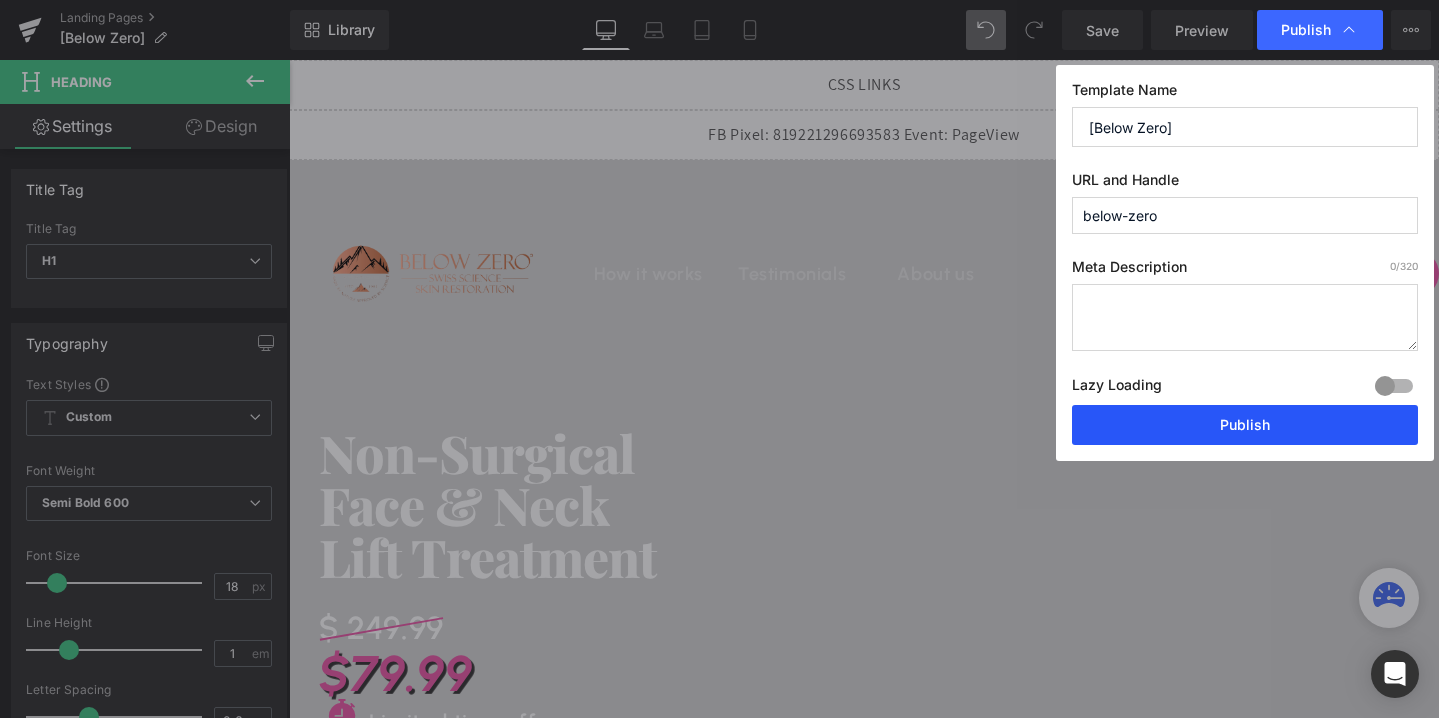 click on "Publish" at bounding box center [1245, 425] 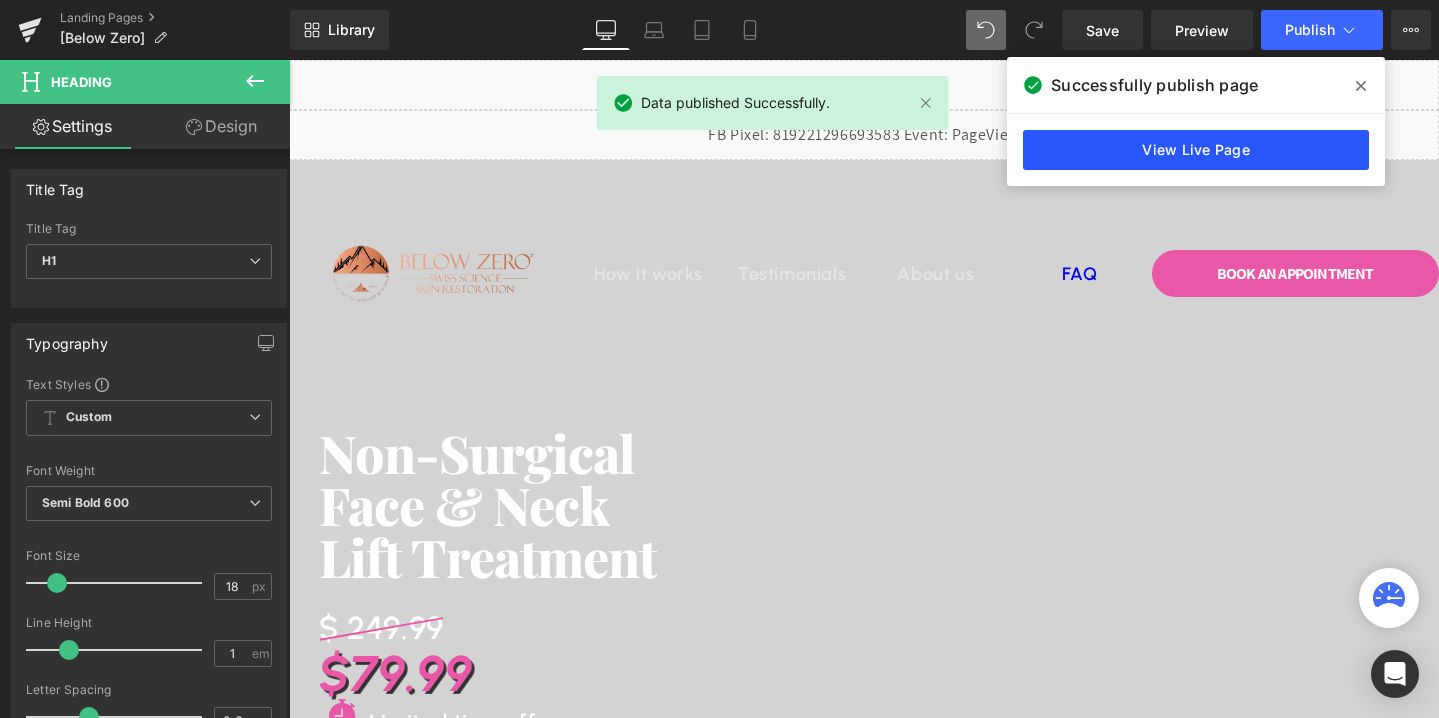 click on "View Live Page" at bounding box center [1196, 150] 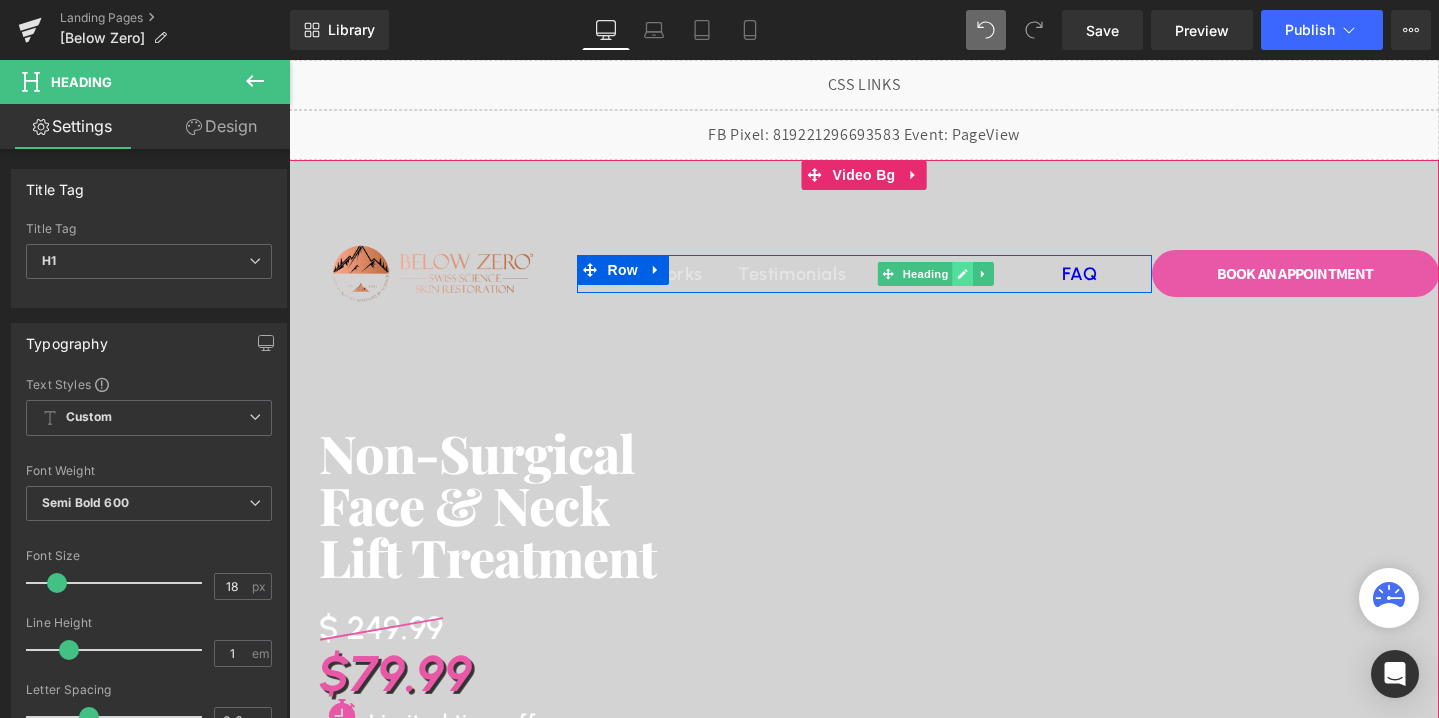 click at bounding box center [962, 274] 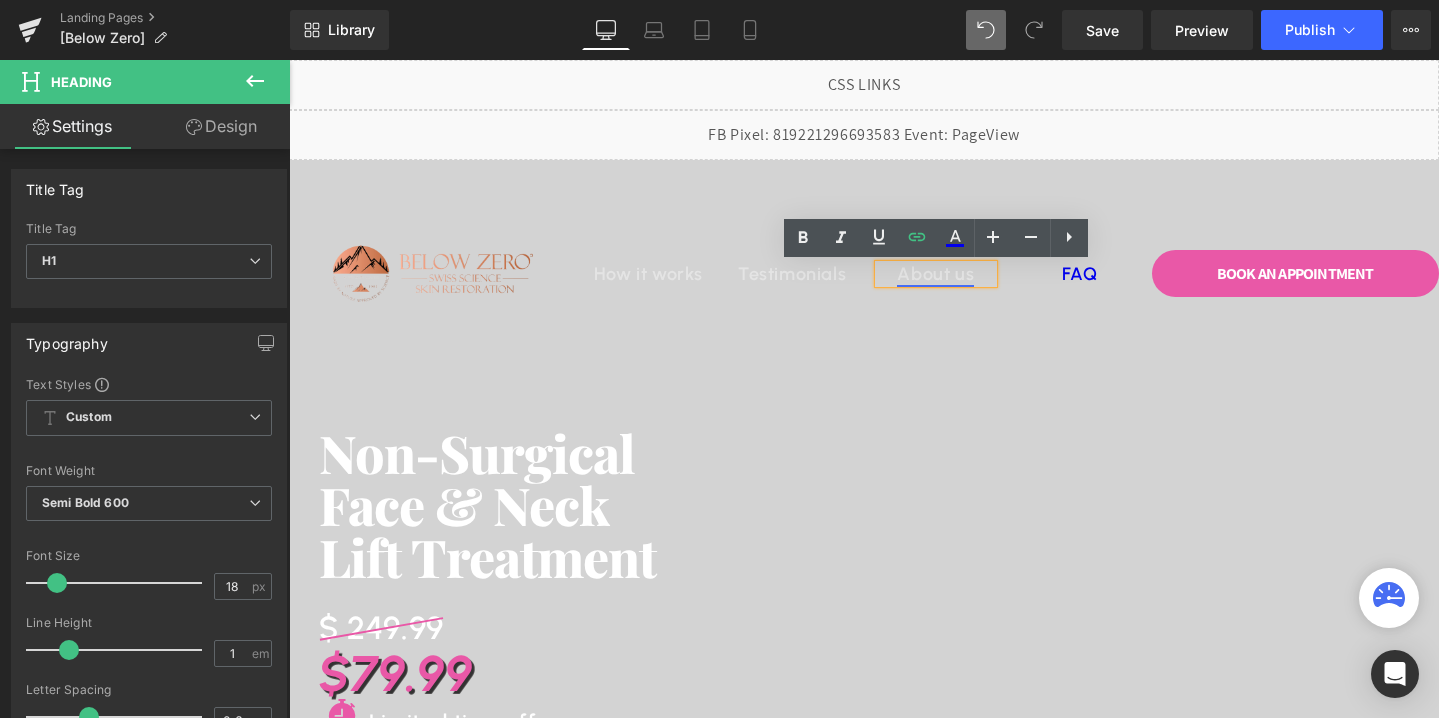 click on "About us" at bounding box center [935, 274] 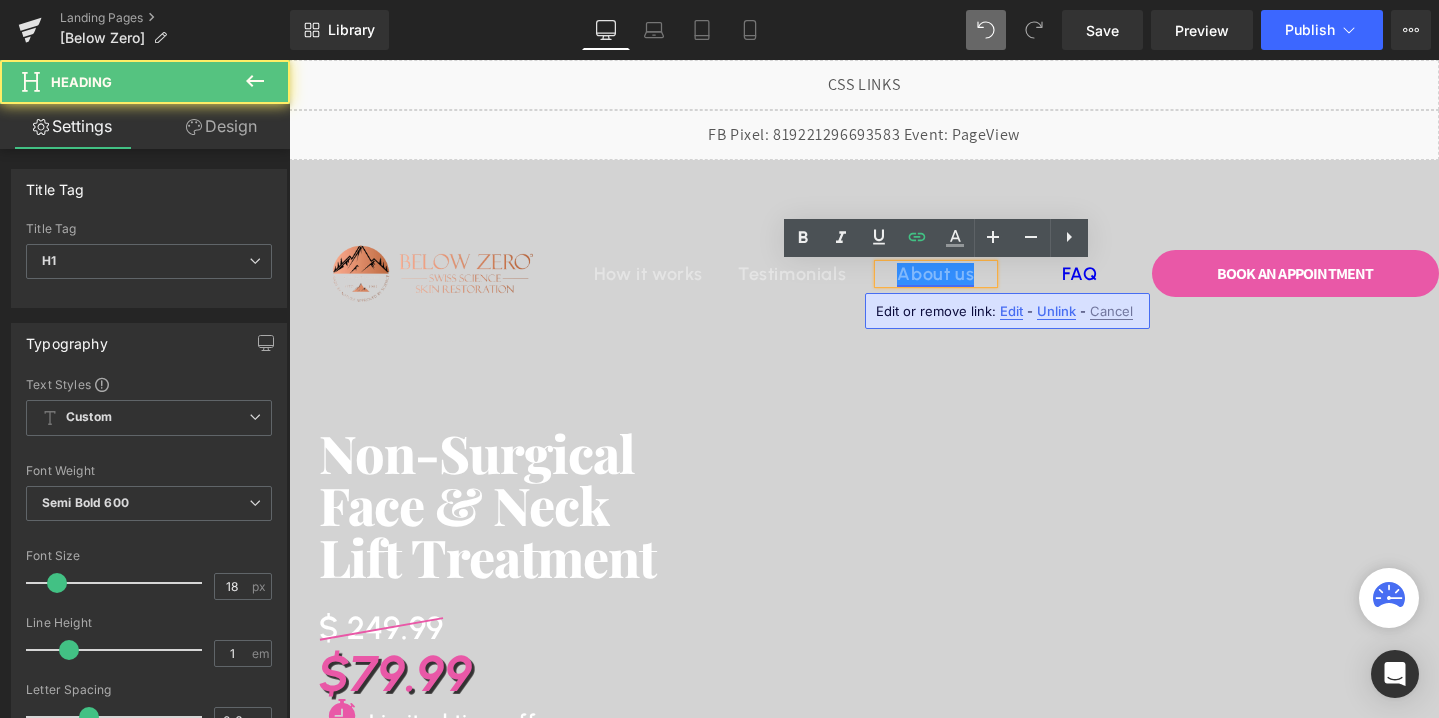 click on "About us" at bounding box center [935, 274] 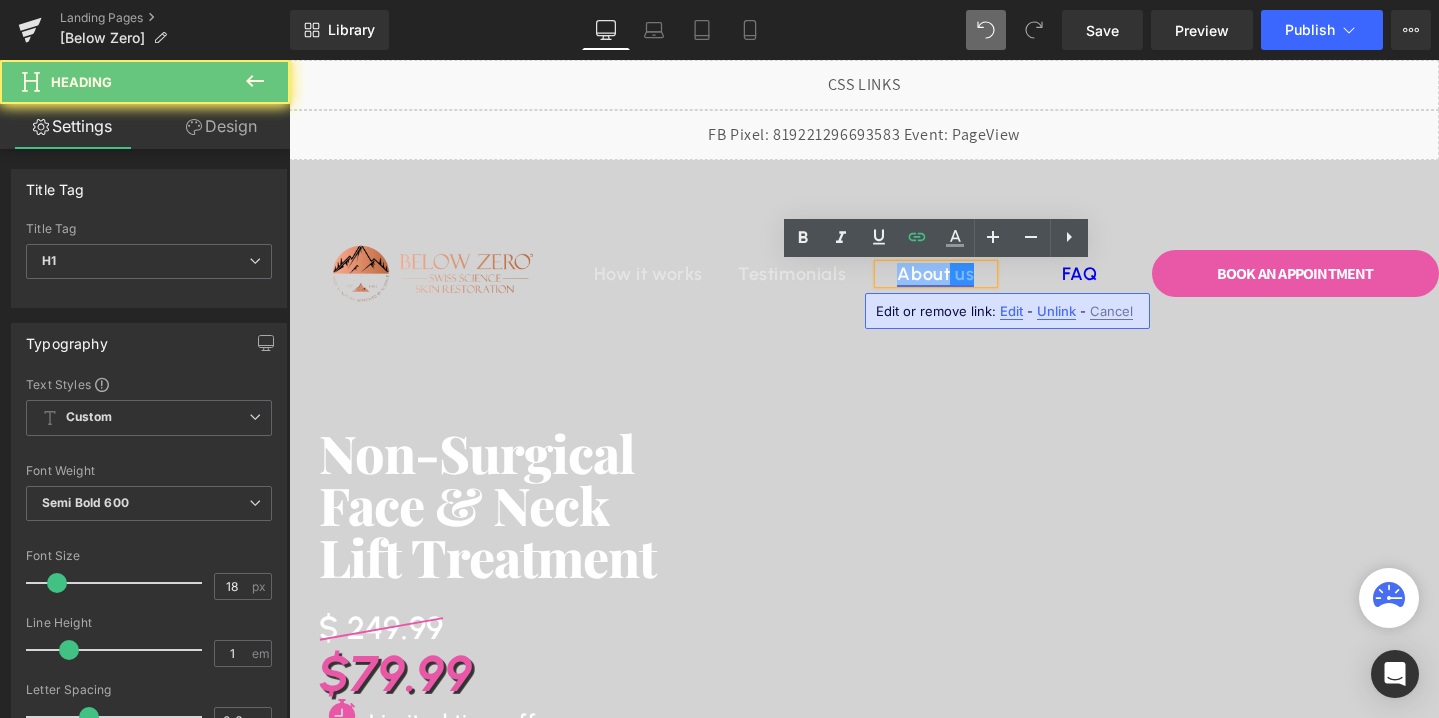 click on "About us" at bounding box center (935, 274) 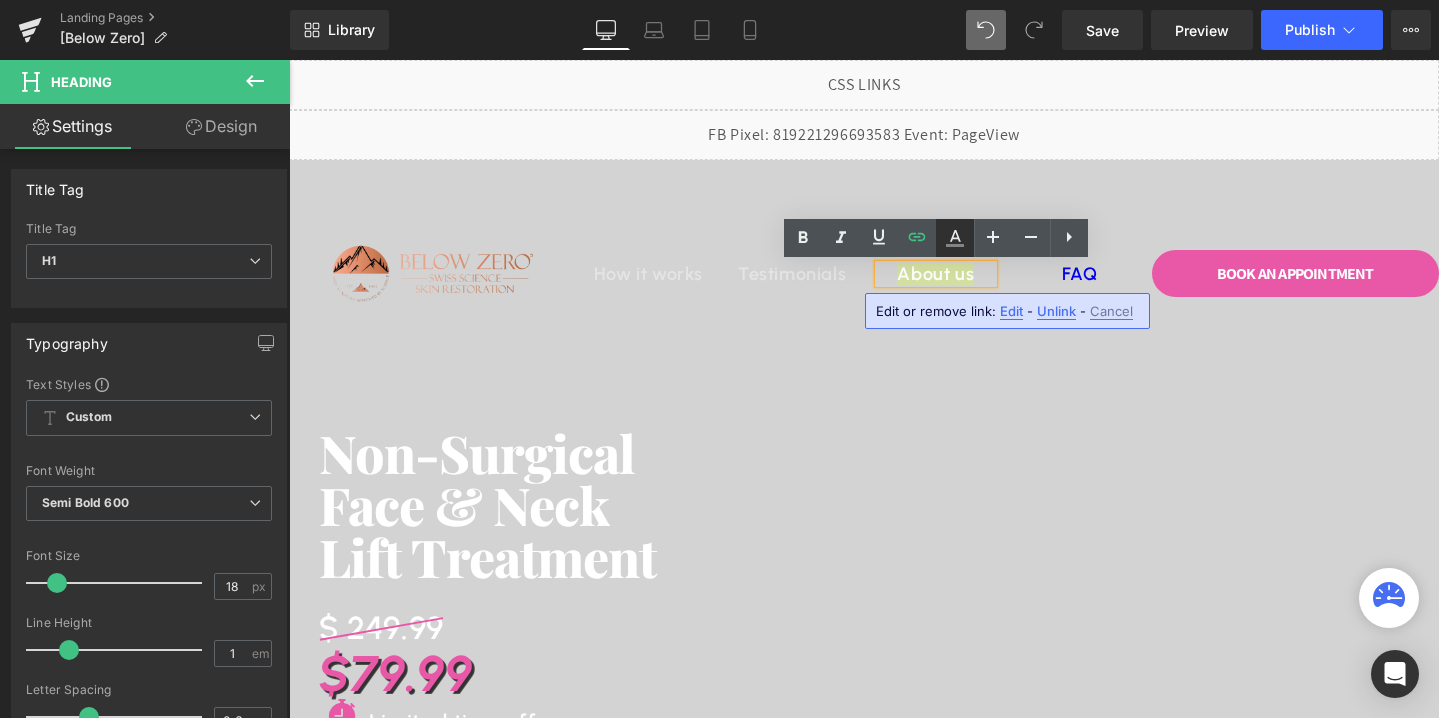 click 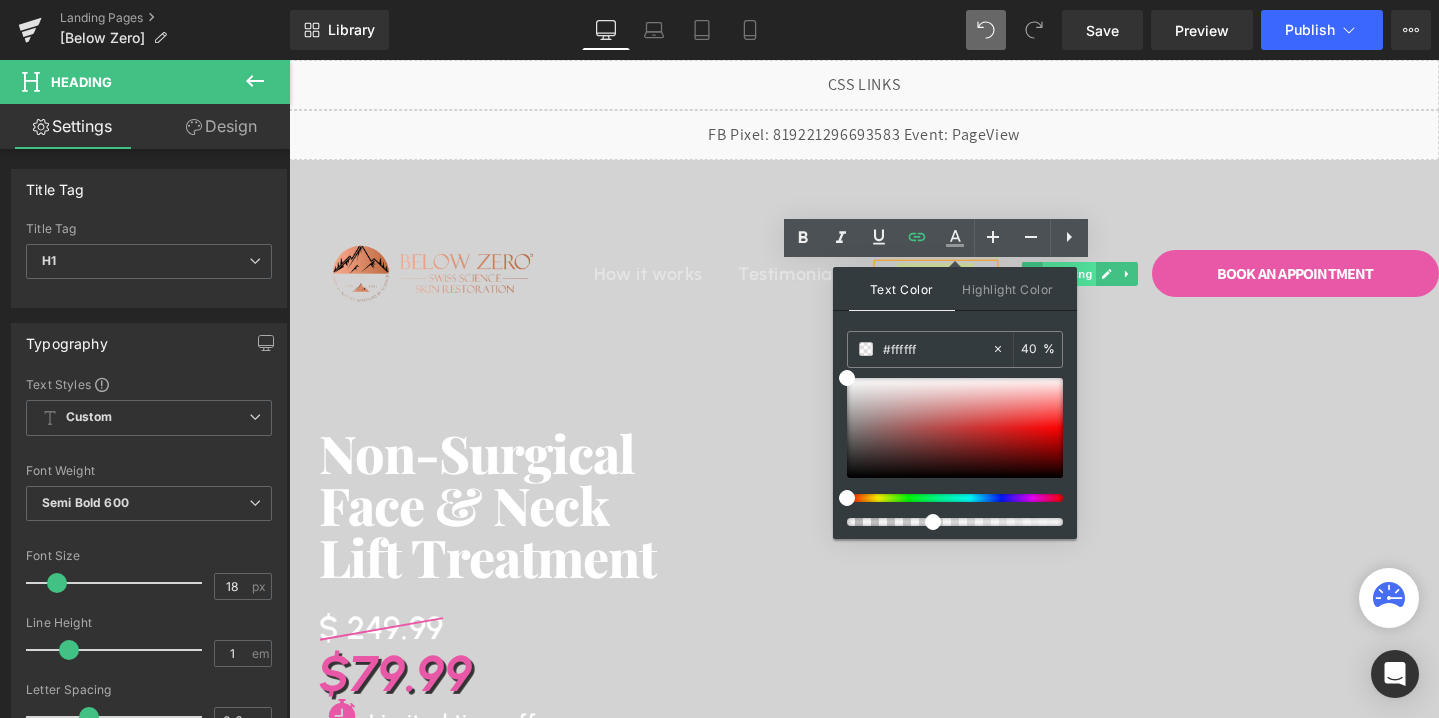 click on "Heading" at bounding box center (1069, 274) 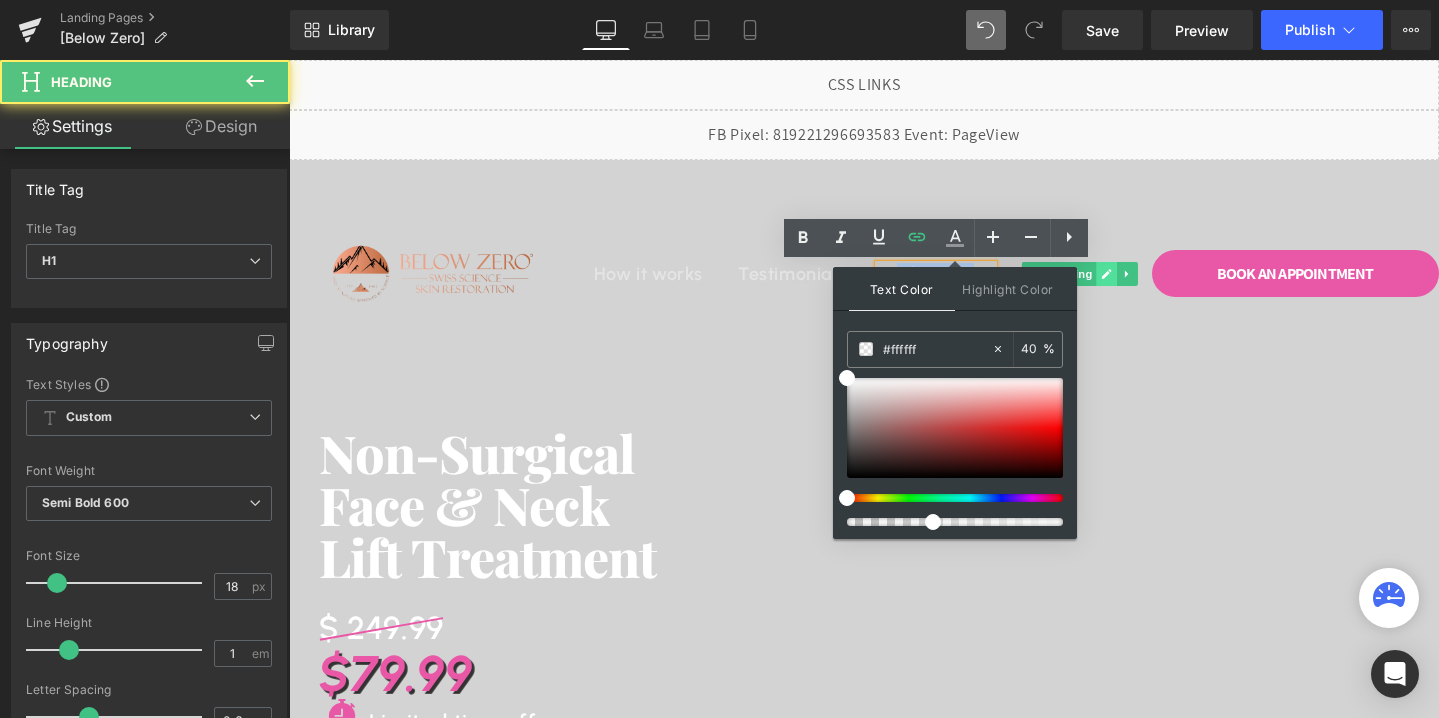 click at bounding box center (1106, 274) 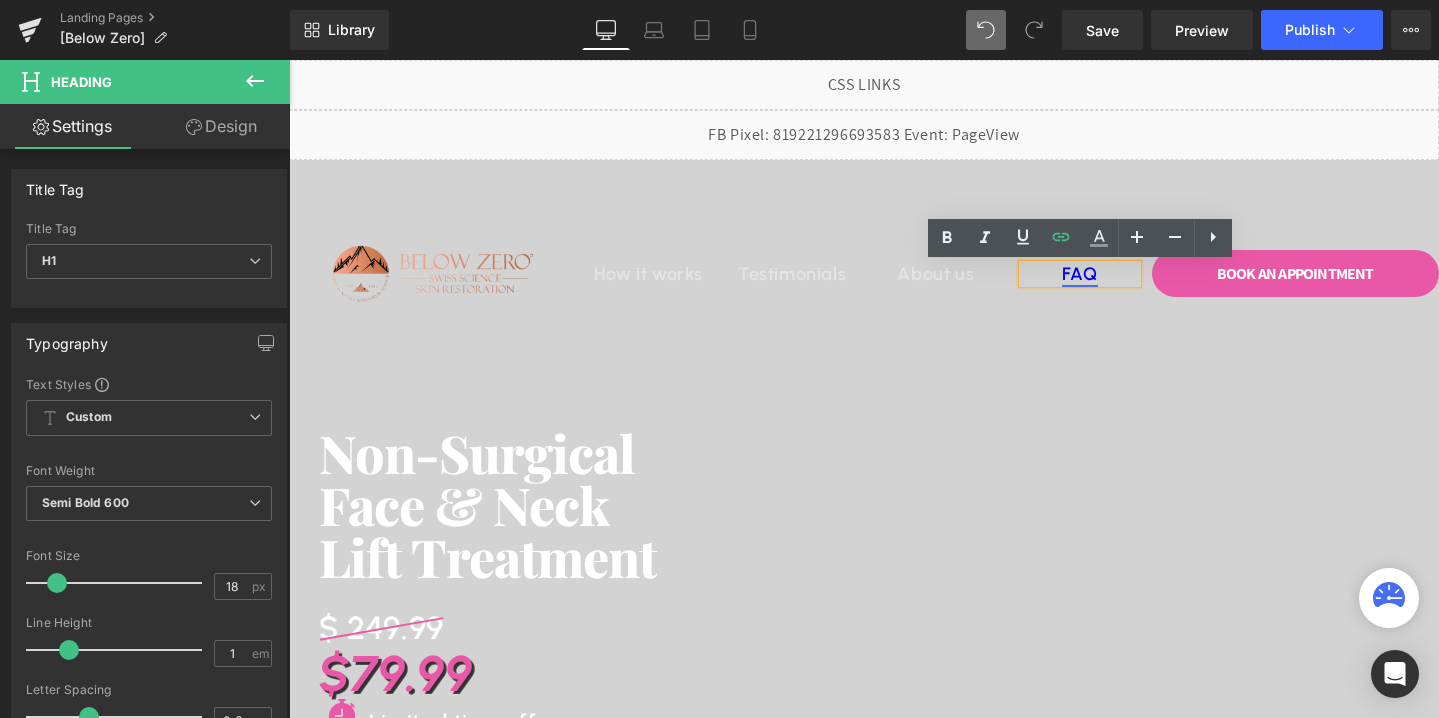 click on "FAQ" at bounding box center (1080, 274) 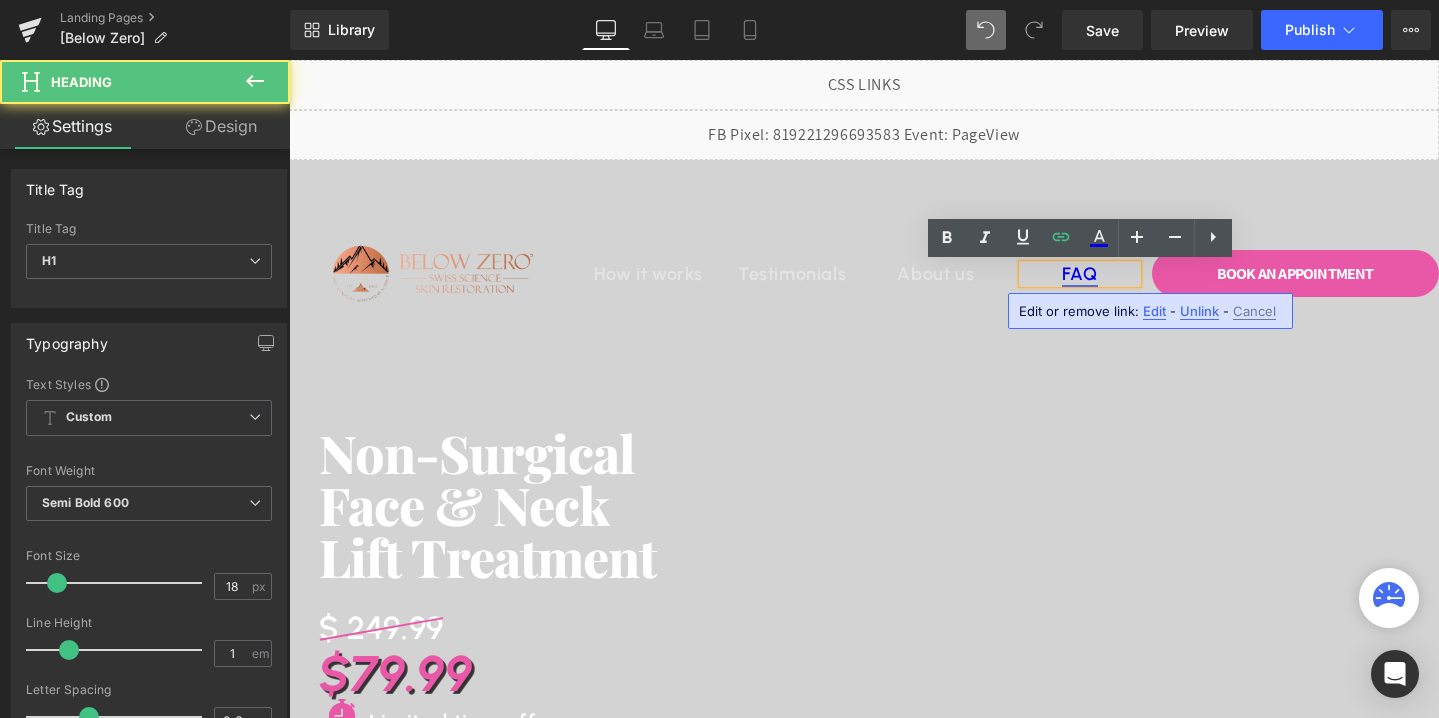 click on "FAQ" at bounding box center [1080, 274] 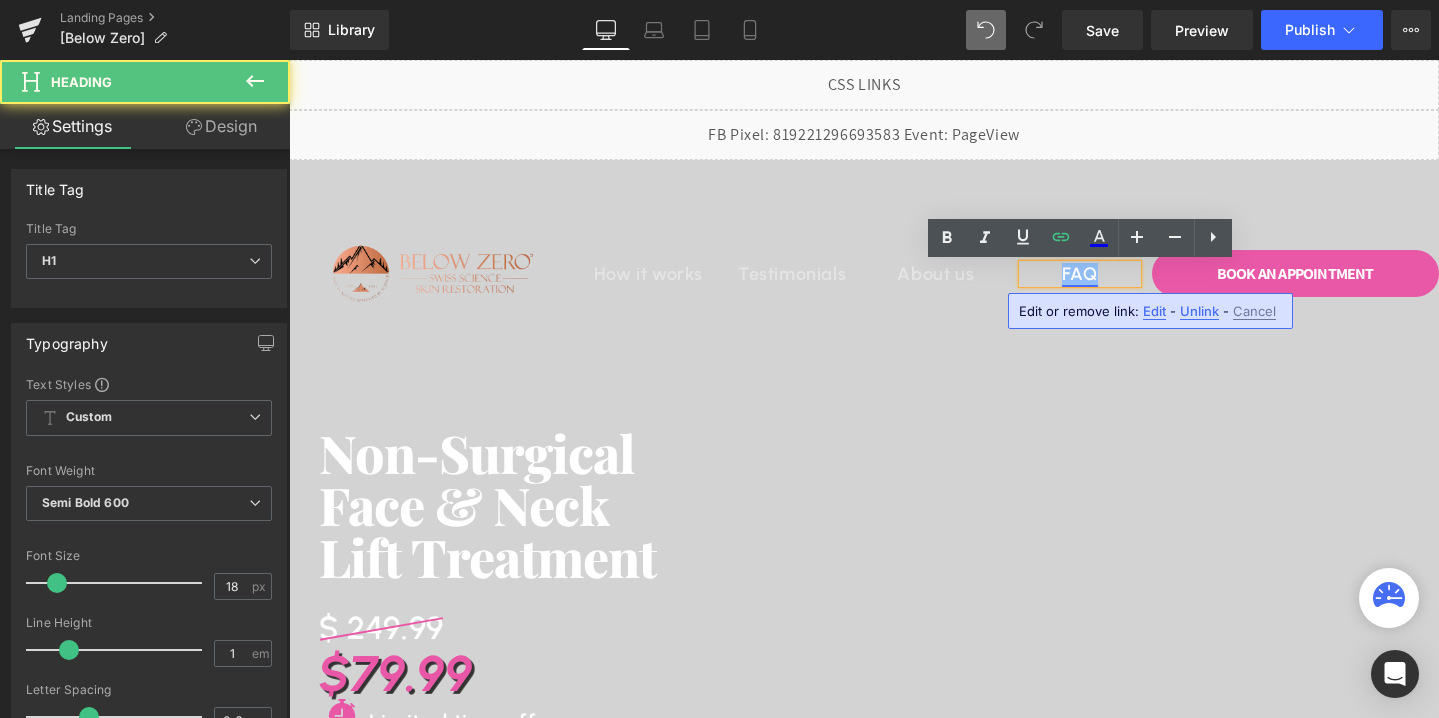 click on "FAQ" at bounding box center (1080, 274) 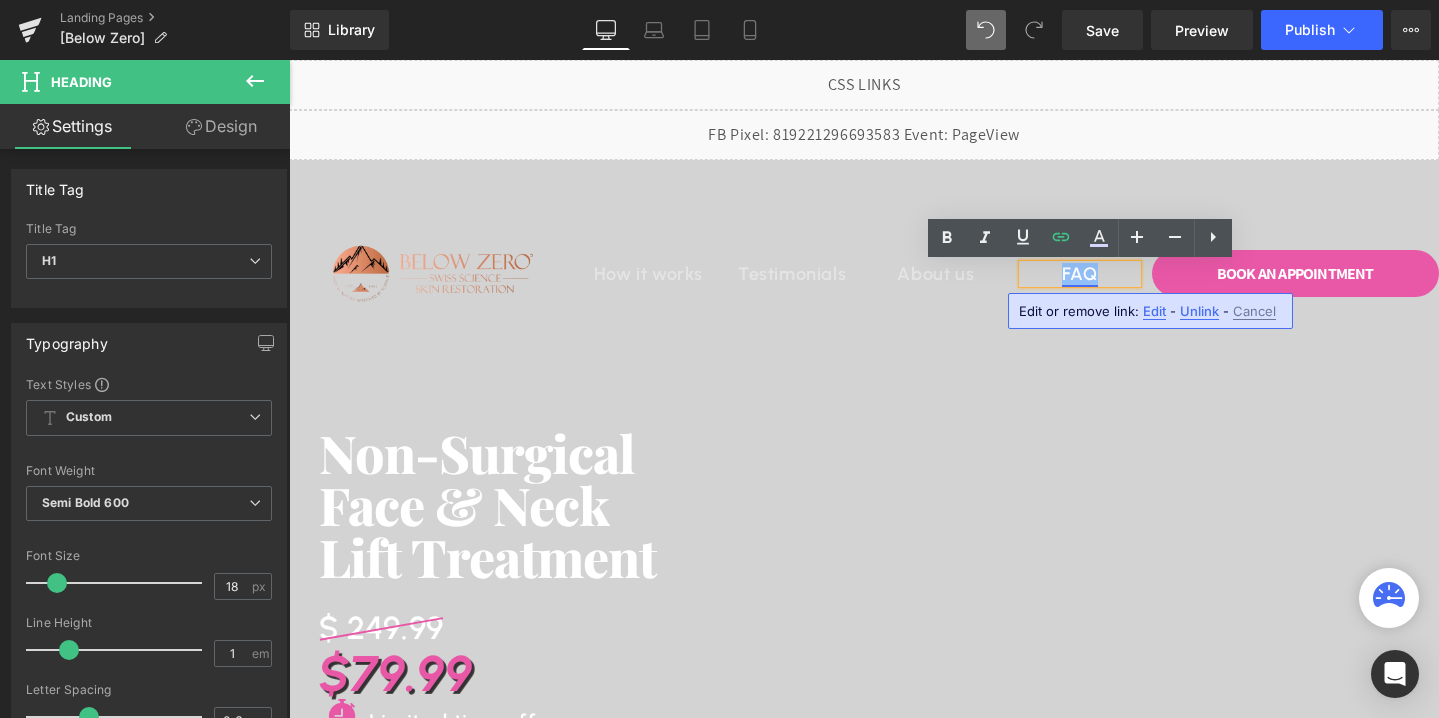 click on "FAQ" at bounding box center [1080, 274] 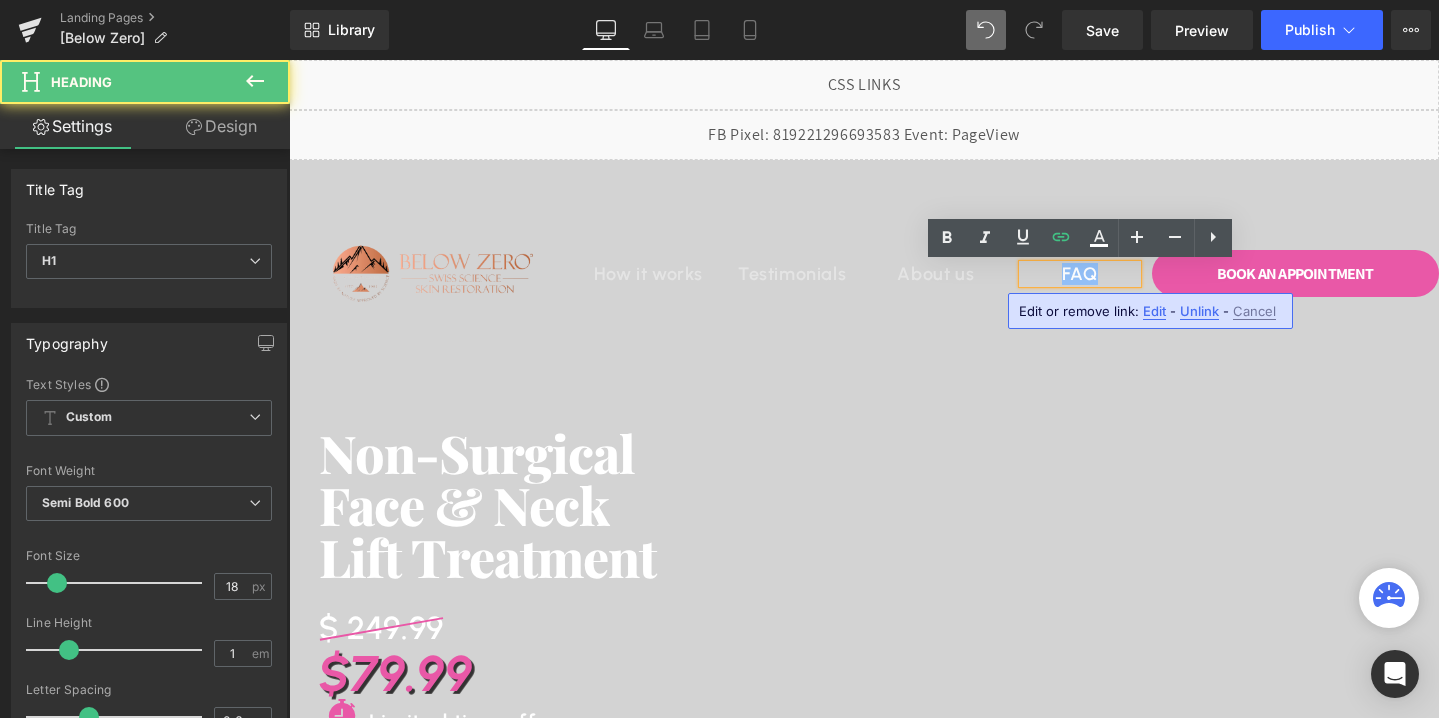 drag, startPoint x: 1095, startPoint y: 275, endPoint x: 1058, endPoint y: 274, distance: 37.01351 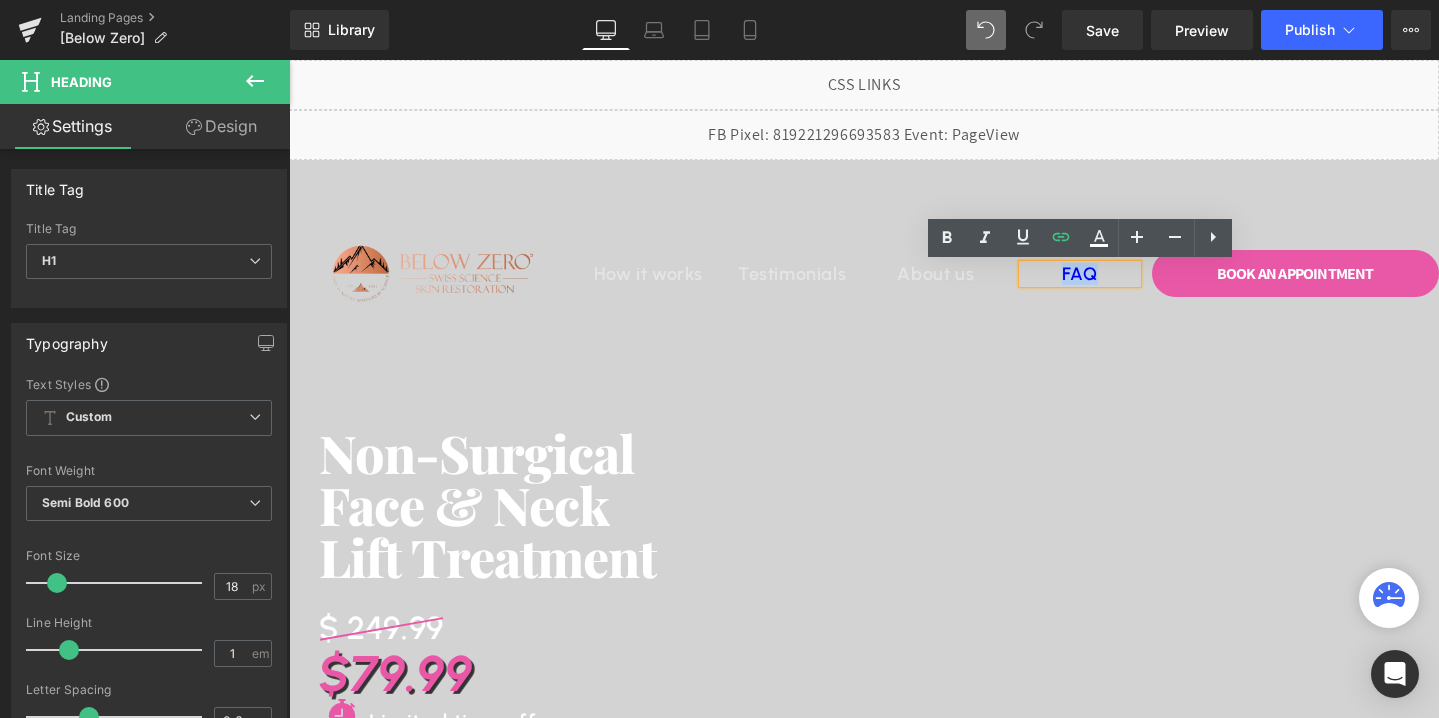 click on "Image
How it works Heading         Testimonials Heading         About us Heading
FAQ
Heading
Row         Book An APPOINTMENT Button
Row         Image         Row         Non-Surgical  Face & Neck  Lift Treatment Heading         $ 249.99 Heading
$79.99
Heading
Icon
Limited time offer Heading
Icon List         Book An APPOINTMENT Button         Row" at bounding box center (864, 634) 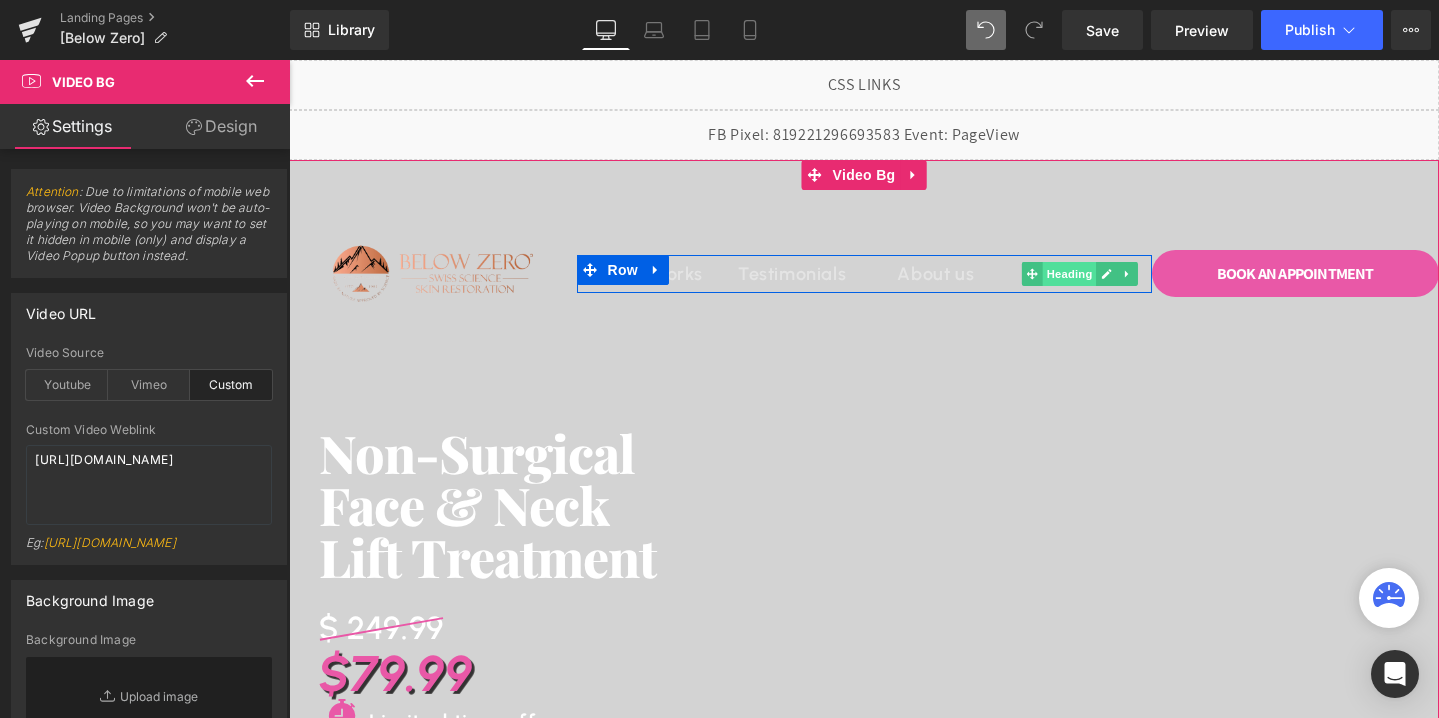click on "Heading" at bounding box center [1069, 274] 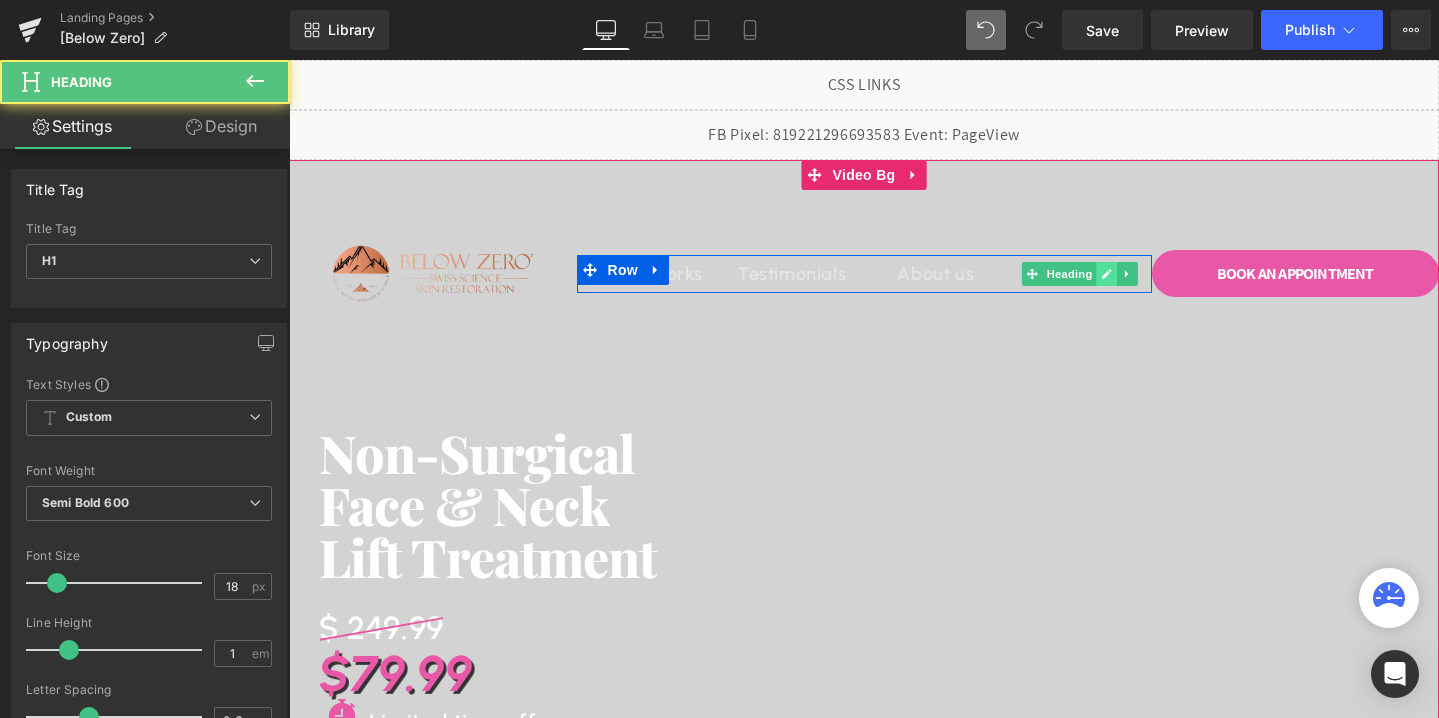 click 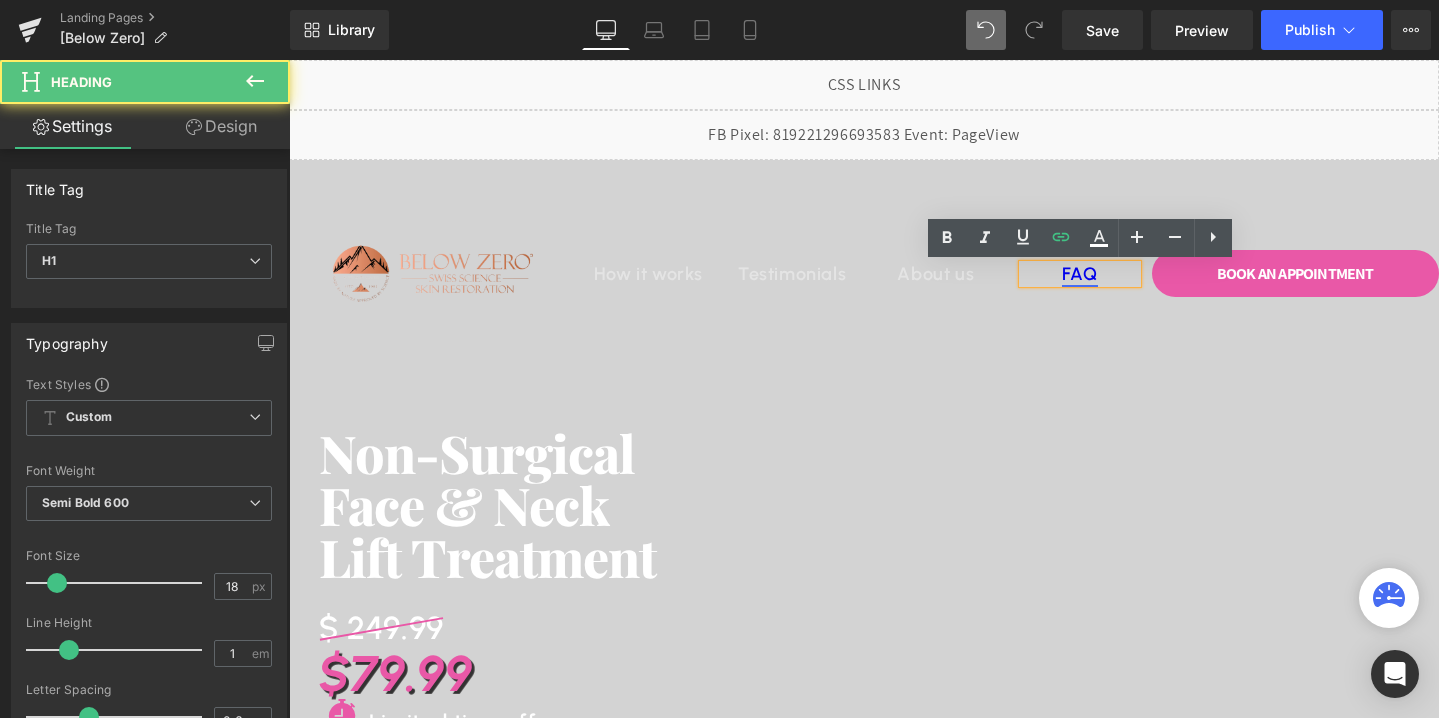 click on "FAQ" at bounding box center (1080, 274) 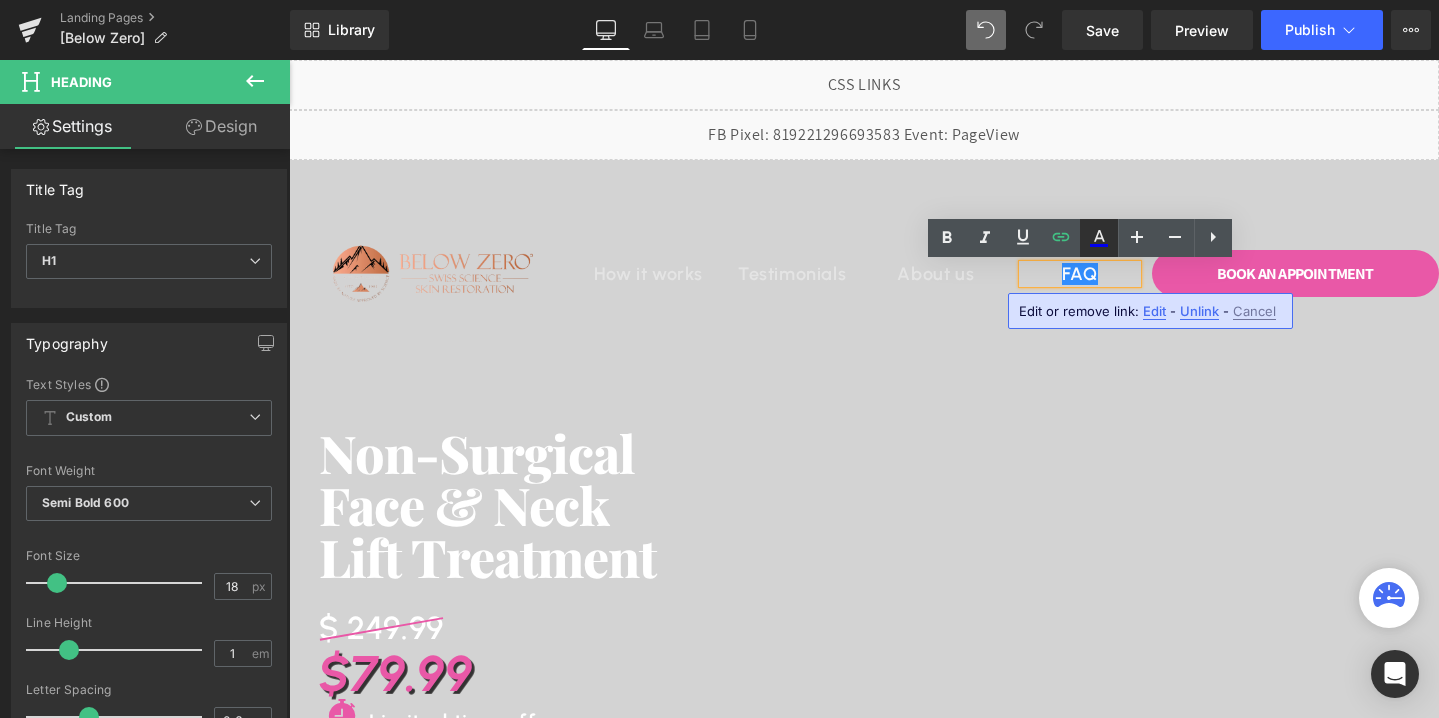 click 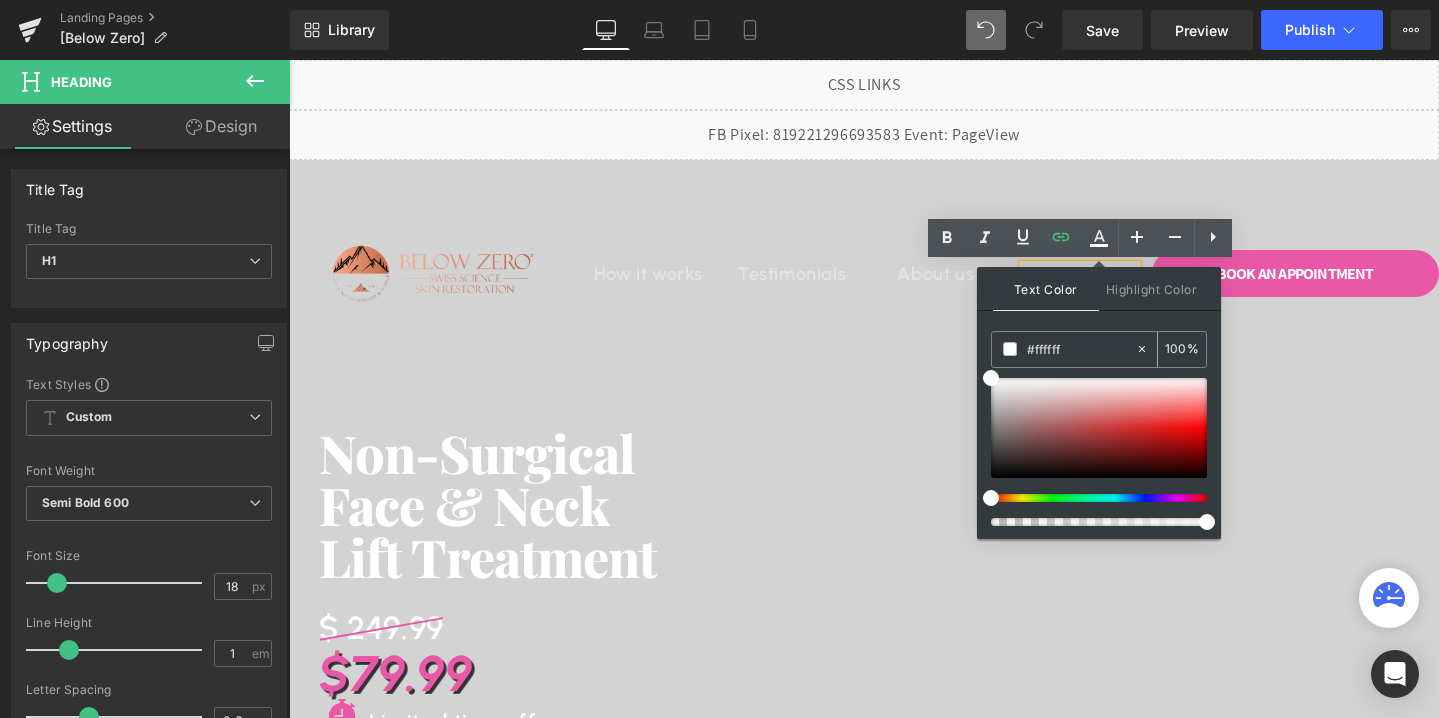 click on "100" at bounding box center (1176, 349) 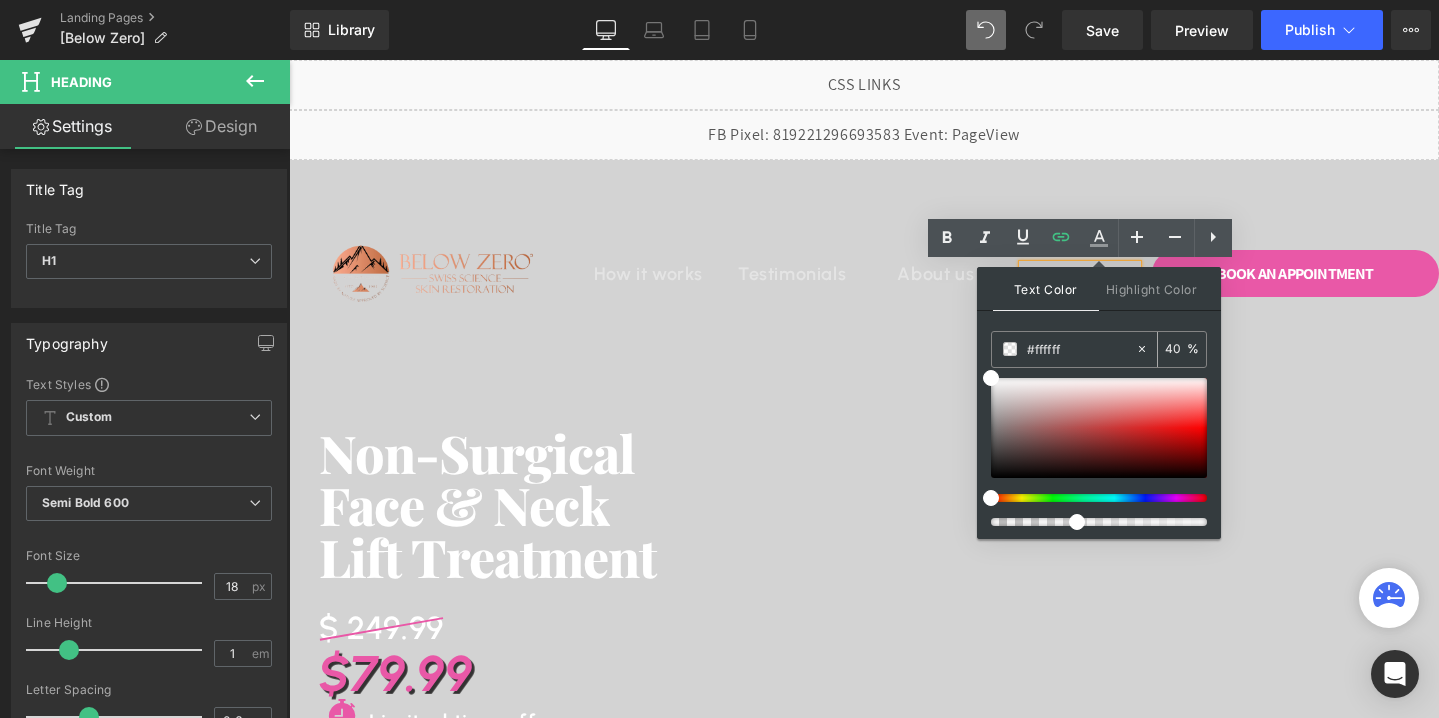 type on "40" 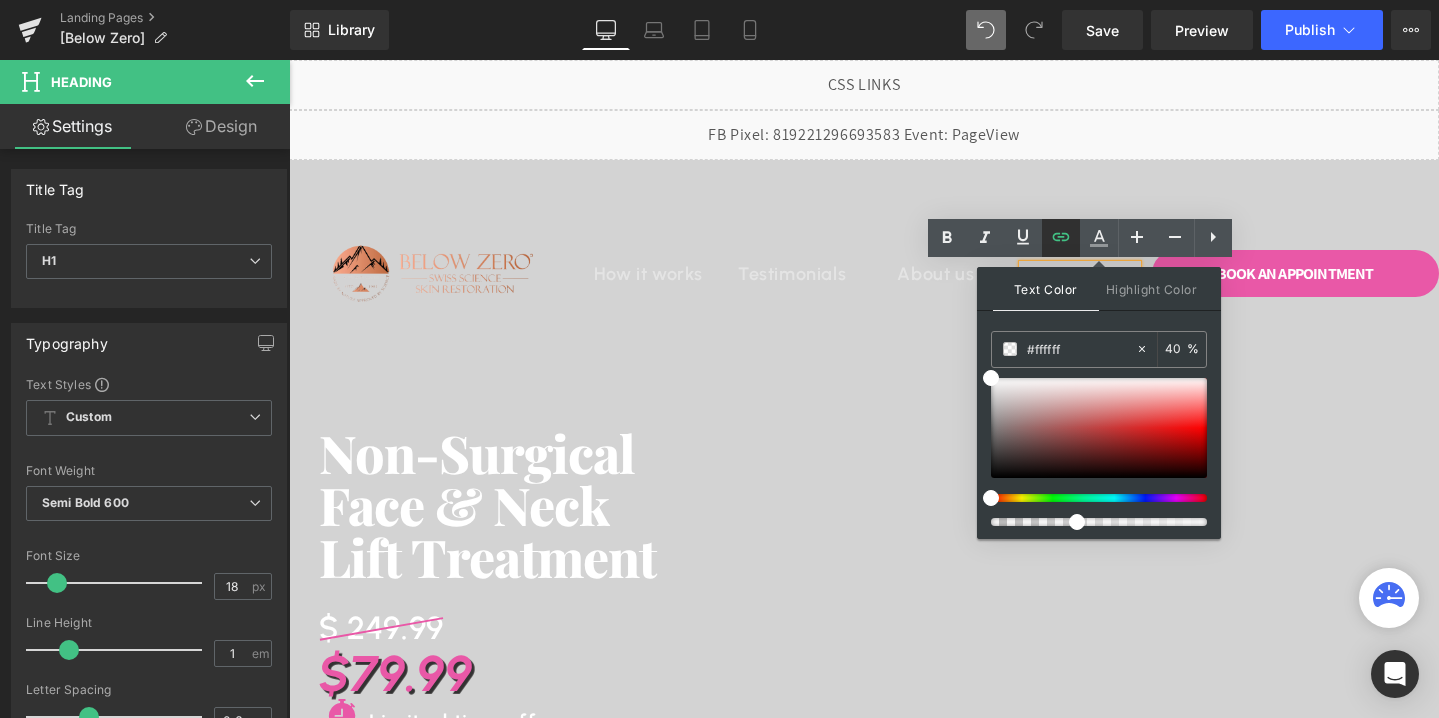 click 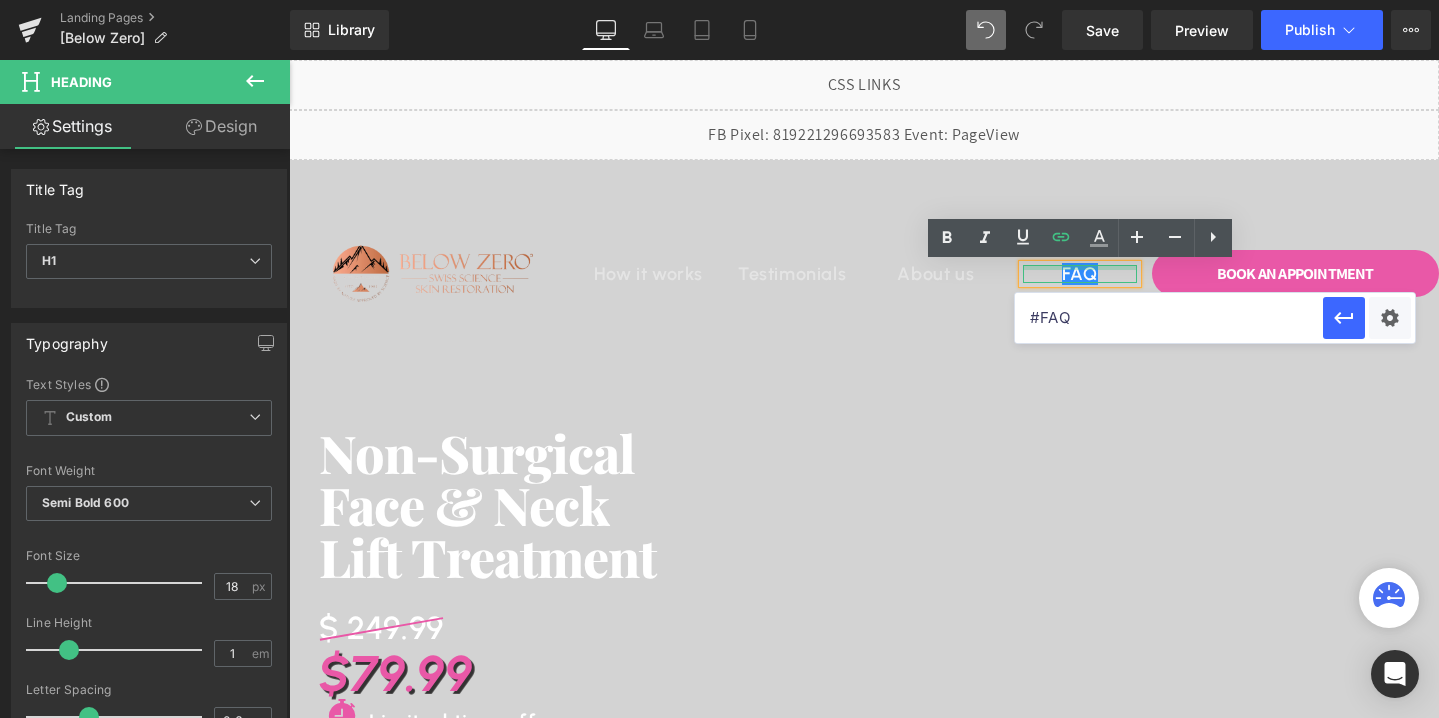 click at bounding box center (1080, 267) 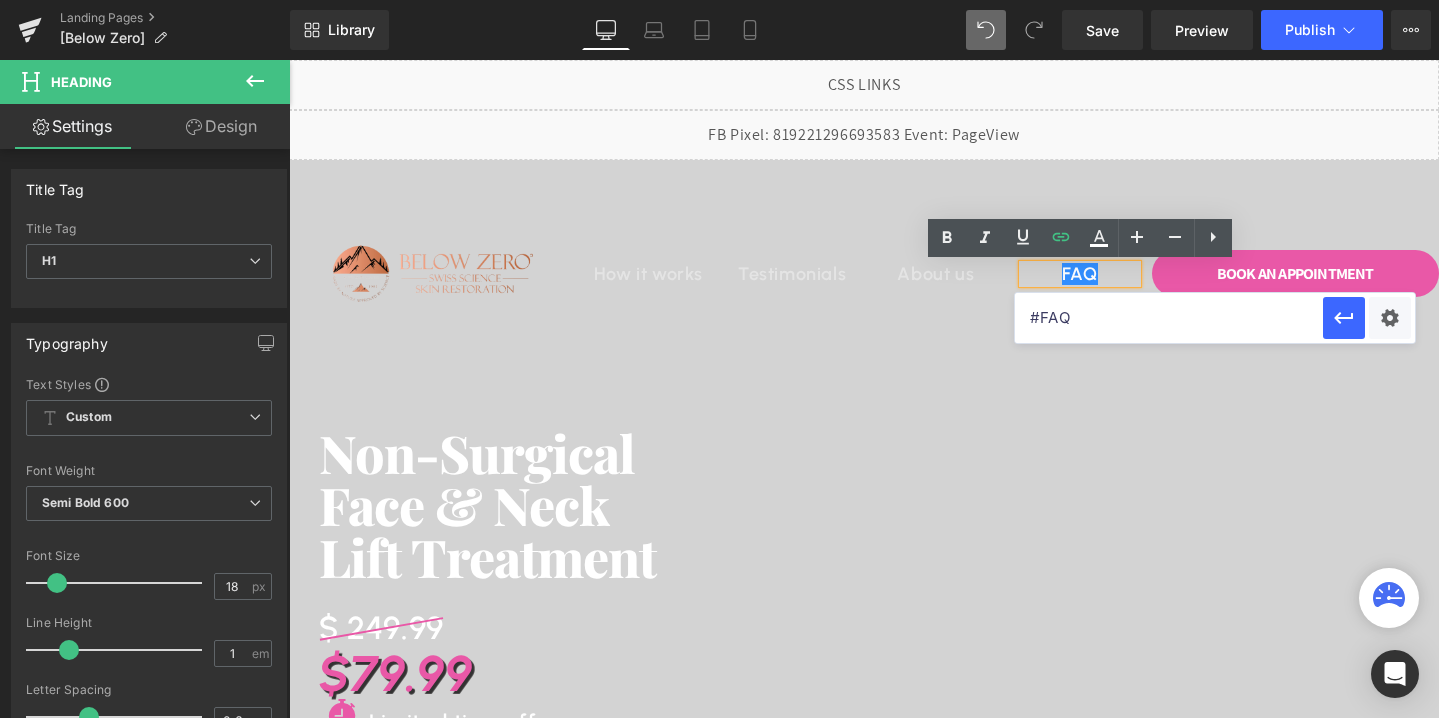 click on "Image
How it works Heading         Testimonials Heading         About us Heading
FAQ
Heading
Row         Book An APPOINTMENT Button
Row         Image         Row         Non-Surgical  Face & Neck  Lift Treatment Heading         $ 249.99 Heading
$79.99
Heading
Icon
Limited time offer Heading
Icon List         Book An APPOINTMENT Button         Row" at bounding box center [864, 634] 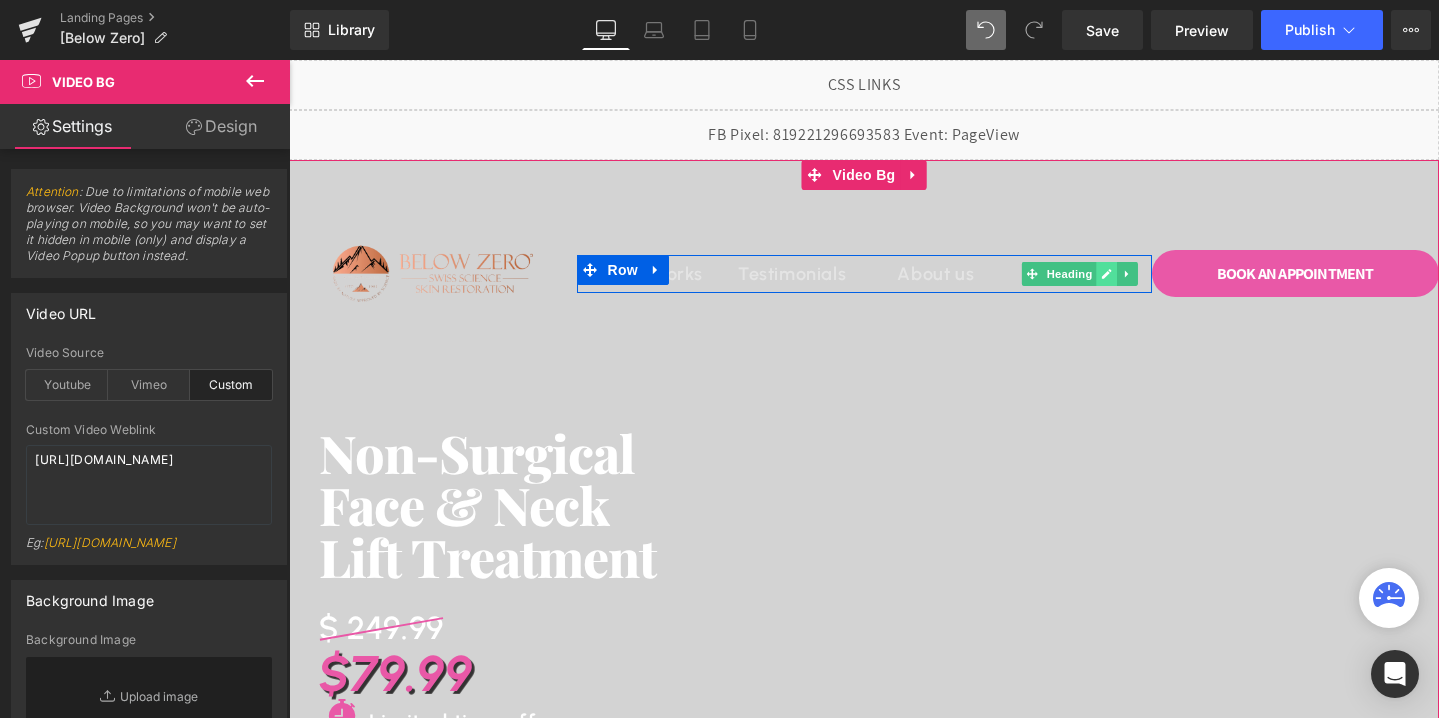 click at bounding box center [1106, 274] 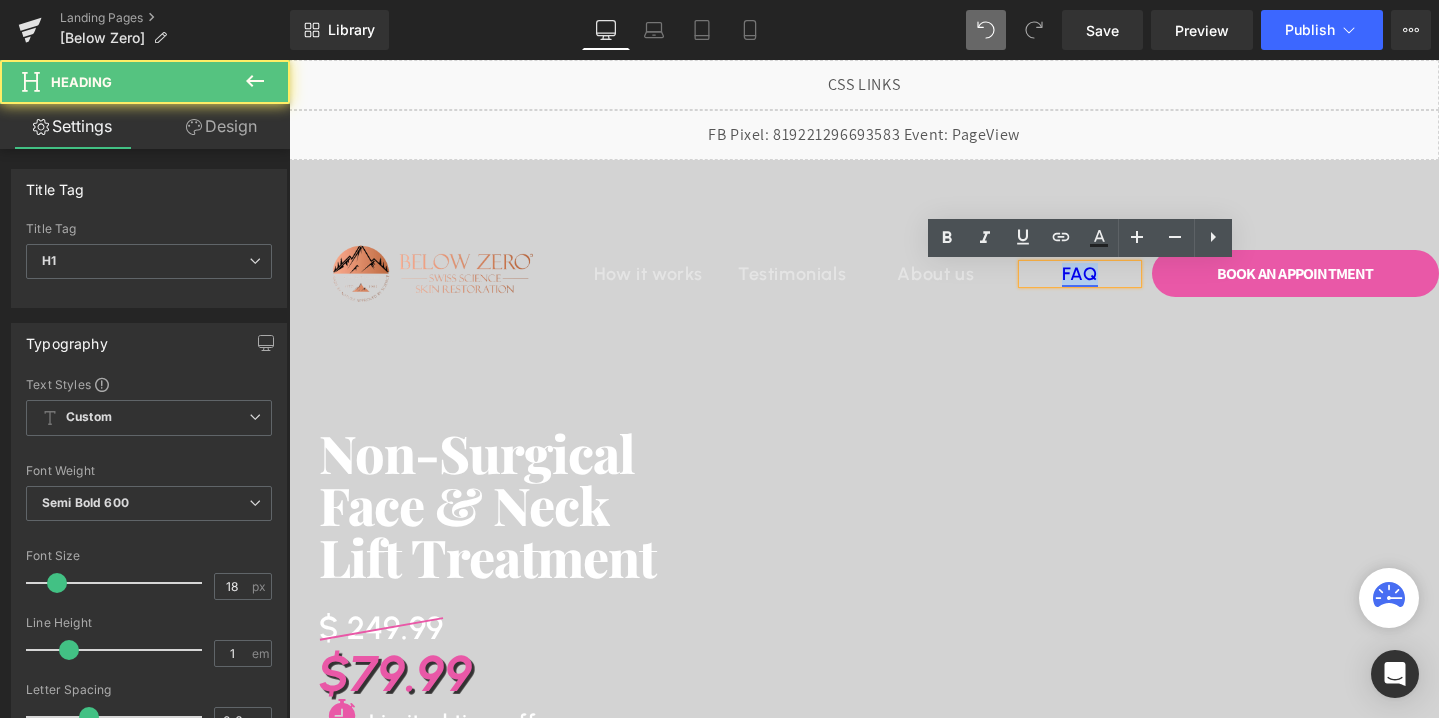 drag, startPoint x: 1099, startPoint y: 274, endPoint x: 1063, endPoint y: 274, distance: 36 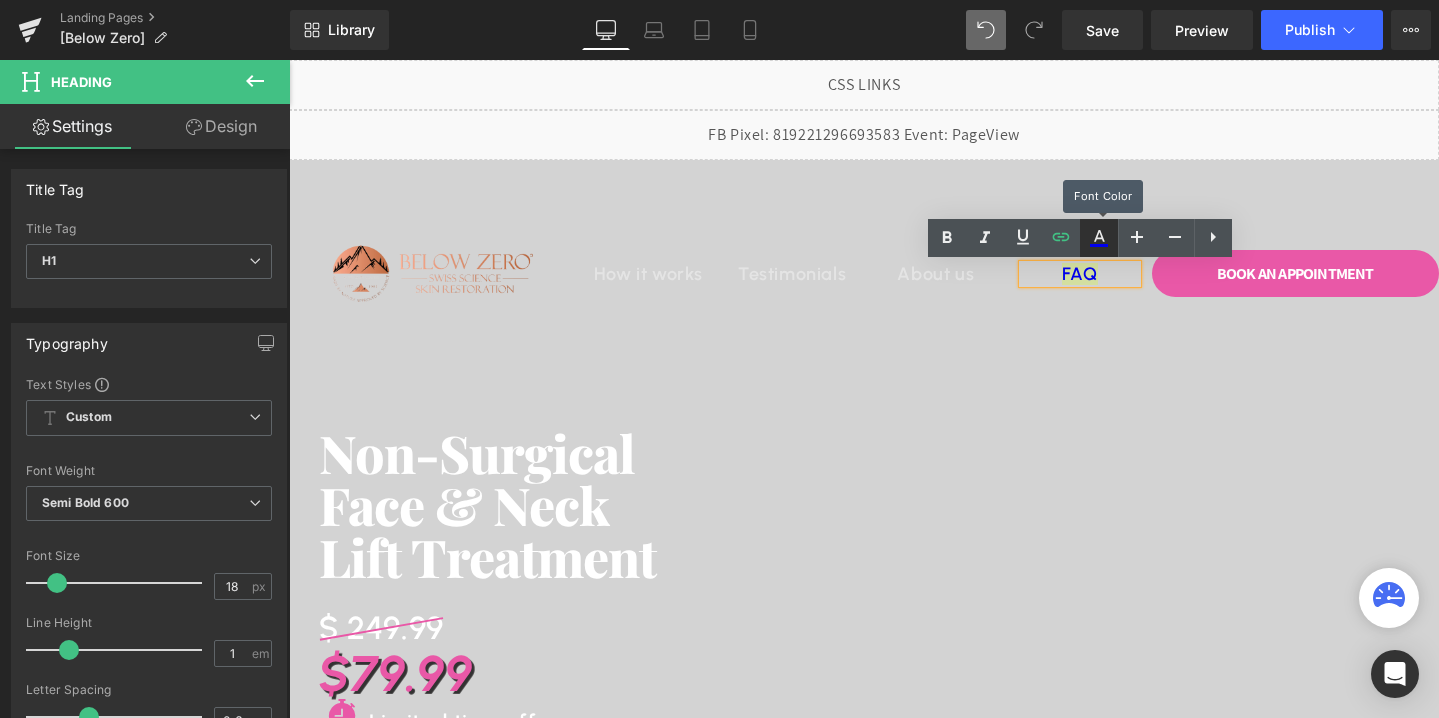 click 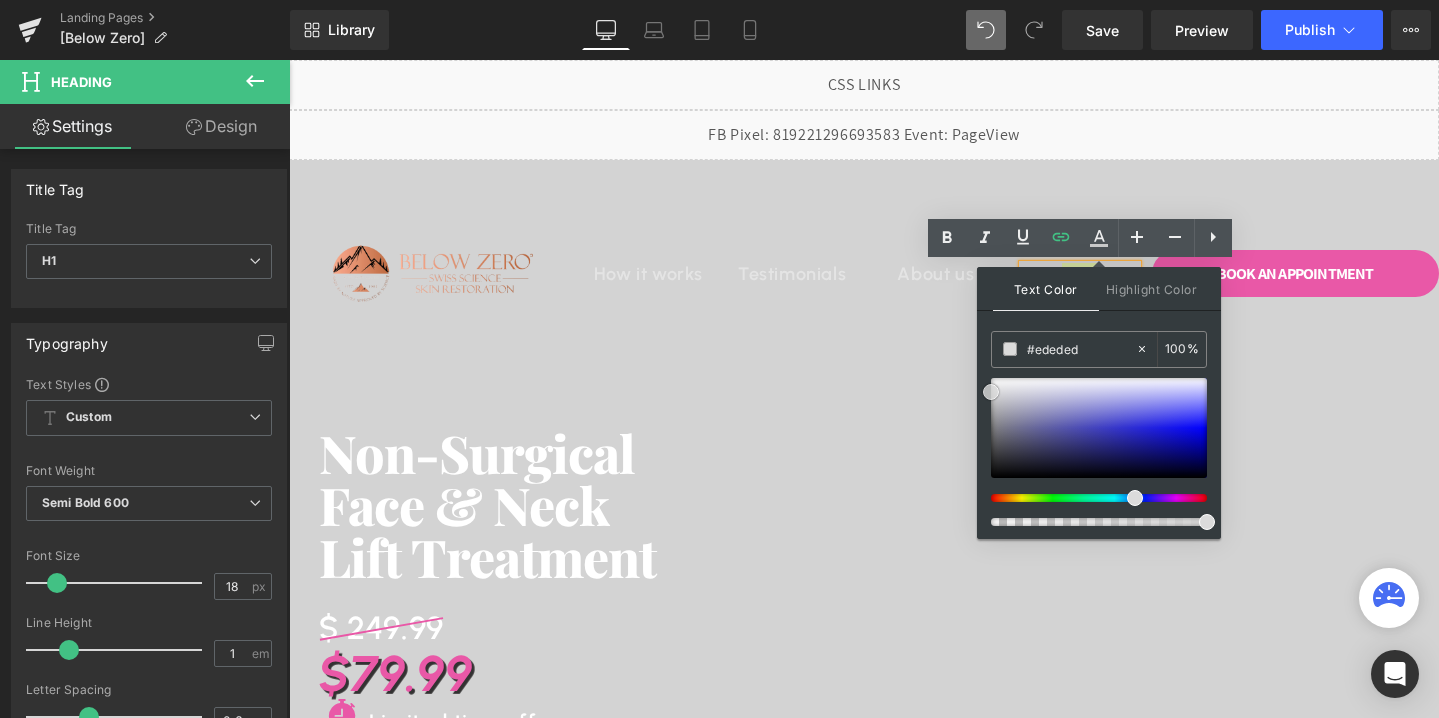 type on "#ffffff" 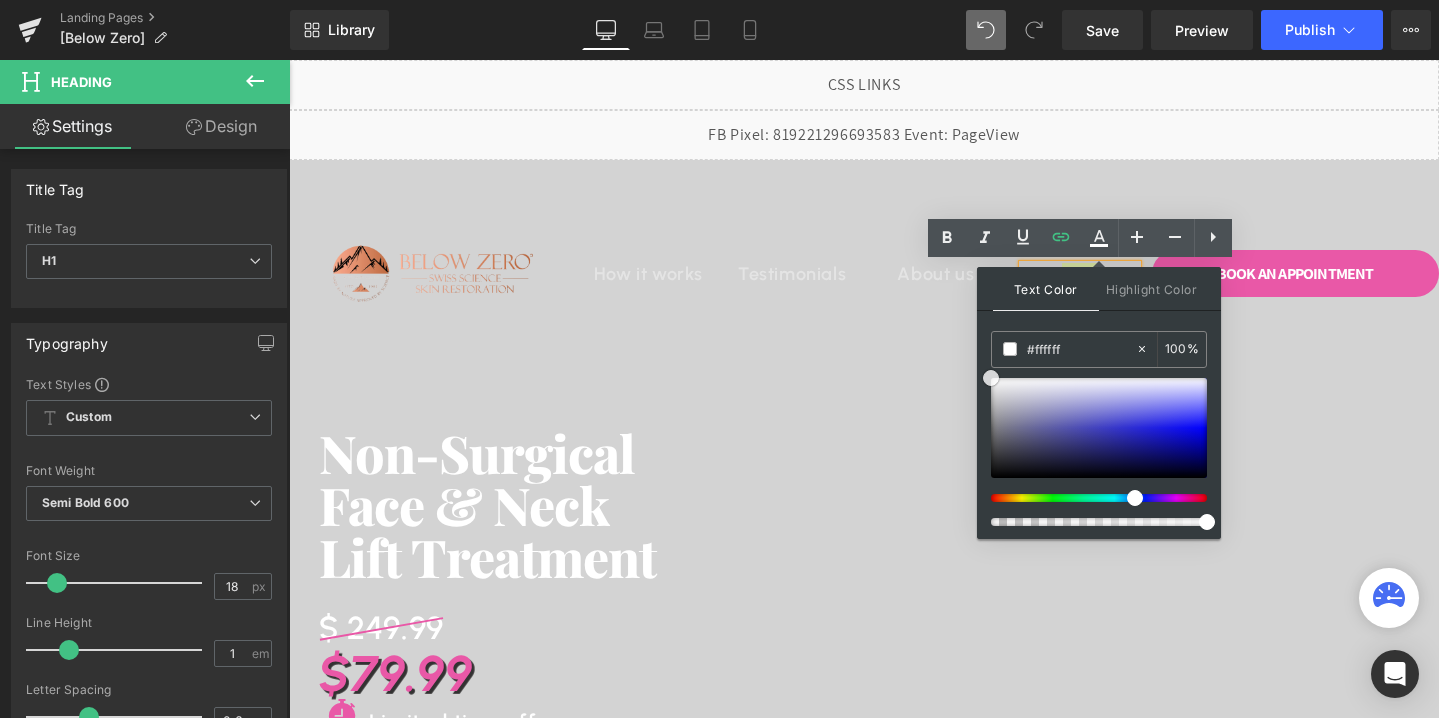 drag, startPoint x: 1004, startPoint y: 420, endPoint x: 977, endPoint y: 355, distance: 70.38466 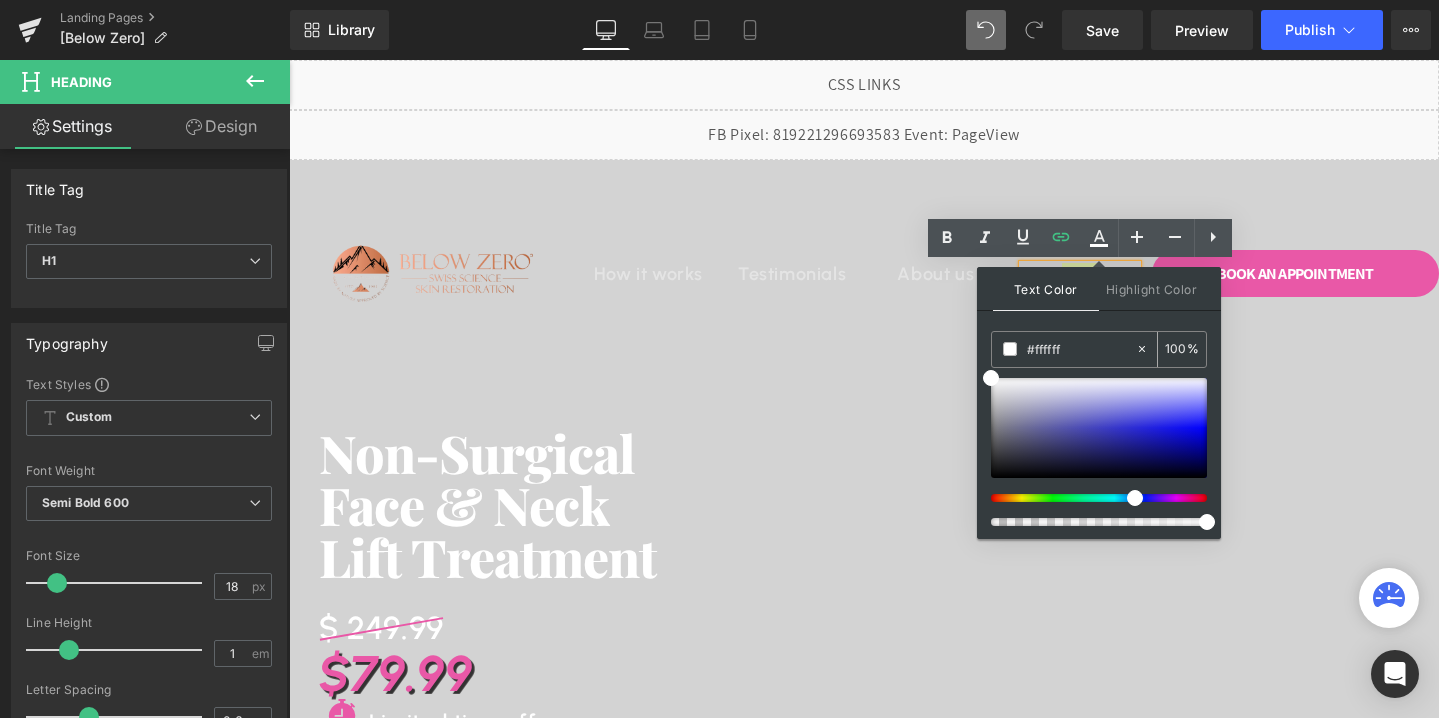 click on "100" at bounding box center (1176, 349) 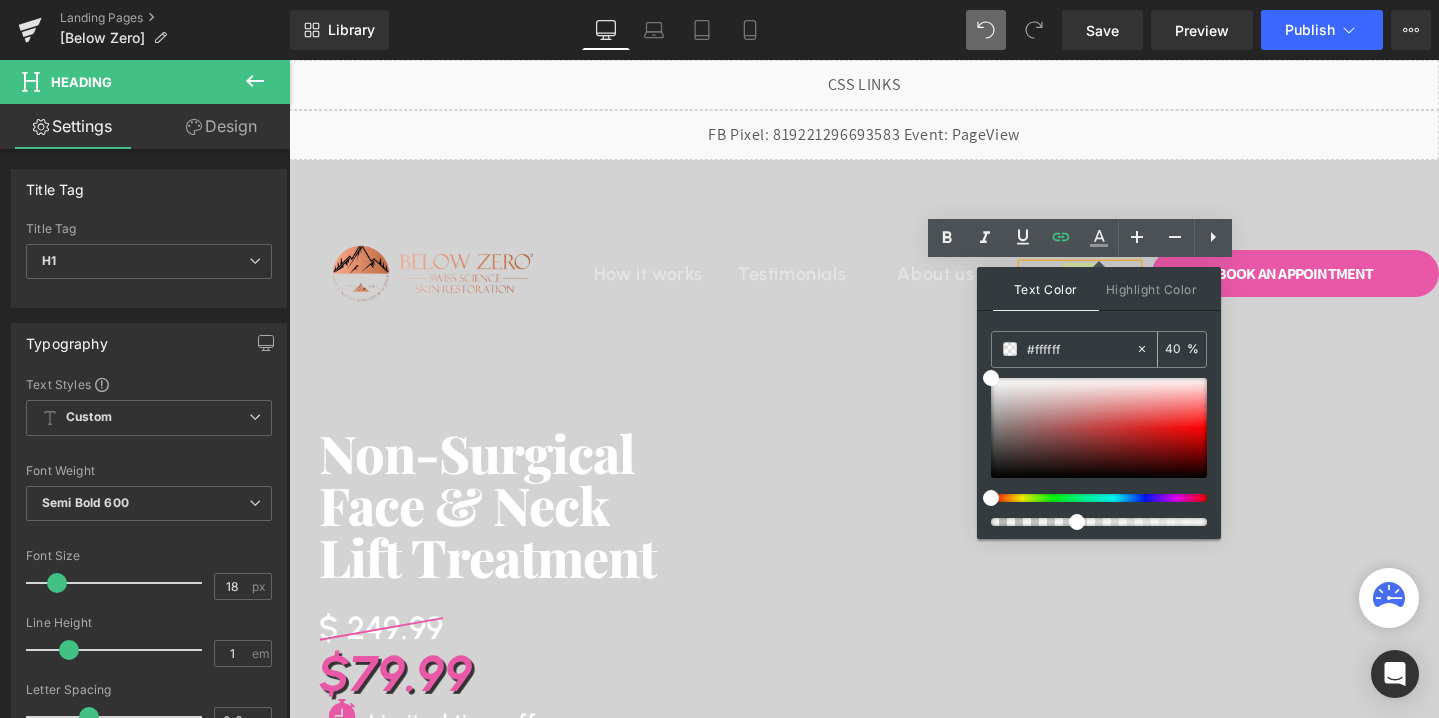 type on "40" 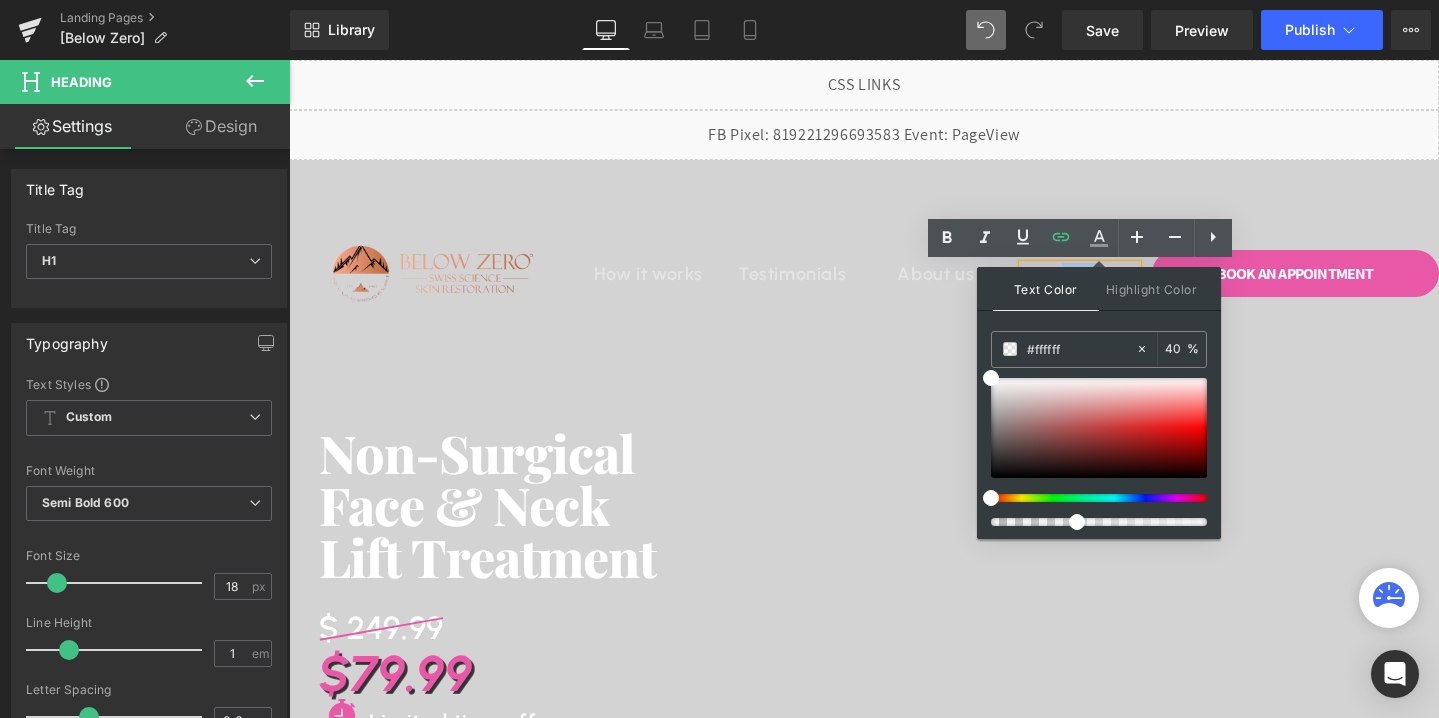click on "Image
How it works Heading         Testimonials Heading         About us Heading
FAQ
Heading
Row         Book An APPOINTMENT Button
Row         Image         Row         Non-Surgical  Face & Neck  Lift Treatment Heading         $ 249.99 Heading
$79.99
Heading
Icon
Limited time offer Heading
Icon List         Book An APPOINTMENT Button         Row" at bounding box center (864, 634) 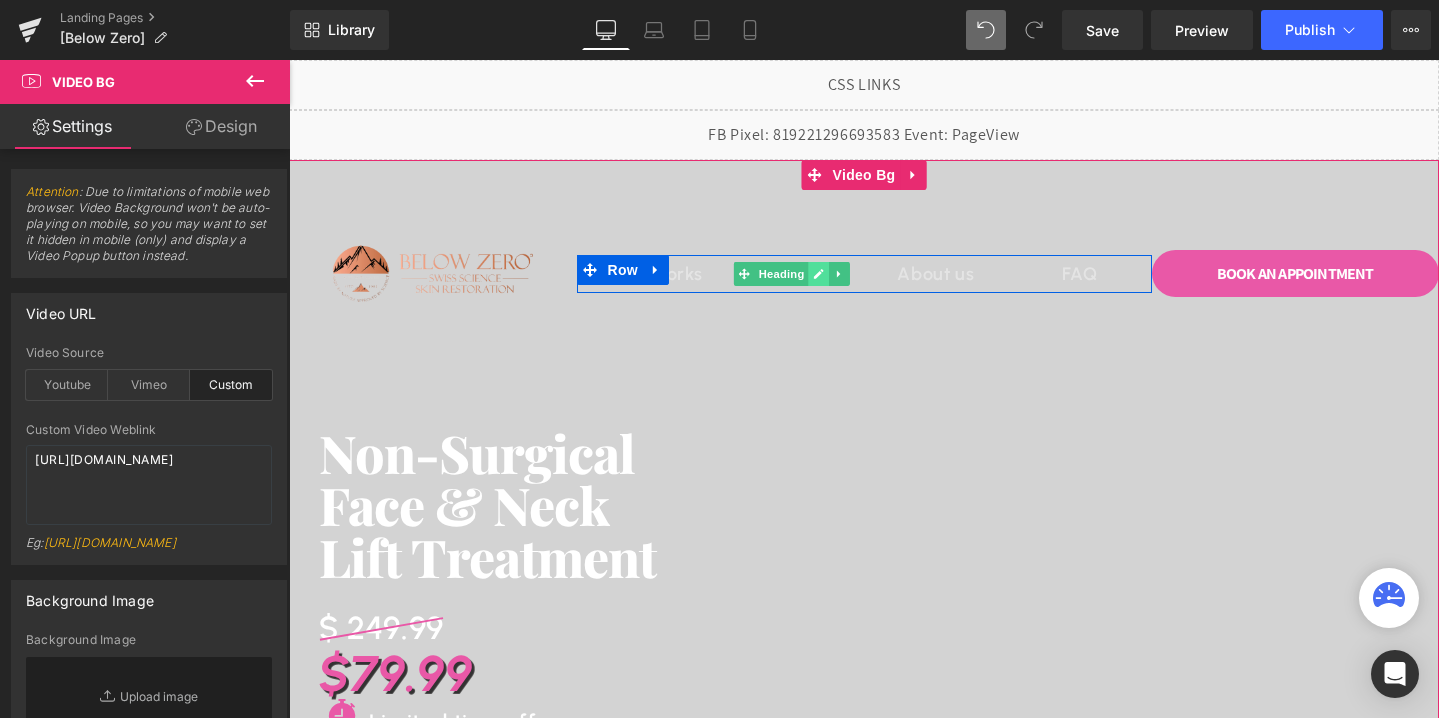click at bounding box center (819, 274) 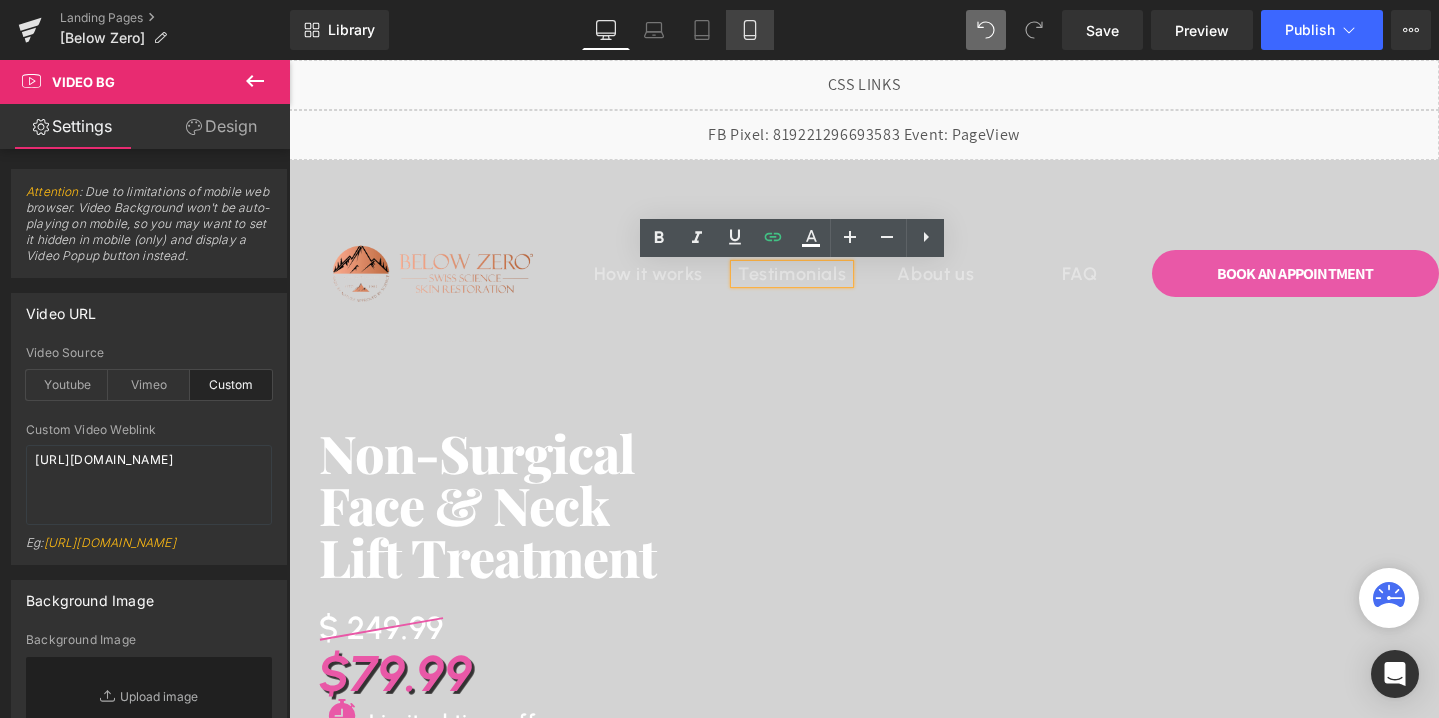 click 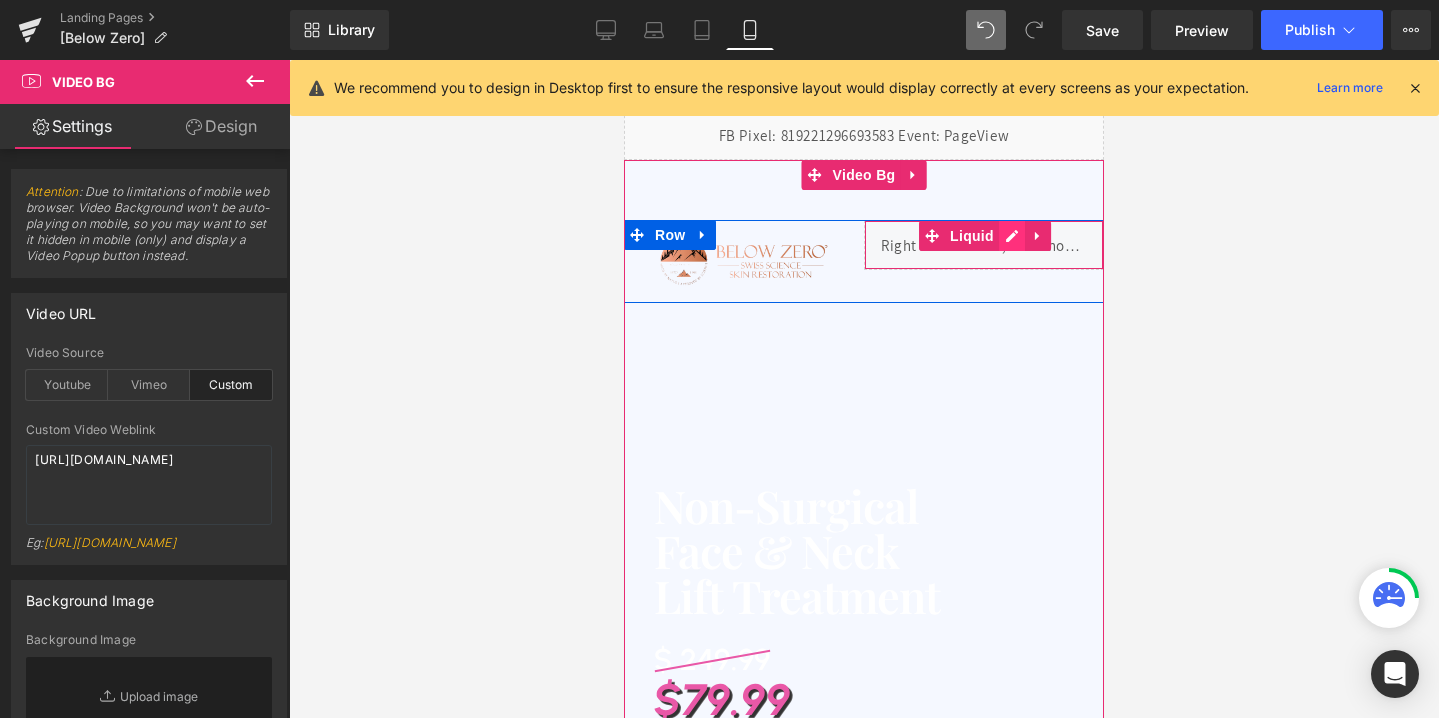 click on "Liquid" at bounding box center (984, 245) 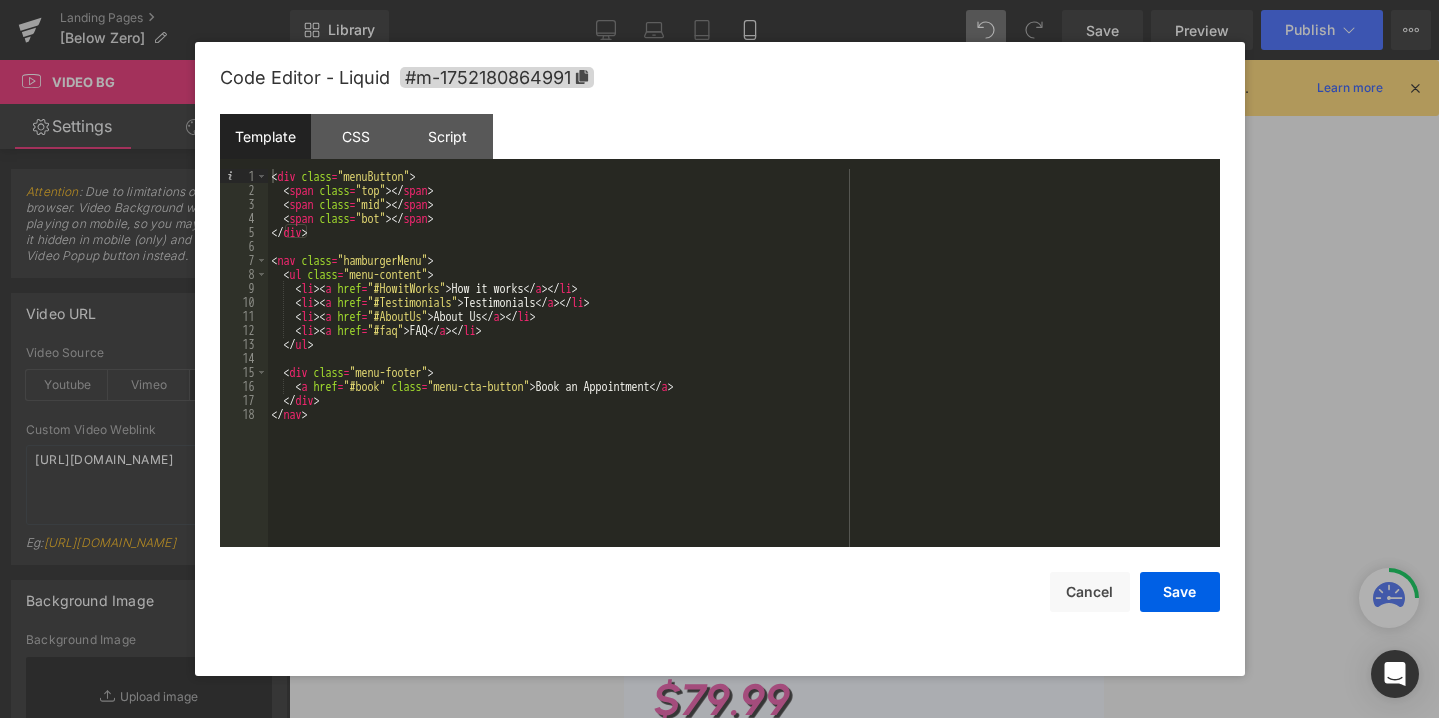 click on "< div   class = "menuButton" >    < span   class = "top" > </ span >    < span   class = "mid" > </ span >    < span   class = "bot" > </ span > </ div > < nav   class = "hamburgerMenu" >    < ul   class = "menu-content" >       < li > < a   href = "#HowitWorks" > How it works </ a > </ li >       < li > < a   href = "#Testimonials" > Testimonials </ a > </ li >       < li > < a   href = "#AboutUs" > About Us </ a > </ li >       < li > < a   href = "#faq" > FAQ </ a > </ li >    </ ul >    < div   class = "menu-footer" >       < a   href = "#book"   class = "menu-cta-button" > Book an Appointment </ a >    </ div > </ nav >" at bounding box center (744, 372) 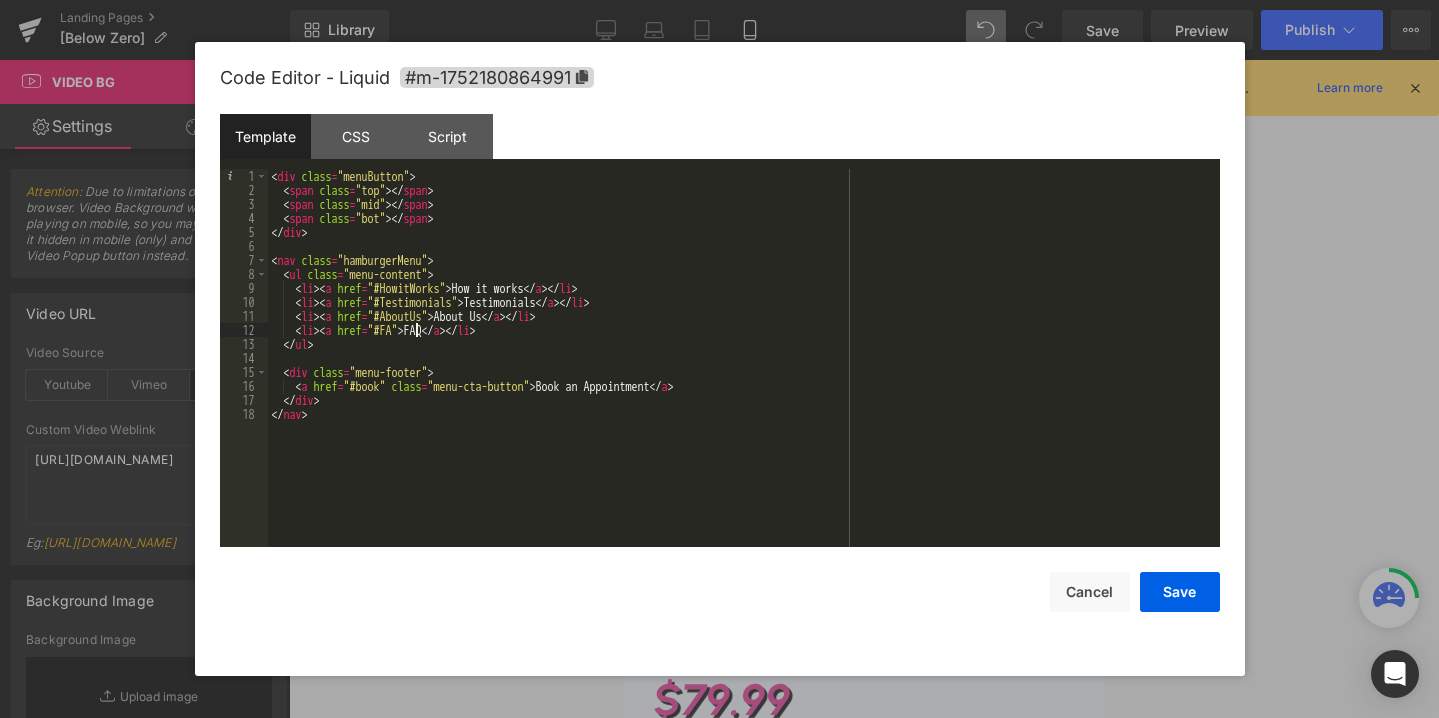 type 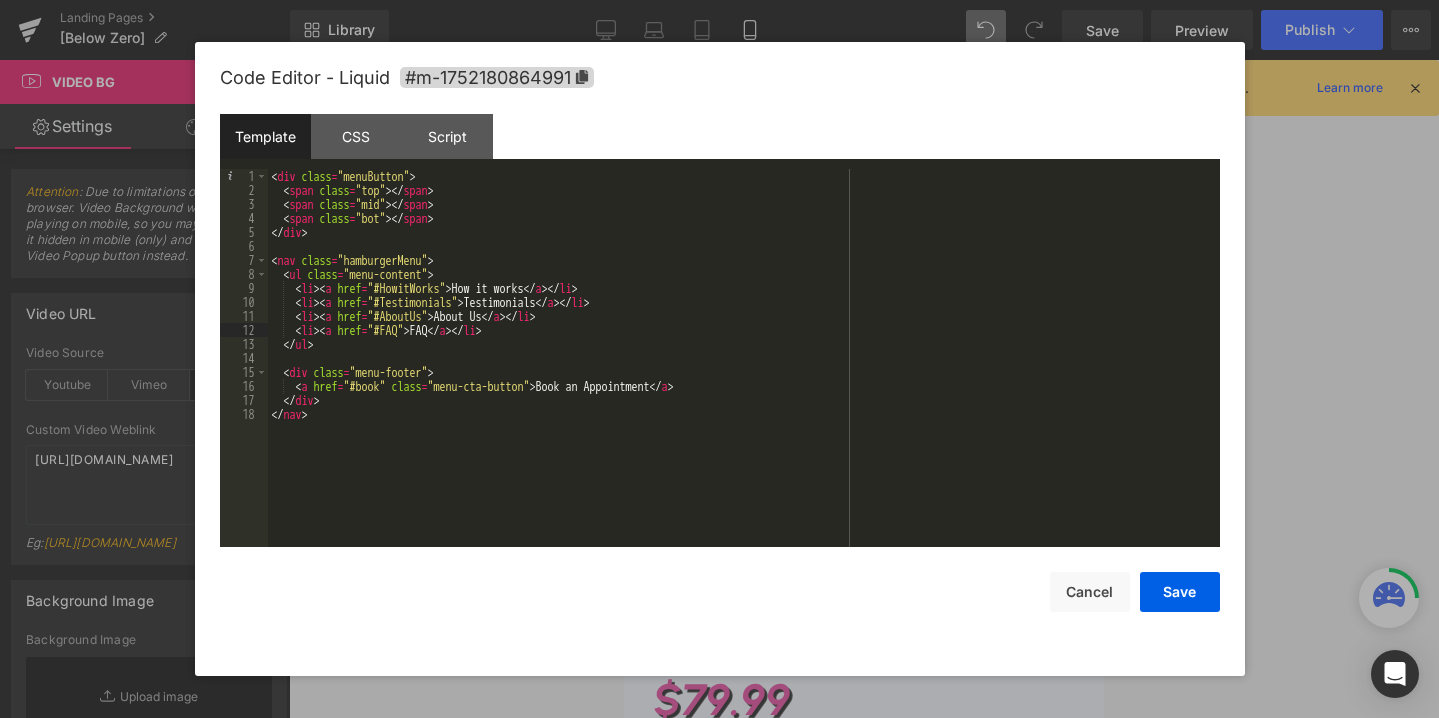 click on "Code Editor - Liquid #m-1752180864991 Template CSS Script Data 1 2 3 4 5 6 7 8 9 10 11 12 13 14 15 16 17 18 < div   class = "menuButton" >    < span   class = "top" > </ span >    < span   class = "mid" > </ span >    < span   class = "bot" > </ span > </ div > < nav   class = "hamburgerMenu" >    < ul   class = "menu-content" >       < li > < a   href = "#HowitWorks" > How it works </ a > </ li >       < li > < a   href = "#Testimonials" > Testimonials </ a > </ li >       < li > < a   href = "#AboutUs" > About Us </ a > </ li >       < li > < a   href = "#FAQ" > FAQ </ a > </ li >    </ ul >    < div   class = "menu-footer" >       < a   href = "#book"   class = "menu-cta-button" > Book an Appointment </ a >    </ div > </ nav > XXXXXXXXXXXXXXXXXXXXXXXXXXXXXXXXXXXXXXXXXXXXXXXXXX {"items": []} Save Cancel" at bounding box center (720, 359) 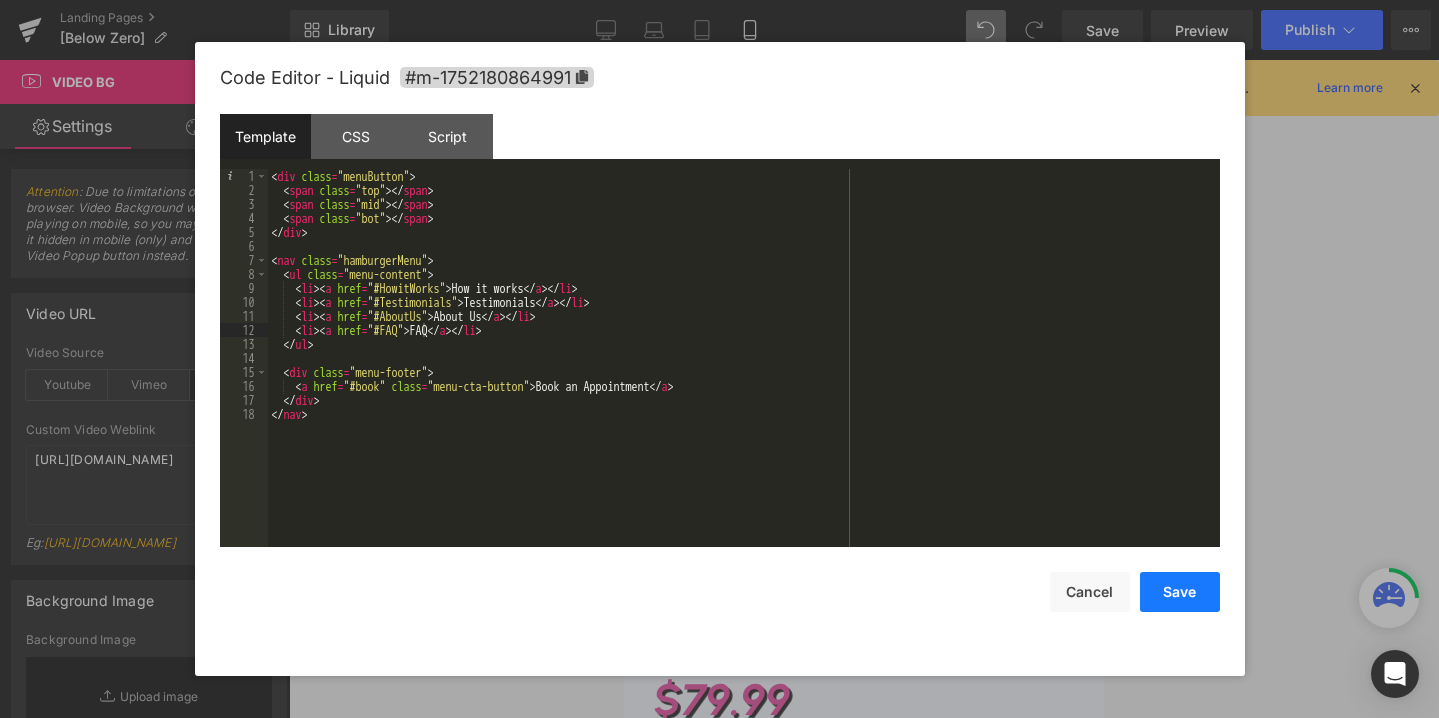 click on "Save" at bounding box center [1180, 592] 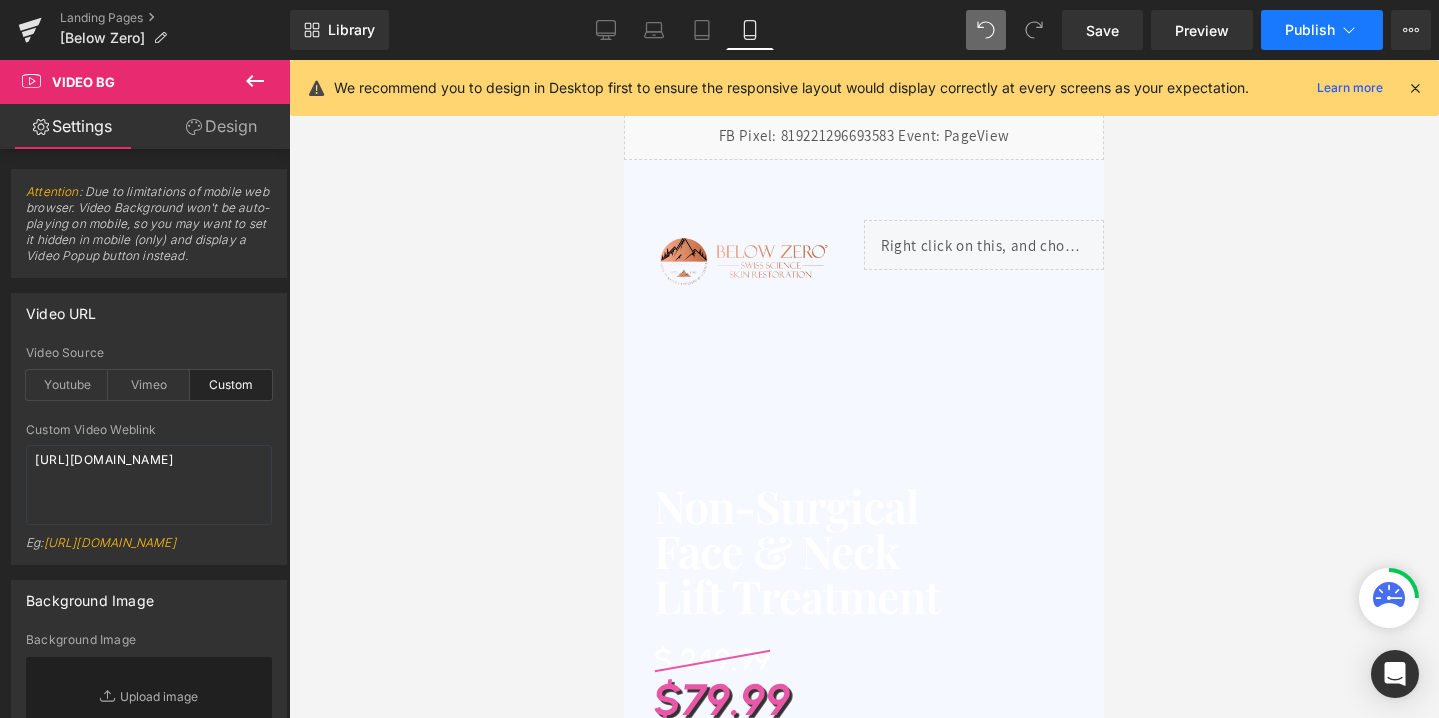 click on "Publish" at bounding box center (1322, 30) 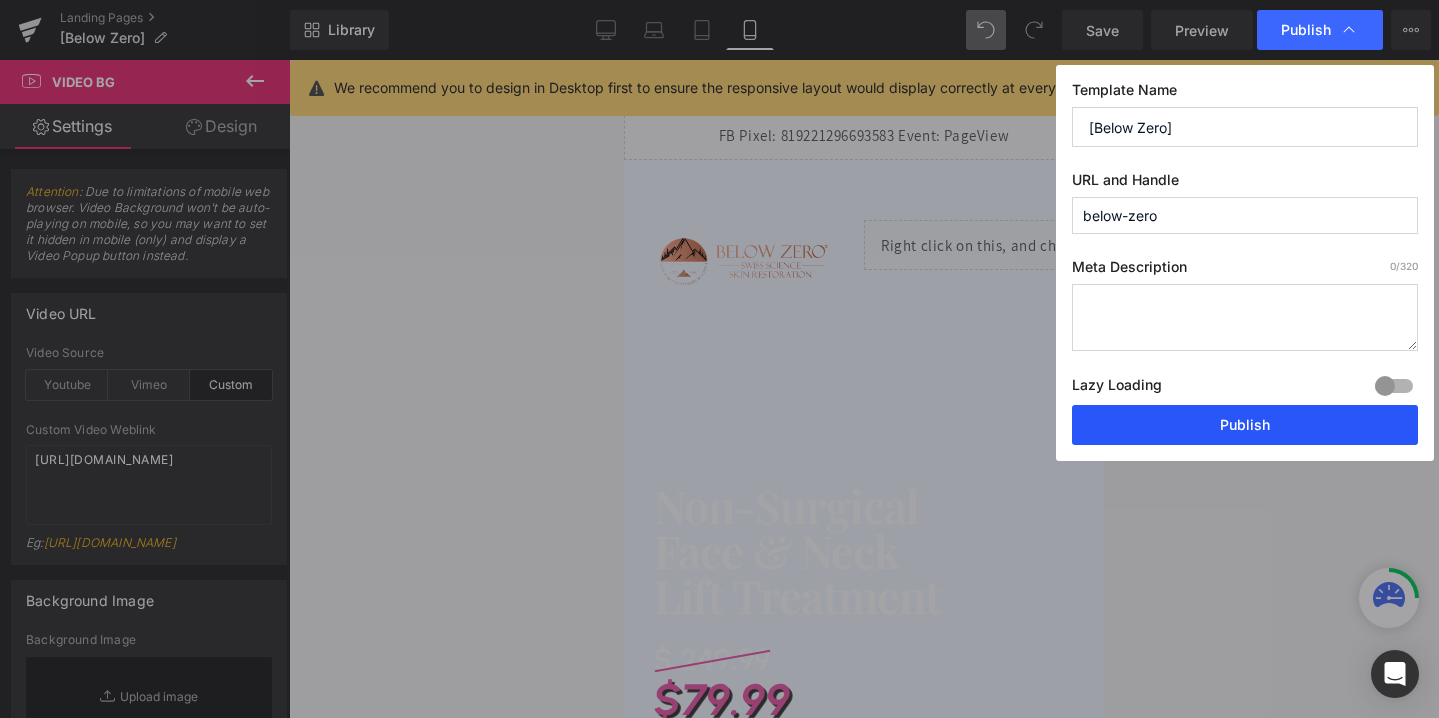 click on "Publish" at bounding box center [1245, 425] 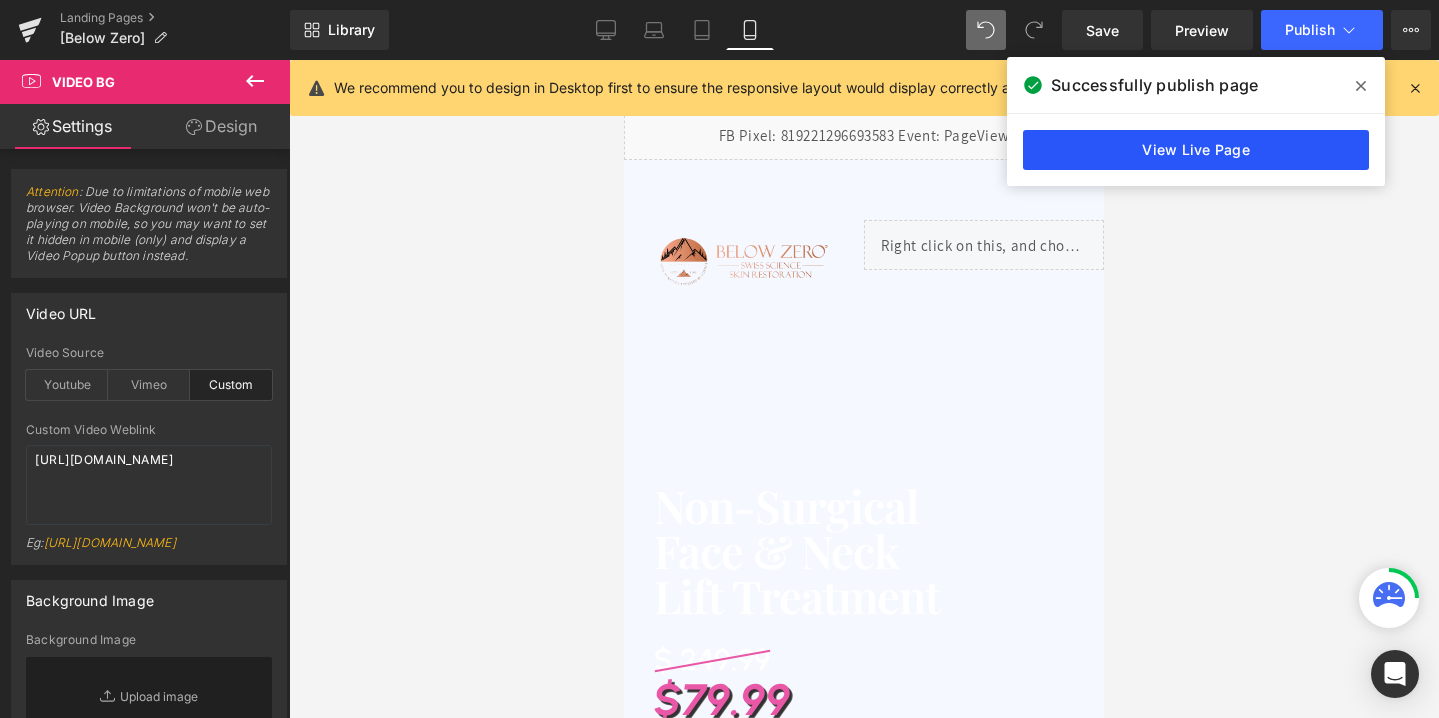 click on "View Live Page" at bounding box center [1196, 150] 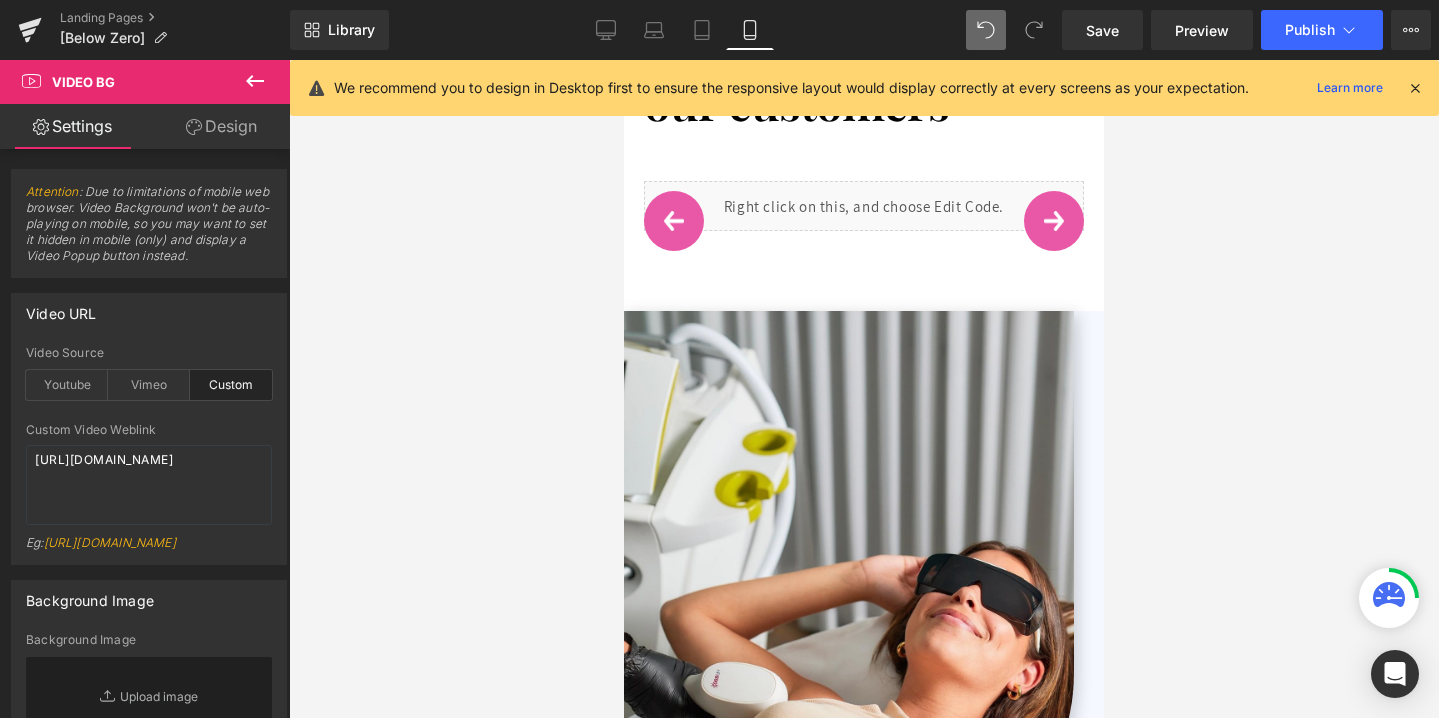 scroll, scrollTop: 3396, scrollLeft: 0, axis: vertical 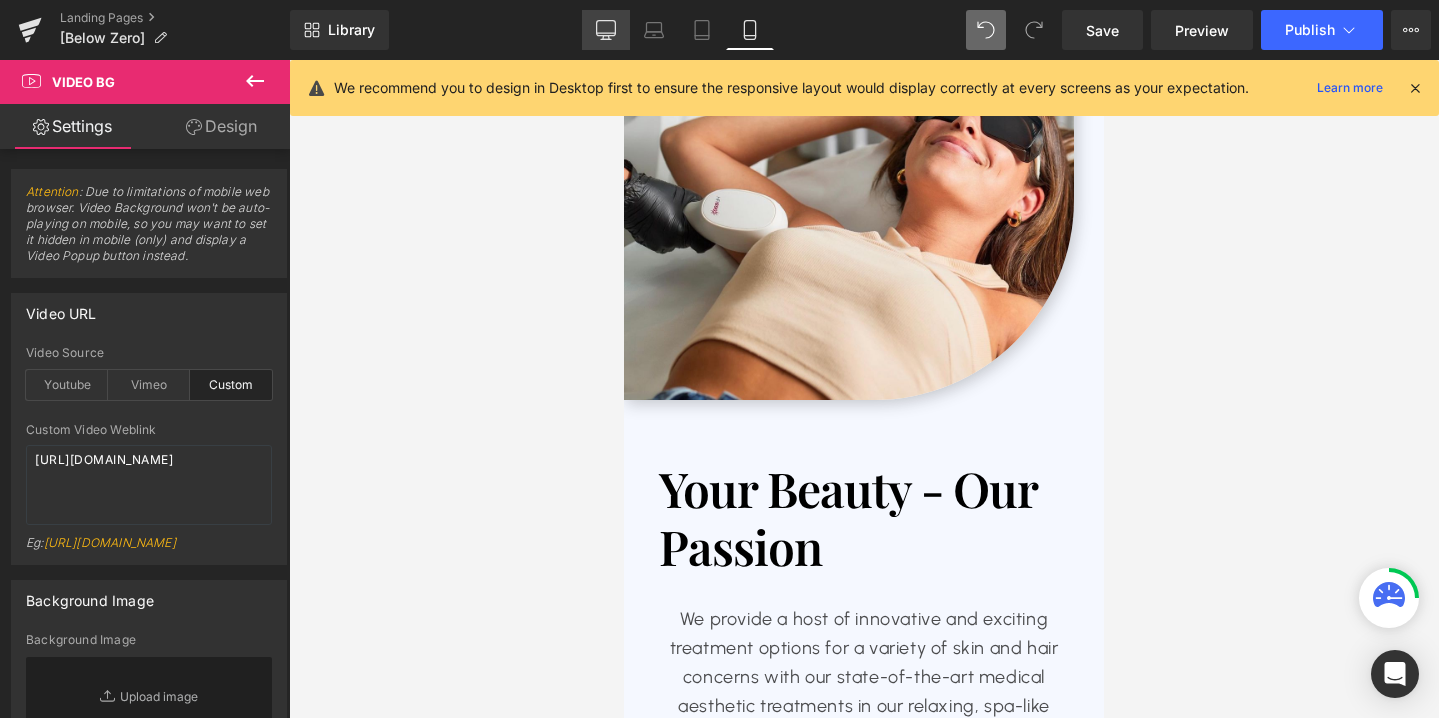 click on "Desktop" at bounding box center [606, 30] 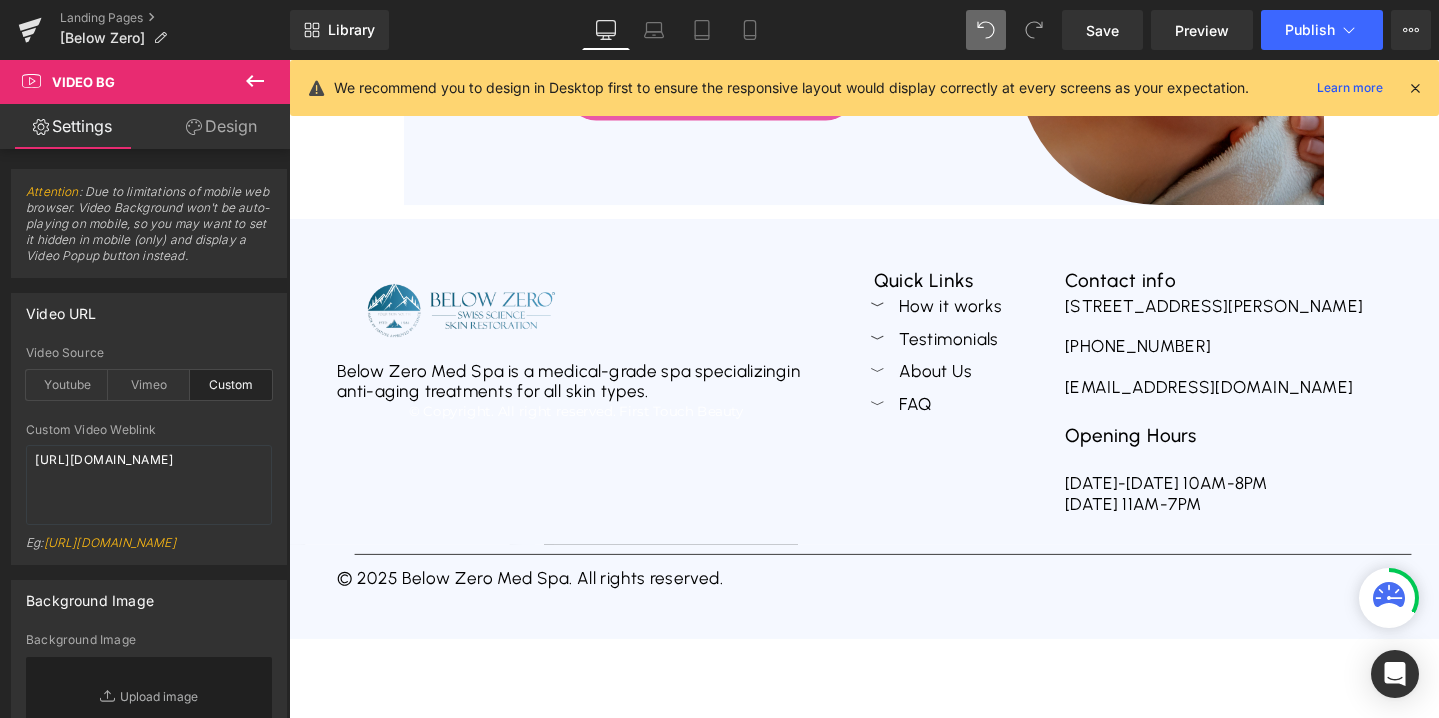 scroll, scrollTop: 6917, scrollLeft: 0, axis: vertical 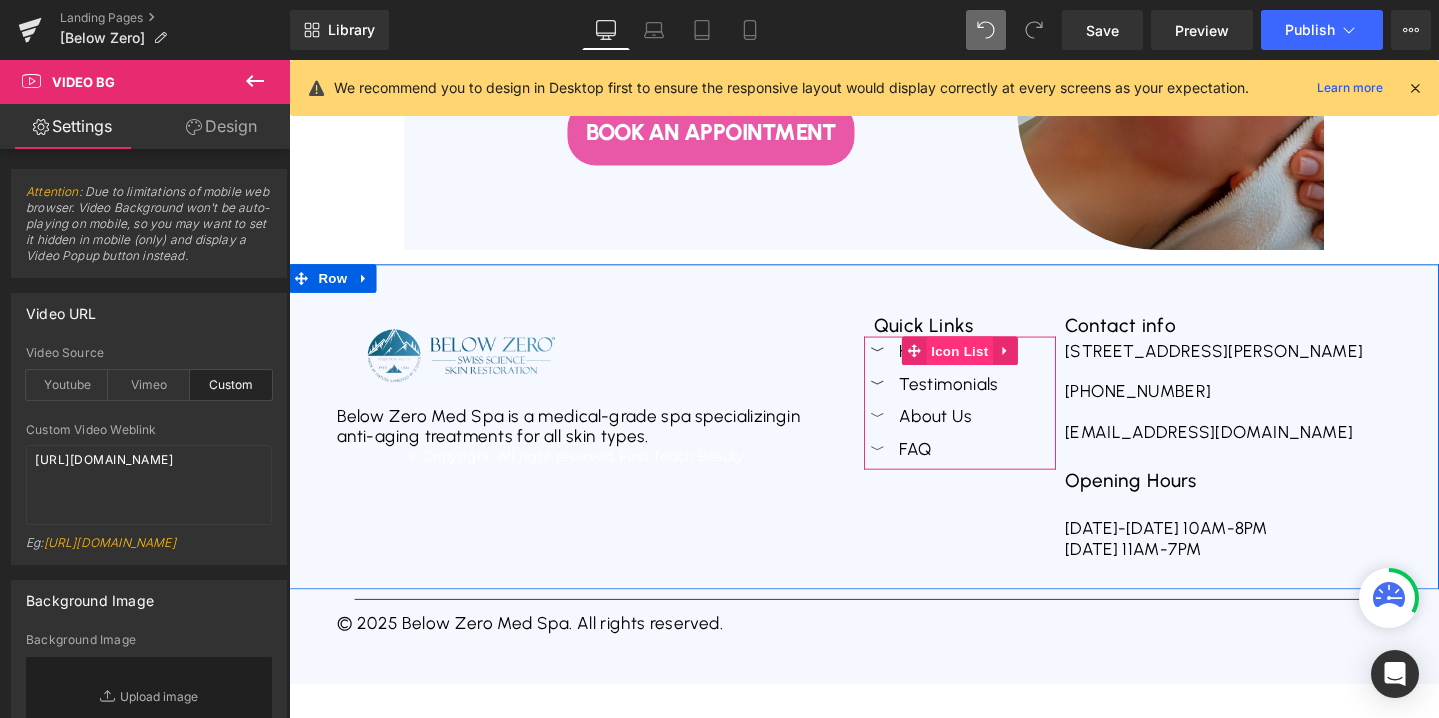 click on "Icon List" at bounding box center [995, 366] 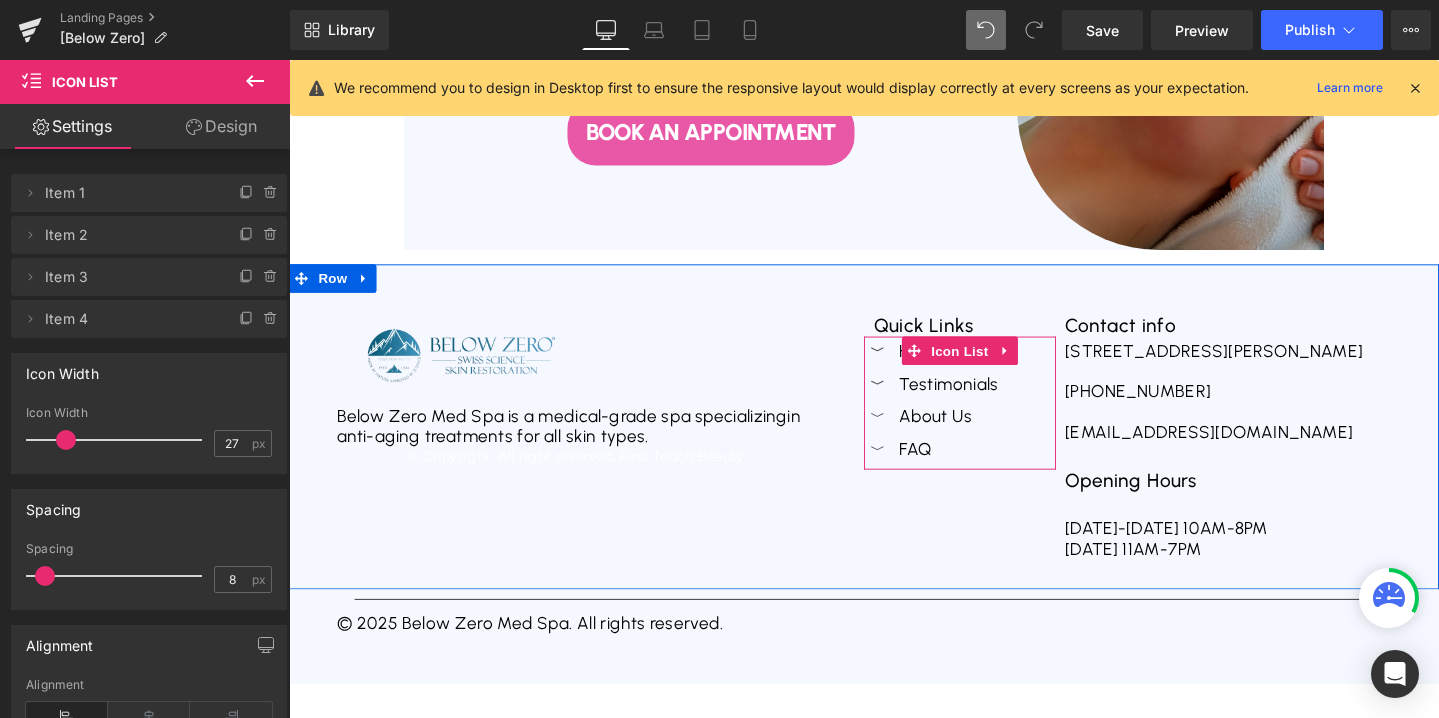 click on "Icon
How it works
Text Block
Icon
Testimonials
Text Block
Icon
About Us
Text Block
Icon
FAQ Text Block" at bounding box center (995, 421) 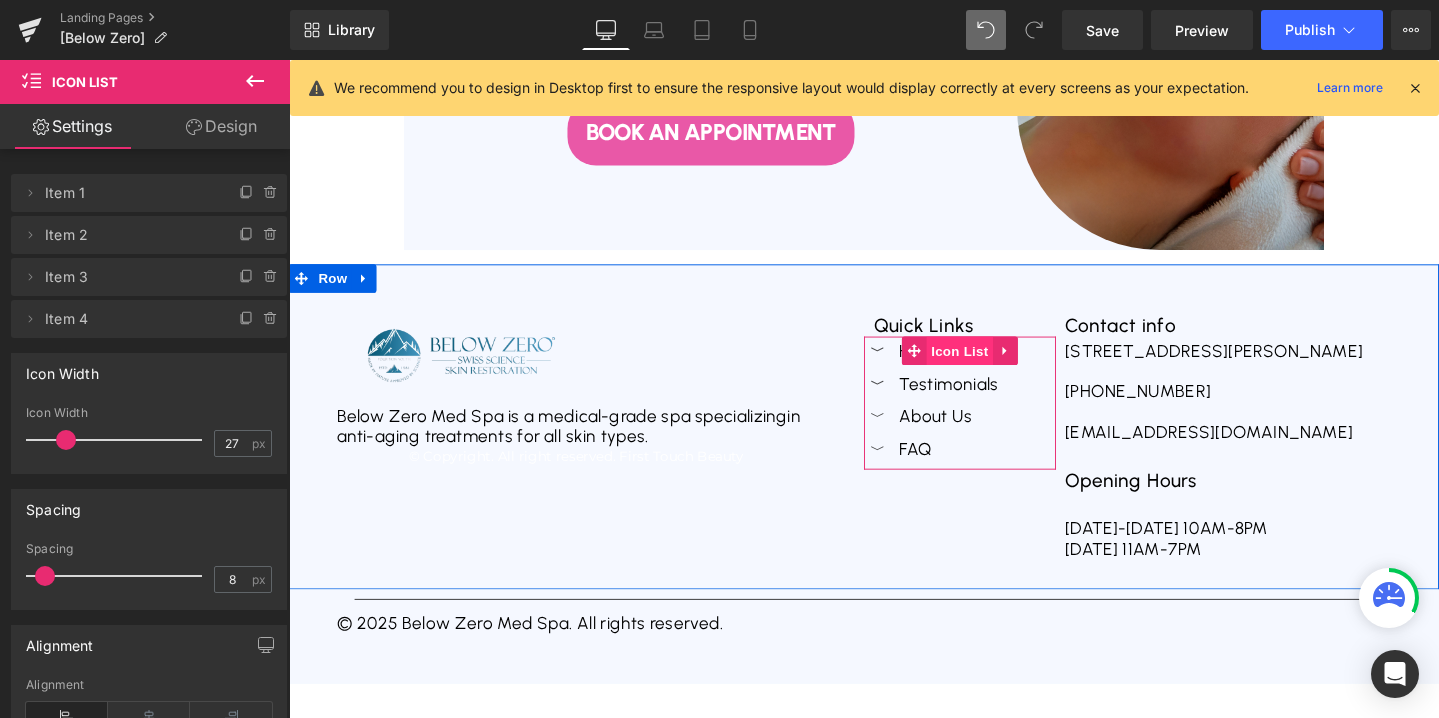 click on "Icon List" at bounding box center [995, 366] 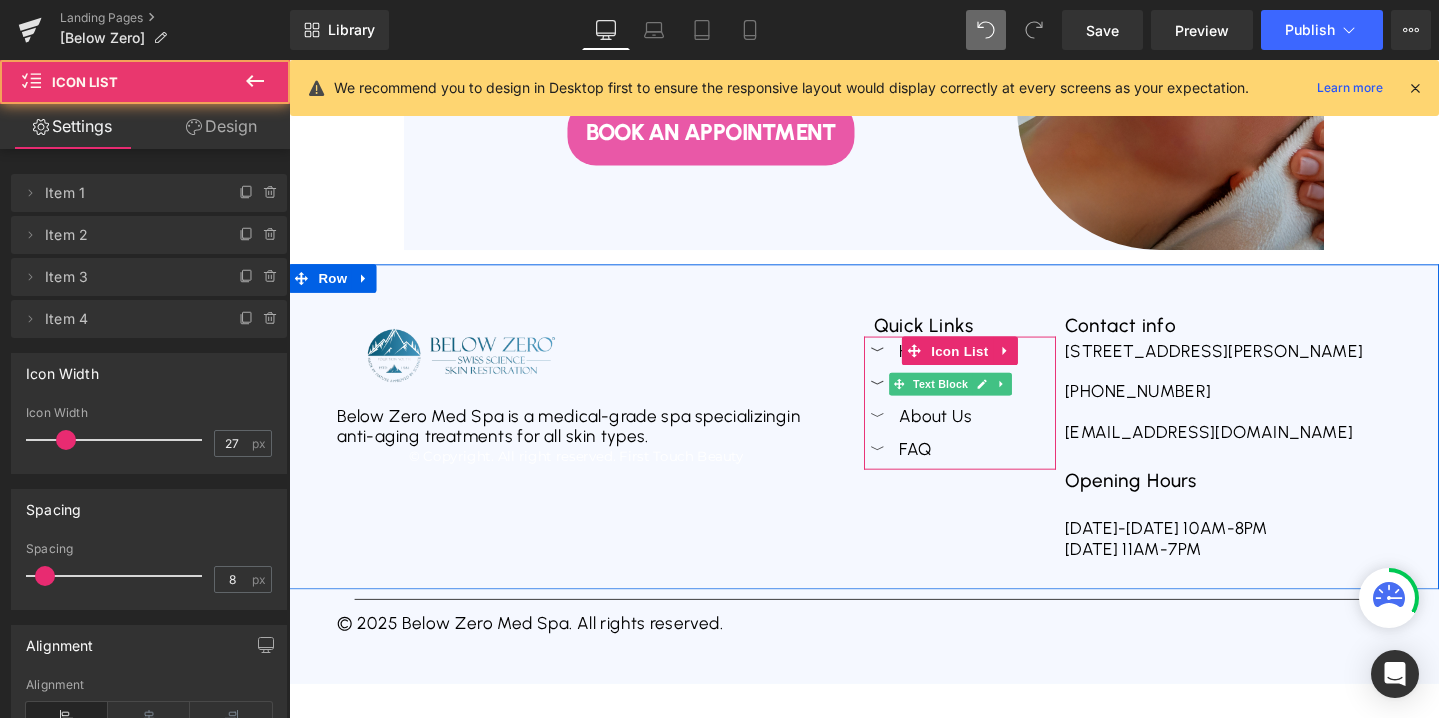 click at bounding box center [1018, 401] 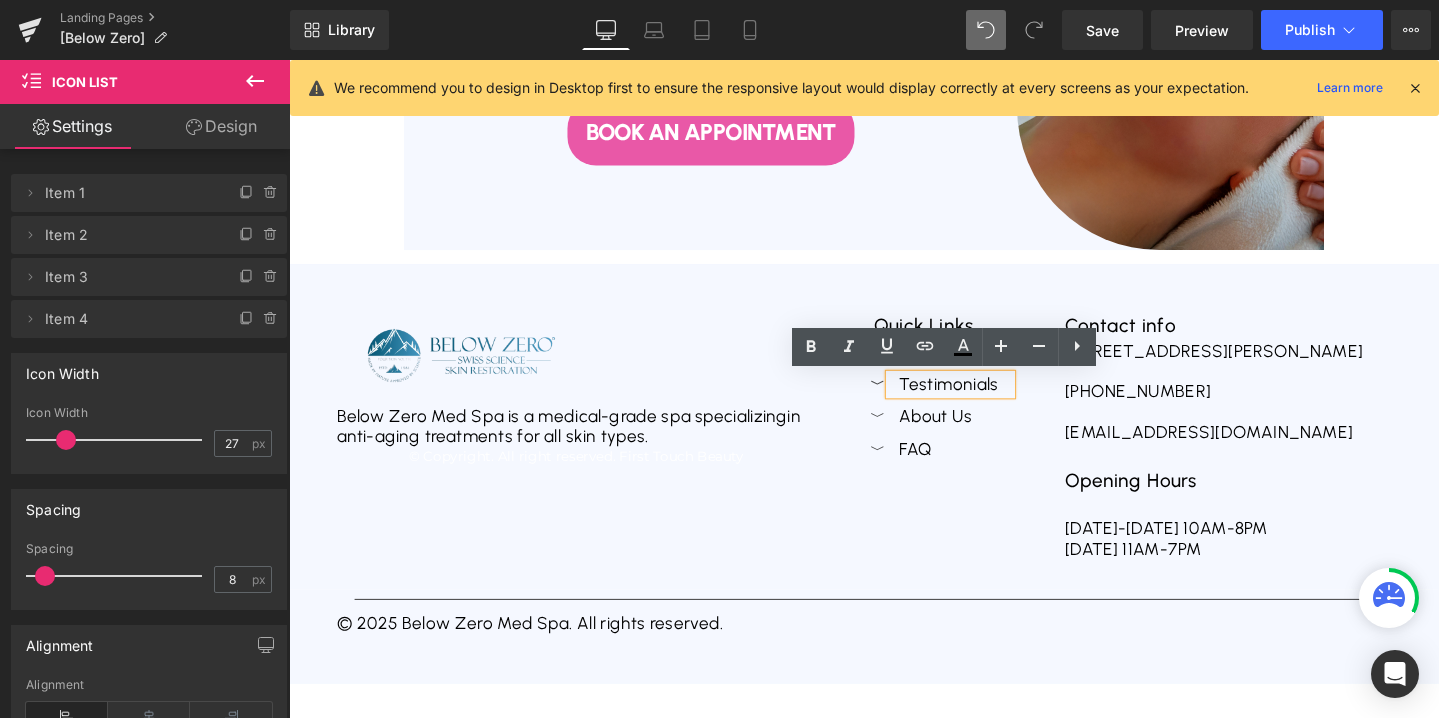 click on "Testimonials" at bounding box center [985, 402] 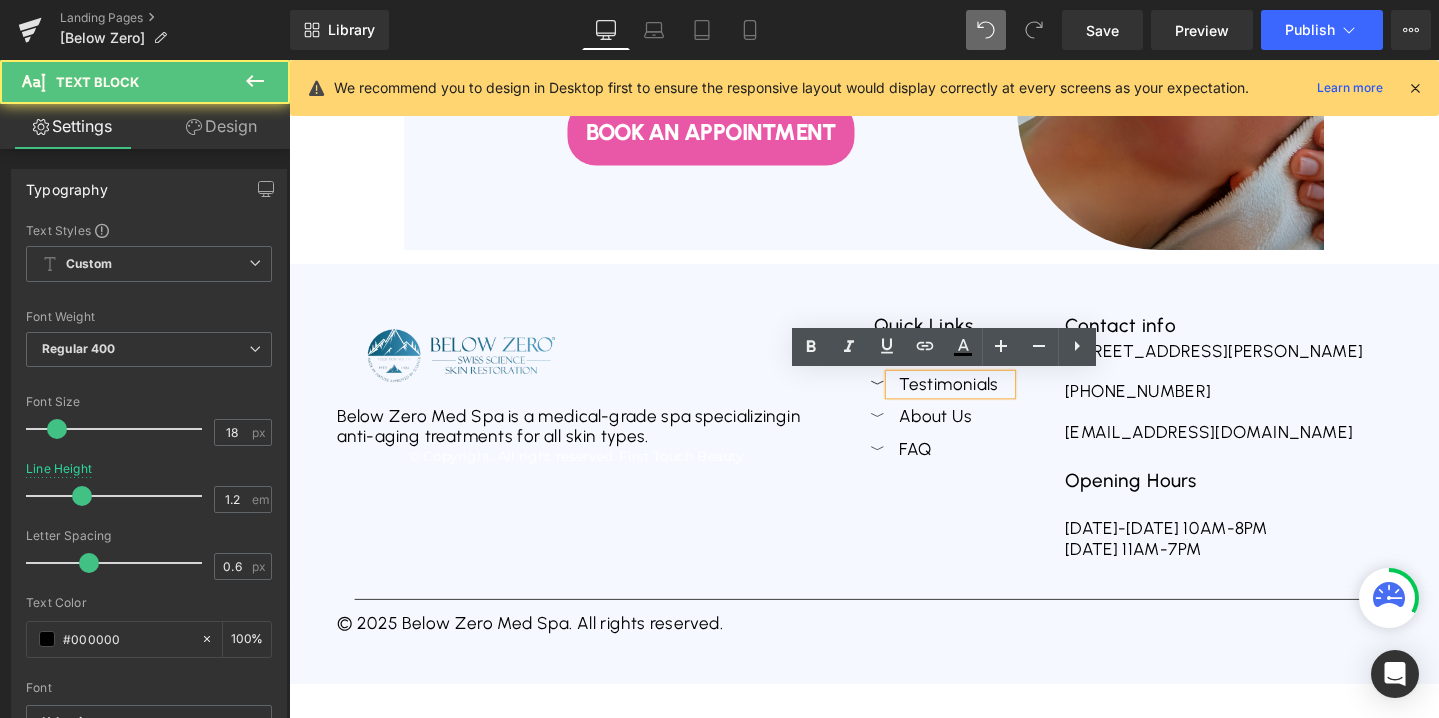 click on "Testimonials" at bounding box center (985, 402) 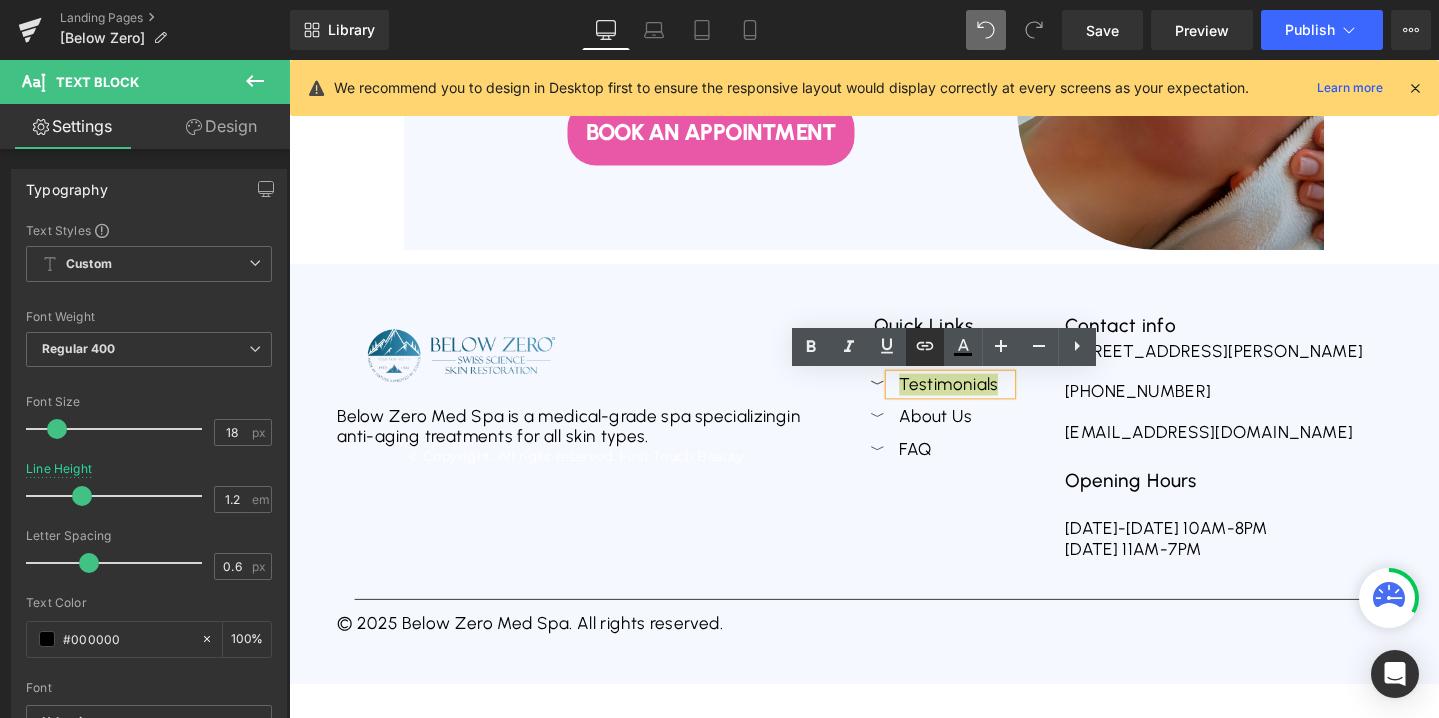 click 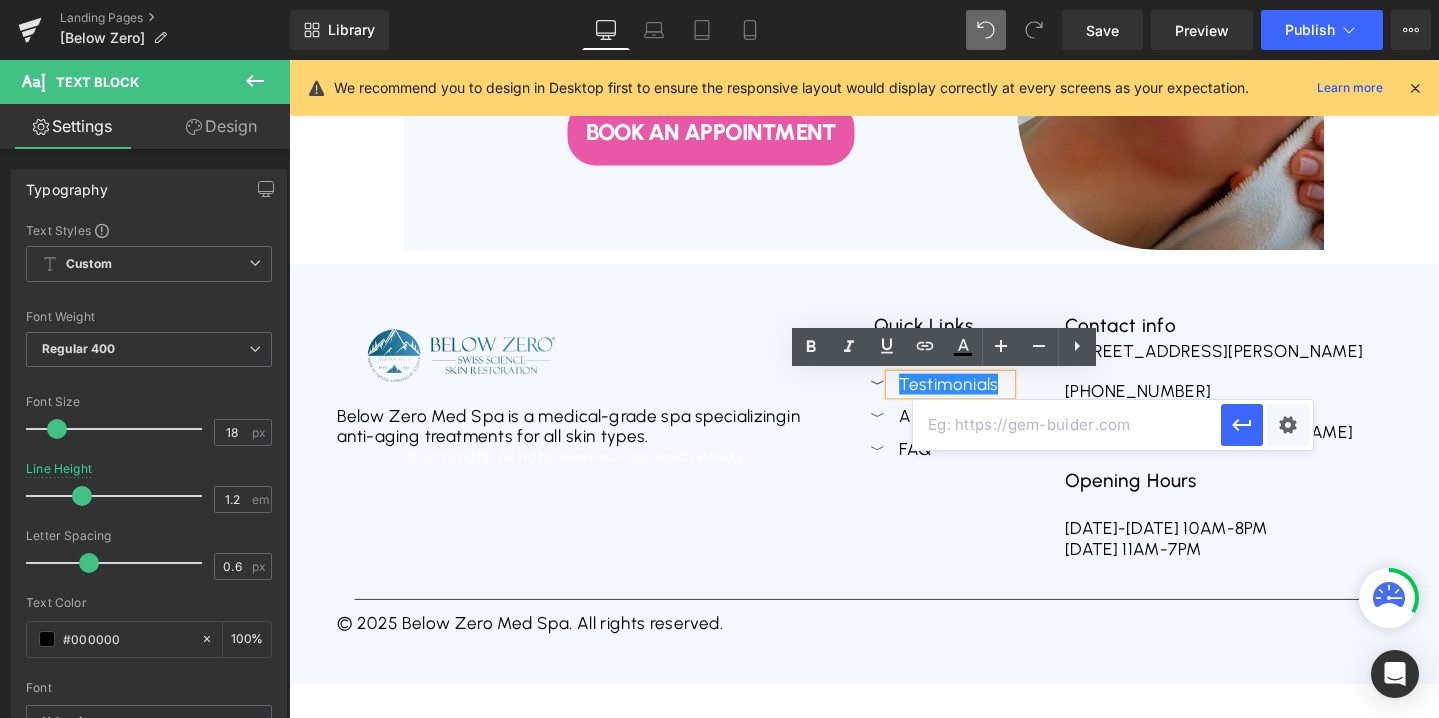 click at bounding box center (1067, 425) 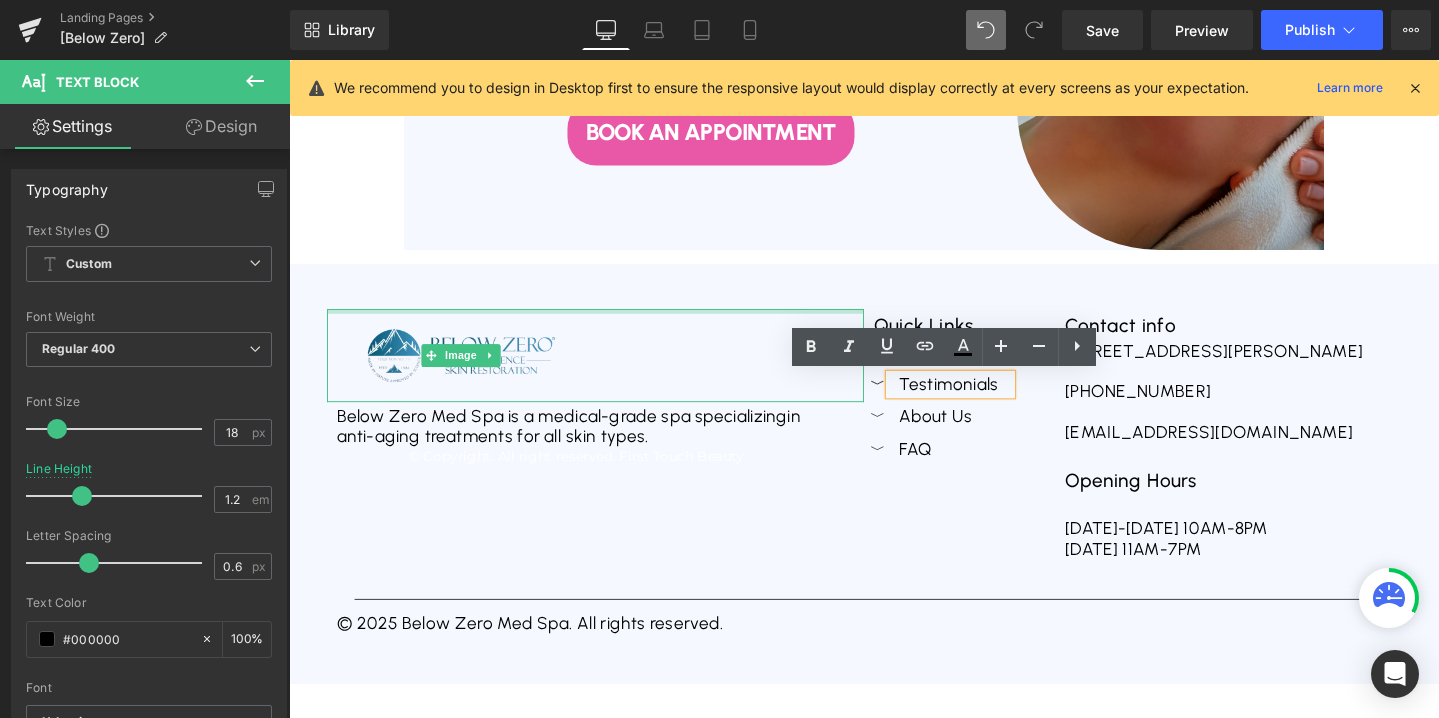 click at bounding box center (611, 324) 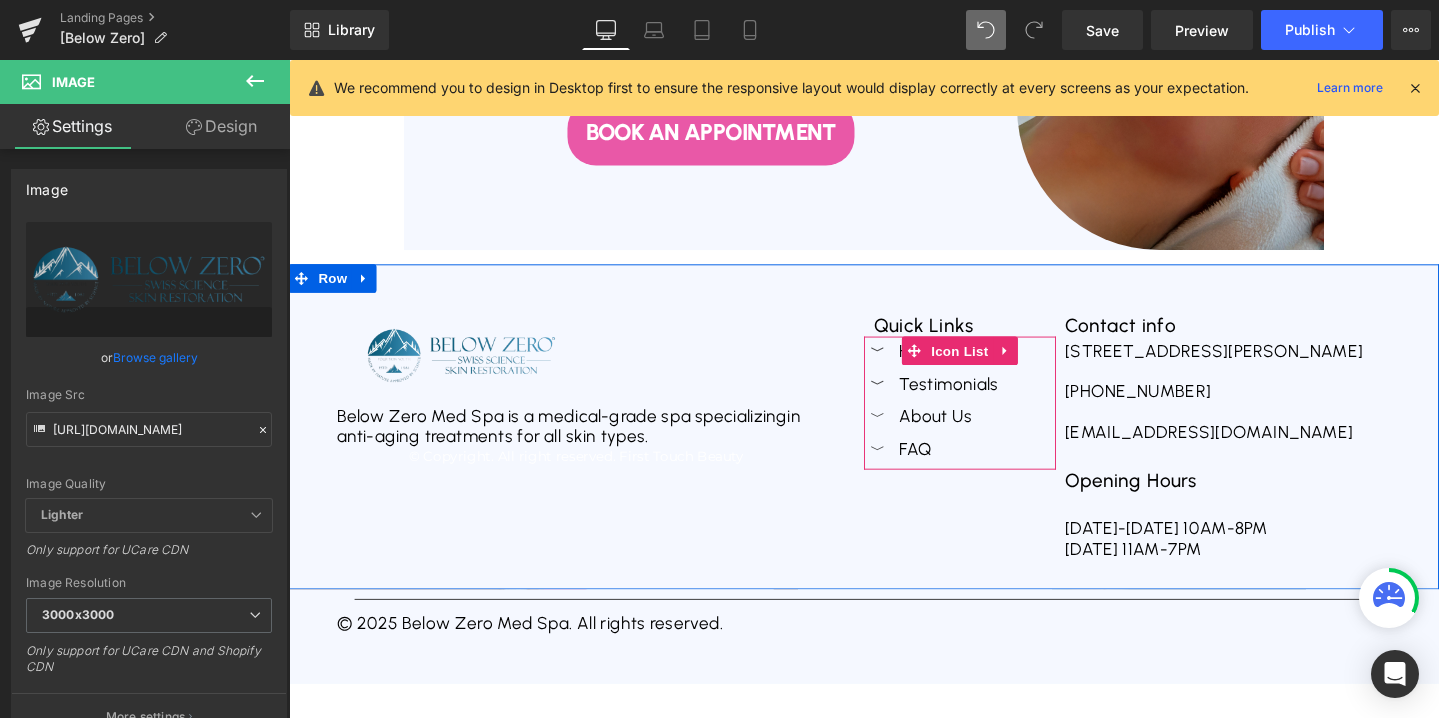 click on "Icon
How it works
Text Block
Icon
Testimonials
Text Block
Icon
About Us
Text Block
Icon
FAQ Text Block" at bounding box center [995, 421] 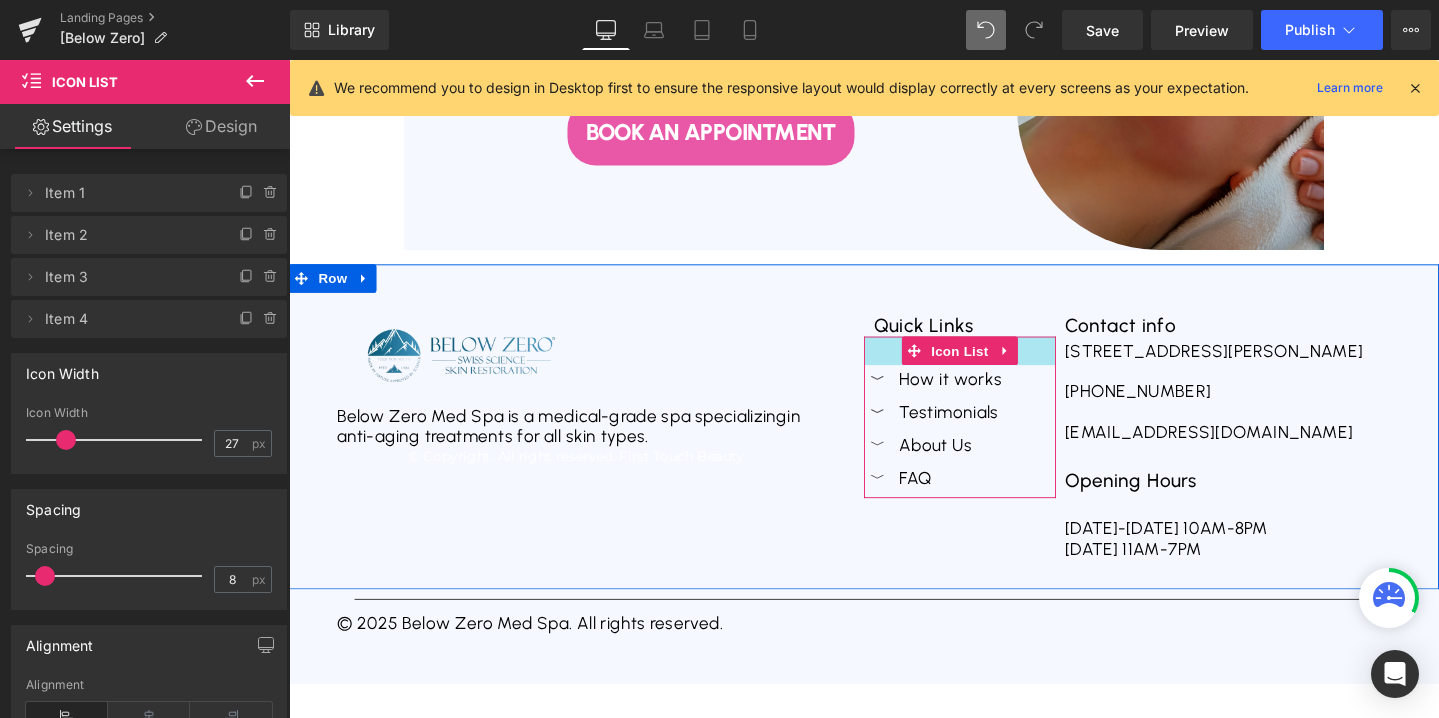 drag, startPoint x: 1065, startPoint y: 353, endPoint x: 1065, endPoint y: 389, distance: 36 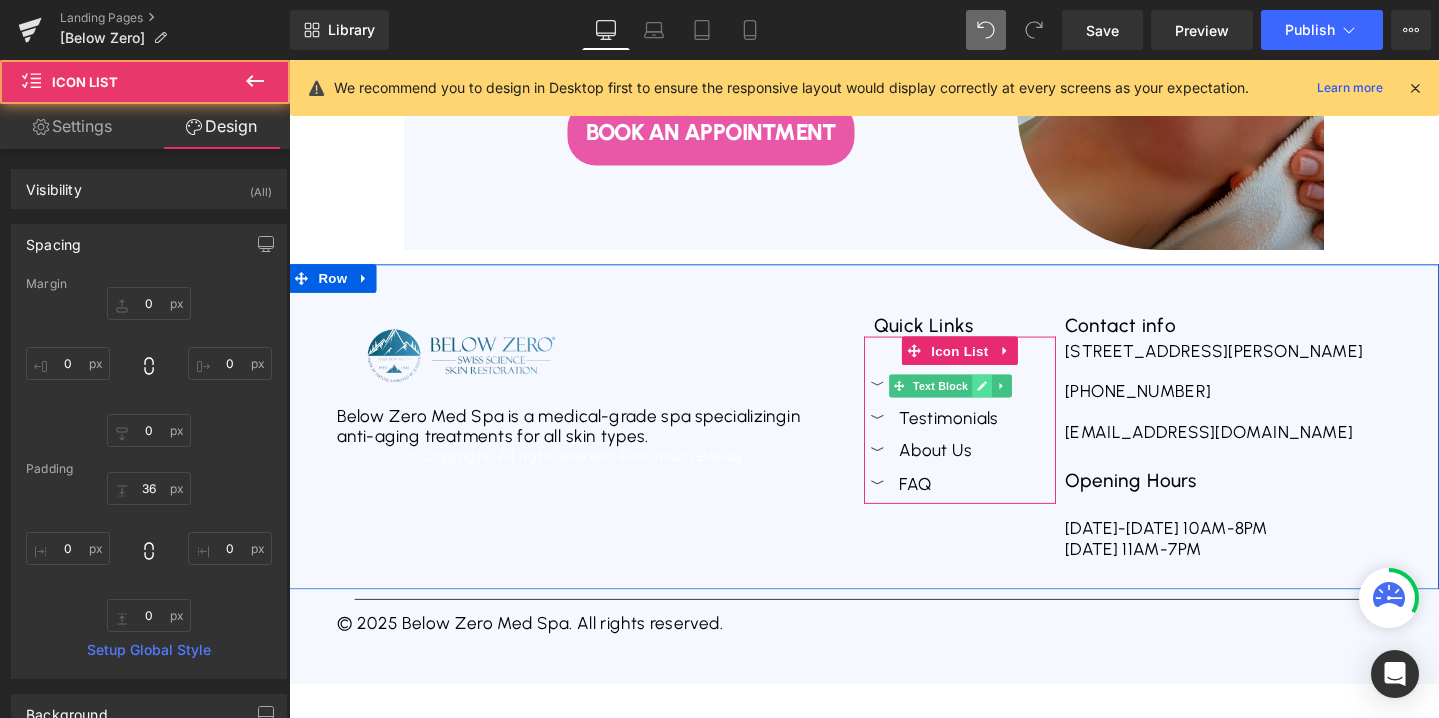 click at bounding box center (1018, 403) 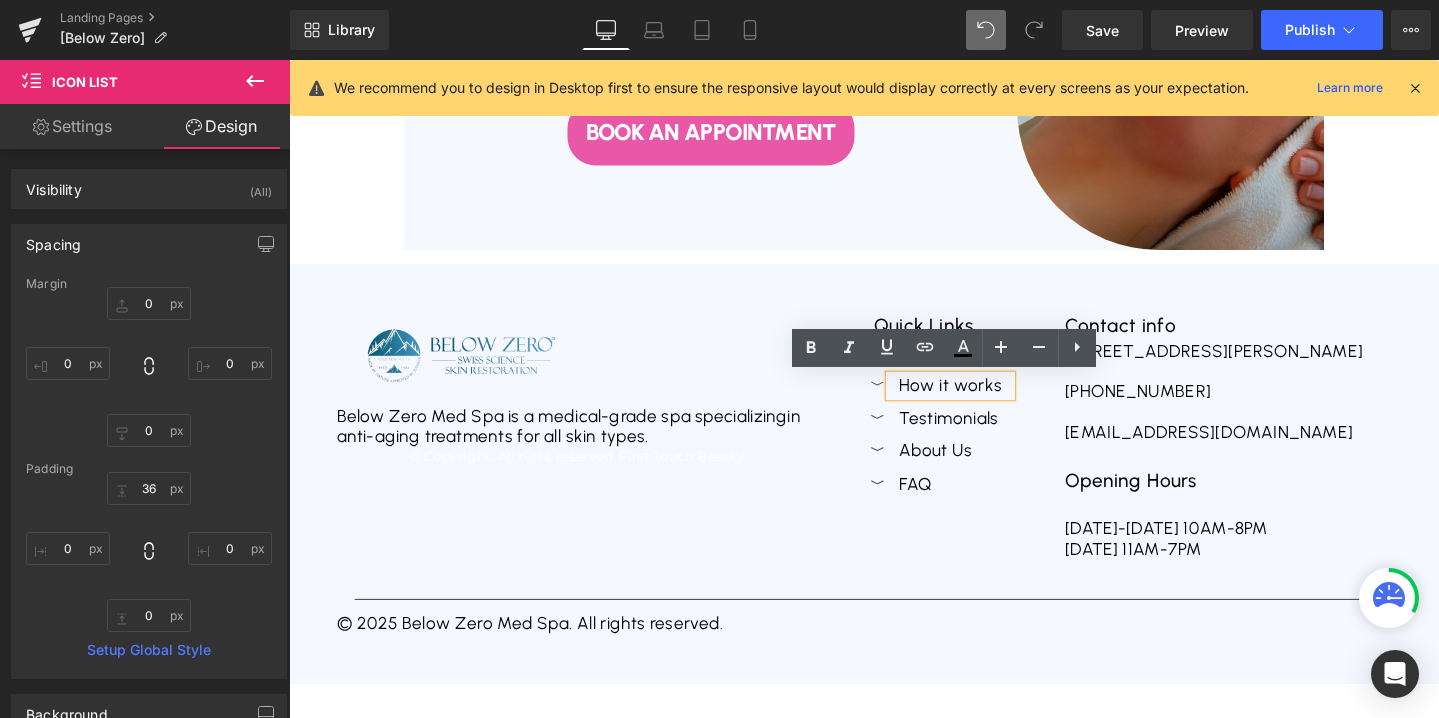 click on "How it works" at bounding box center (985, 403) 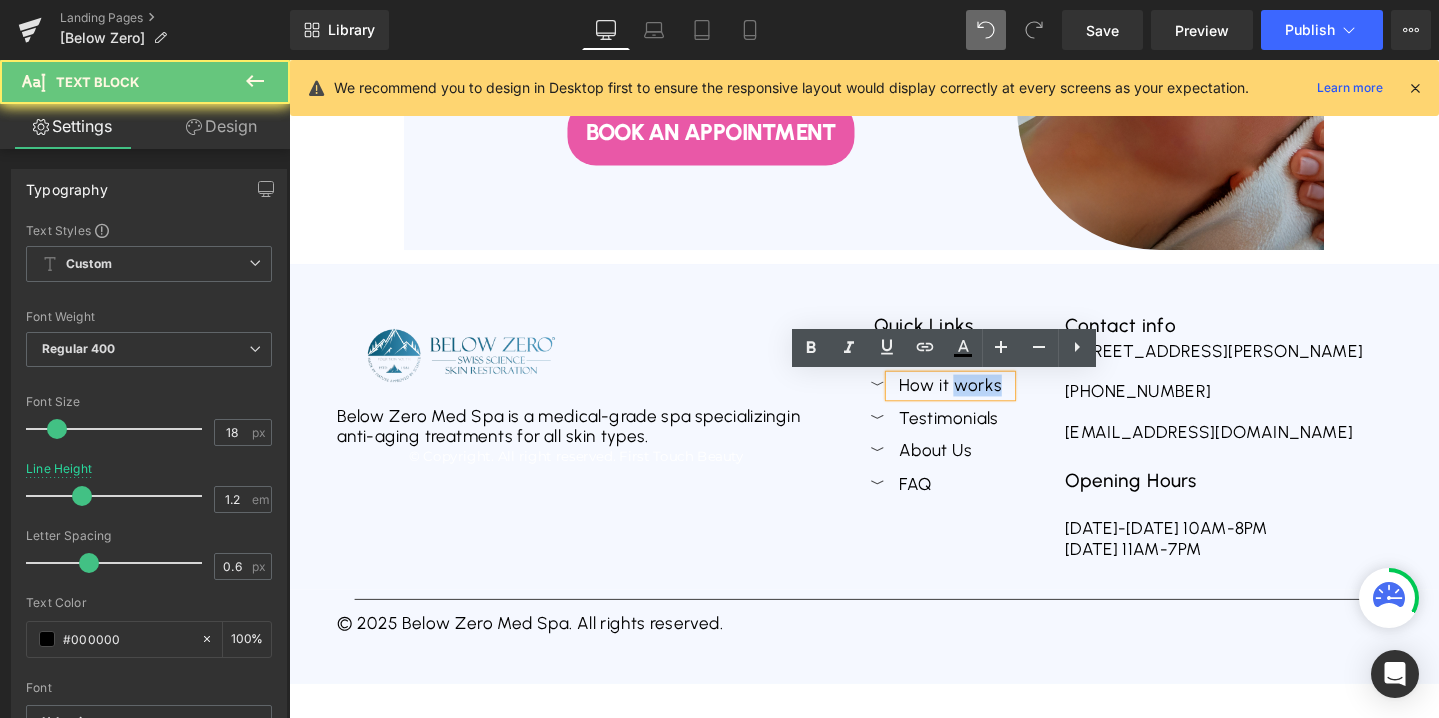 click on "How it works" at bounding box center [985, 403] 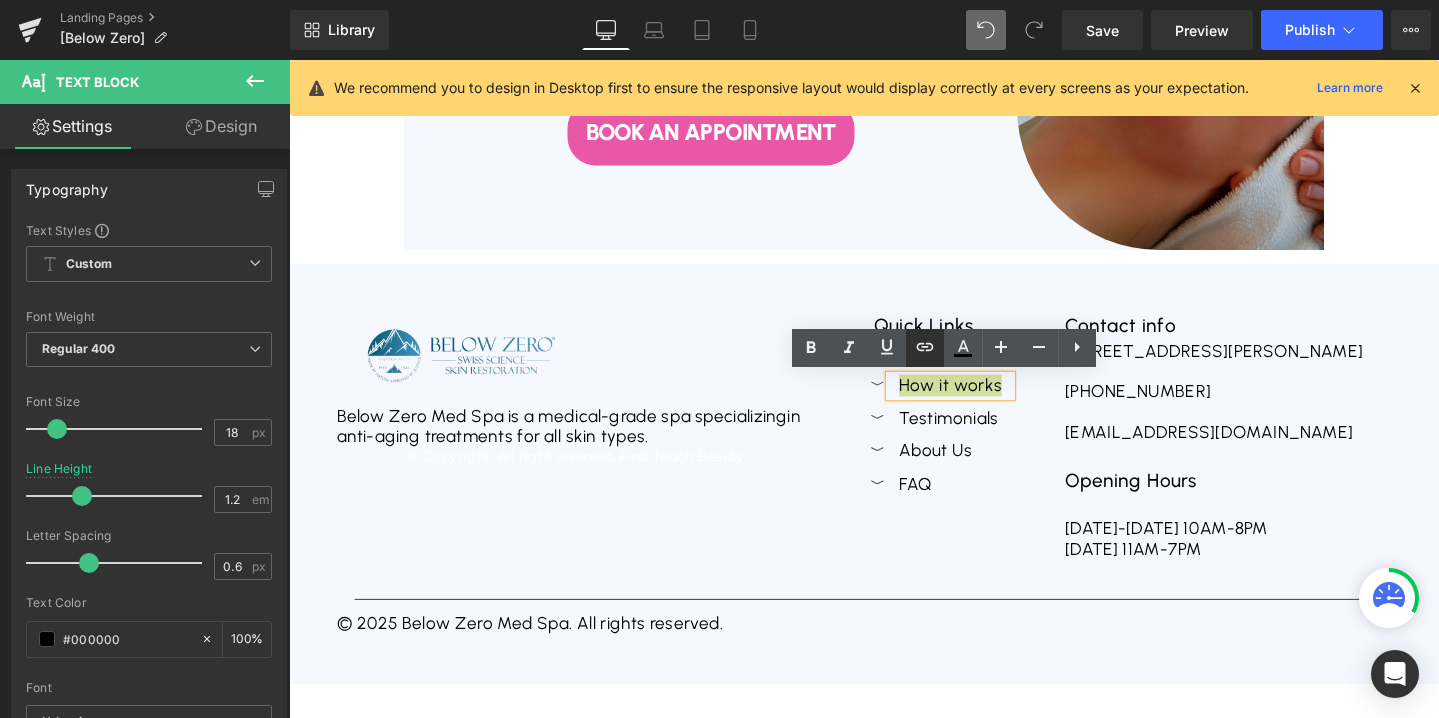 click 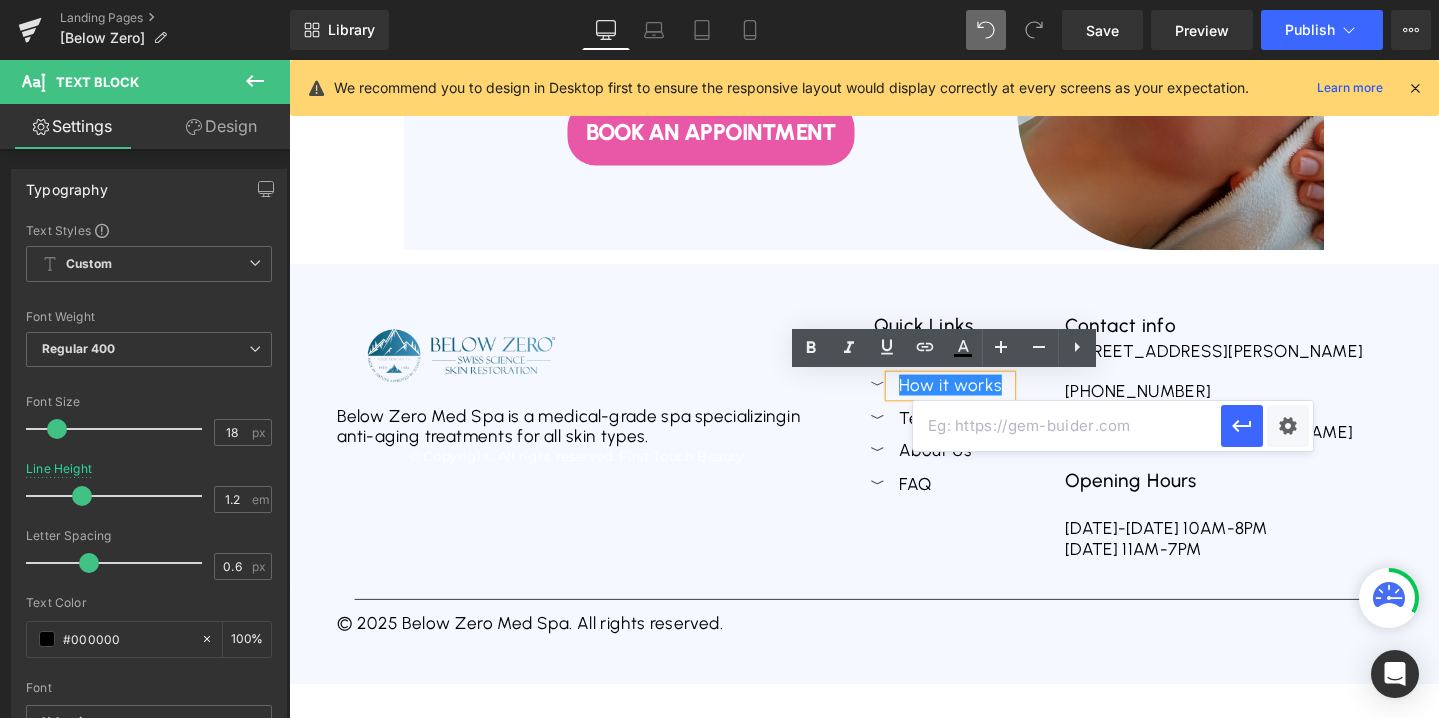 click at bounding box center (1067, 426) 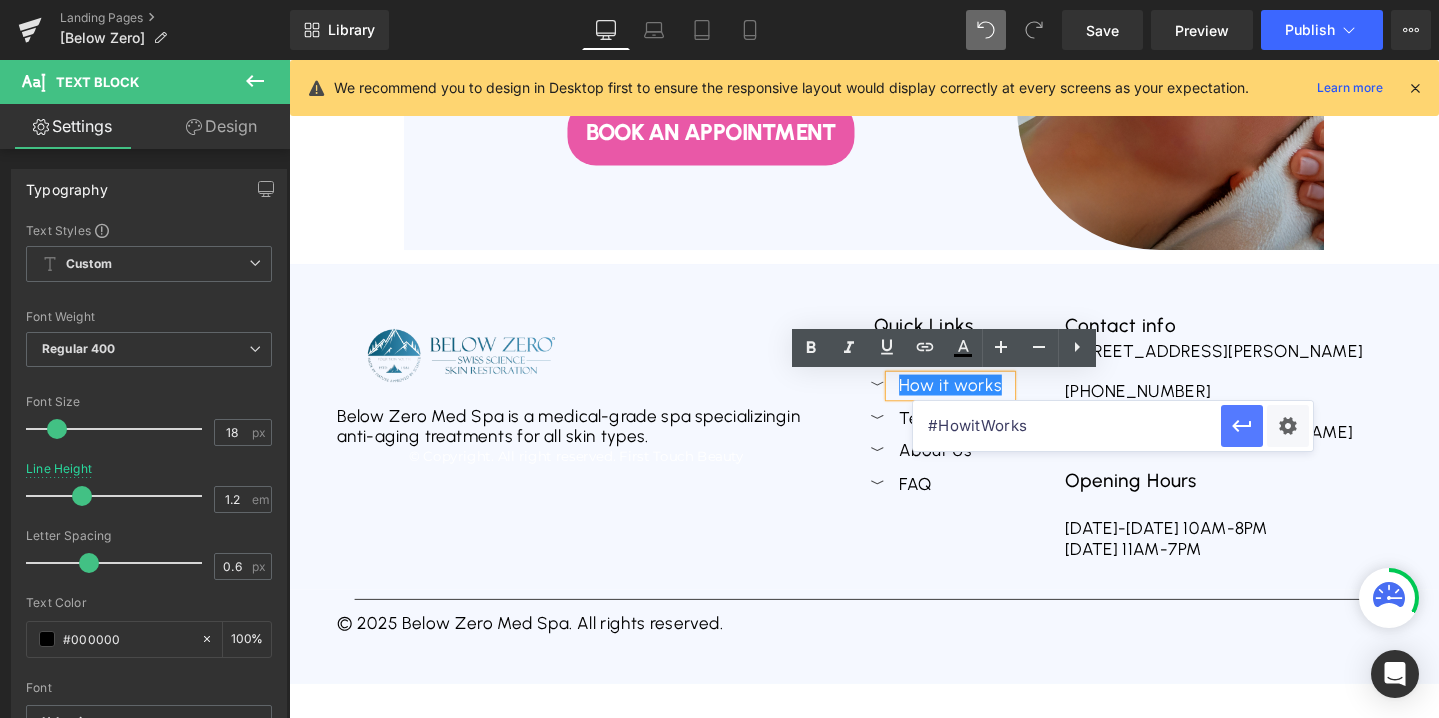 click 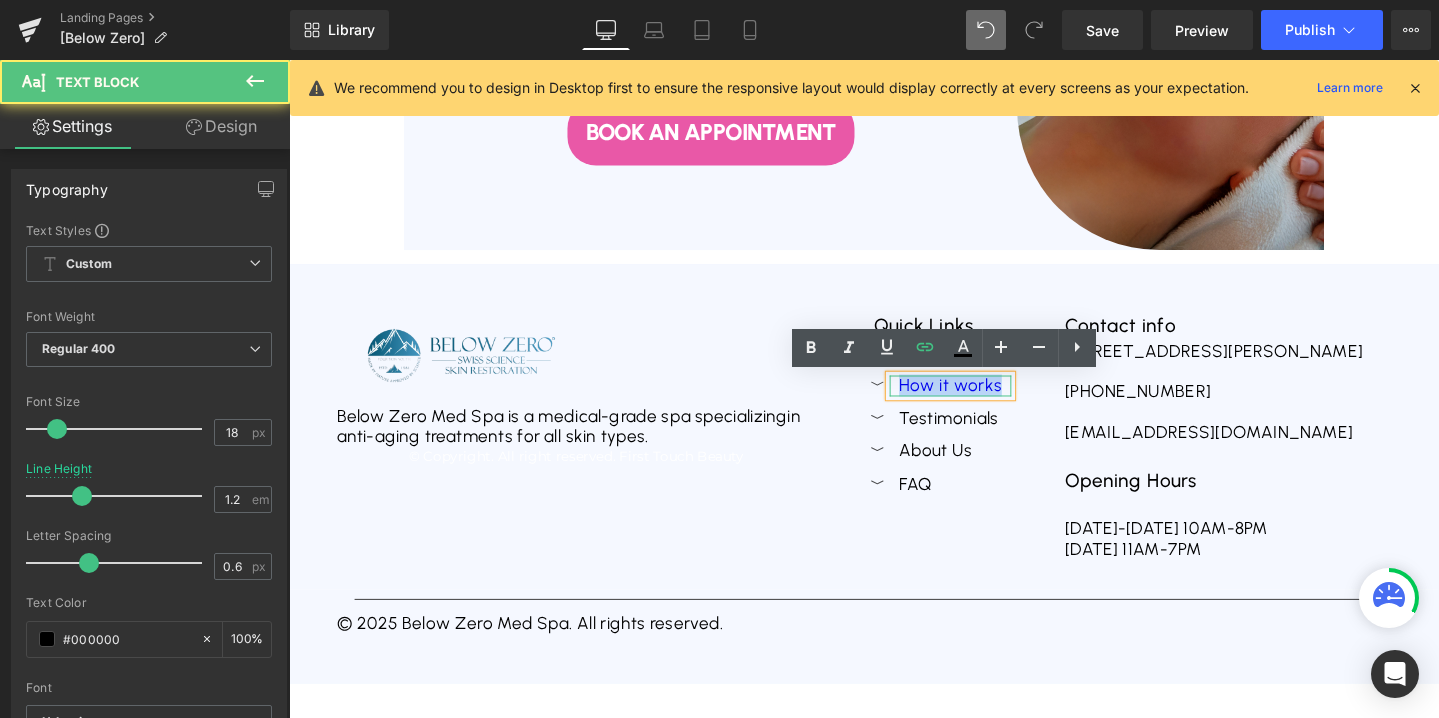 drag, startPoint x: 1038, startPoint y: 401, endPoint x: 928, endPoint y: 402, distance: 110.00455 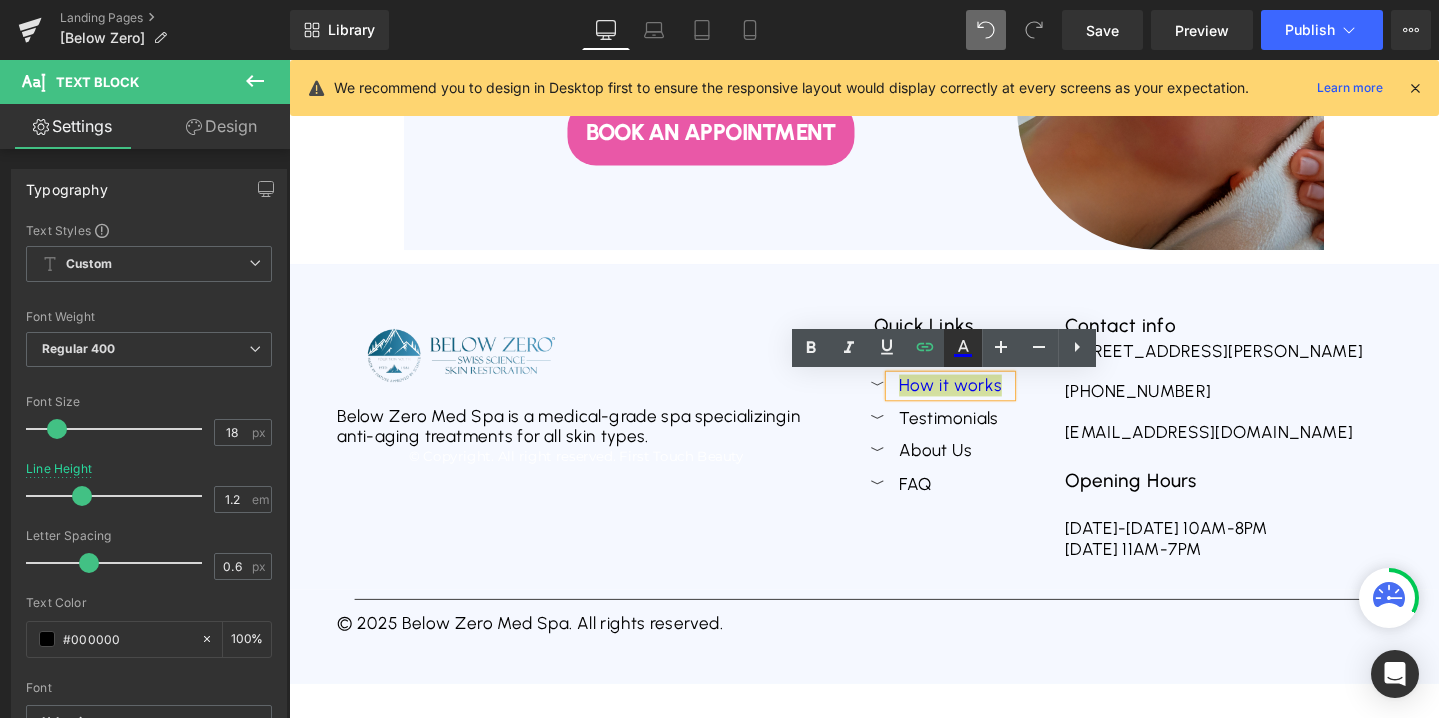 click 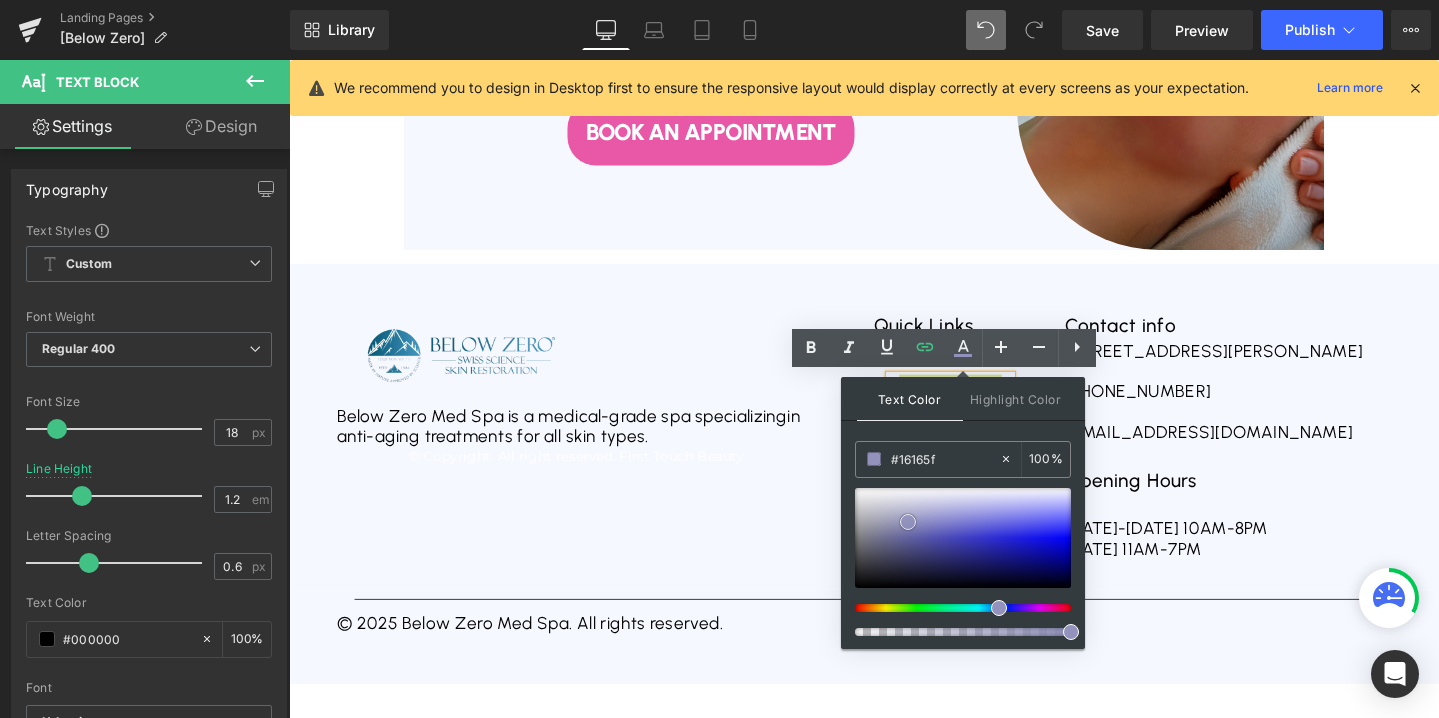 type on "#000000" 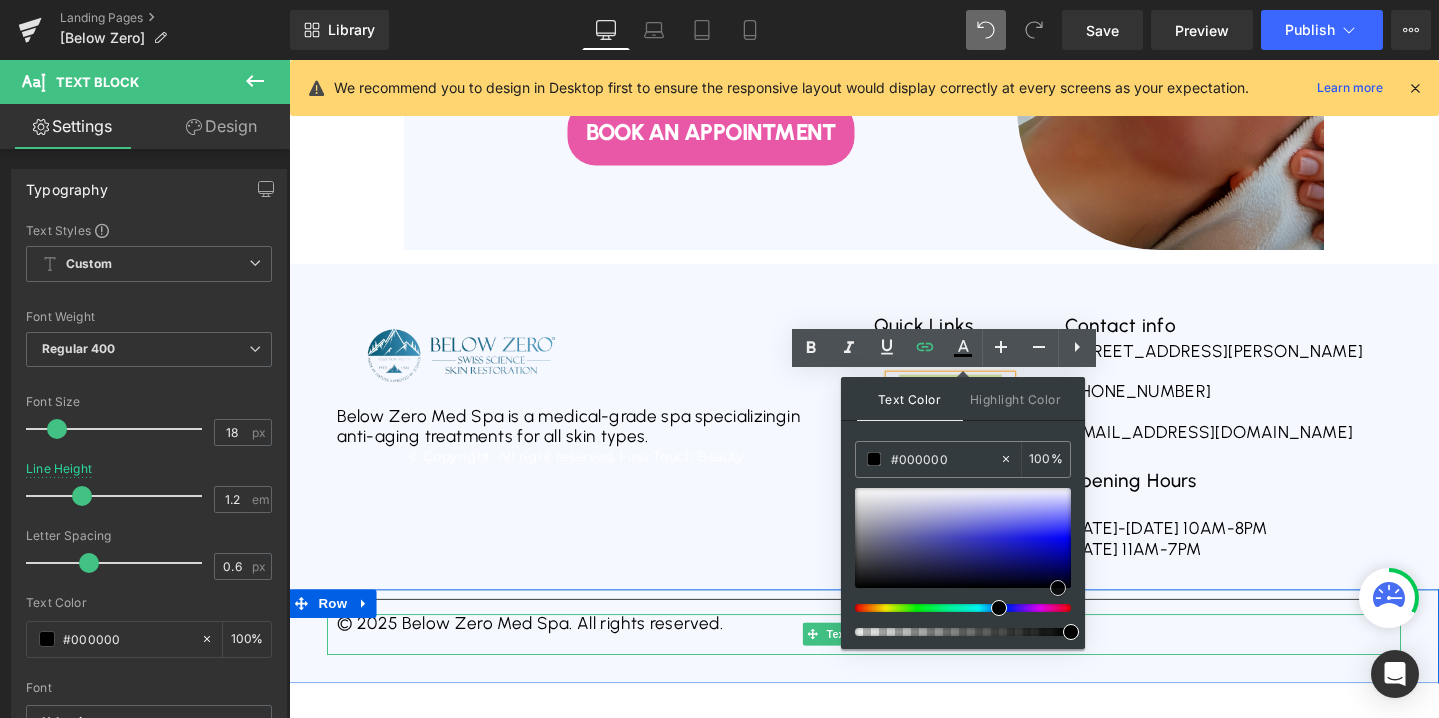 drag, startPoint x: 1197, startPoint y: 582, endPoint x: 1209, endPoint y: 672, distance: 90.79648 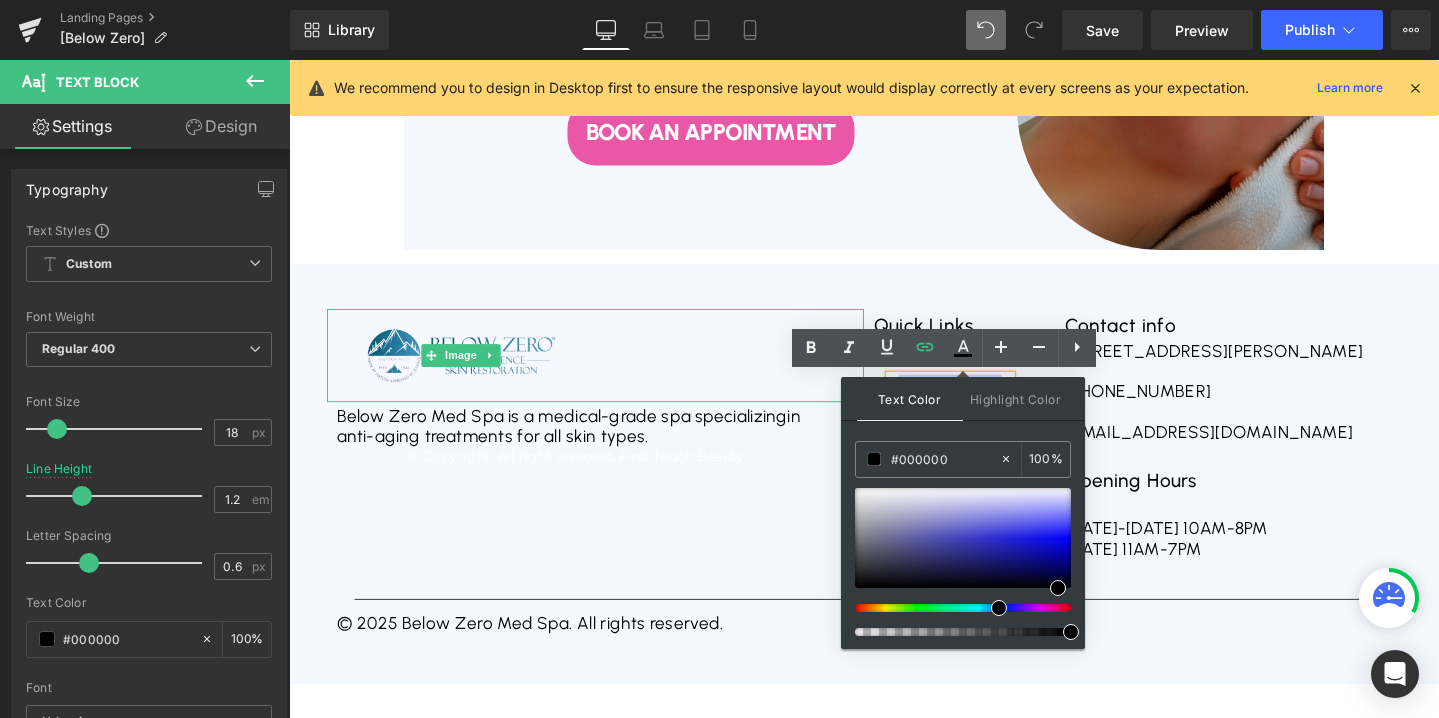 click at bounding box center (611, 371) 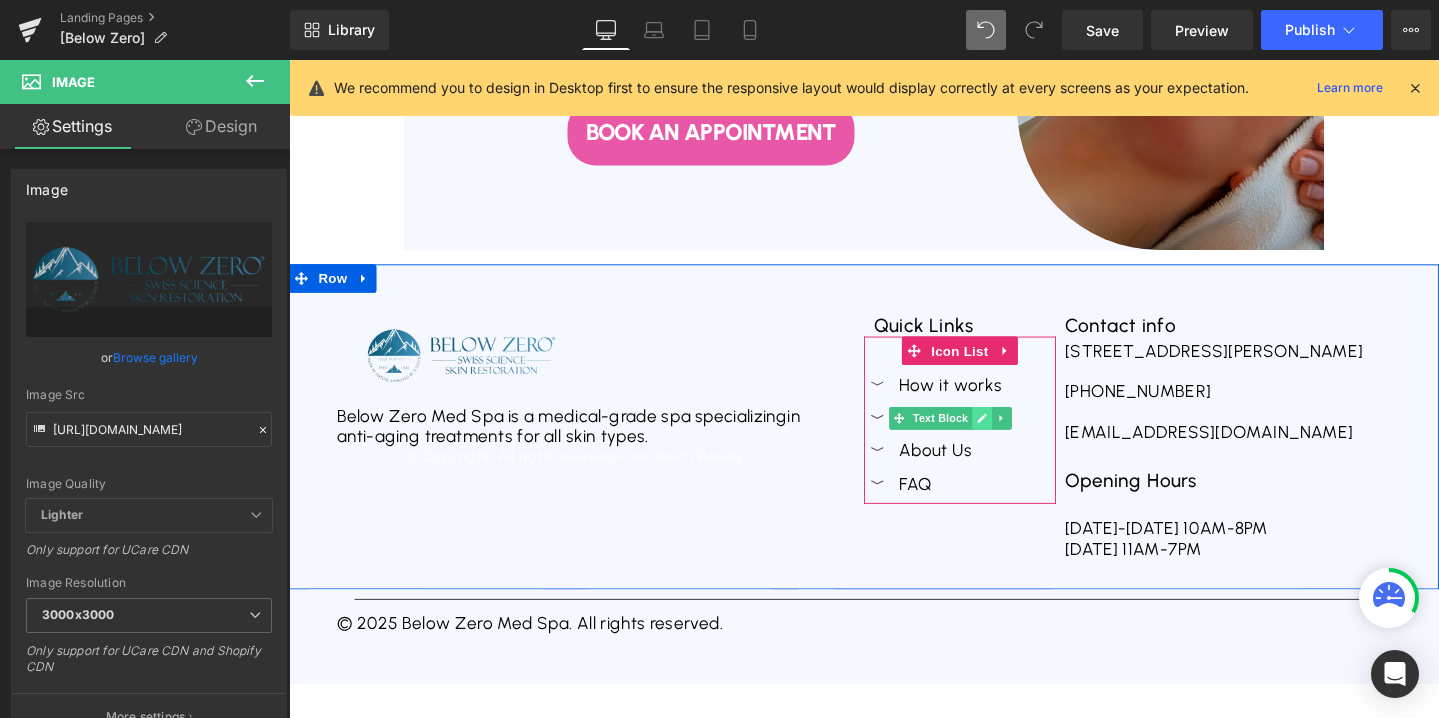 click 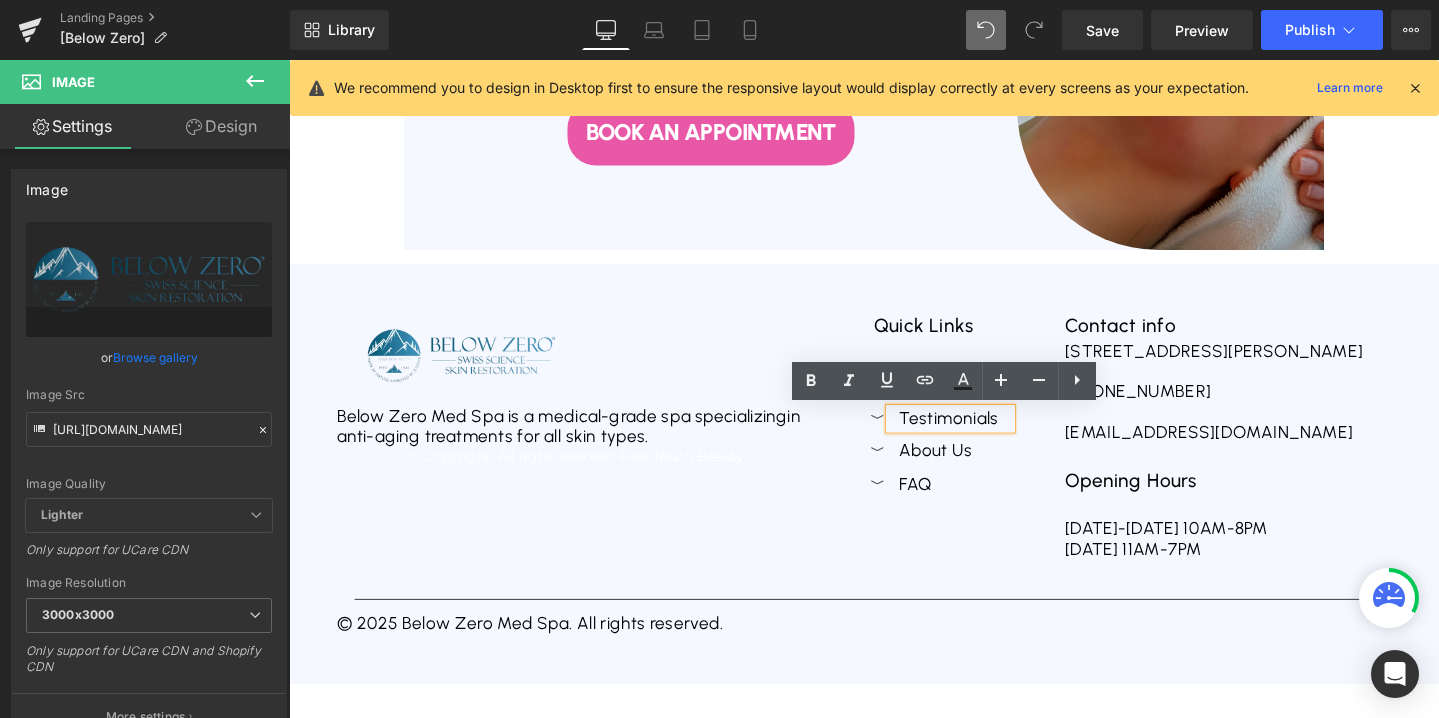click on "Testimonials" at bounding box center [985, 438] 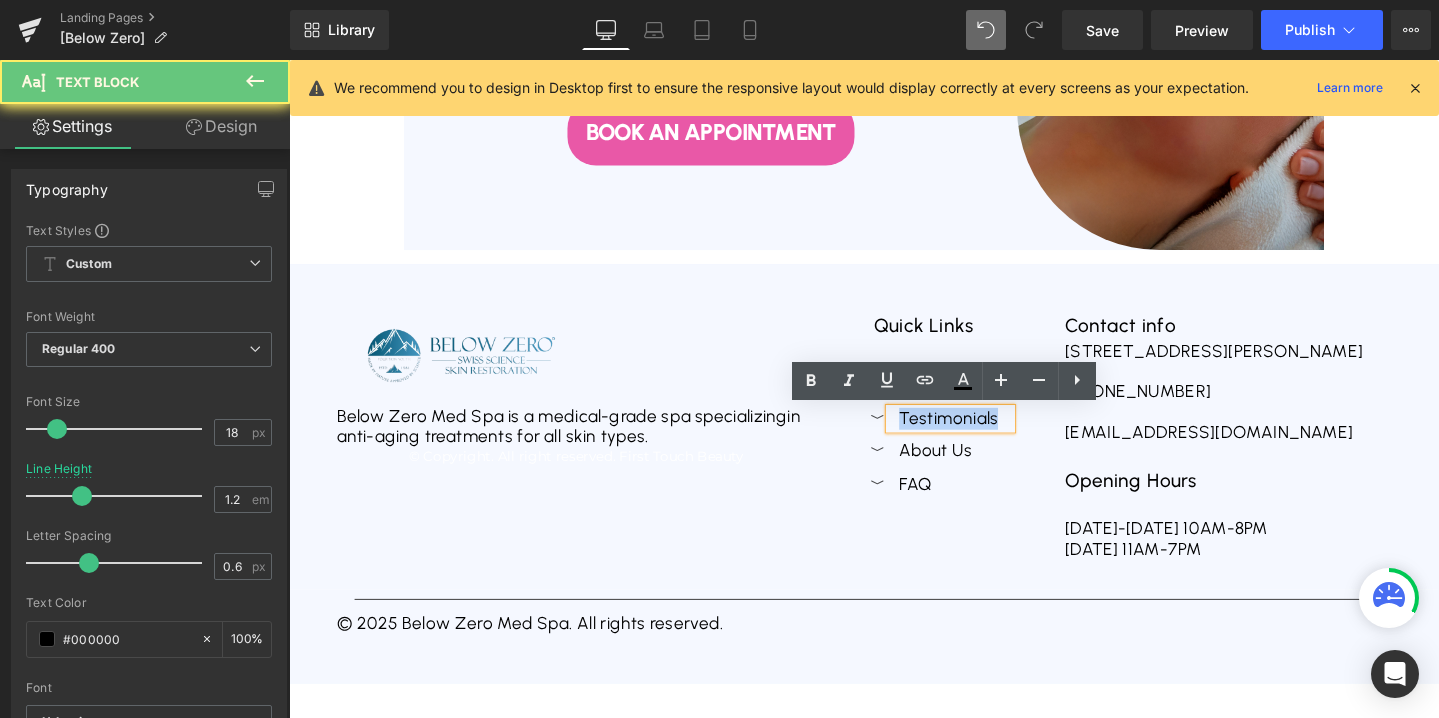 click on "Testimonials" at bounding box center [985, 438] 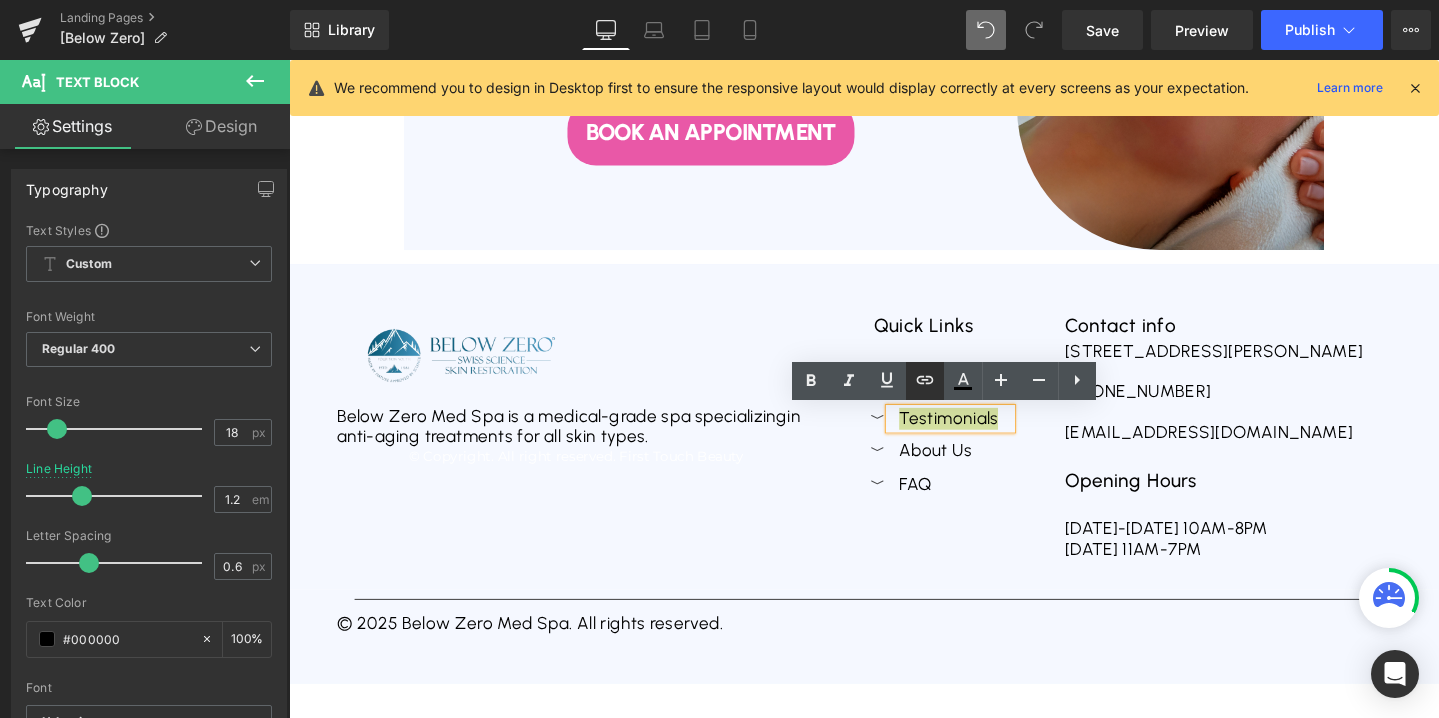 click 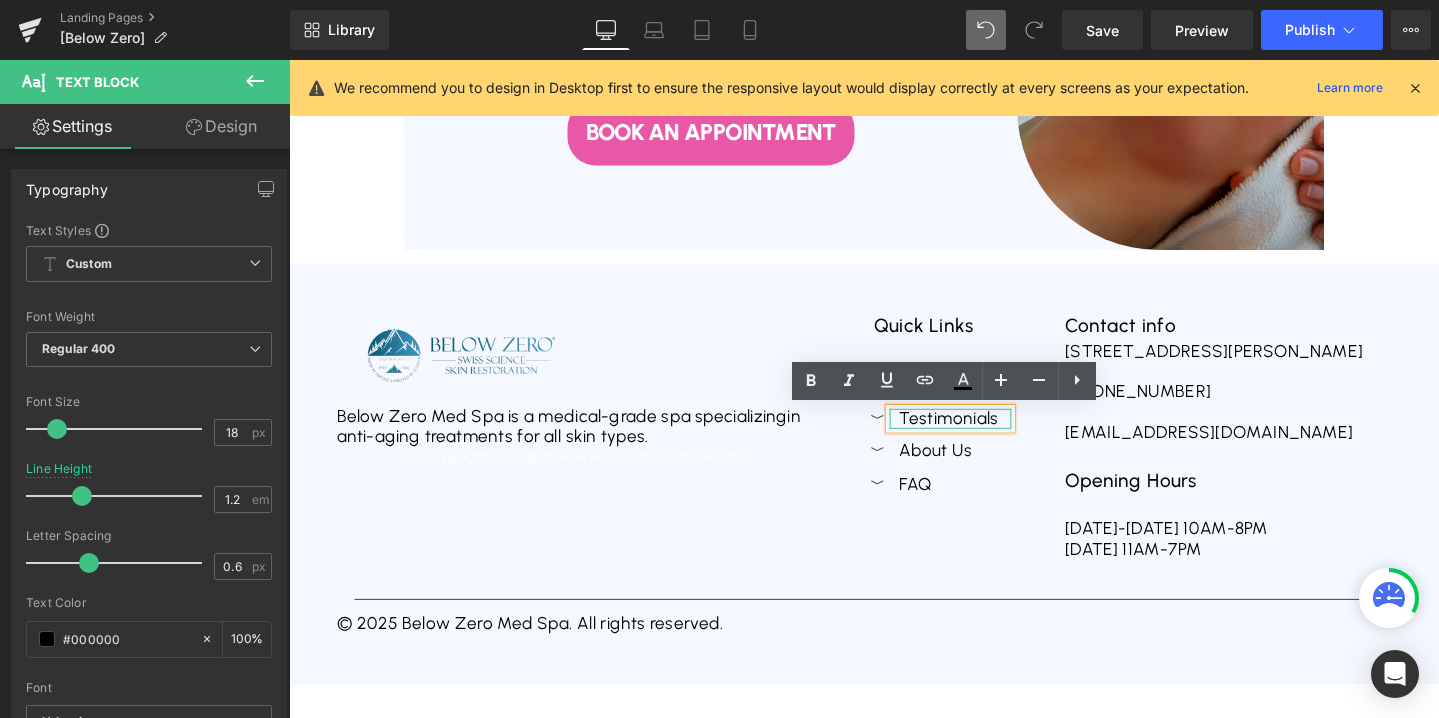 click on "Testimonials" at bounding box center [985, 438] 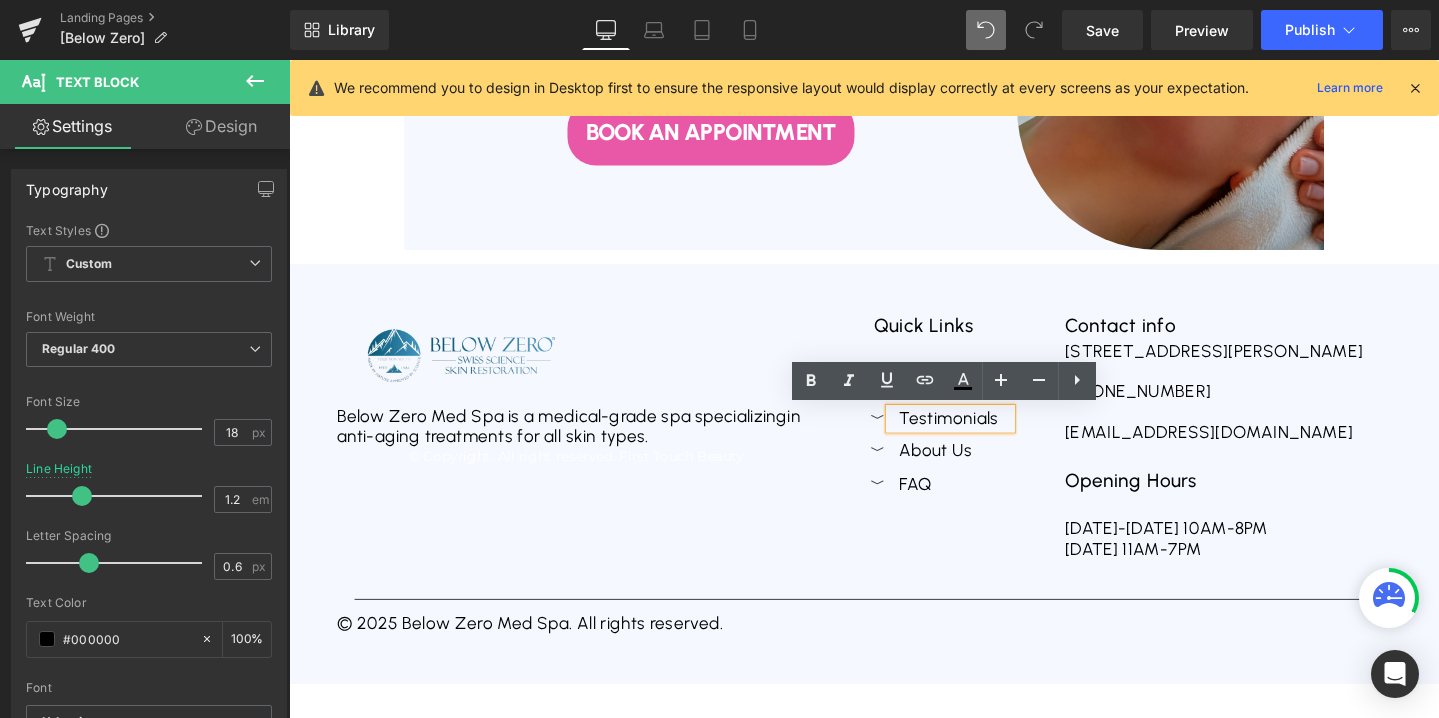 click on "Testimonials" at bounding box center [985, 438] 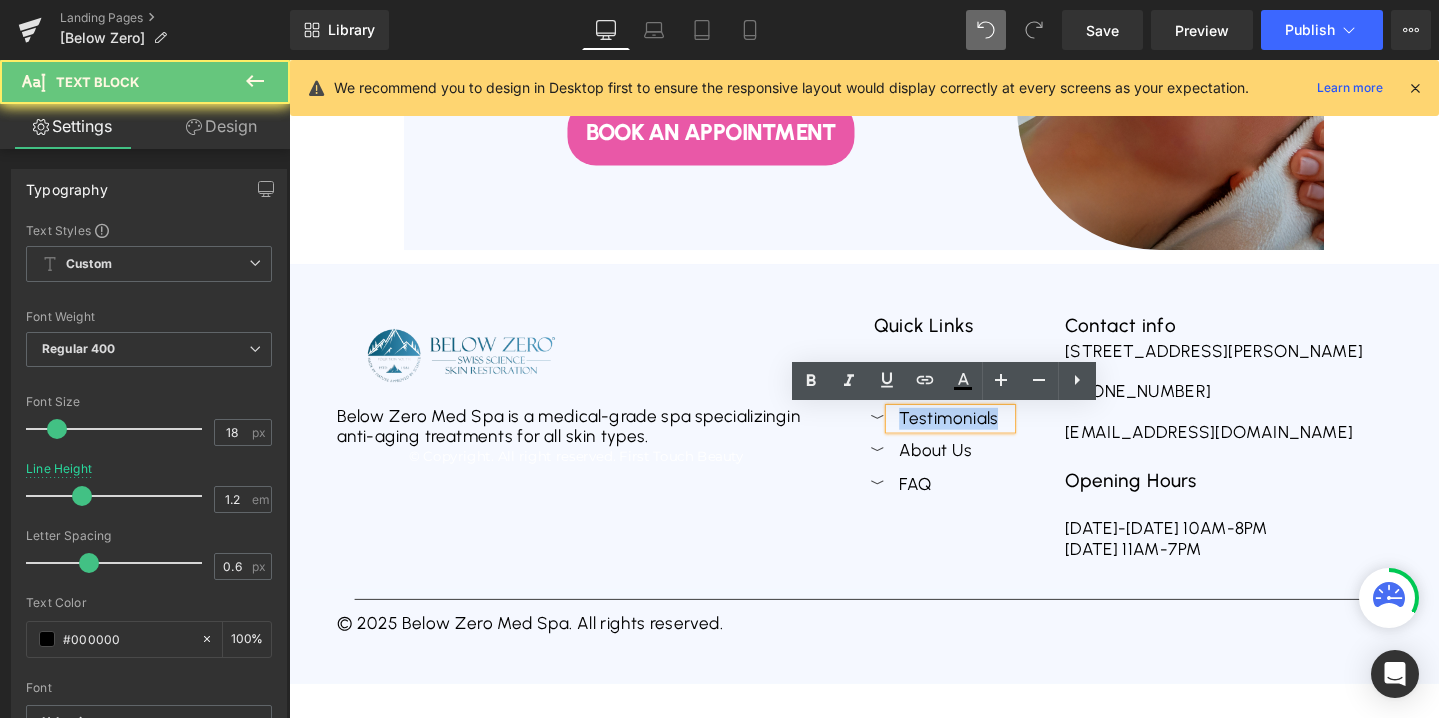 click on "Testimonials" at bounding box center (985, 438) 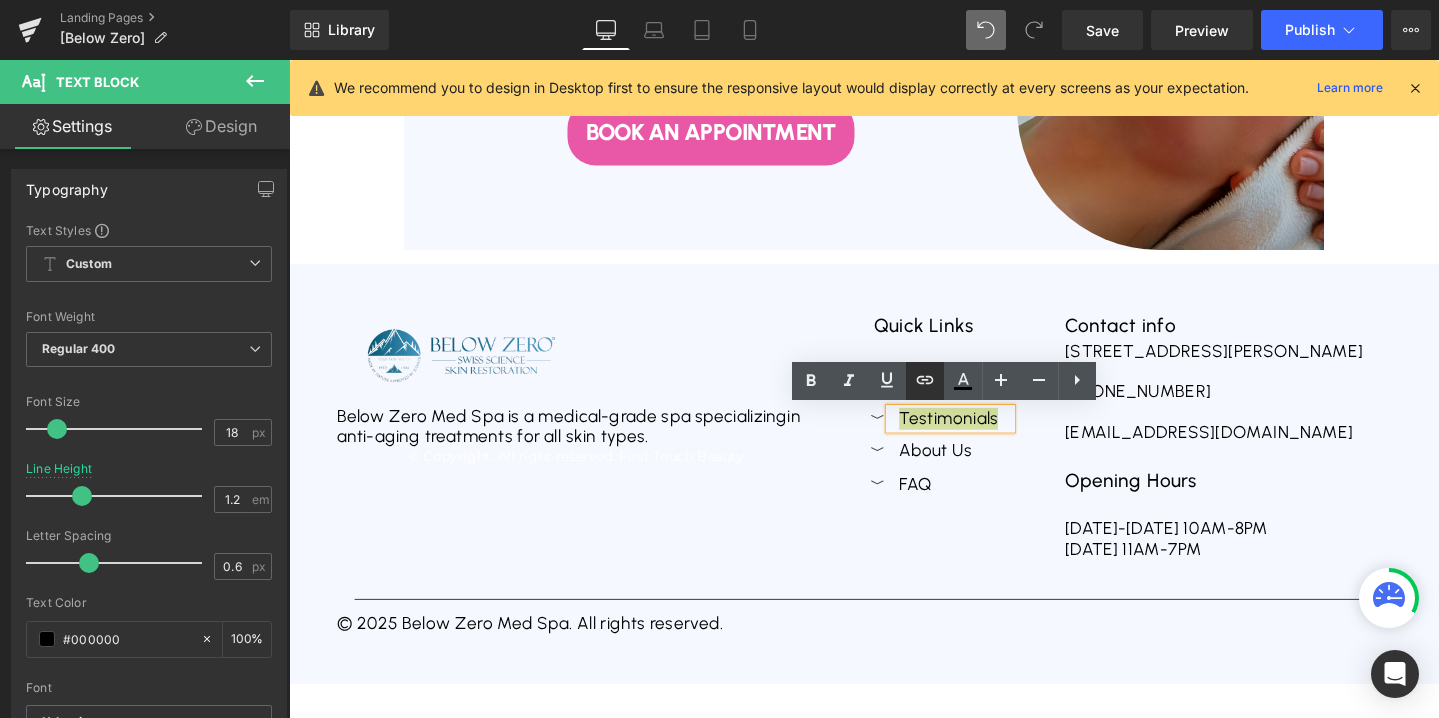 click 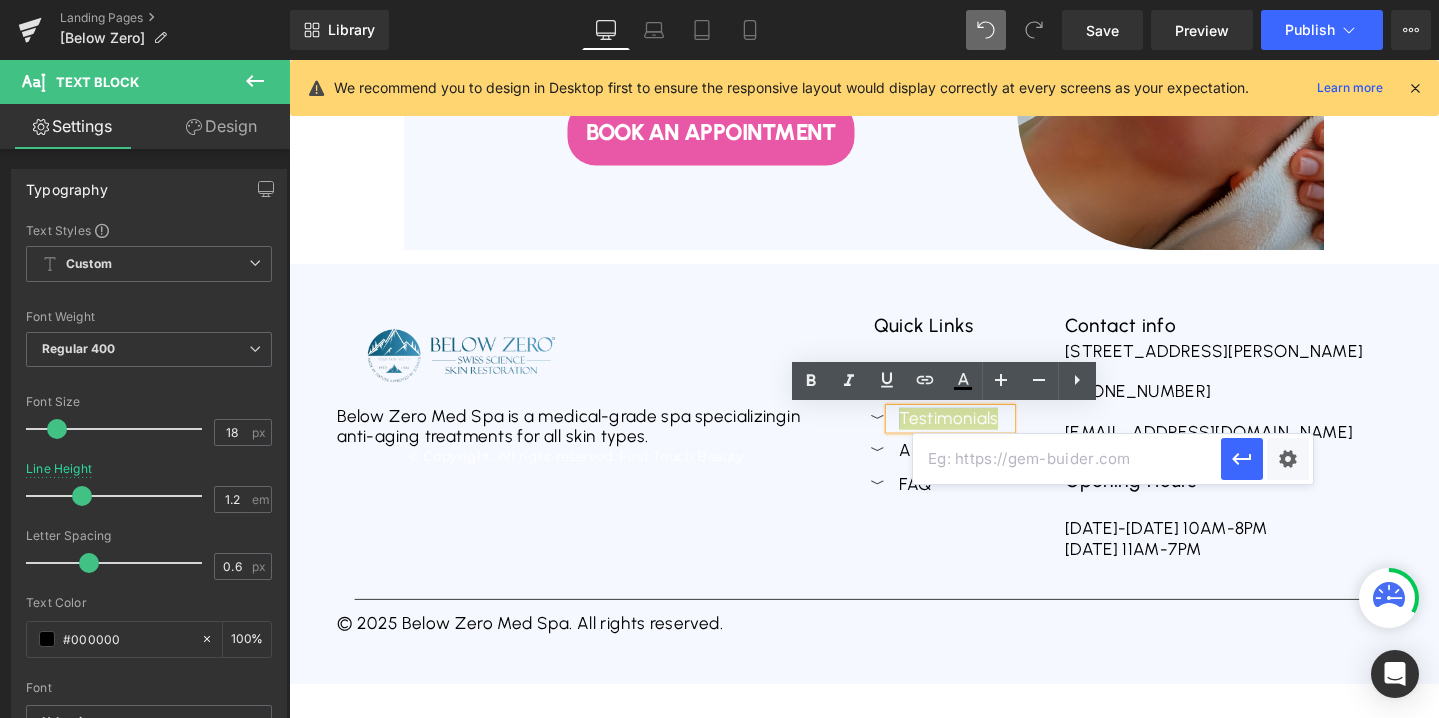 click at bounding box center [1067, 459] 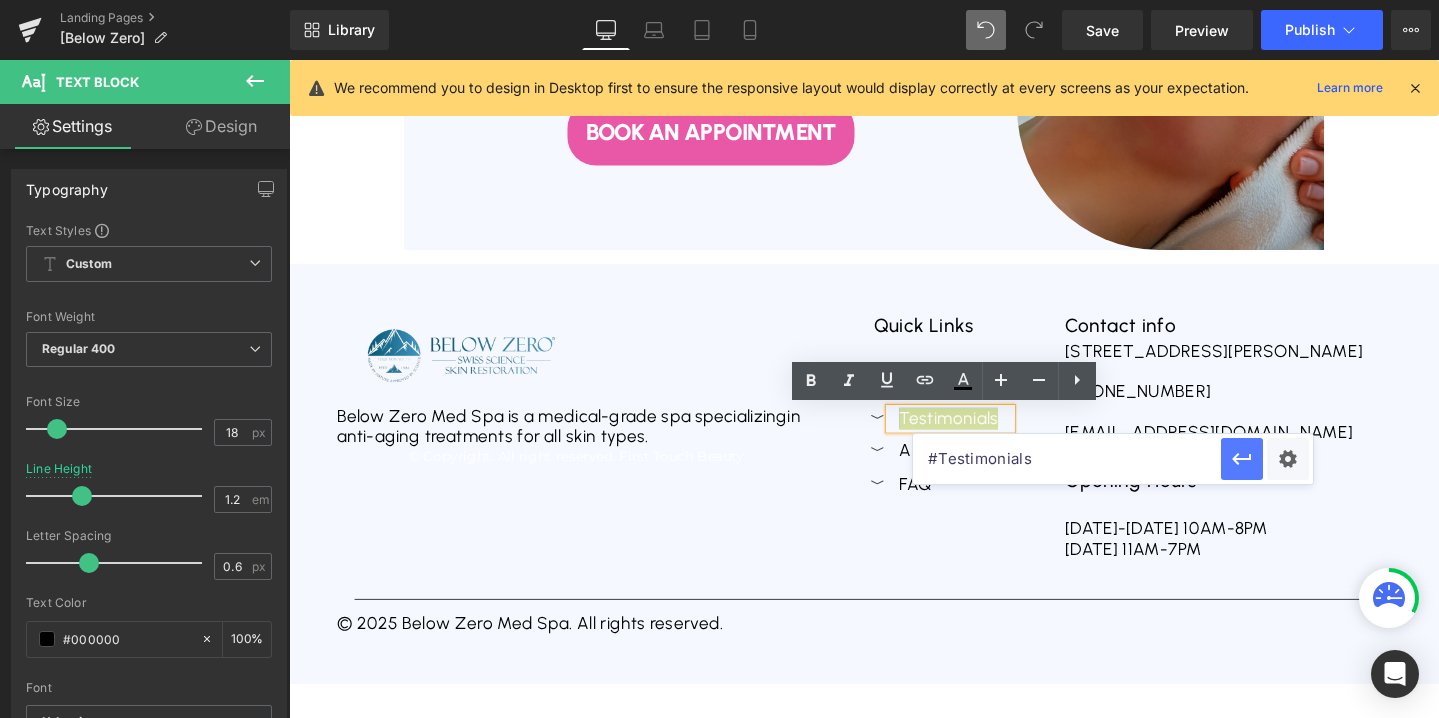 click 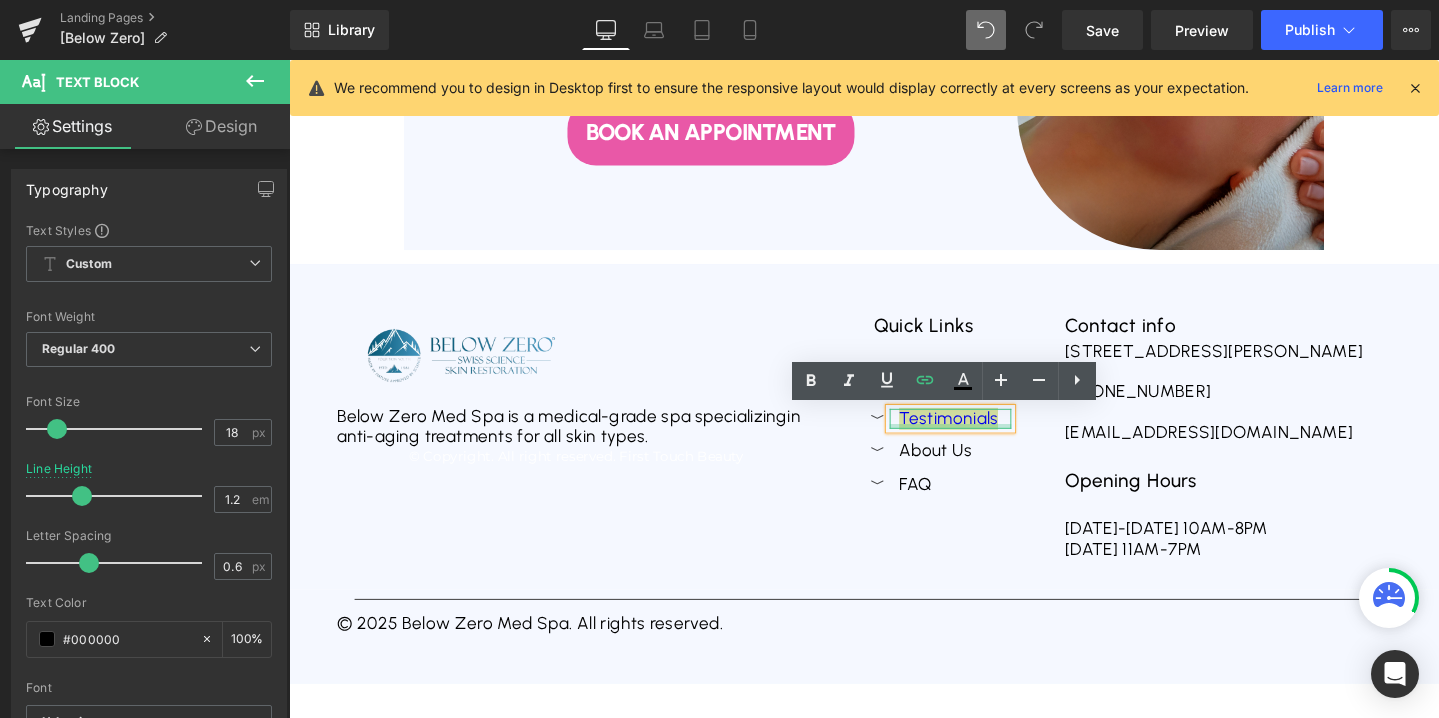 click at bounding box center (985, 445) 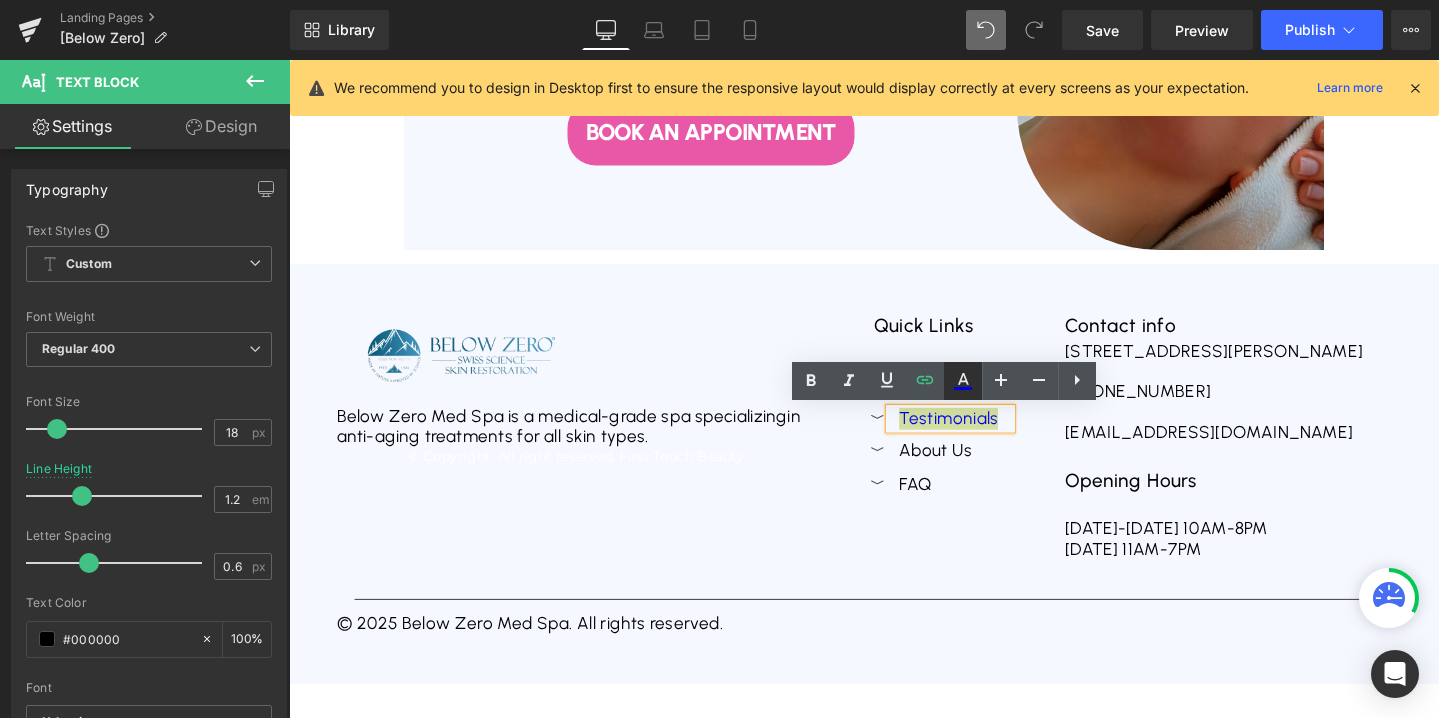 click 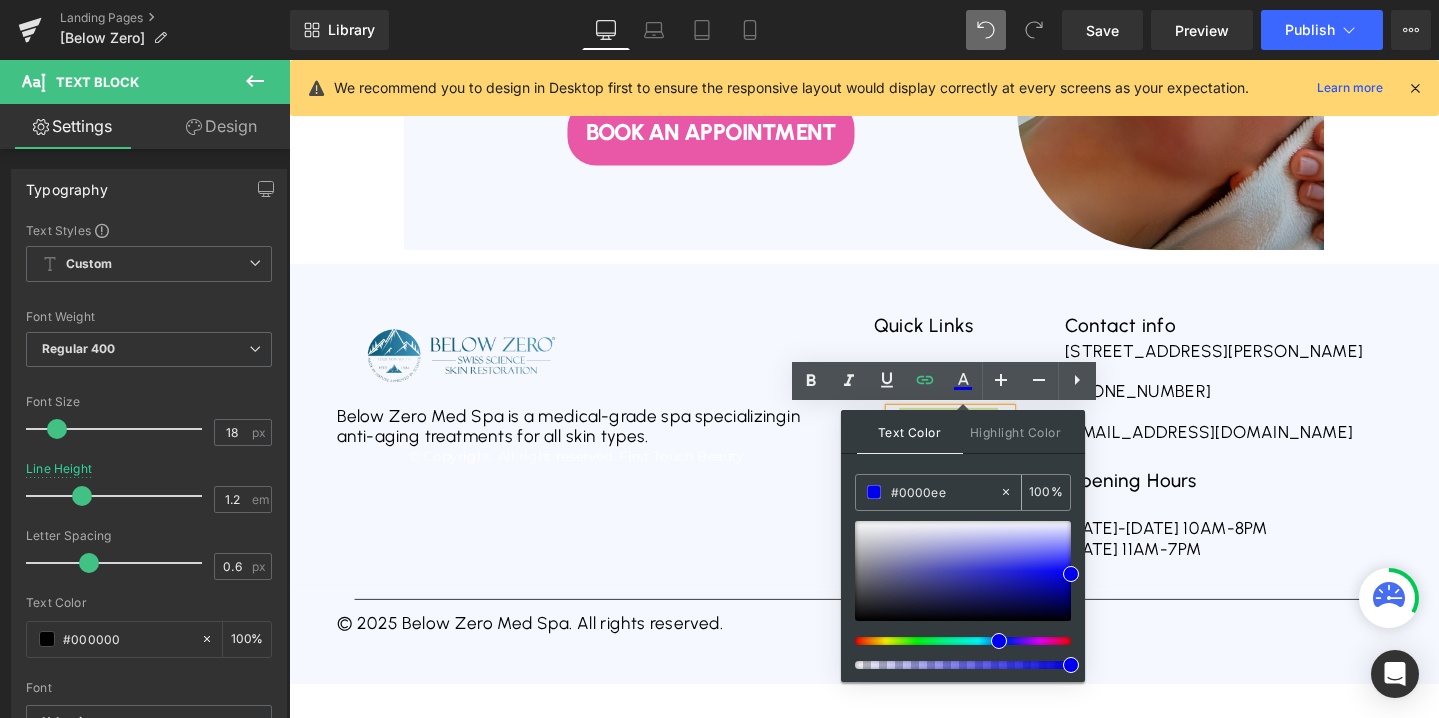 click on "#0000ee" at bounding box center (945, 492) 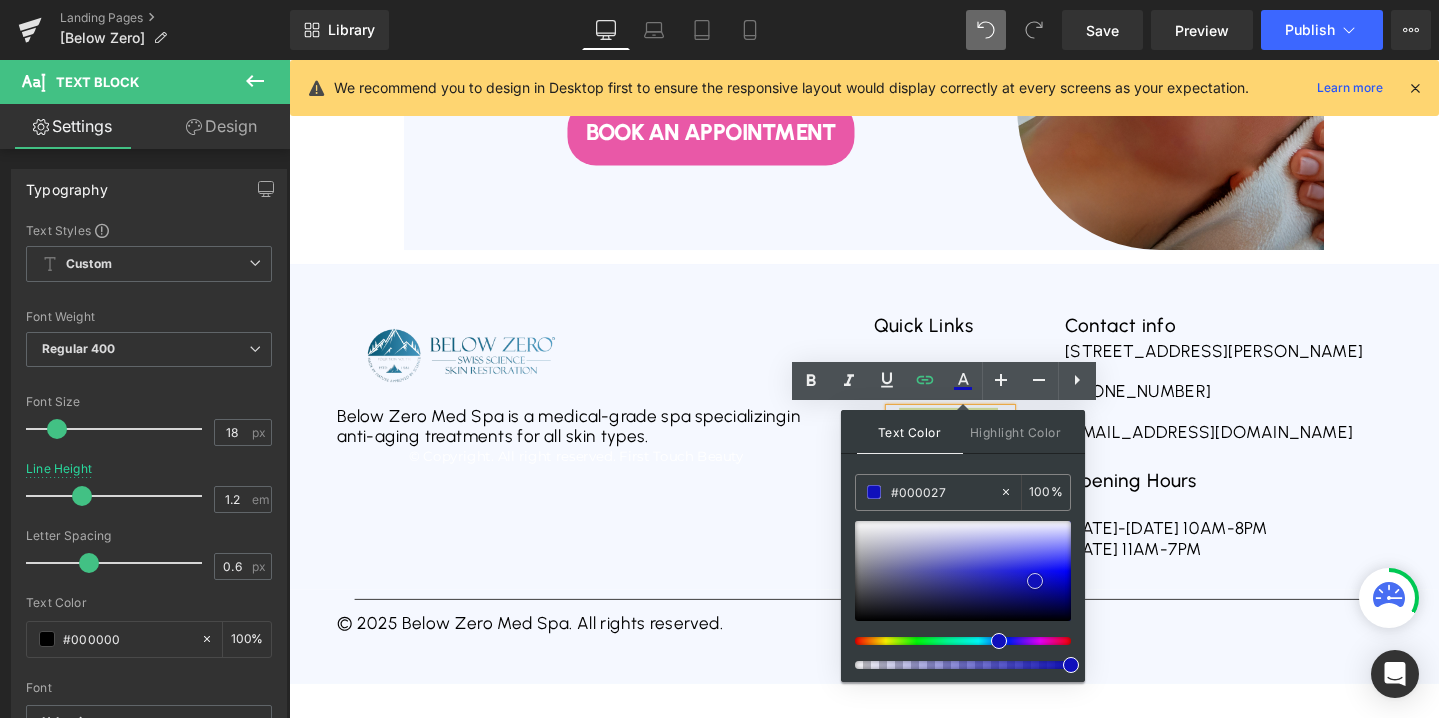 type on "#000000" 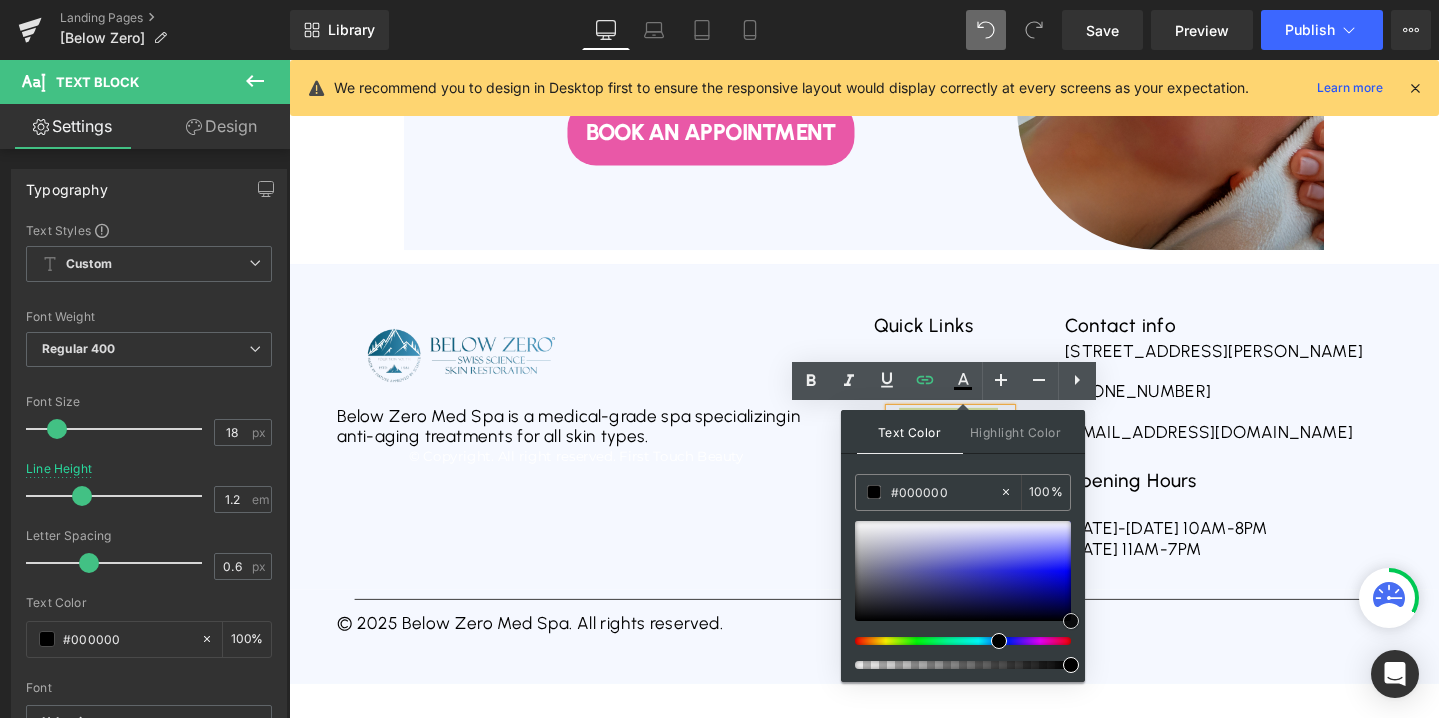 drag, startPoint x: 1035, startPoint y: 581, endPoint x: 1076, endPoint y: 635, distance: 67.80118 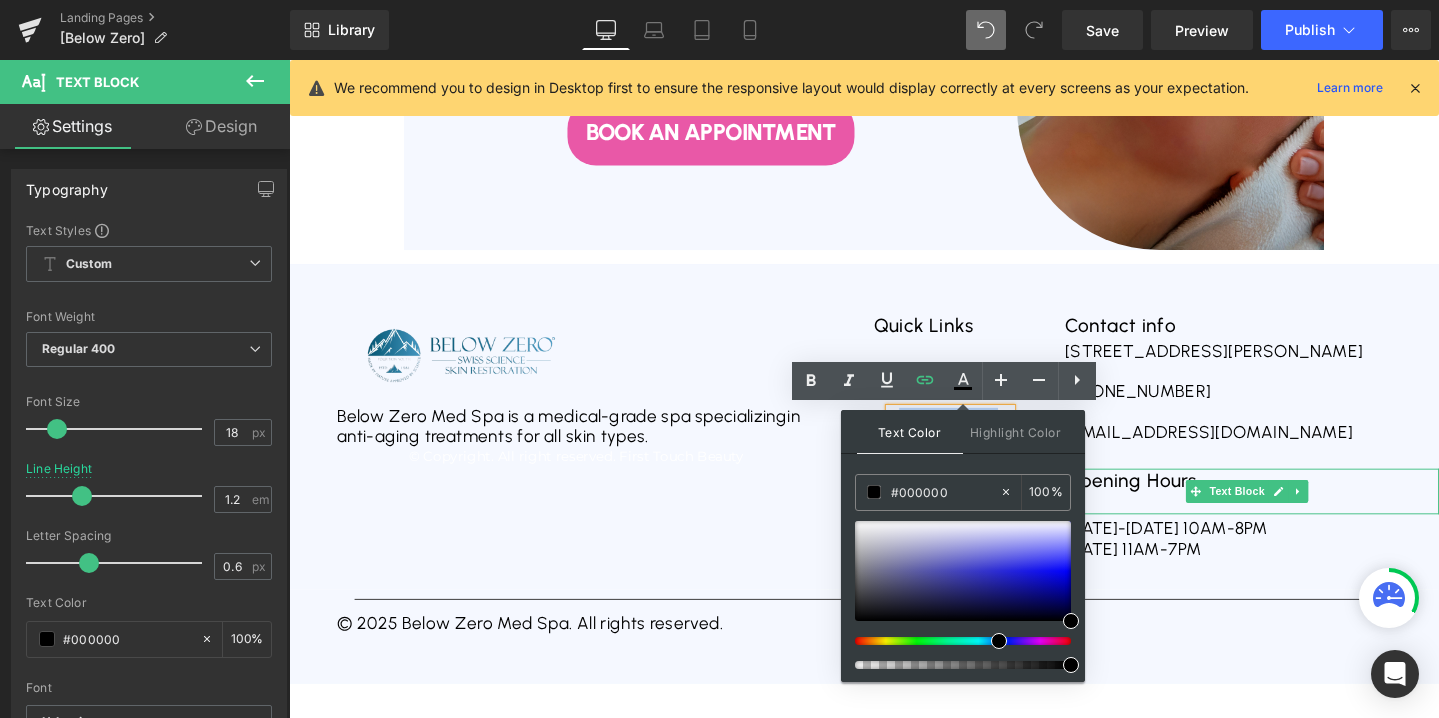 click at bounding box center (1297, 526) 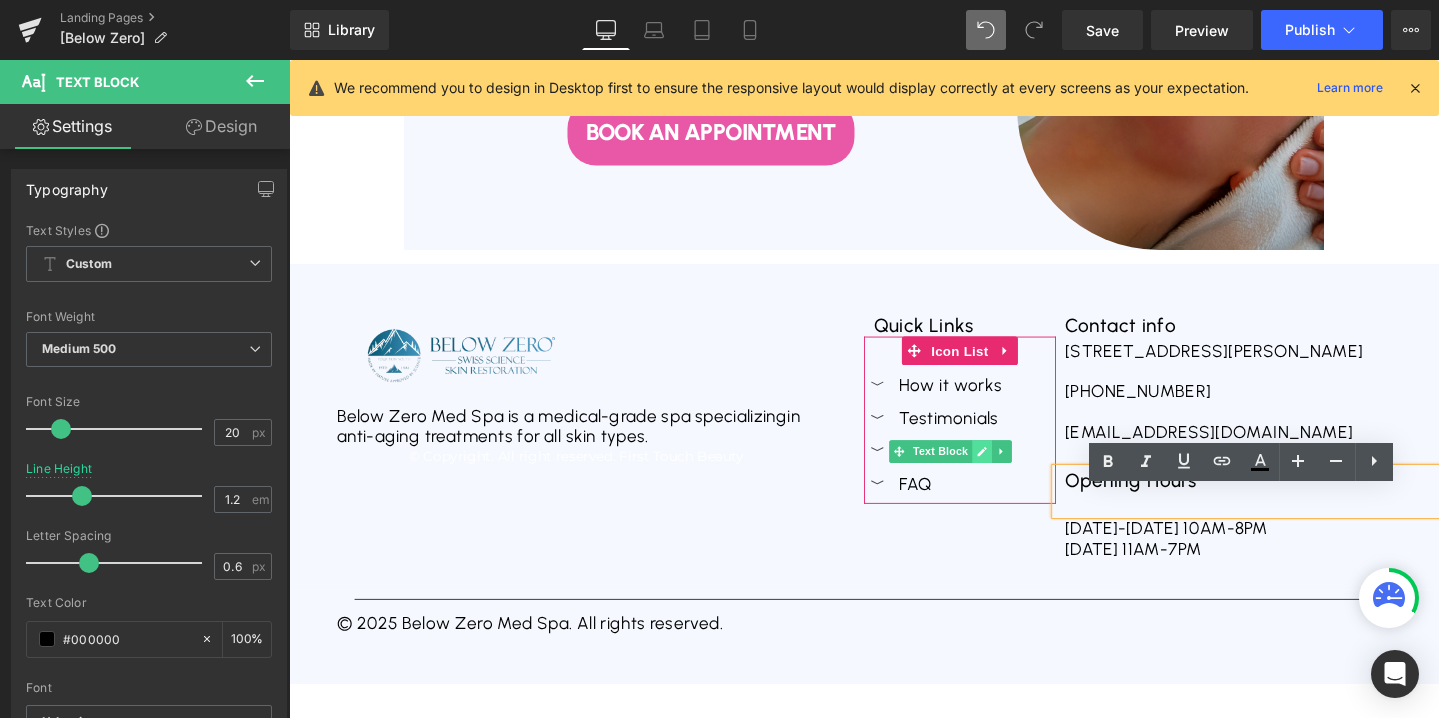 click 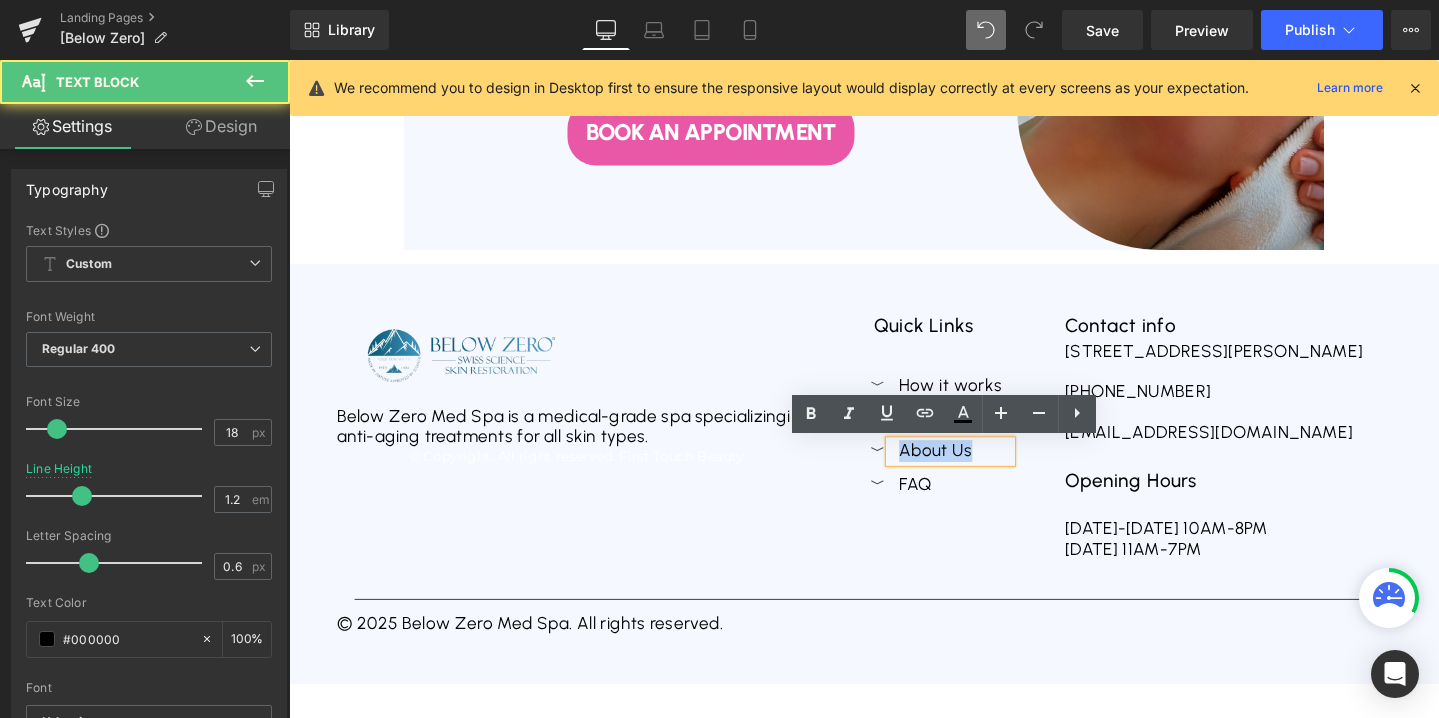 drag, startPoint x: 1012, startPoint y: 472, endPoint x: 929, endPoint y: 469, distance: 83.0542 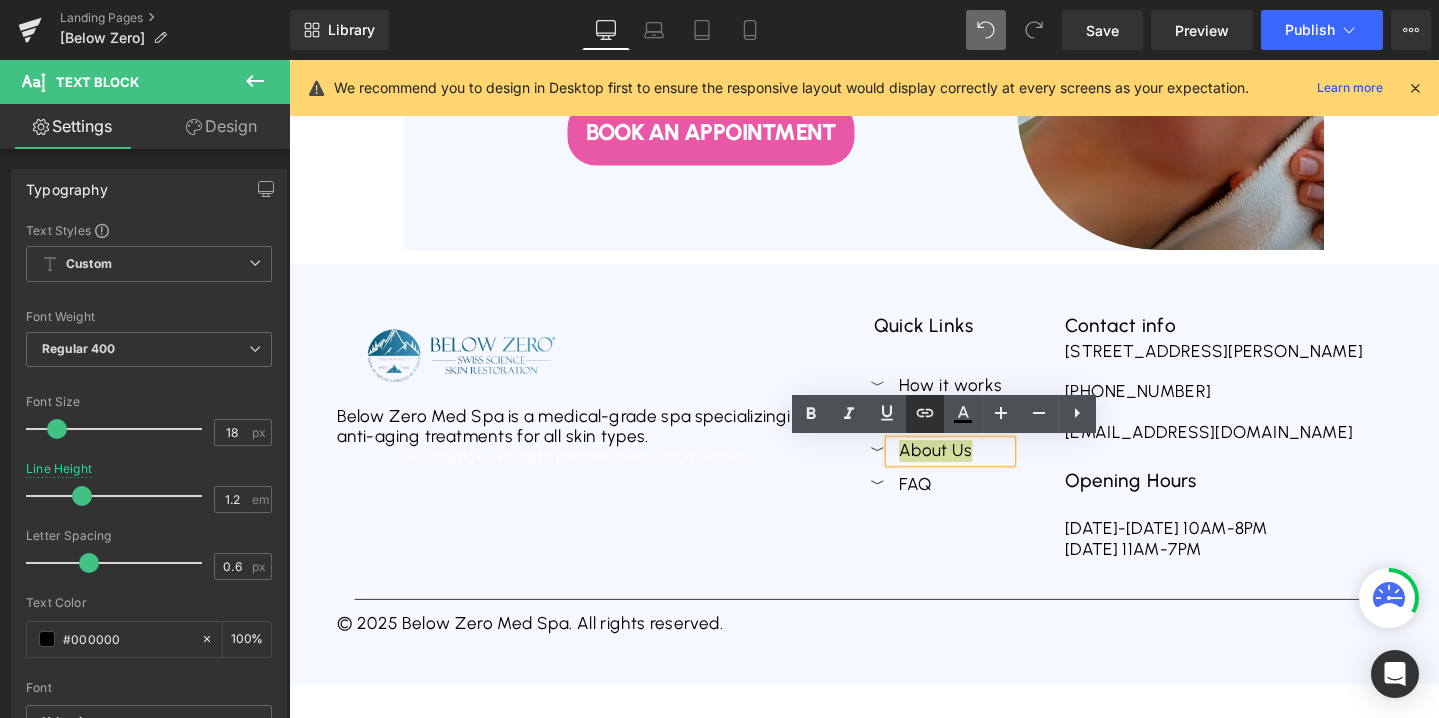 click 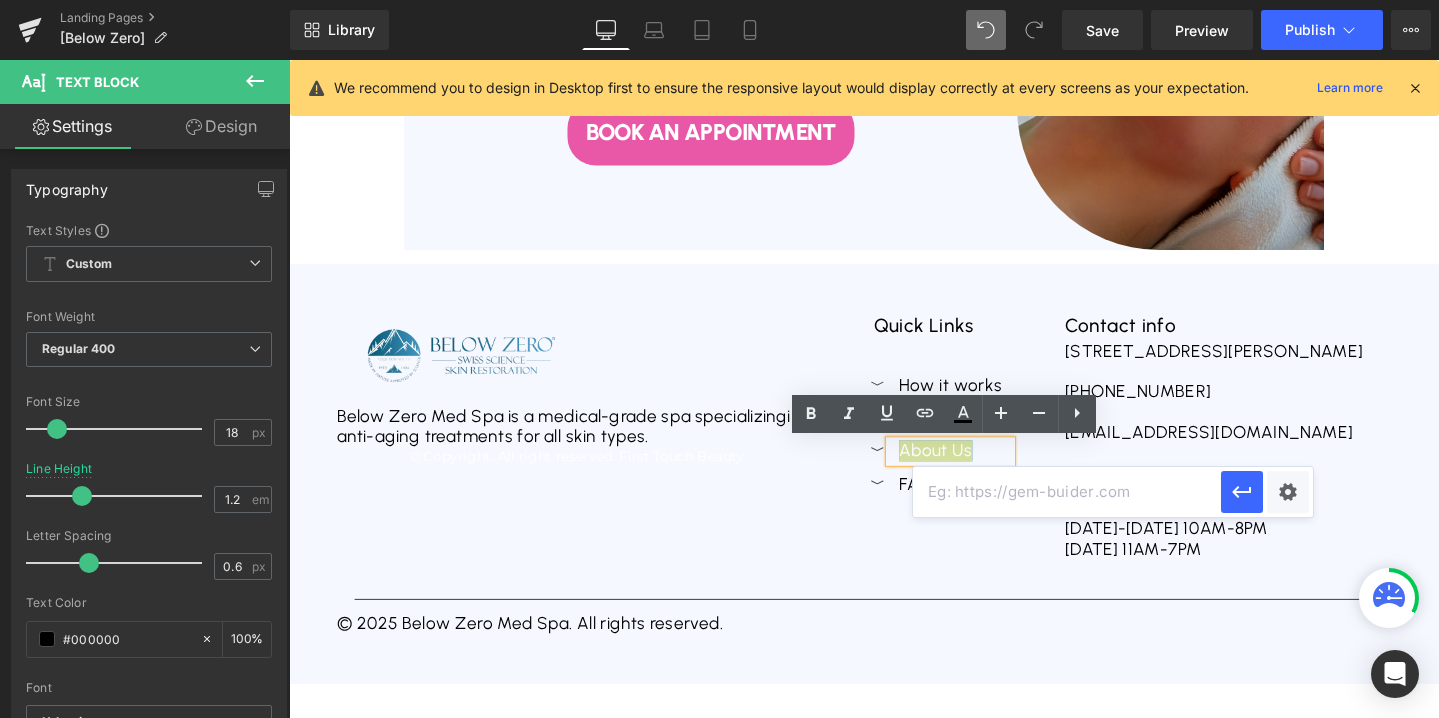 click at bounding box center [1067, 492] 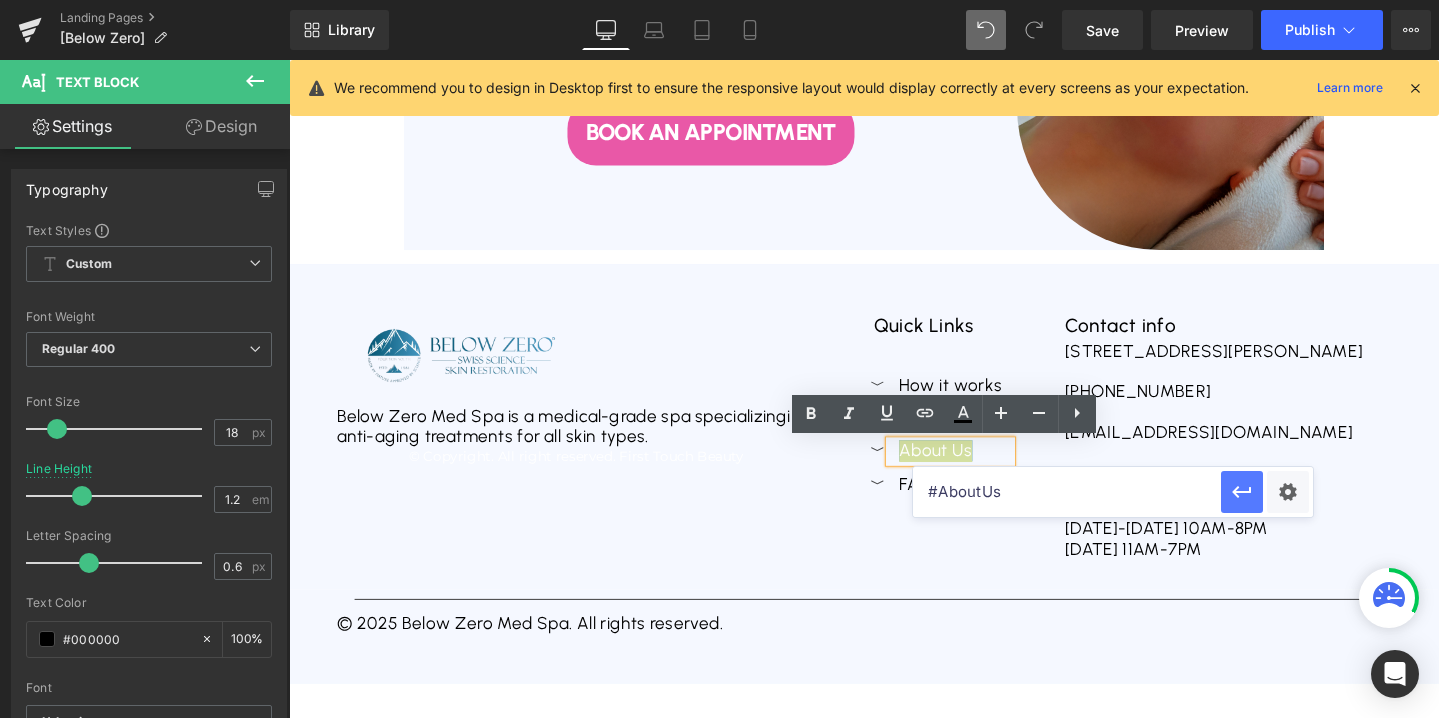 click 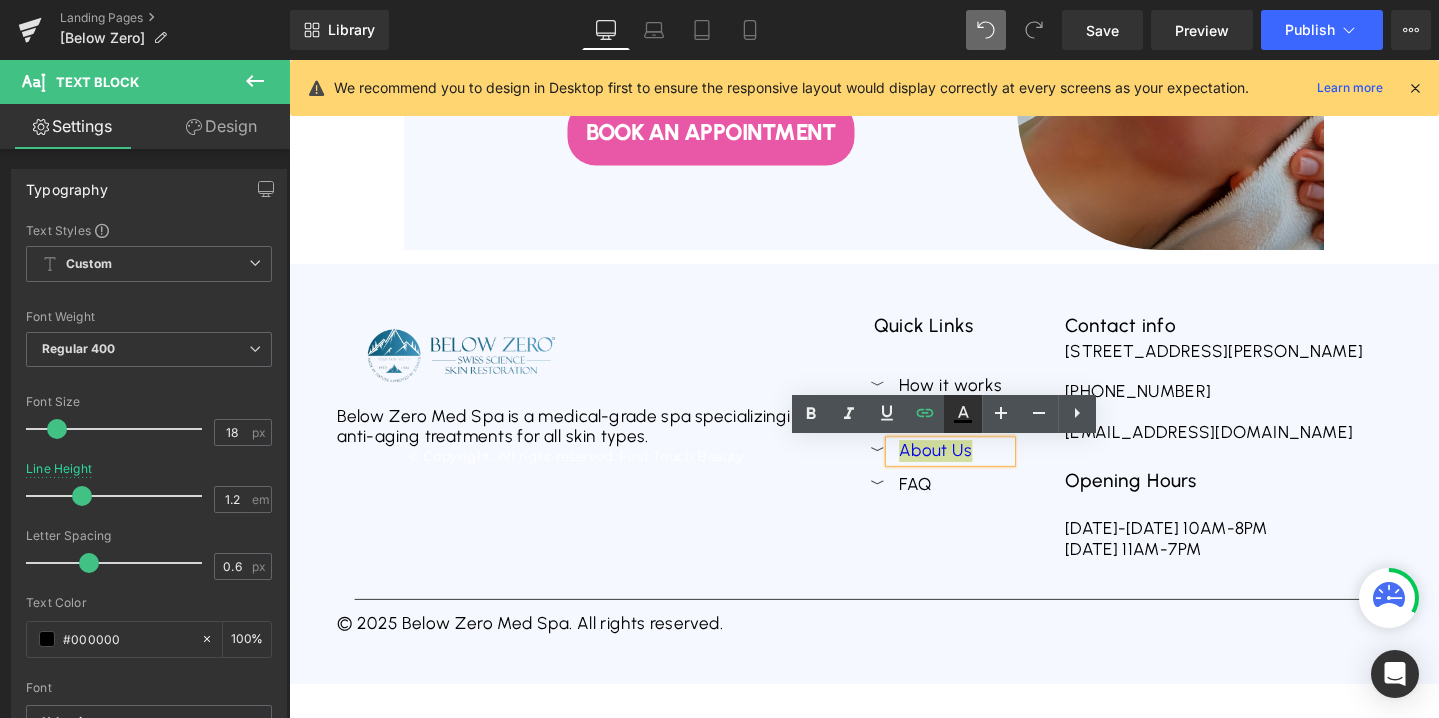 click 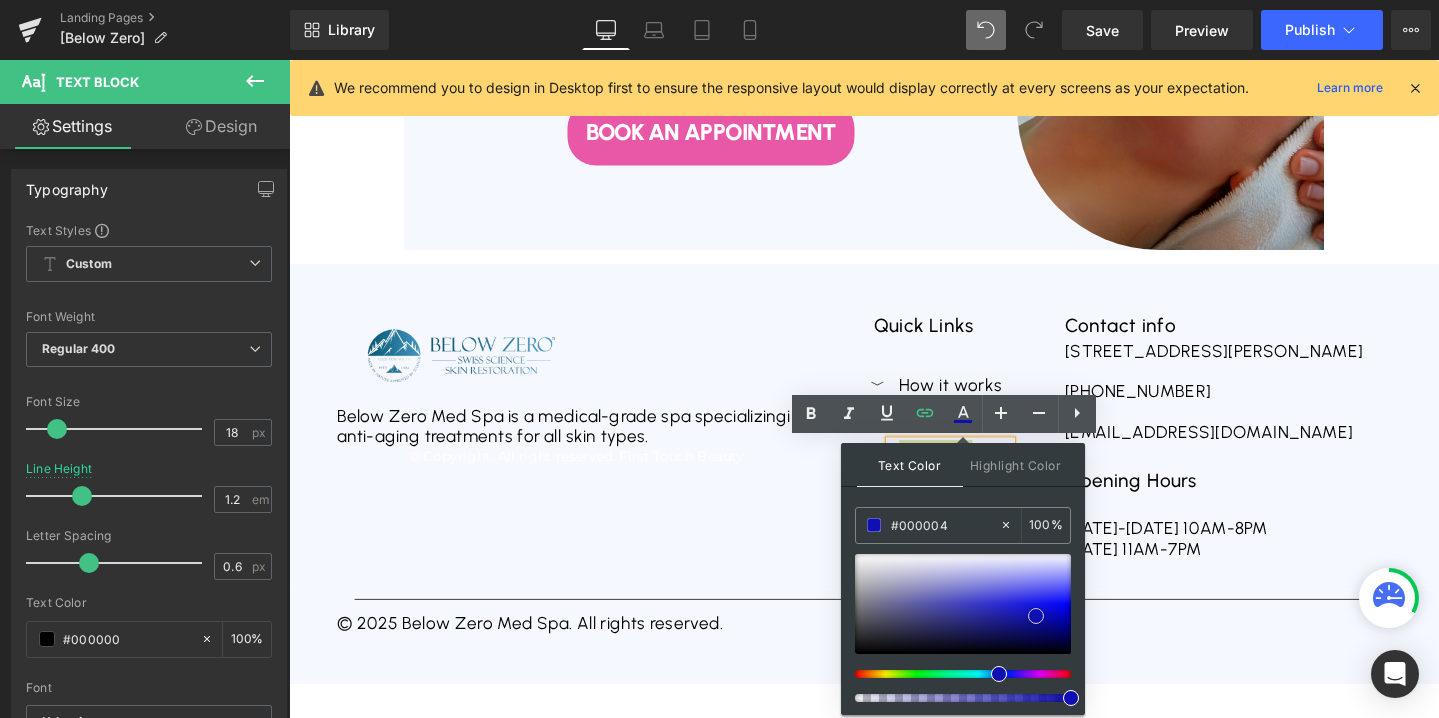 type on "#000000" 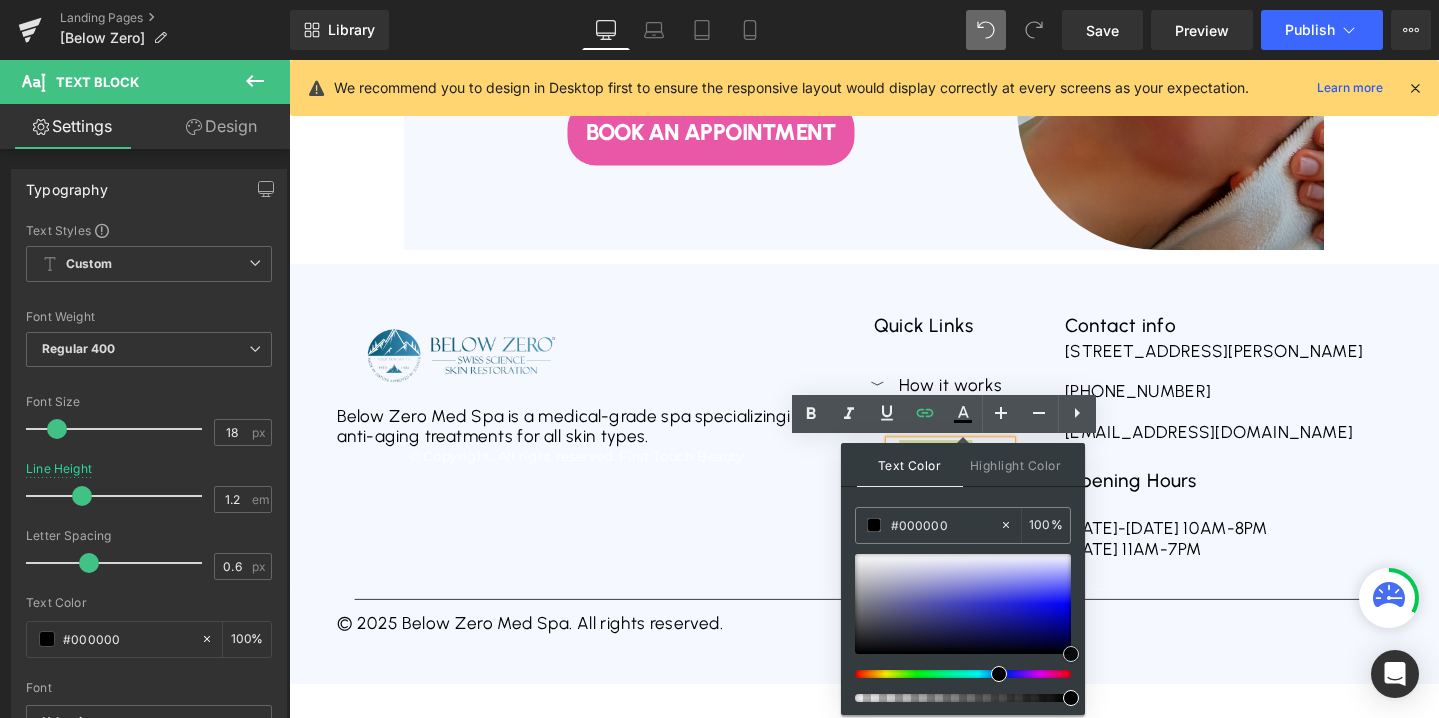 drag, startPoint x: 1036, startPoint y: 616, endPoint x: 1076, endPoint y: 683, distance: 78.03204 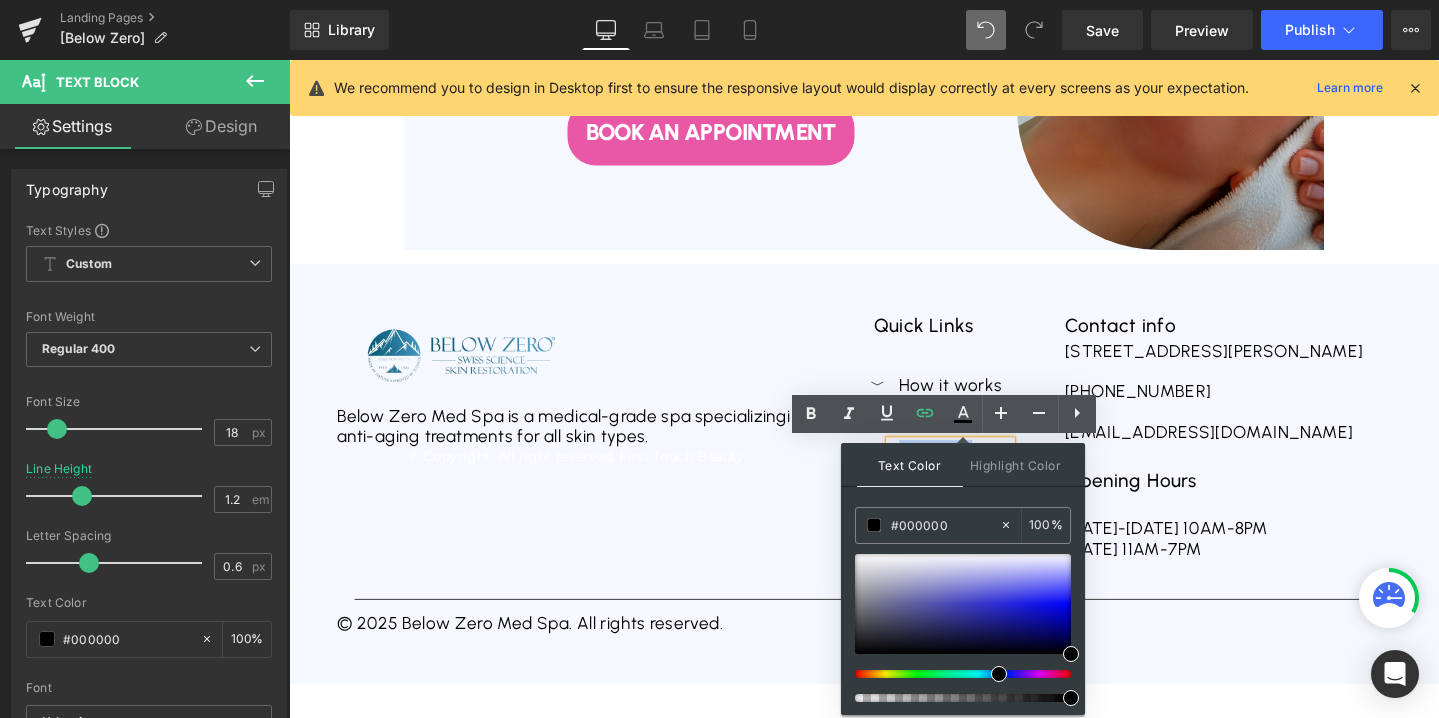 click on "Icon
How it works
Text Block
Icon
Testimonials
Text Block
Icon
About Us
Text Block
Icon
FAQ Text Block
Icon List   36px" at bounding box center [995, 439] 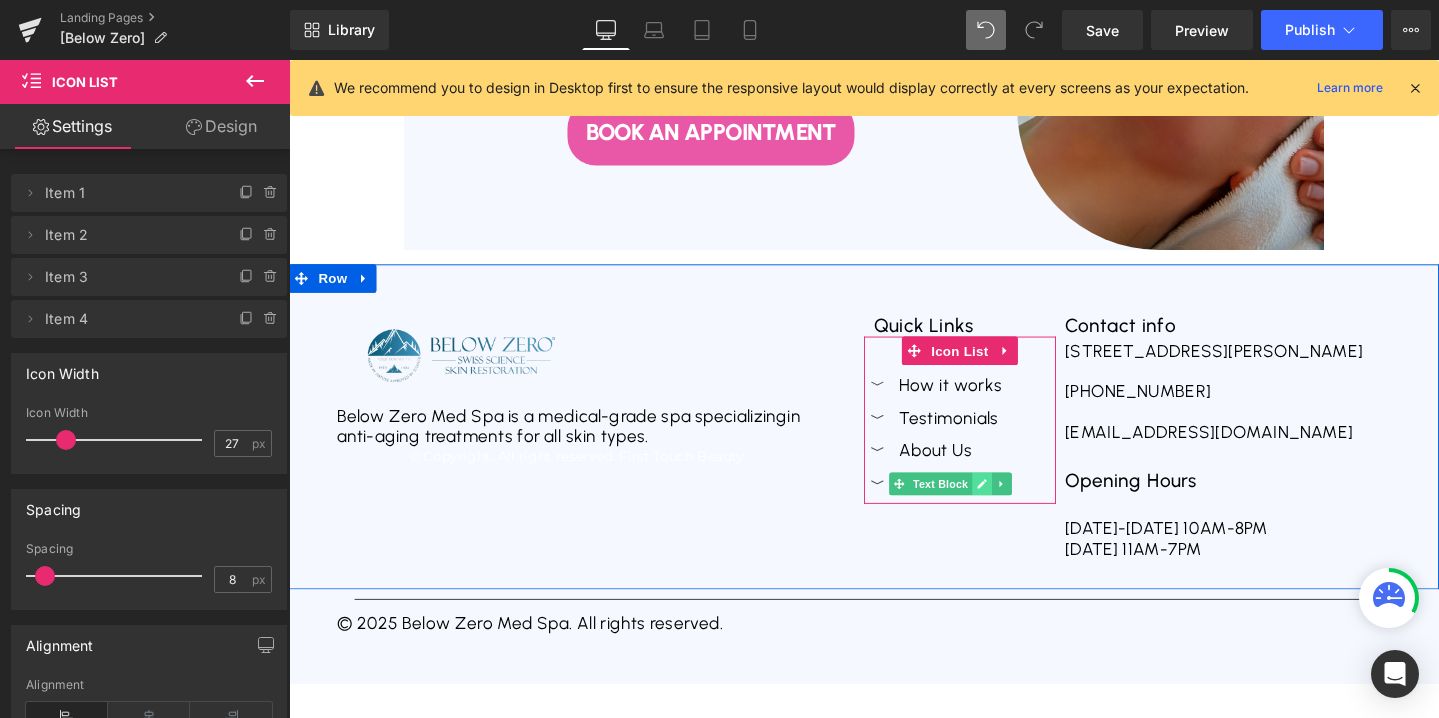 click at bounding box center (1018, 506) 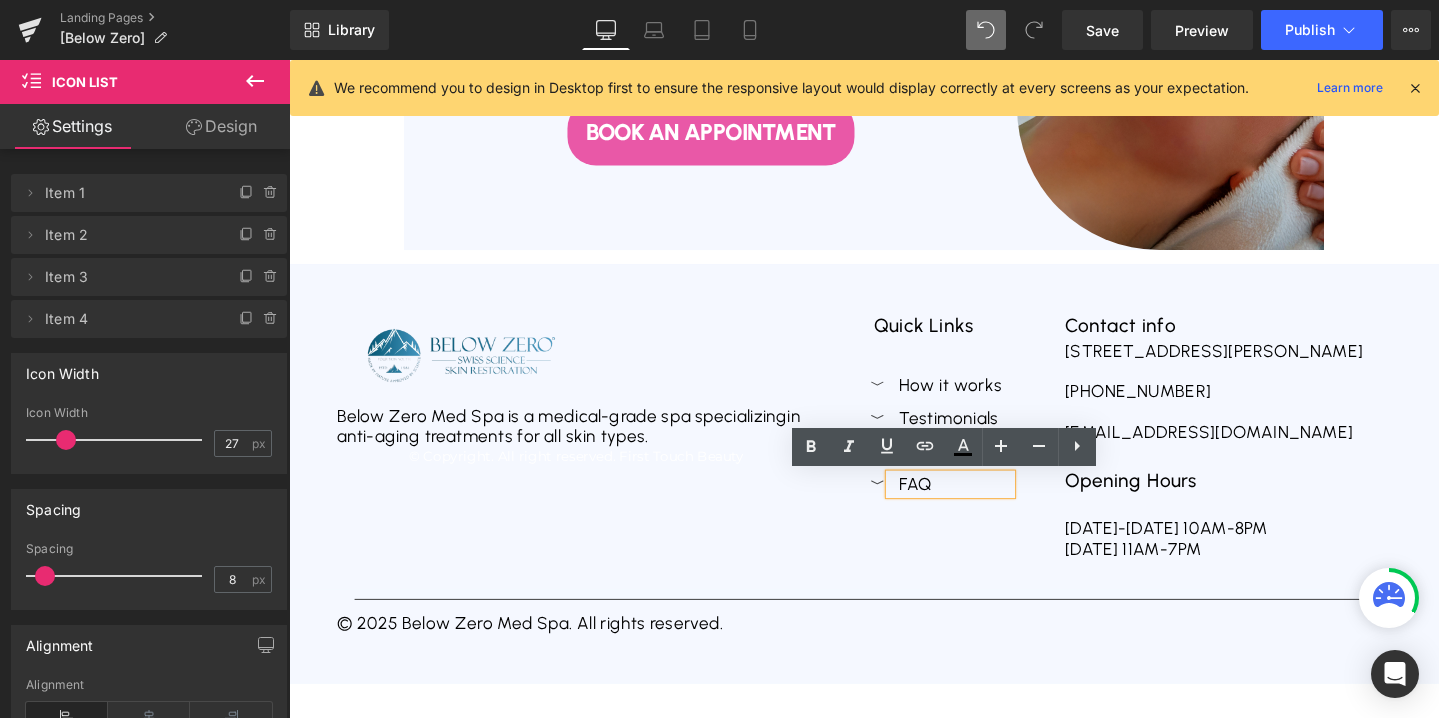 click on "FAQ" at bounding box center [985, 507] 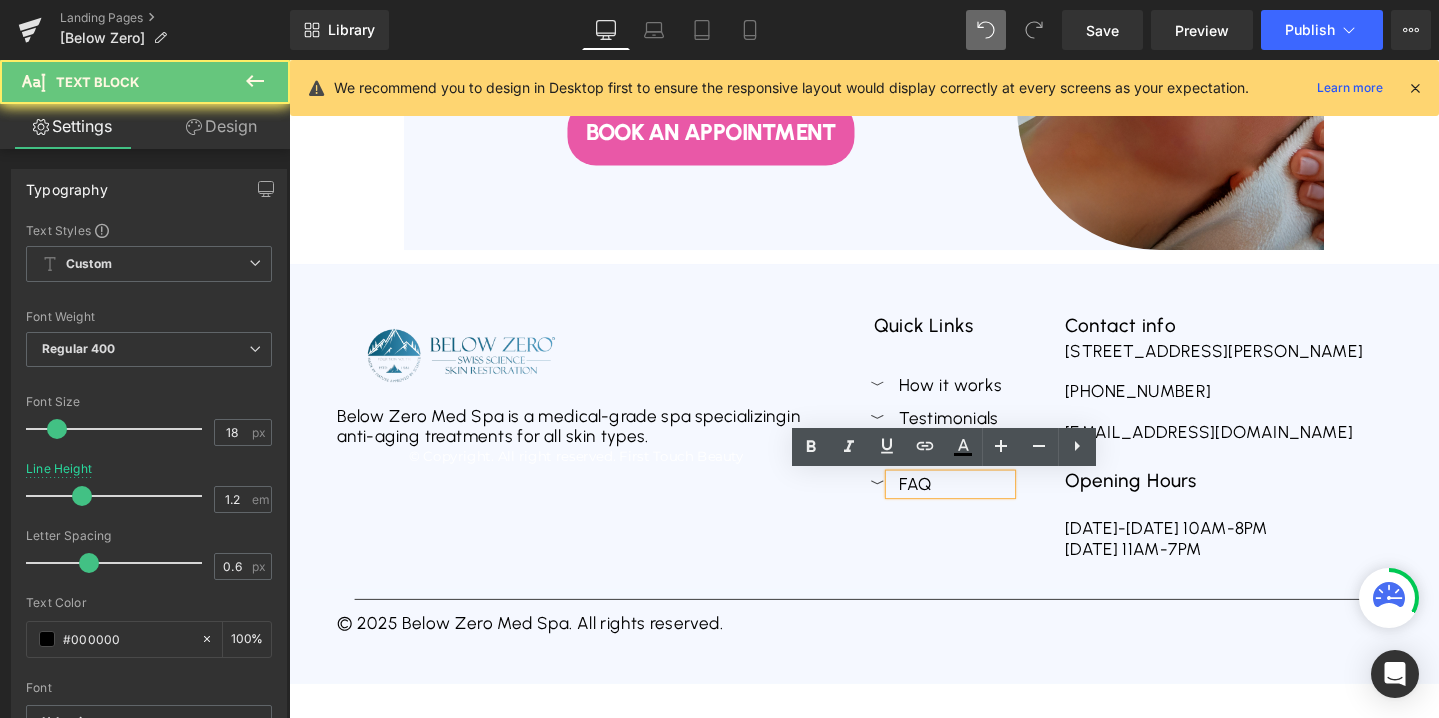 click on "FAQ" at bounding box center [985, 507] 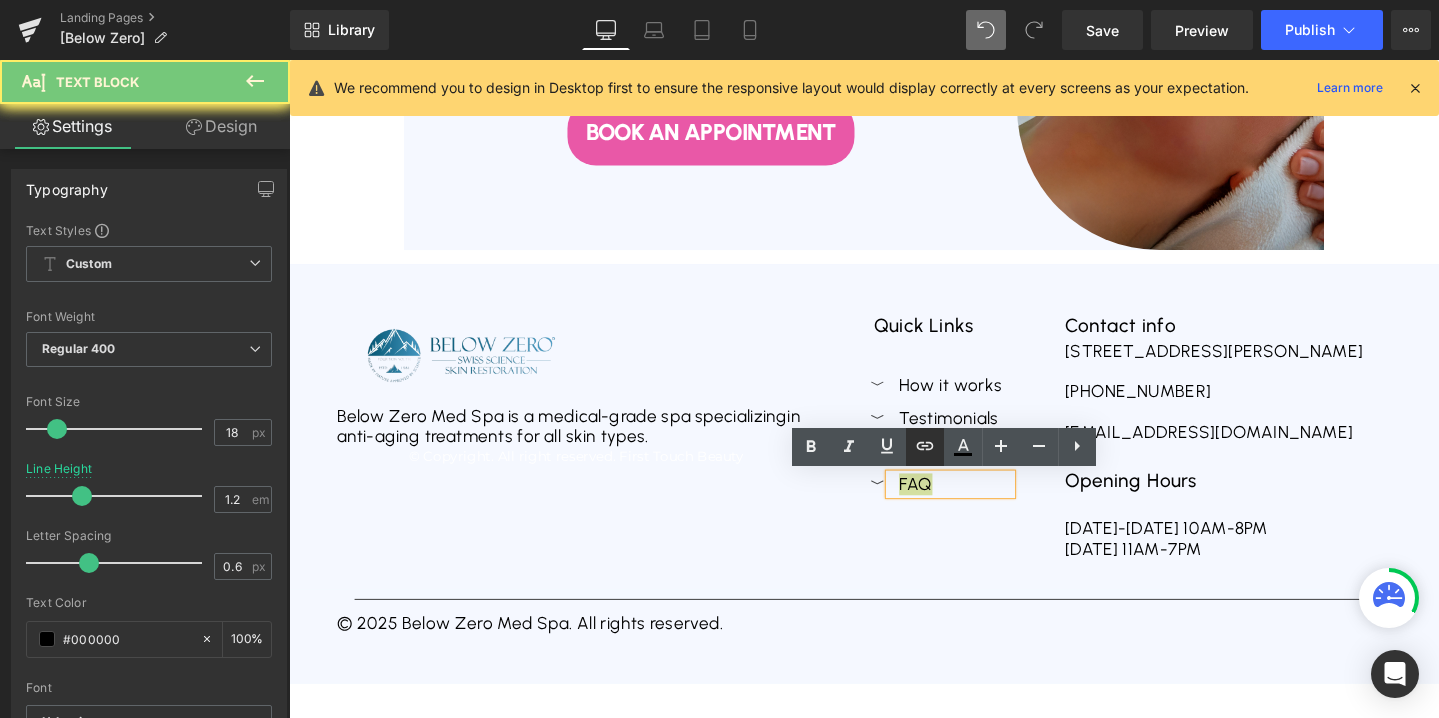 click 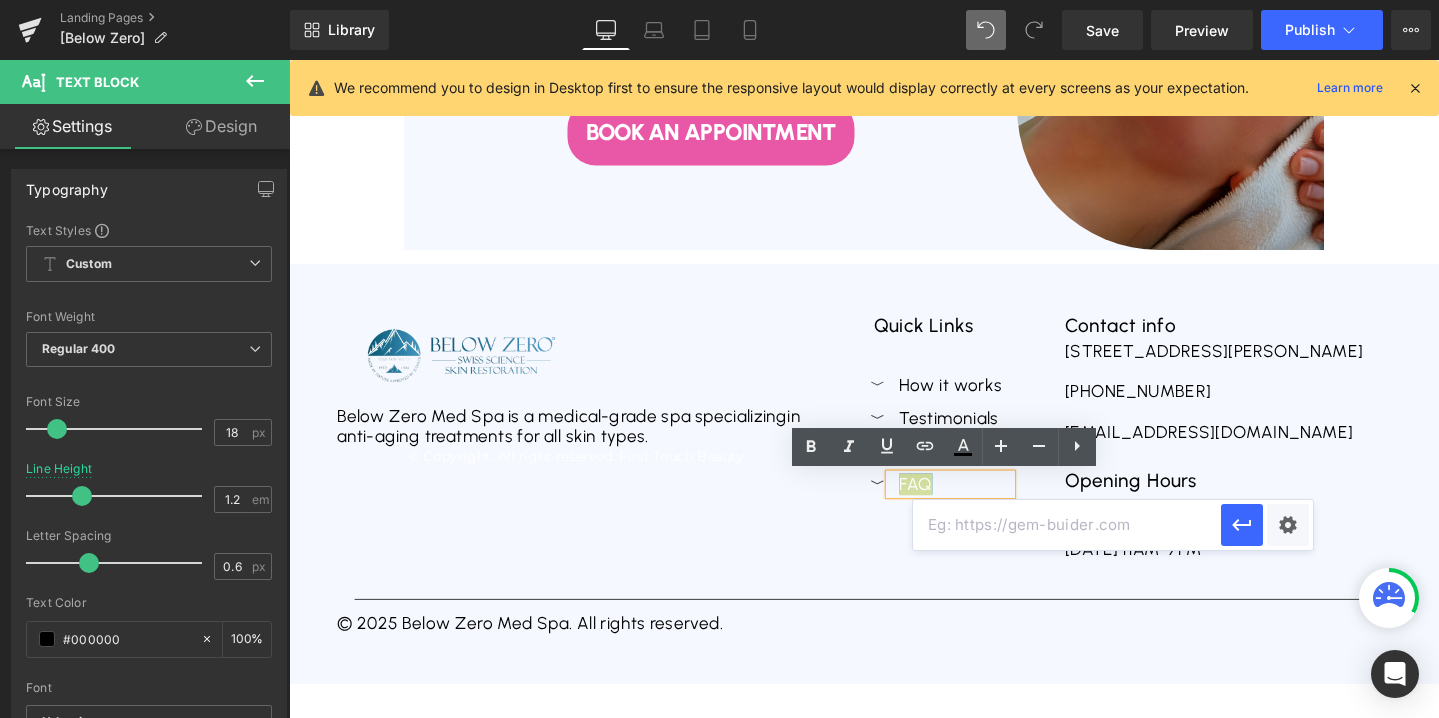click at bounding box center (1067, 525) 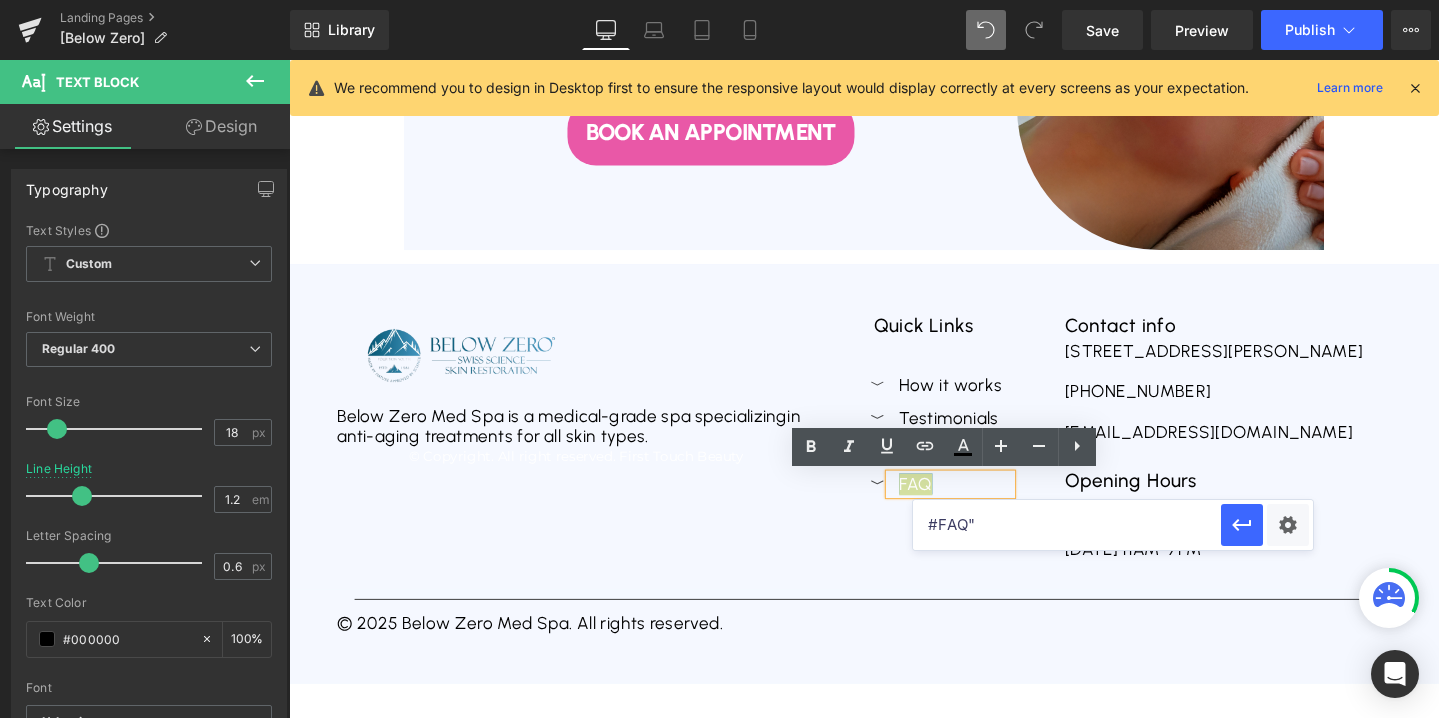 type on "#FAQ" 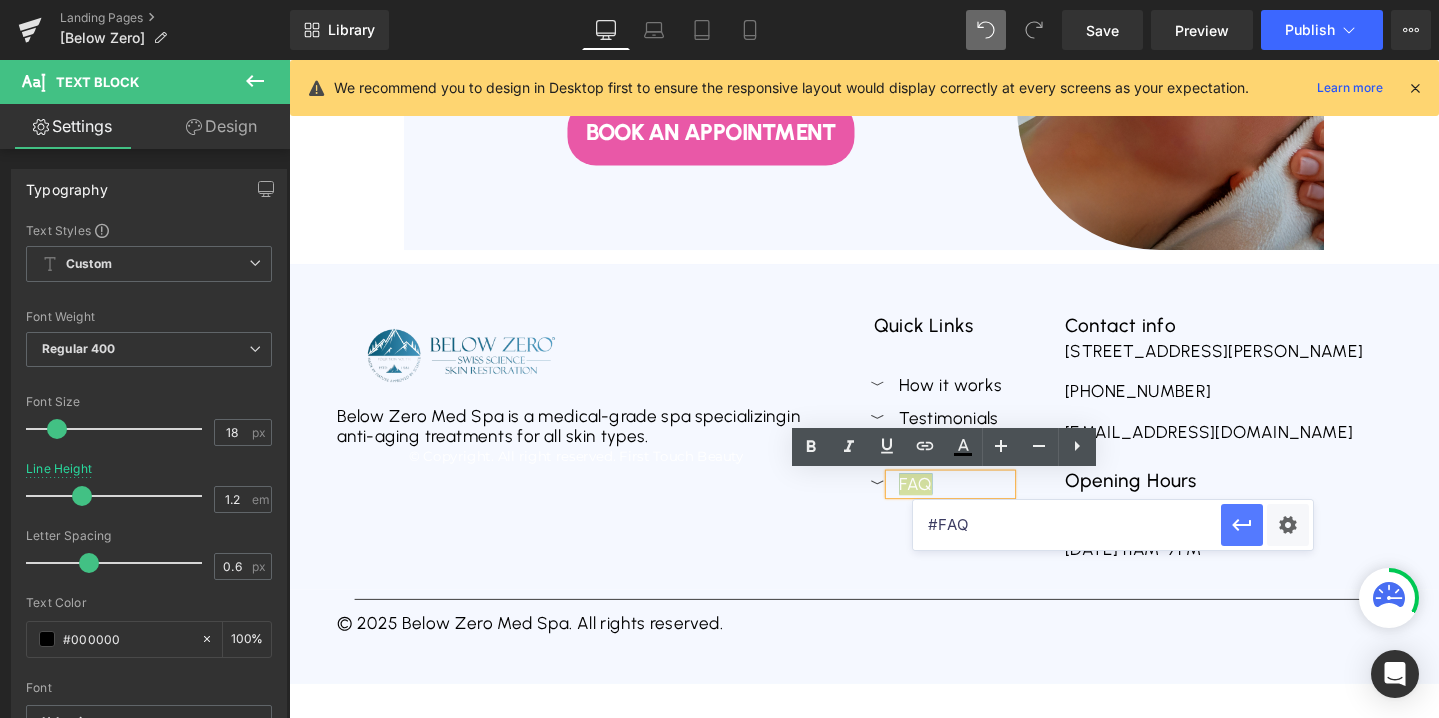 click at bounding box center [1242, 525] 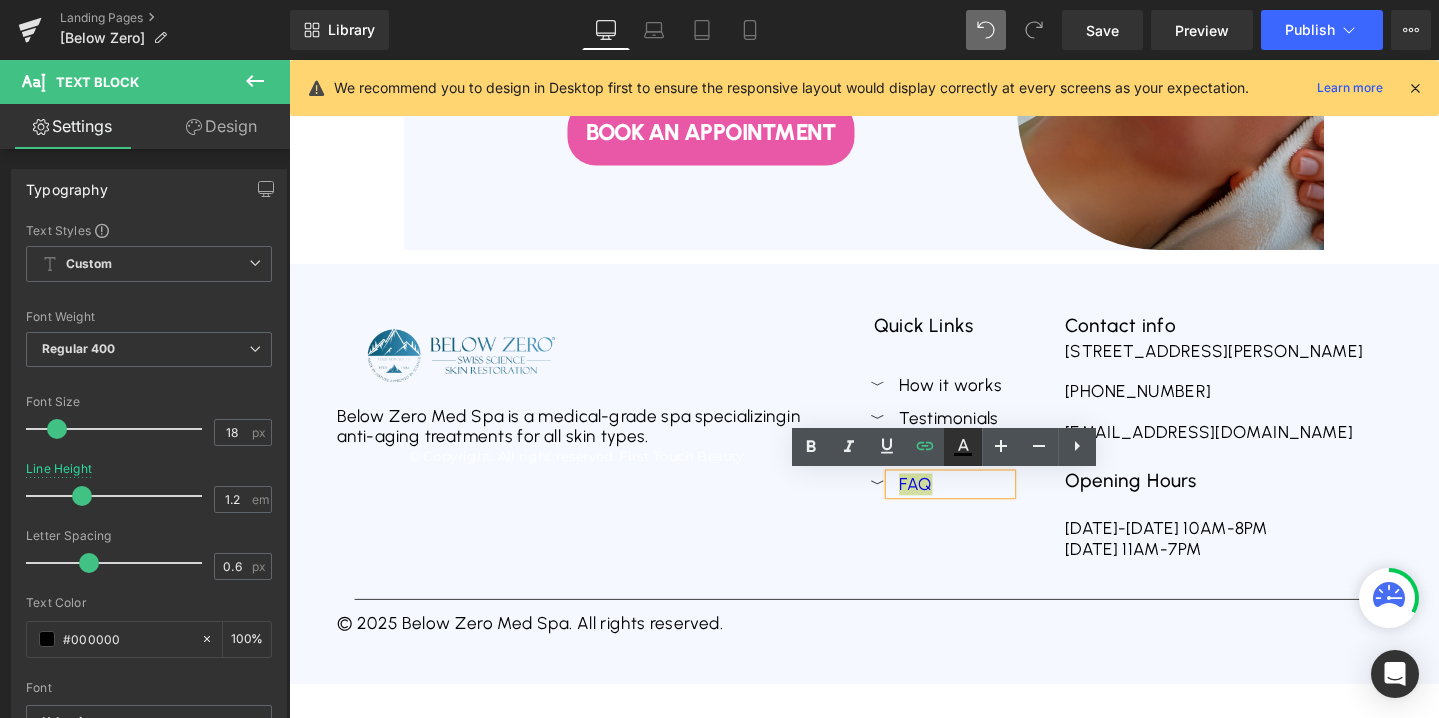 click 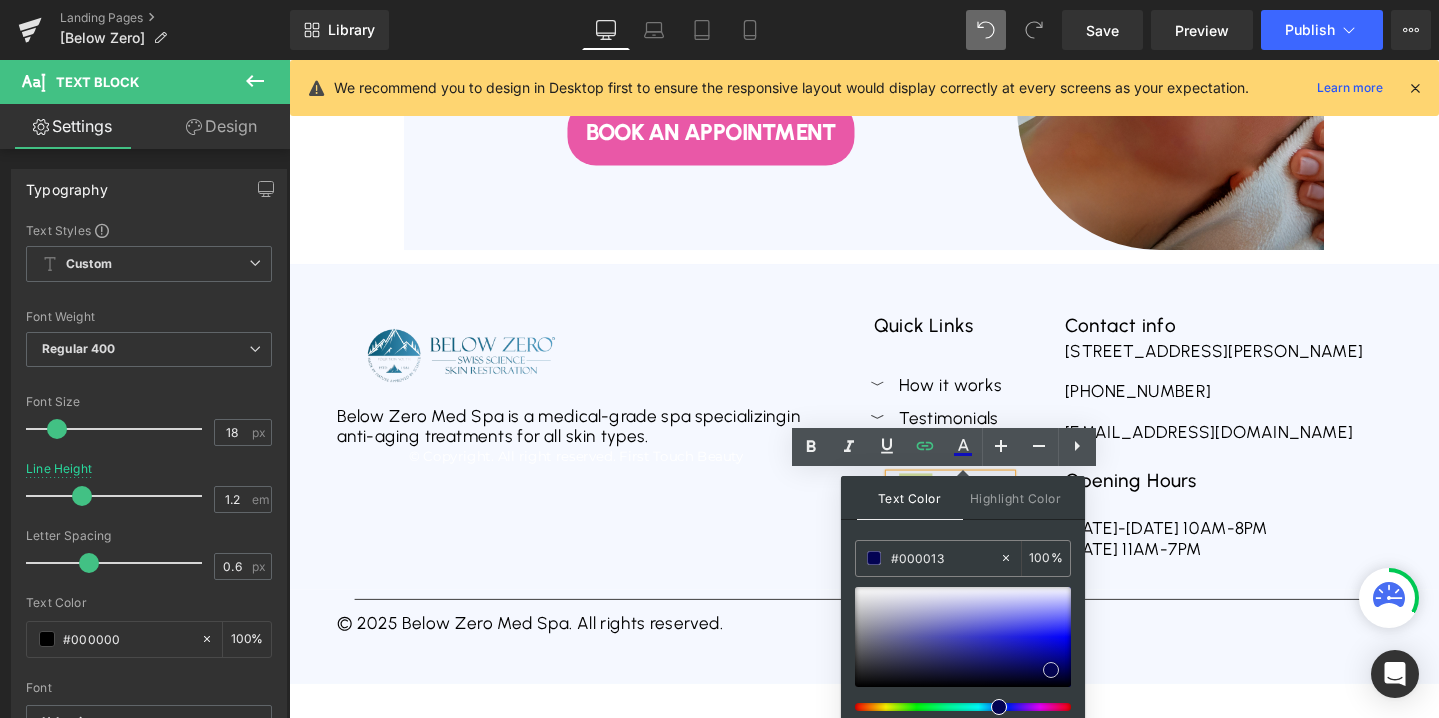 type on "#000000" 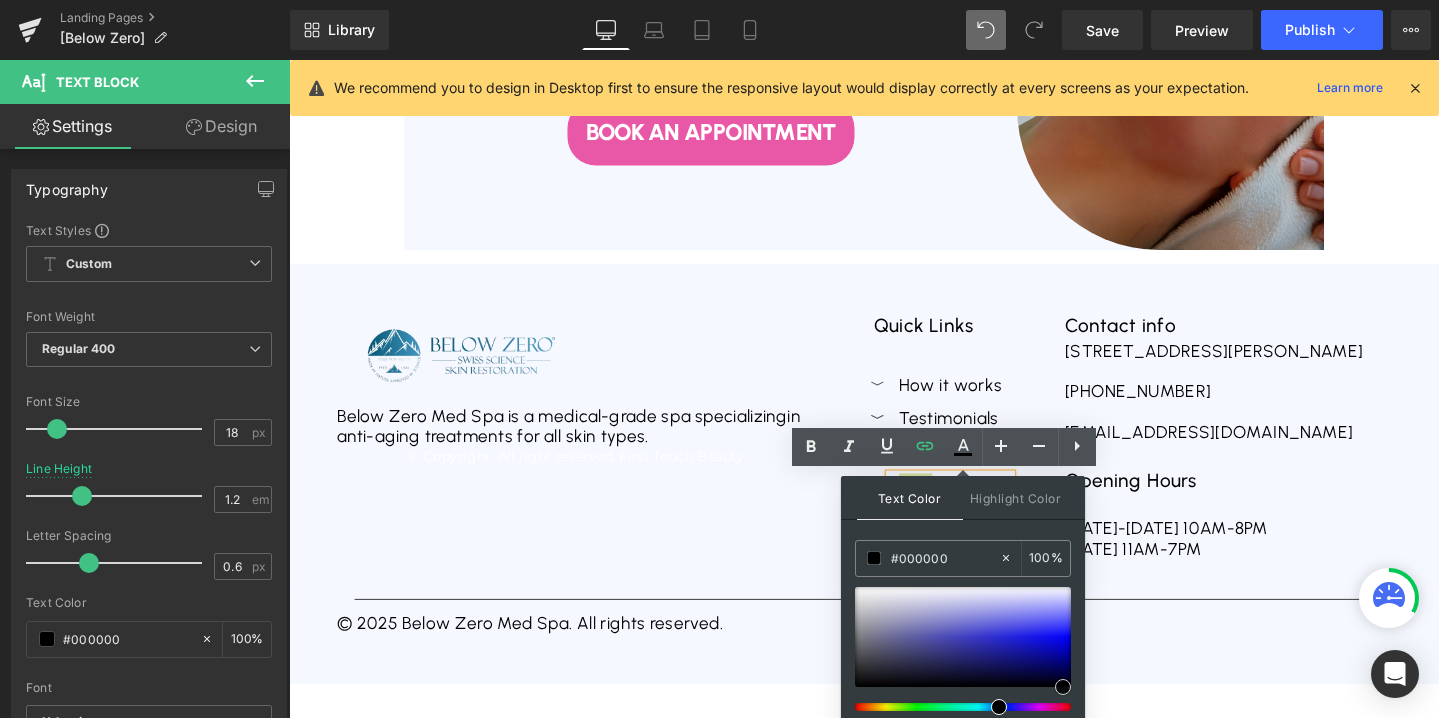 drag, startPoint x: 1028, startPoint y: 607, endPoint x: 1064, endPoint y: 694, distance: 94.15413 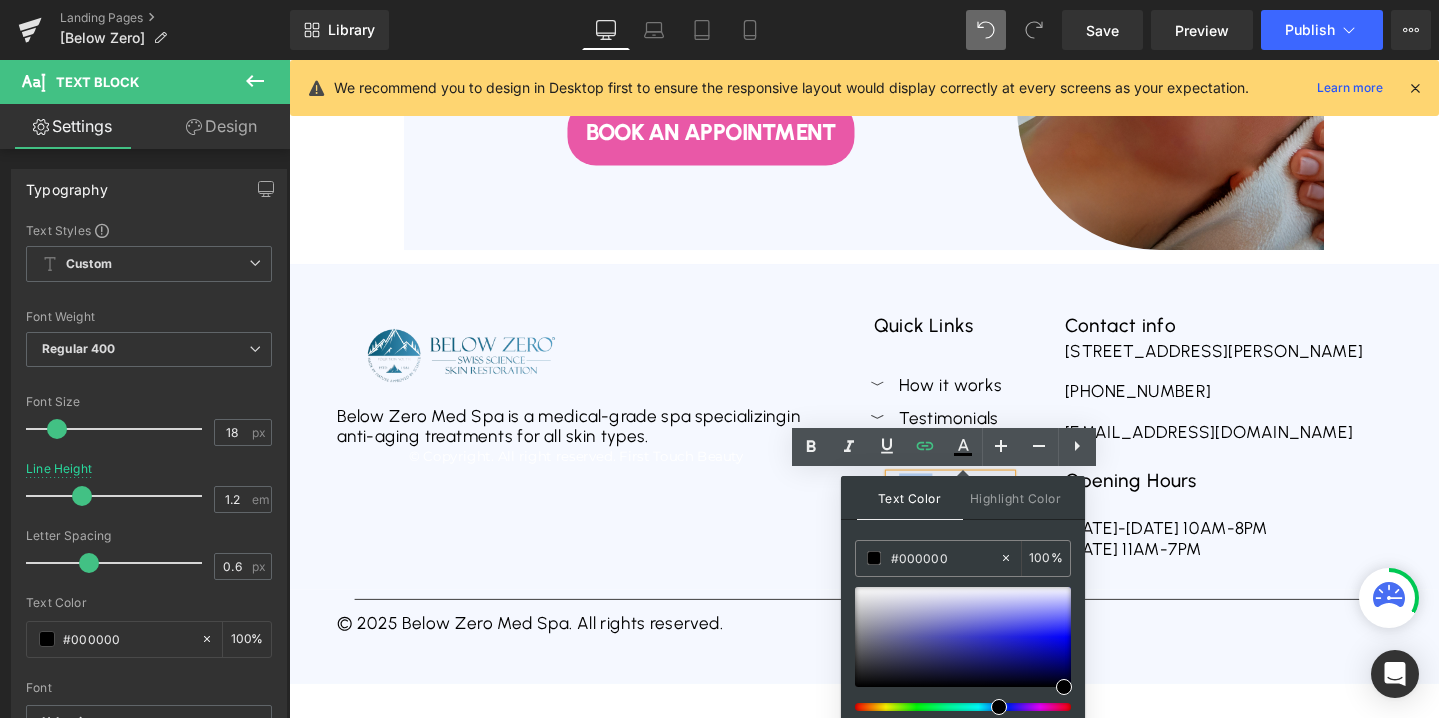 click on "Image         Below Zero Med Spa is a medical-grade spa specializing  in anti-aging treatments for all skin types. Text Block         © Copyright. All right reserved. First Touch Beauty Text Block" at bounding box center [591, 454] 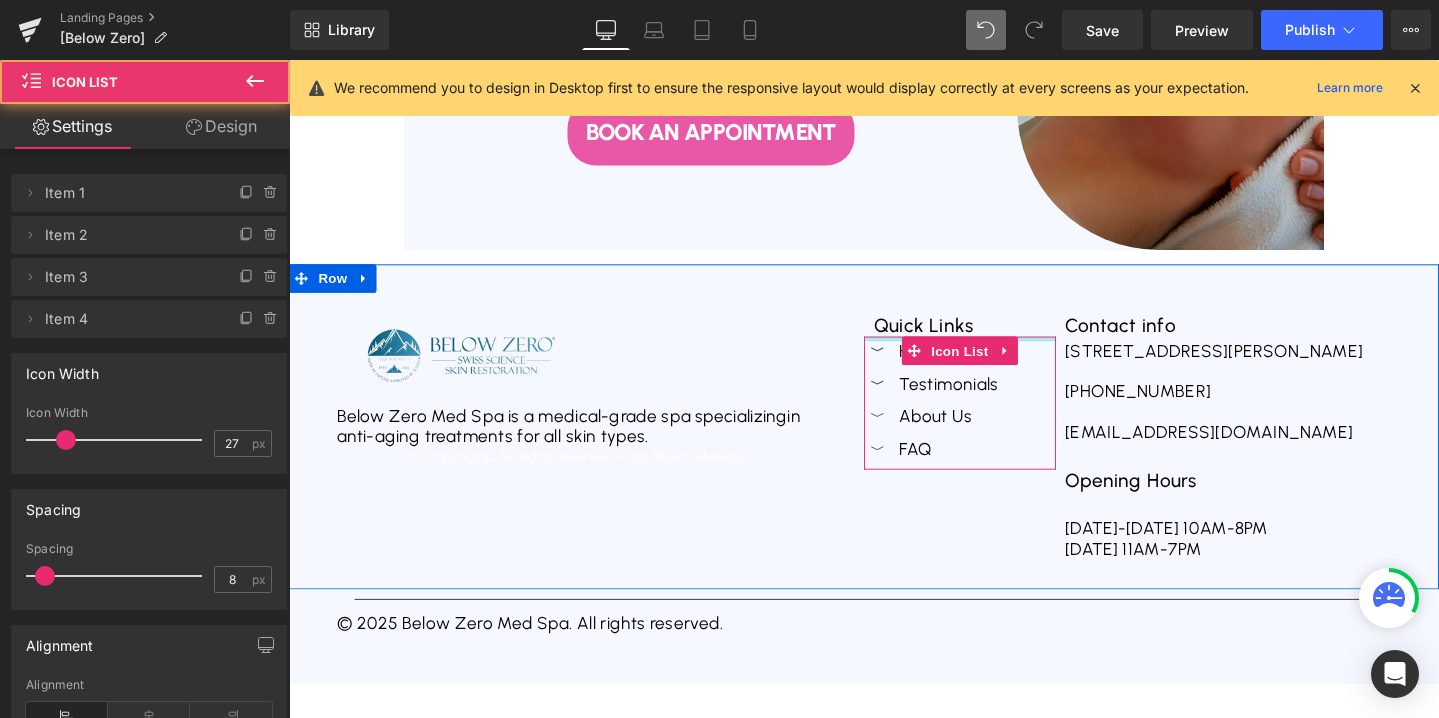 drag, startPoint x: 1078, startPoint y: 376, endPoint x: 1078, endPoint y: 309, distance: 67 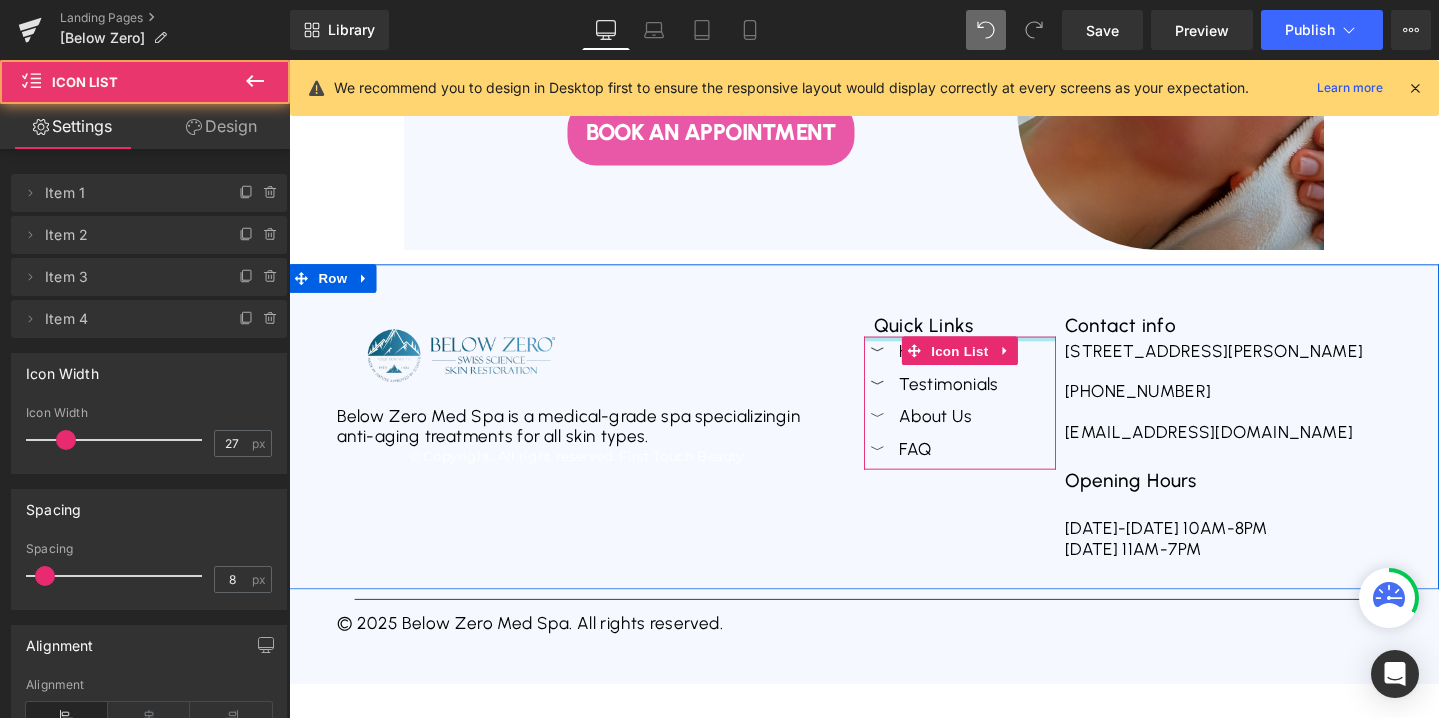 click on "Image         Below Zero Med Spa is a medical-grade spa specializing  in anti-aging treatments for all skin types. Text Block         © Copyright. All right reserved. First Touch Beauty Text Block         Quick Links Text Block
Icon
How it works
Text Block
Icon
Testimonials
Text Block
Icon
About Us
Text Block" at bounding box center [894, 446] 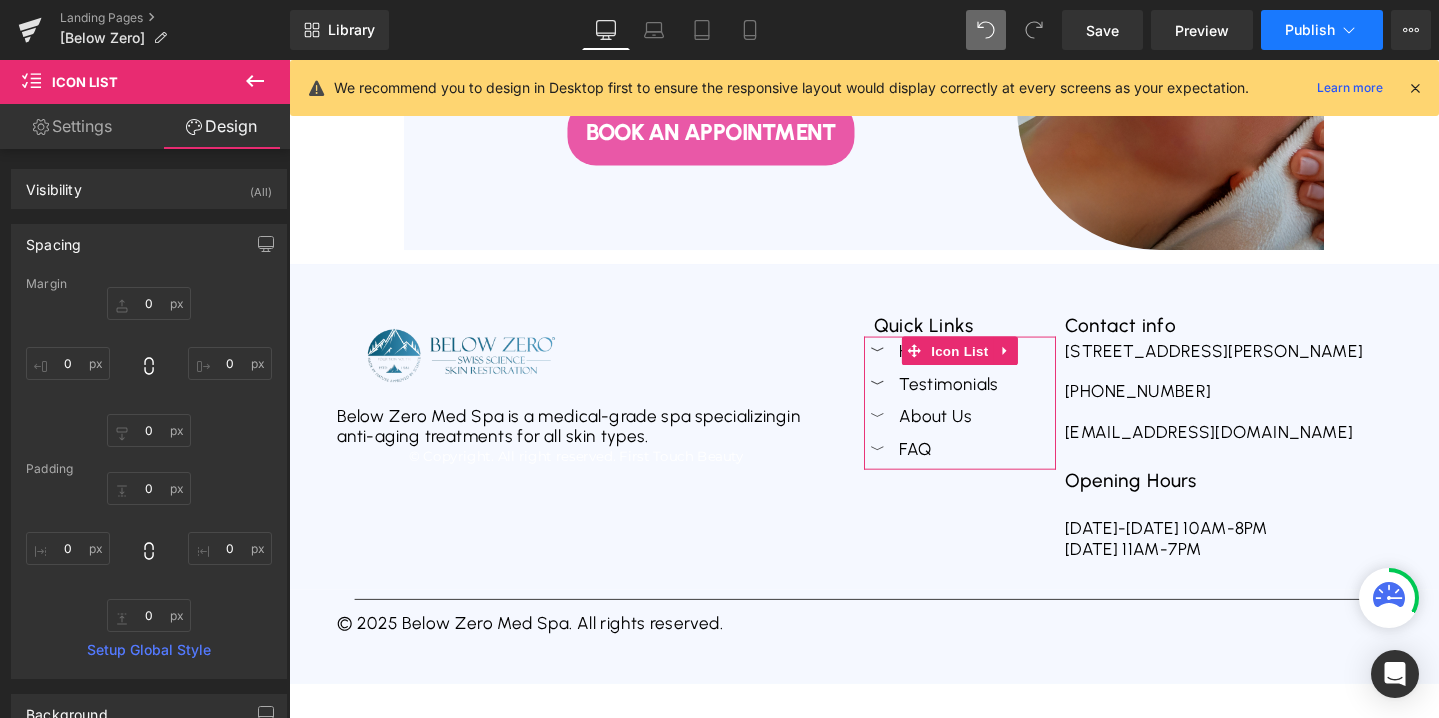 click on "Publish" at bounding box center [1310, 30] 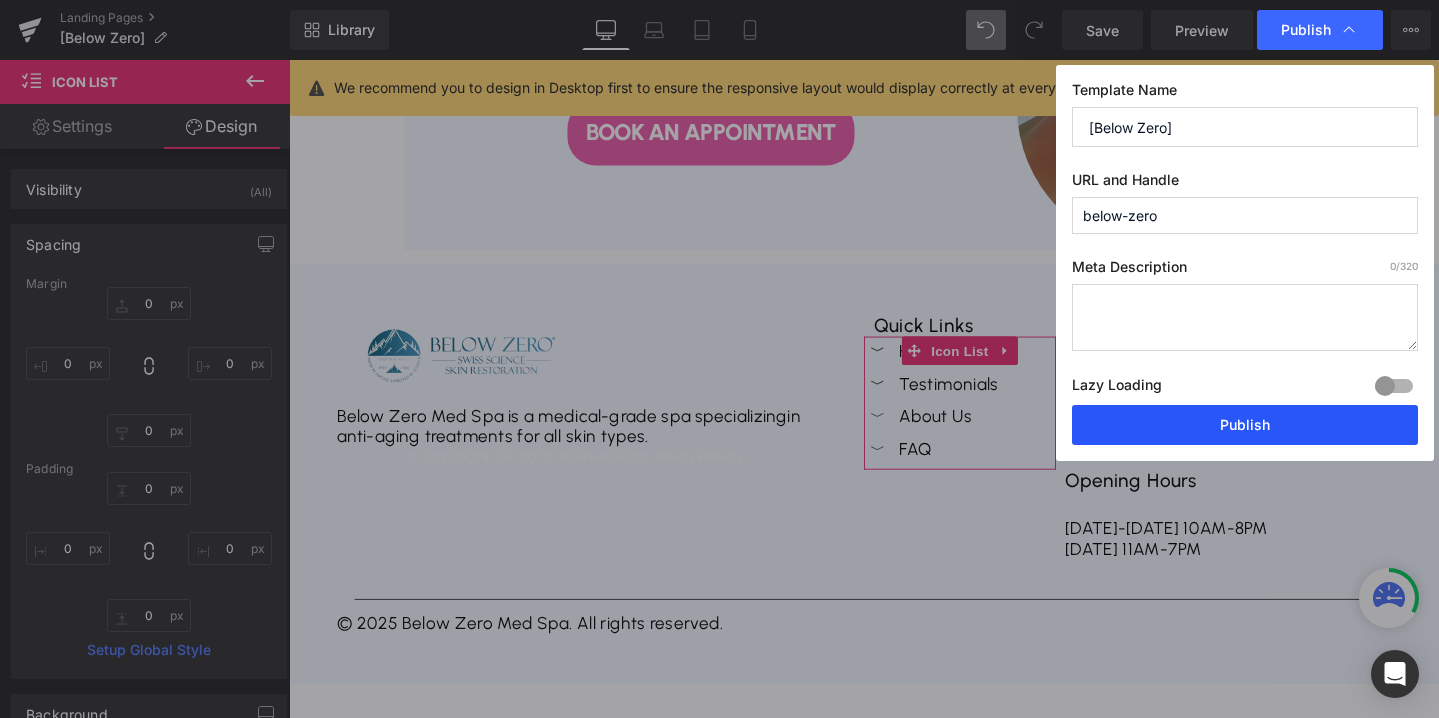 click on "Publish" at bounding box center [1245, 425] 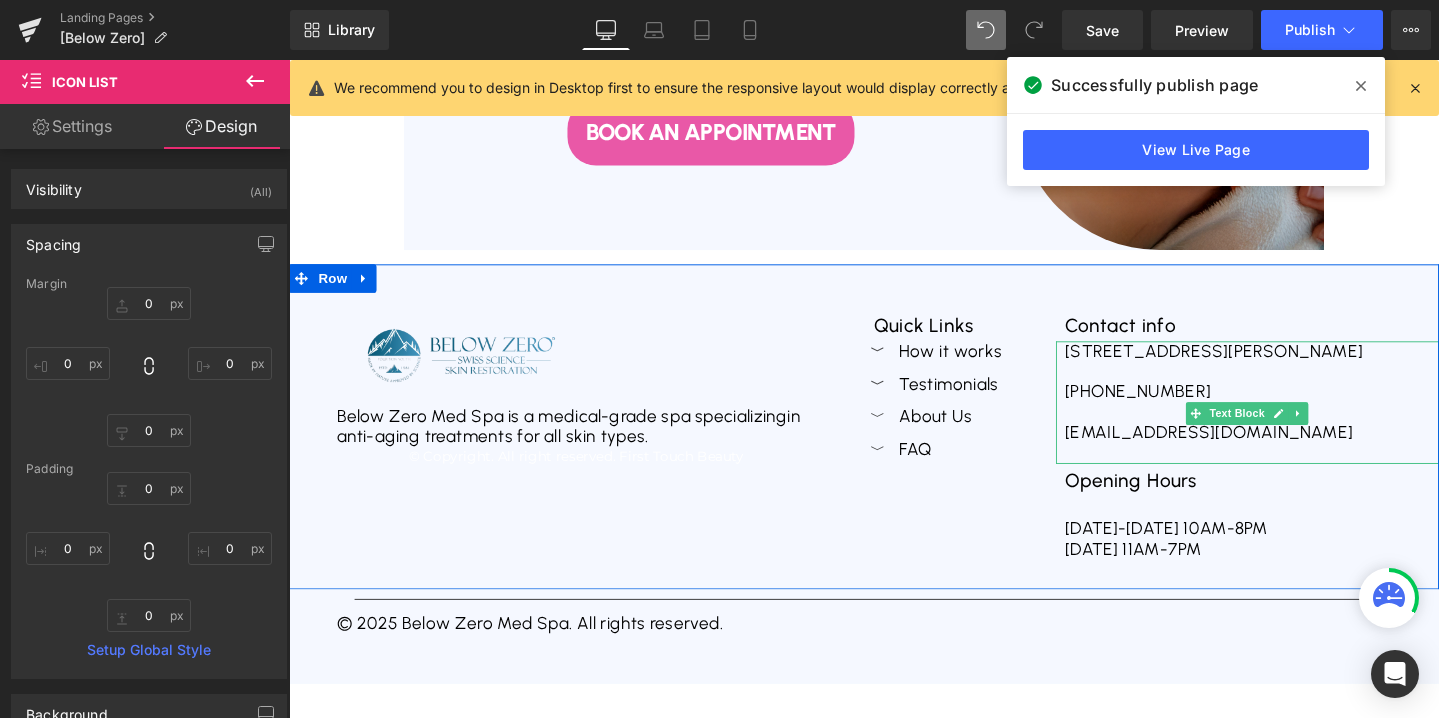 click on "[PHONE_NUMBER]" at bounding box center (1297, 410) 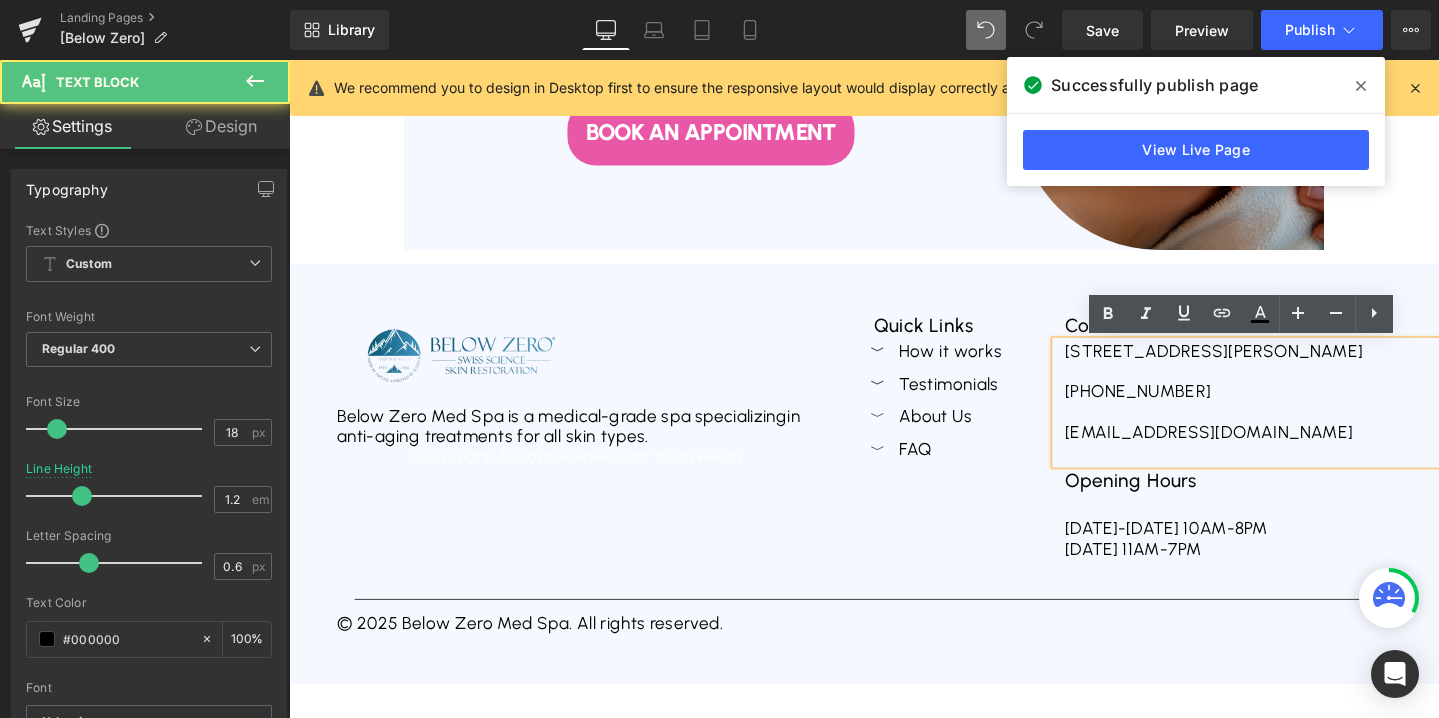 click on "[PHONE_NUMBER]" at bounding box center (1297, 410) 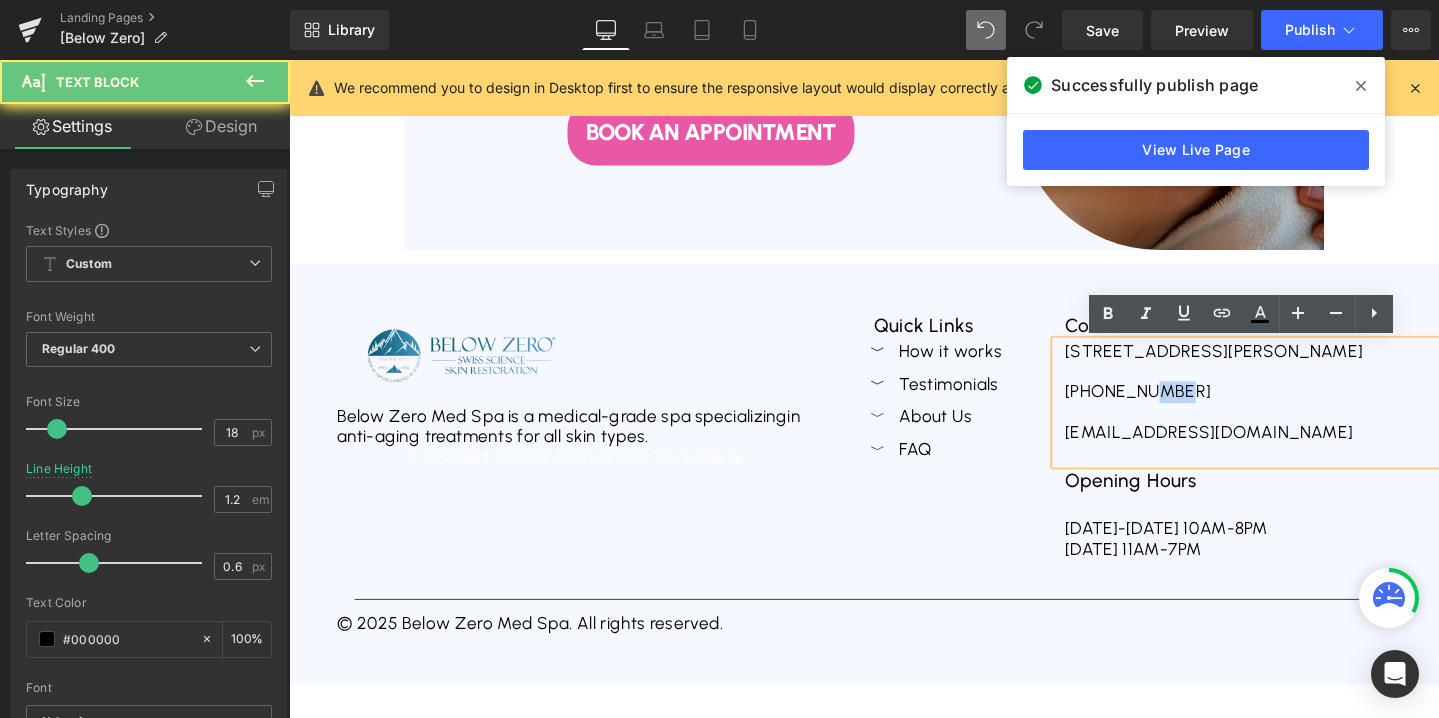 click on "[PHONE_NUMBER]" at bounding box center (1297, 410) 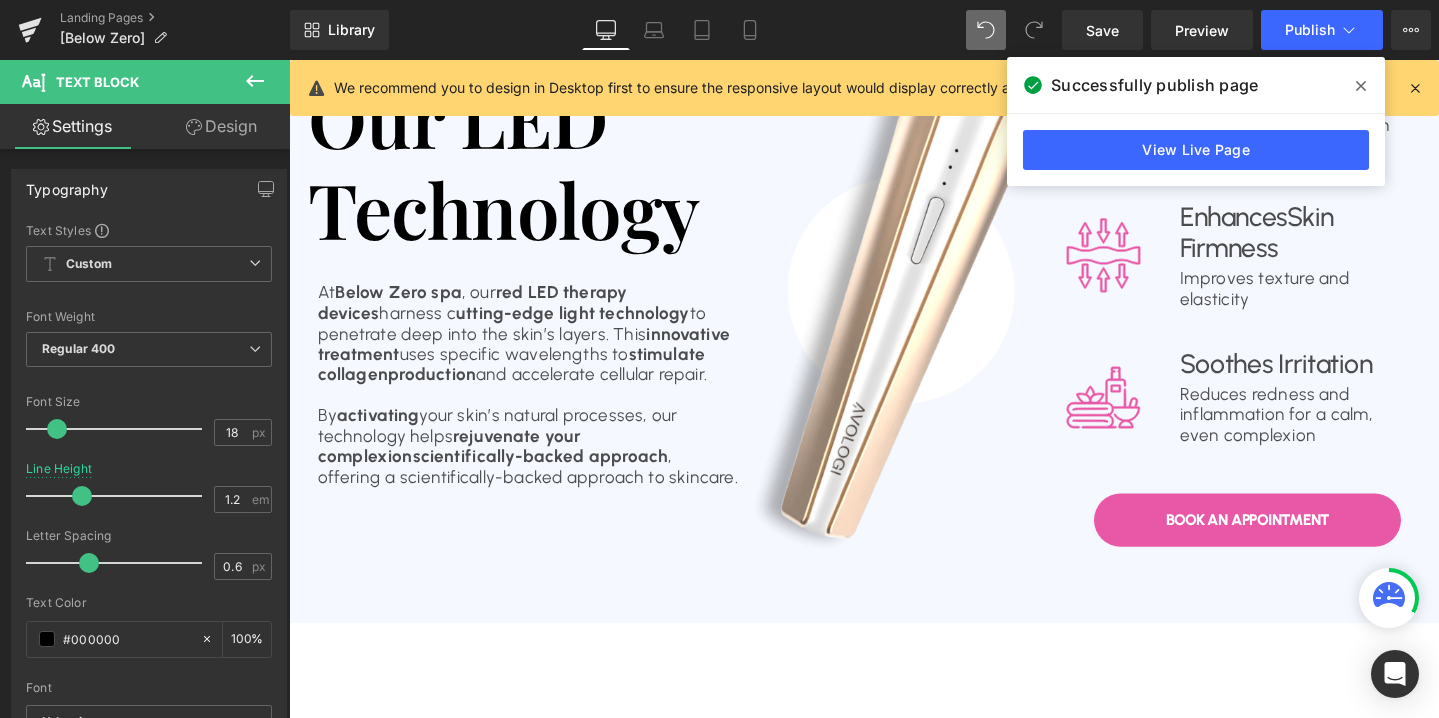 scroll, scrollTop: 1646, scrollLeft: 0, axis: vertical 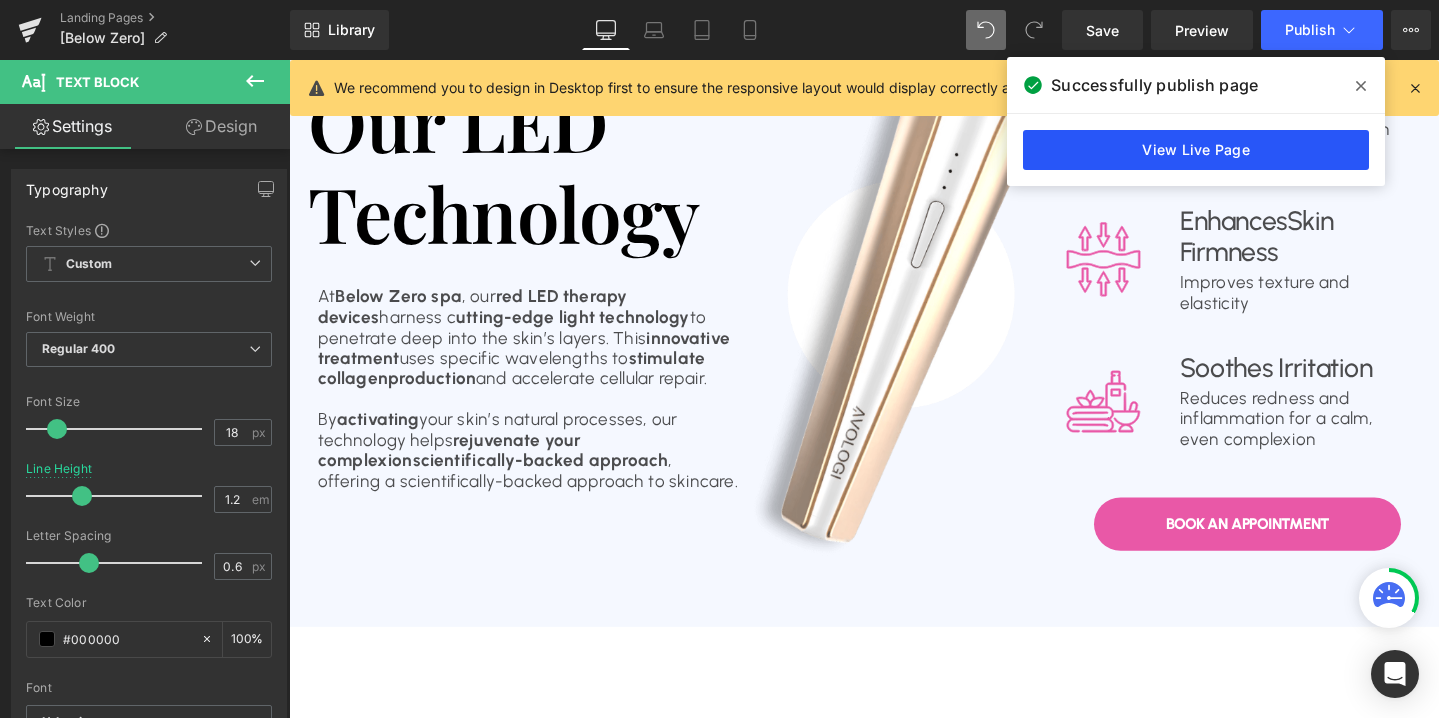 click on "View Live Page" at bounding box center (1196, 150) 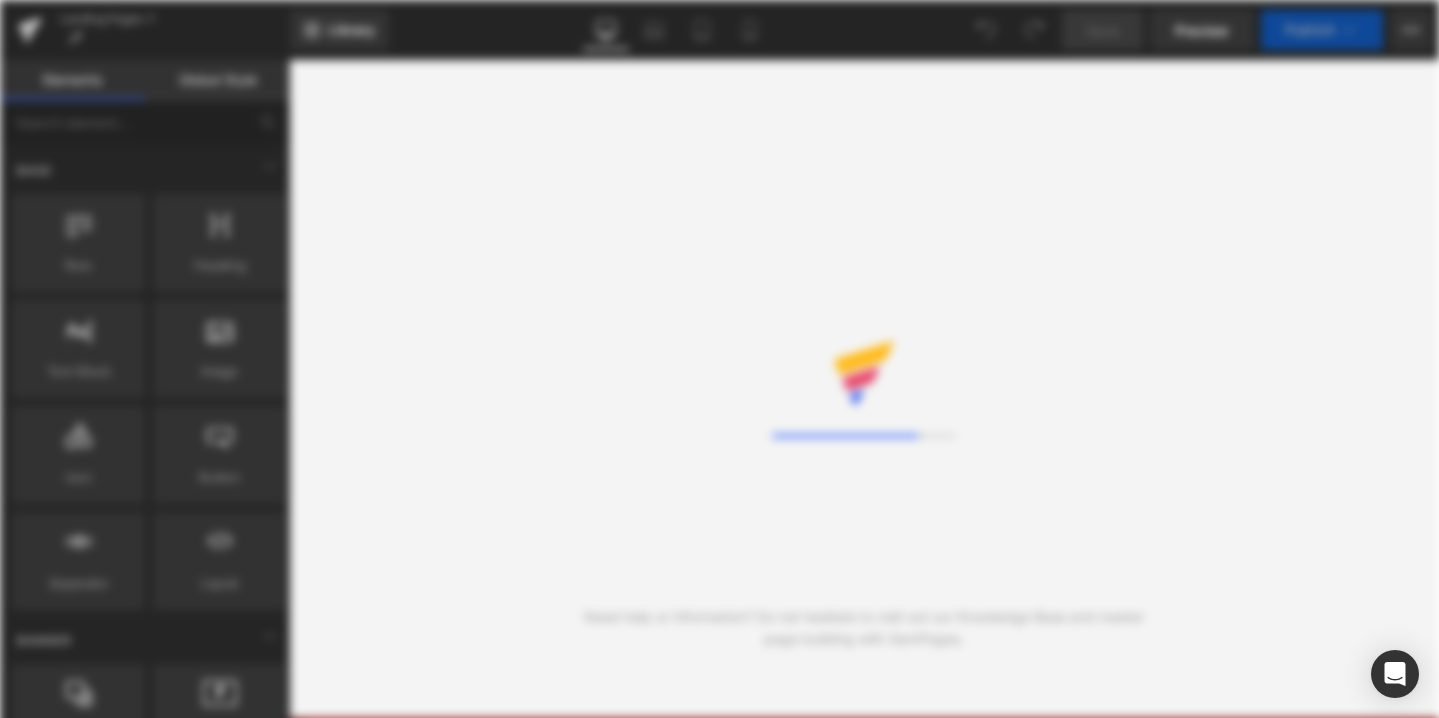 scroll, scrollTop: 0, scrollLeft: 0, axis: both 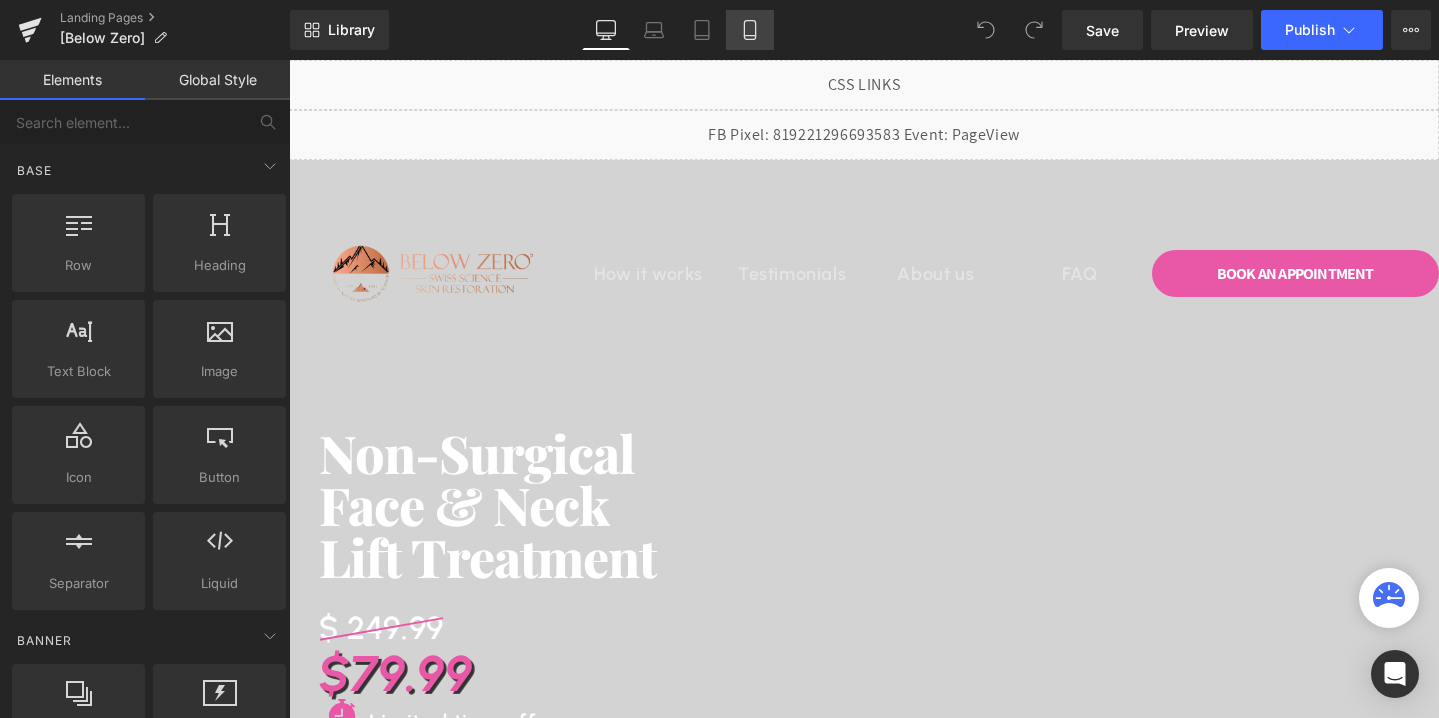 click on "Mobile" at bounding box center (750, 30) 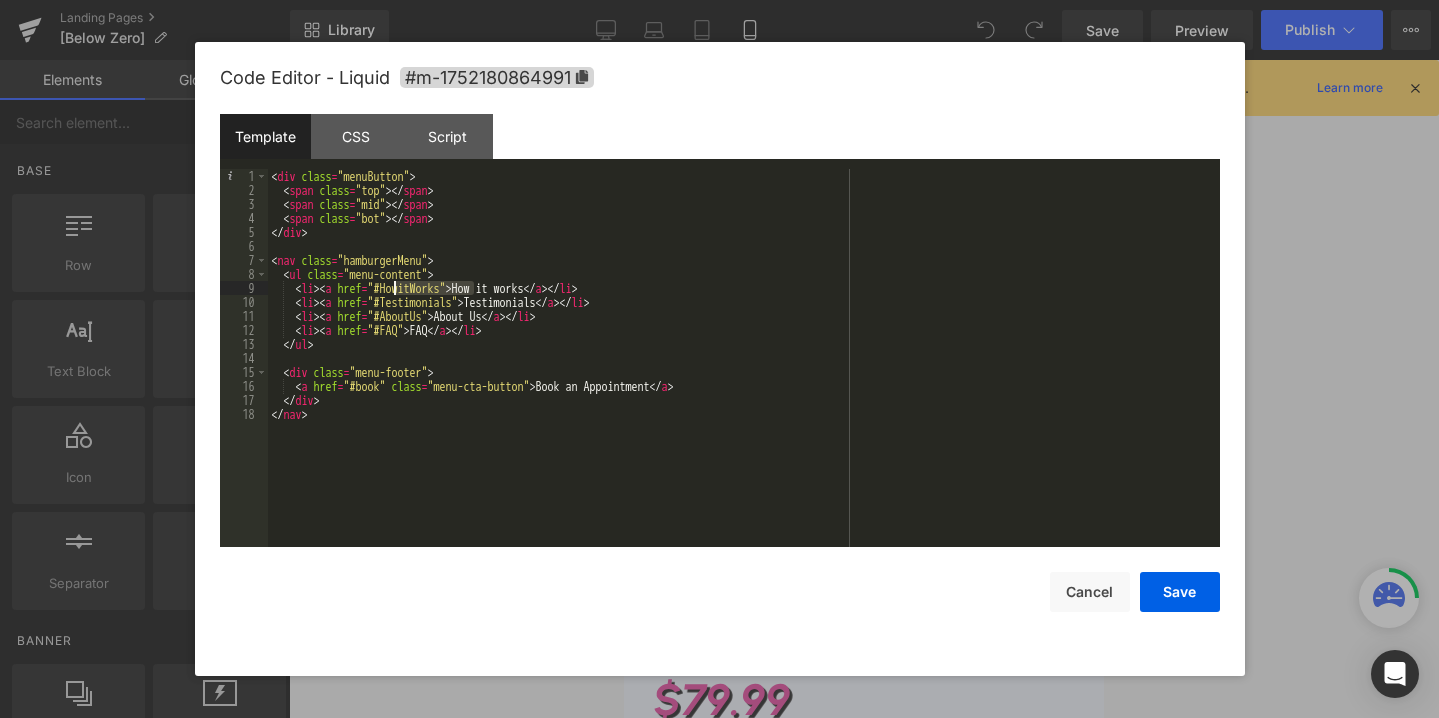 drag, startPoint x: 473, startPoint y: 285, endPoint x: 395, endPoint y: 289, distance: 78.10249 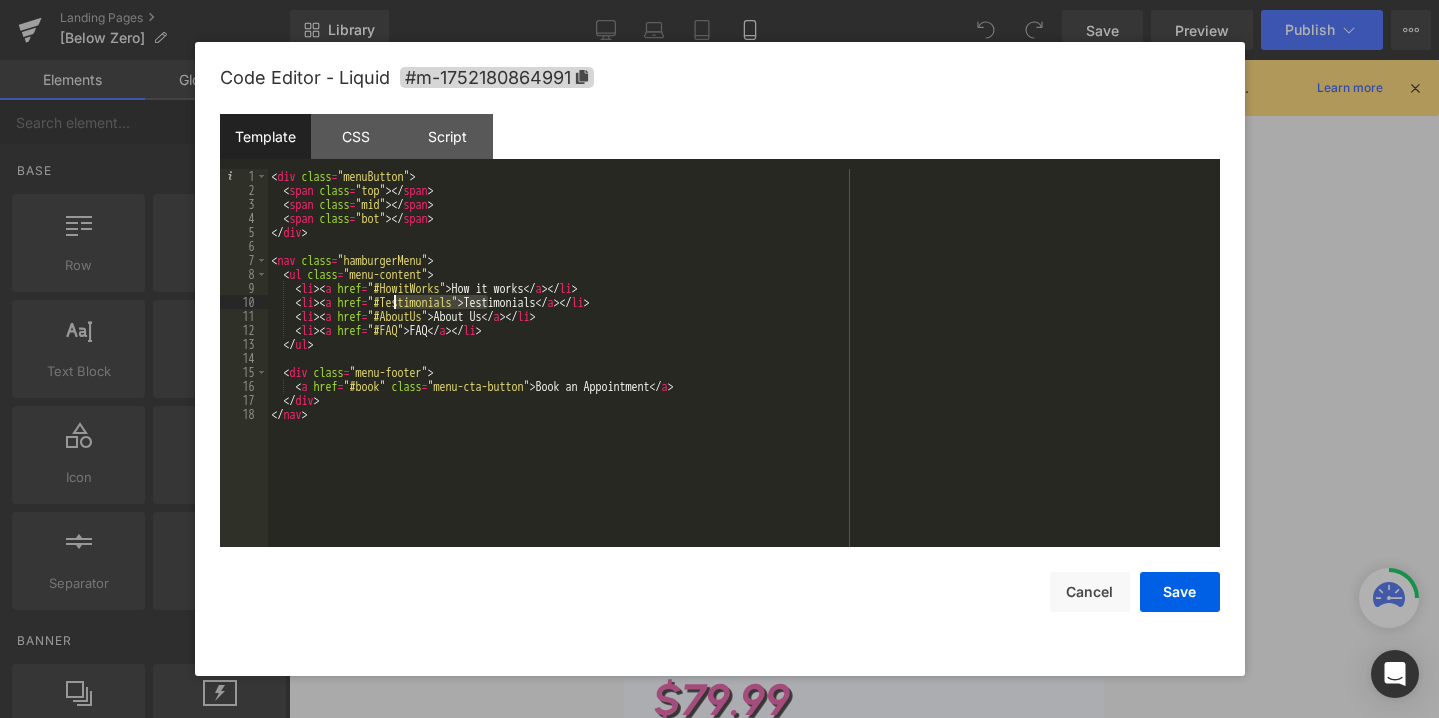 drag, startPoint x: 489, startPoint y: 302, endPoint x: 396, endPoint y: 305, distance: 93.04838 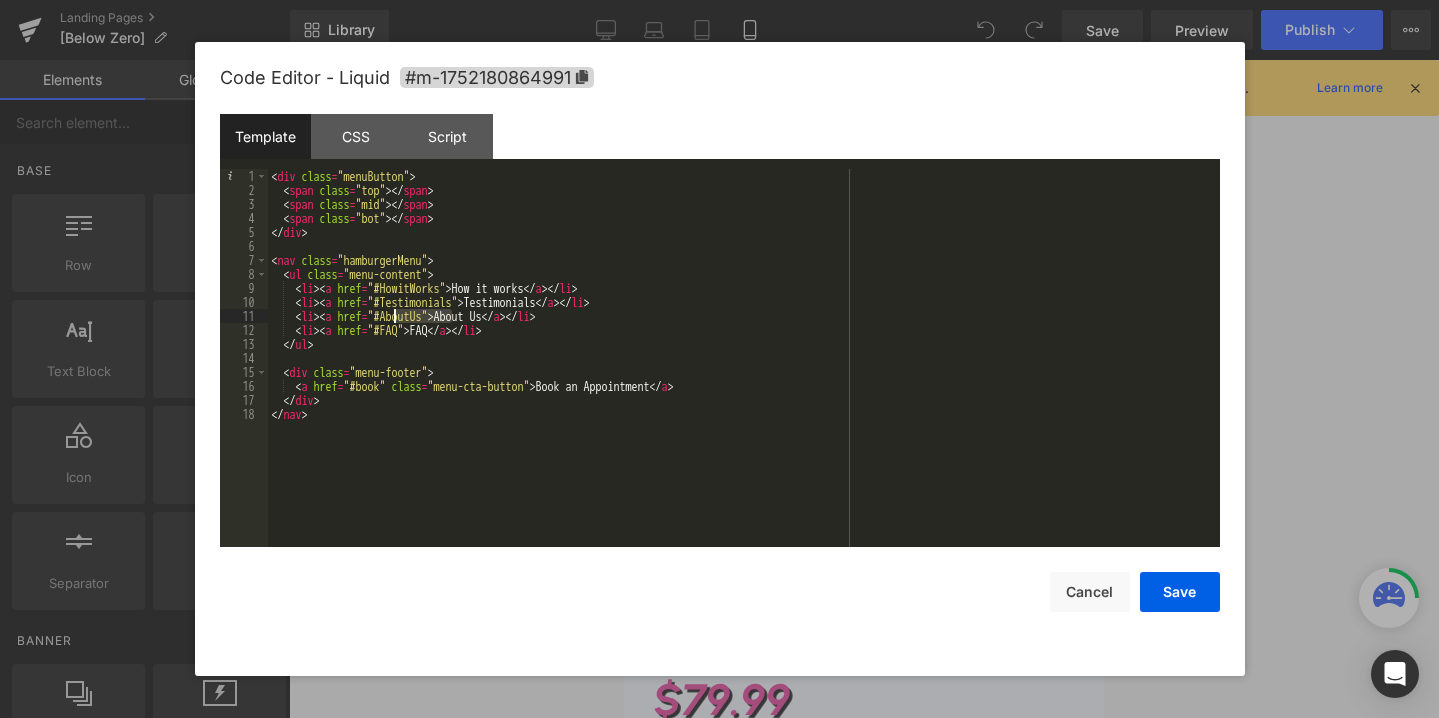 drag, startPoint x: 452, startPoint y: 310, endPoint x: 396, endPoint y: 315, distance: 56.22277 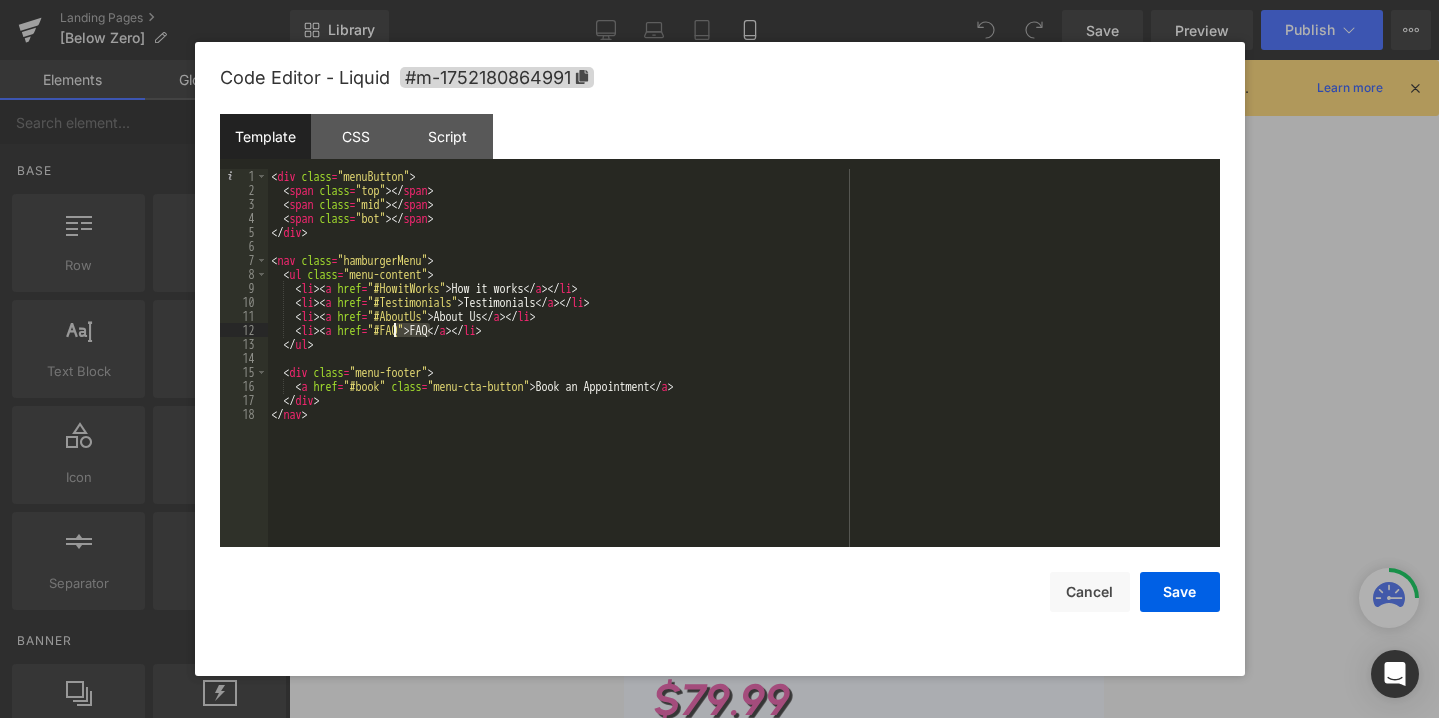 drag, startPoint x: 427, startPoint y: 327, endPoint x: 395, endPoint y: 335, distance: 32.984844 